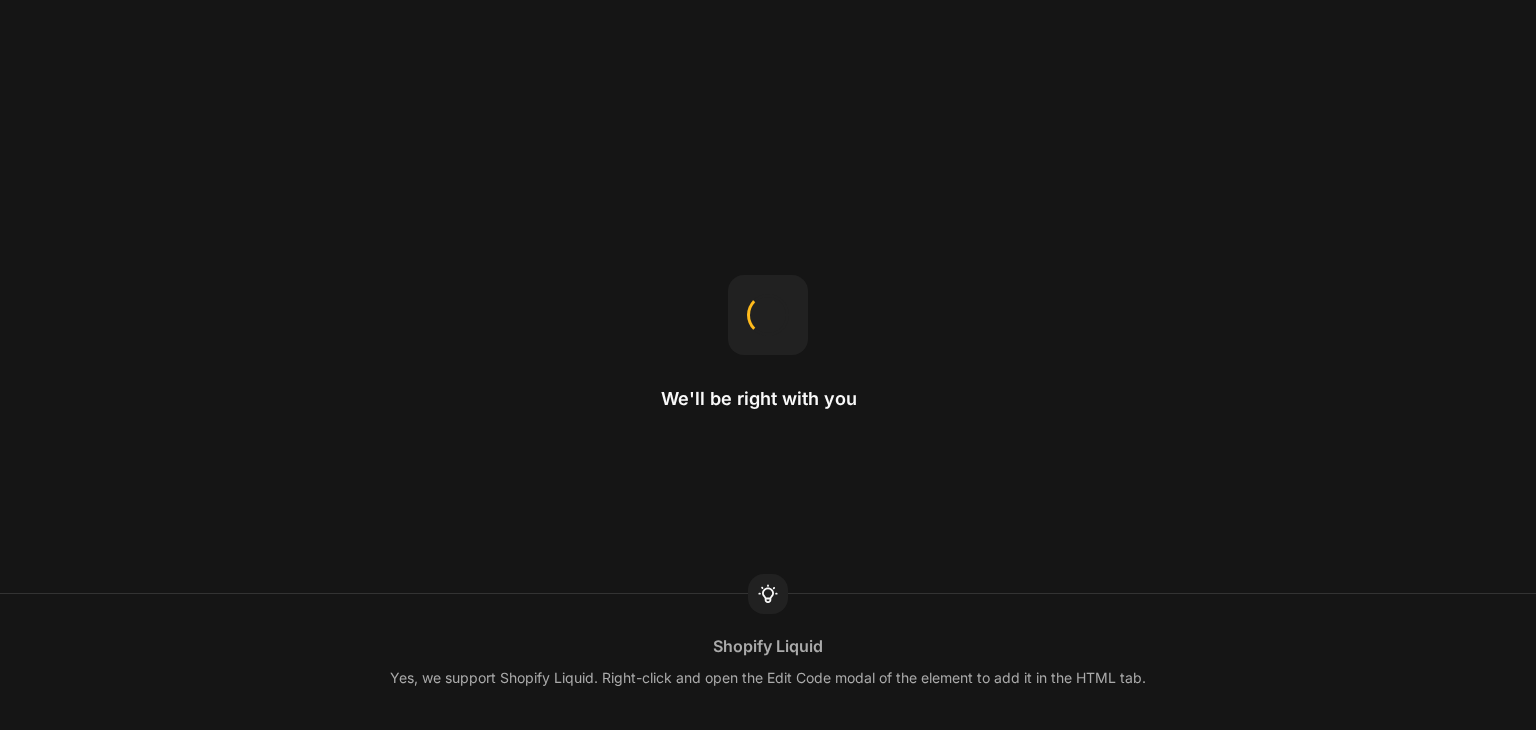 scroll, scrollTop: 0, scrollLeft: 0, axis: both 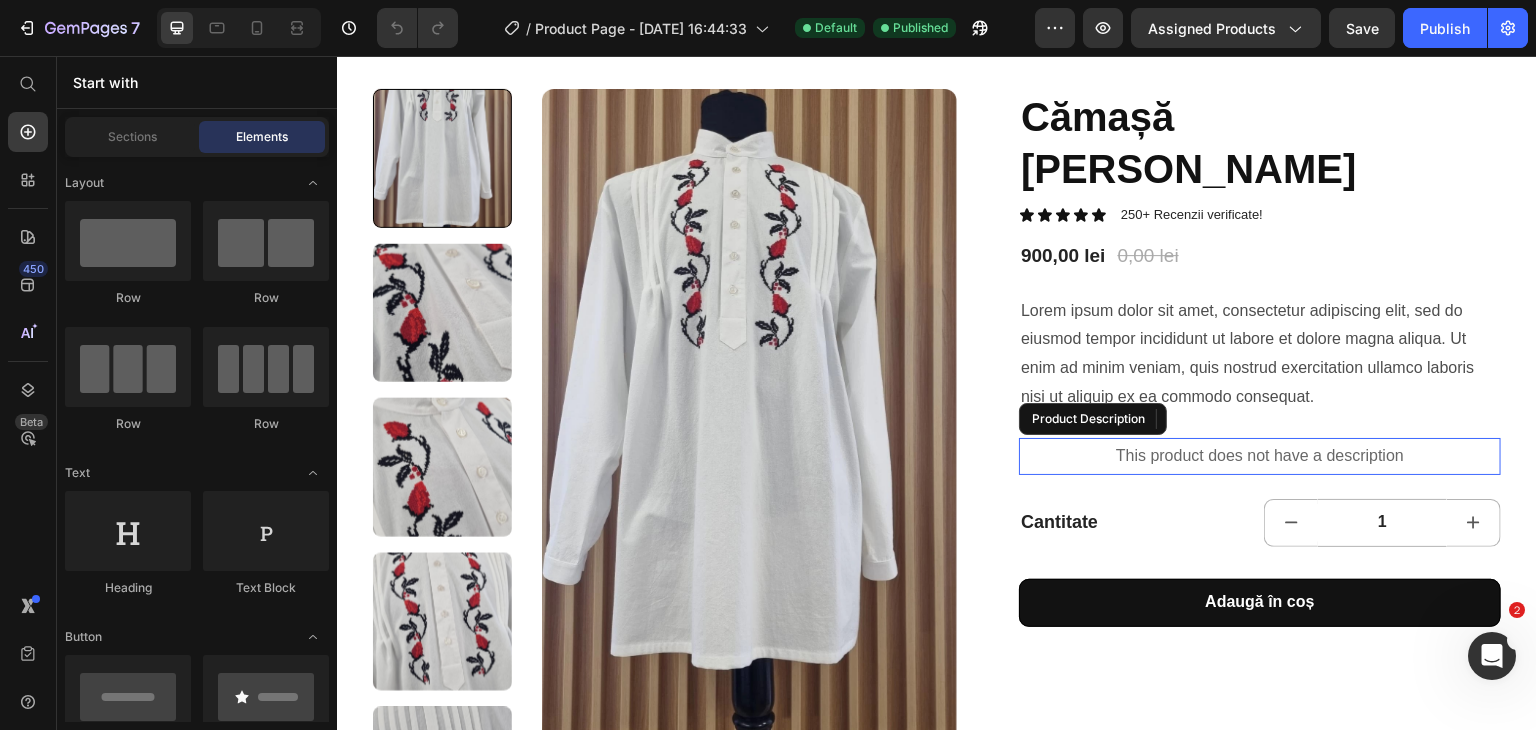 click on "This product does not have a description" at bounding box center [1260, 456] 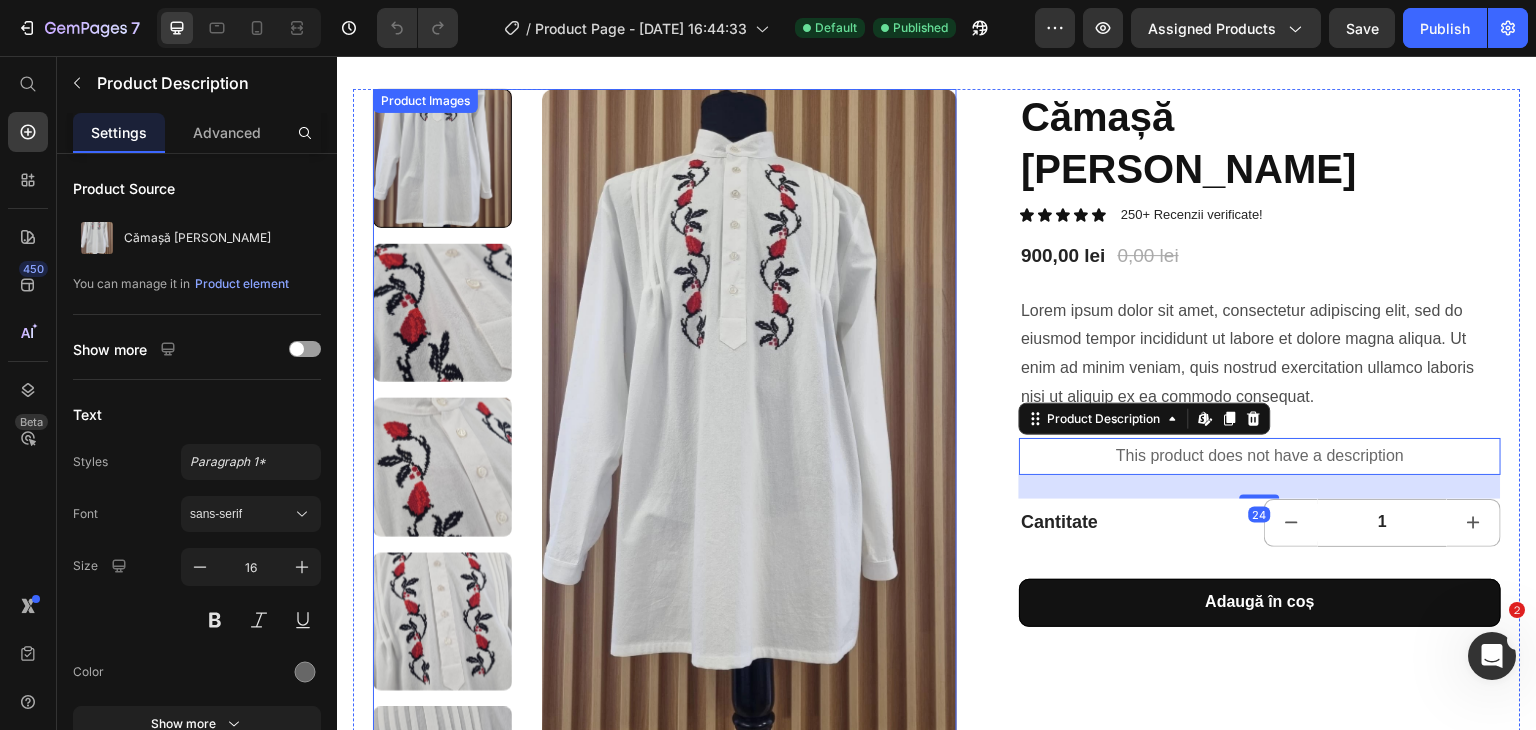 click at bounding box center (750, 458) 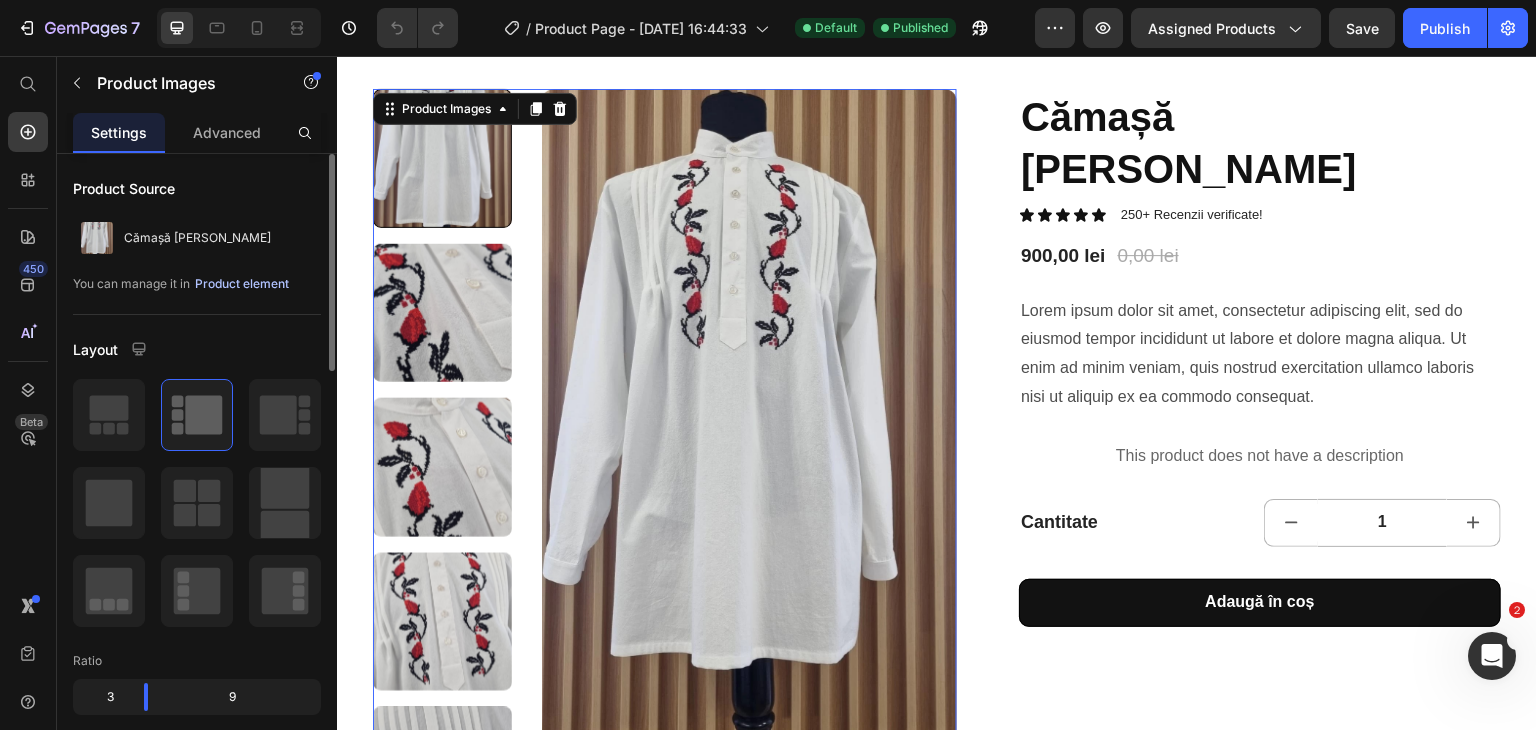 click on "Product element" at bounding box center [242, 284] 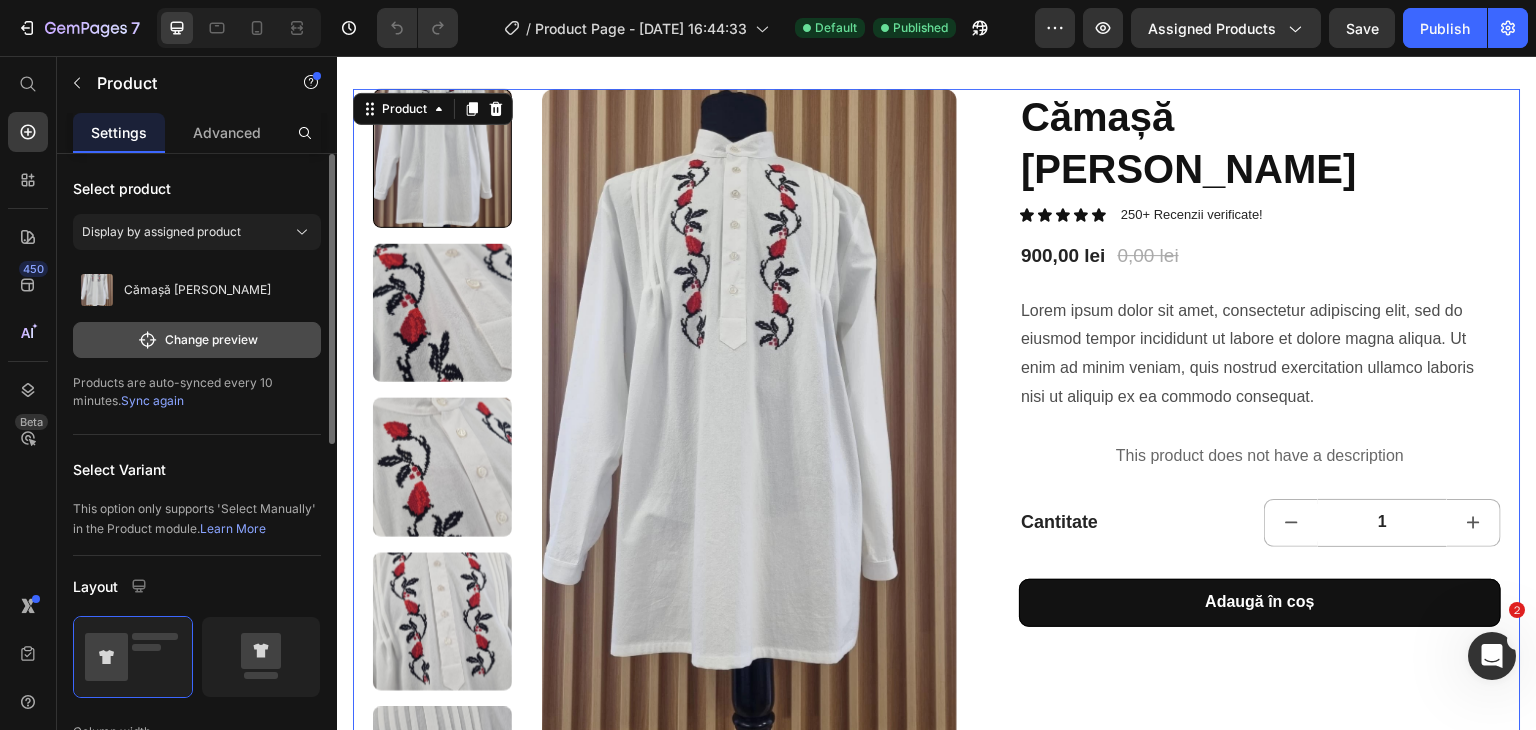 click on "Change preview" at bounding box center (197, 340) 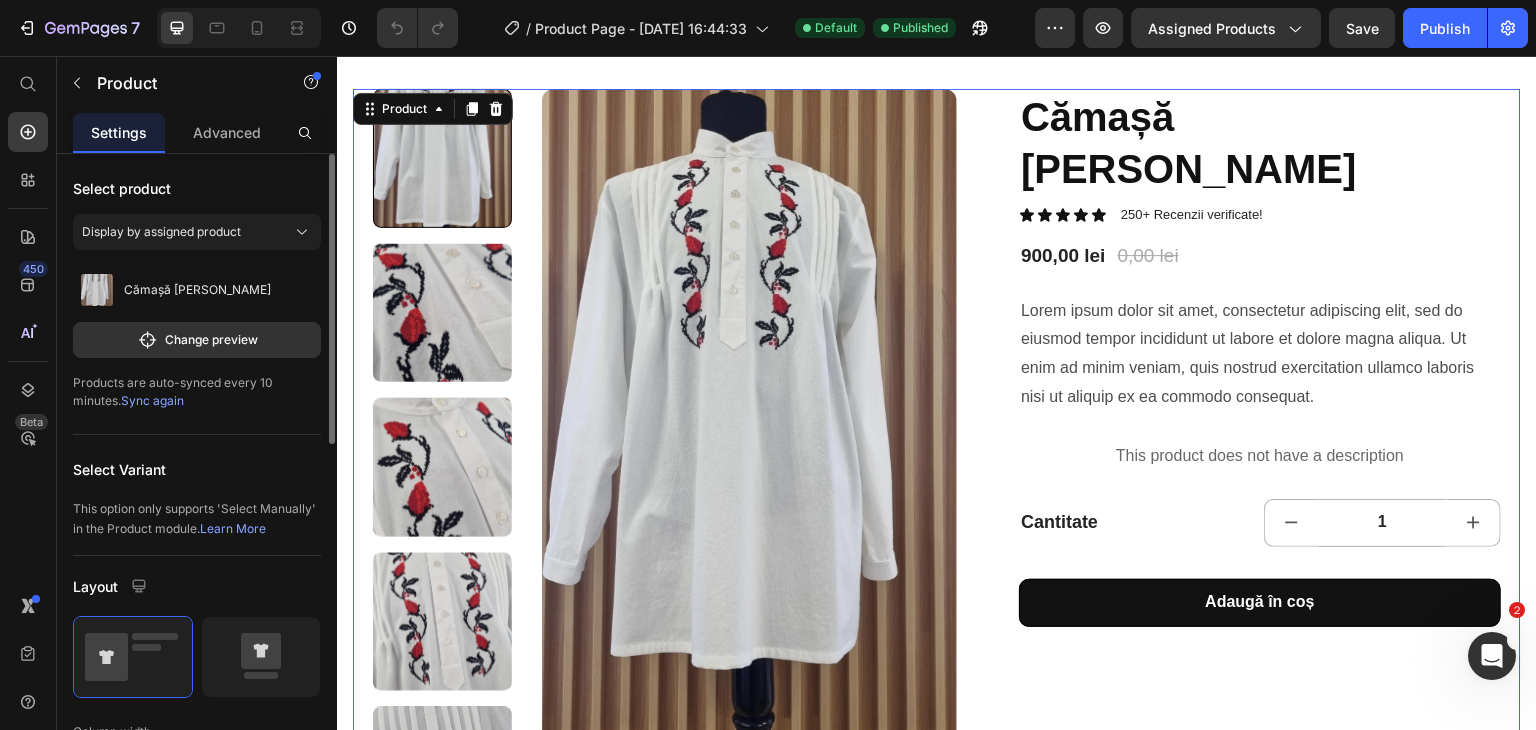 click on "Display by assigned product" at bounding box center [197, 236] 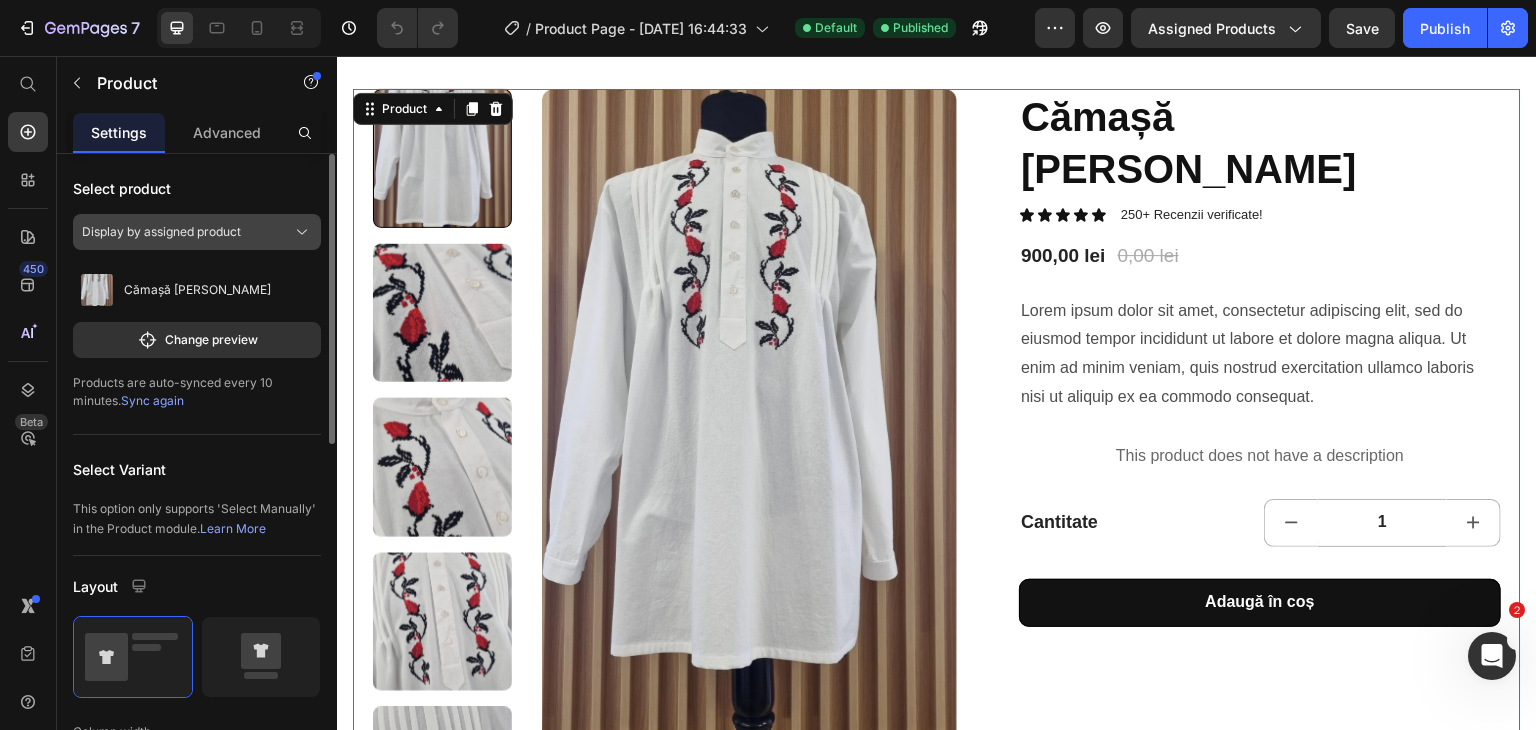 click on "Display by assigned product" 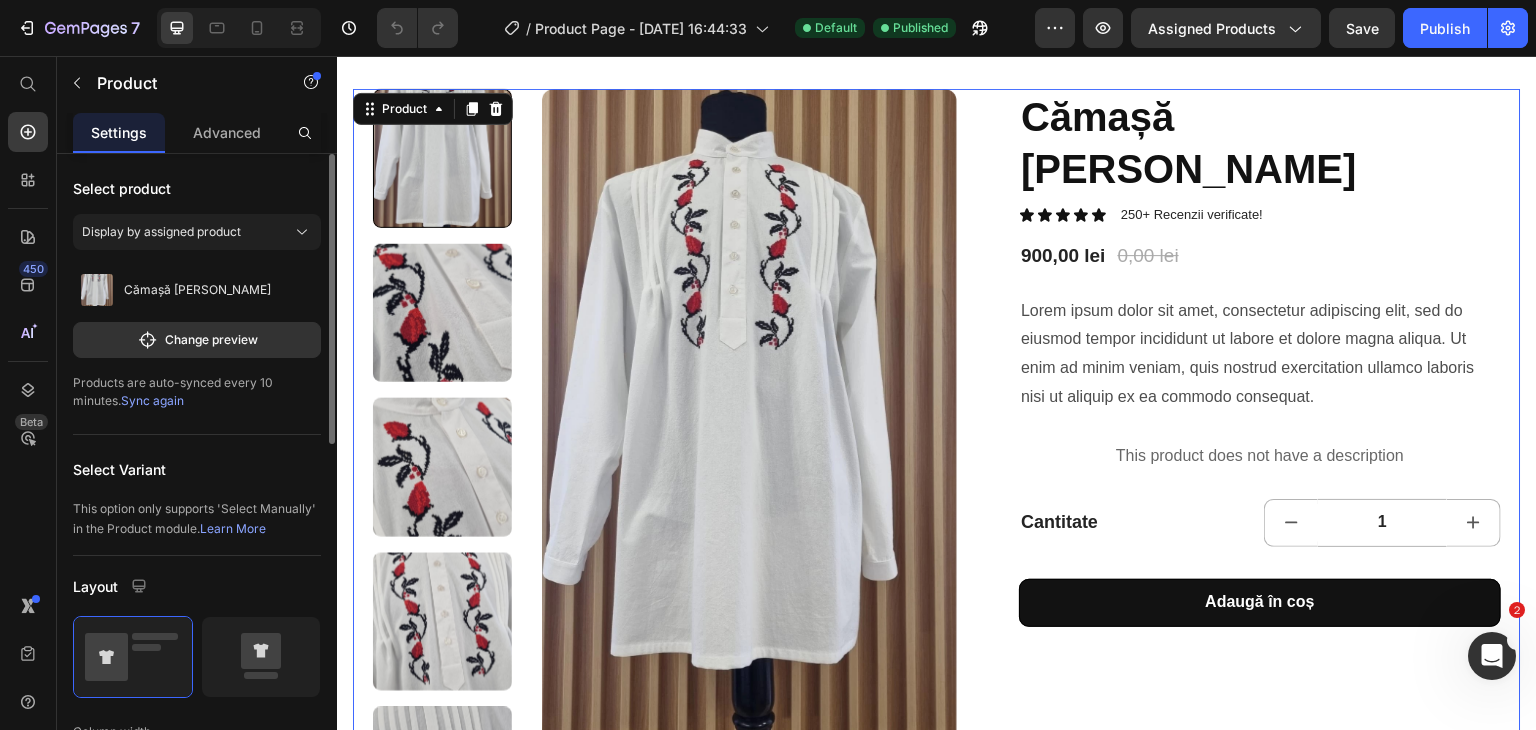 click on "Select product Display by assigned product Cămașă [PERSON_NAME] Change preview  Products are auto-synced every 10 minutes.  Sync again" at bounding box center [197, 294] 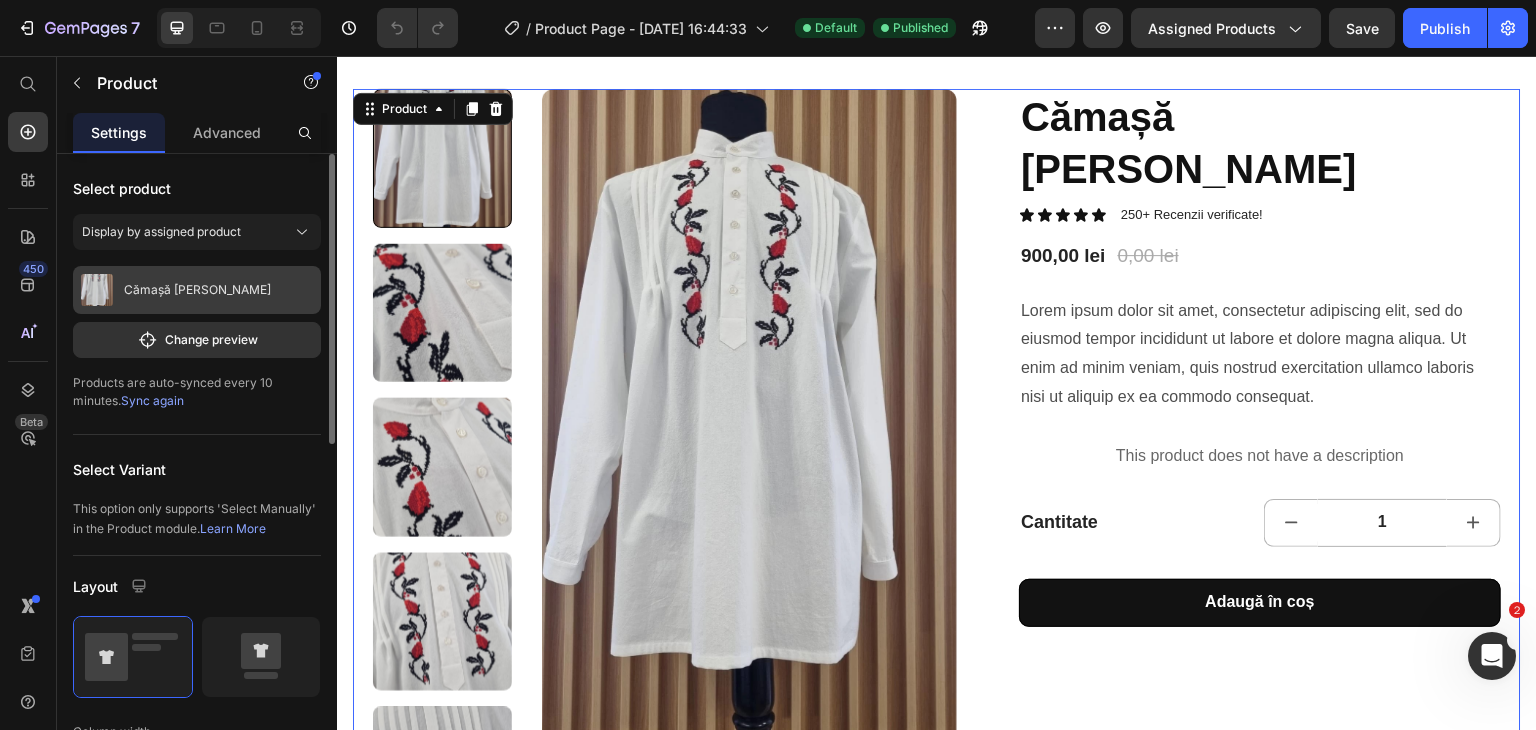 click at bounding box center [97, 290] 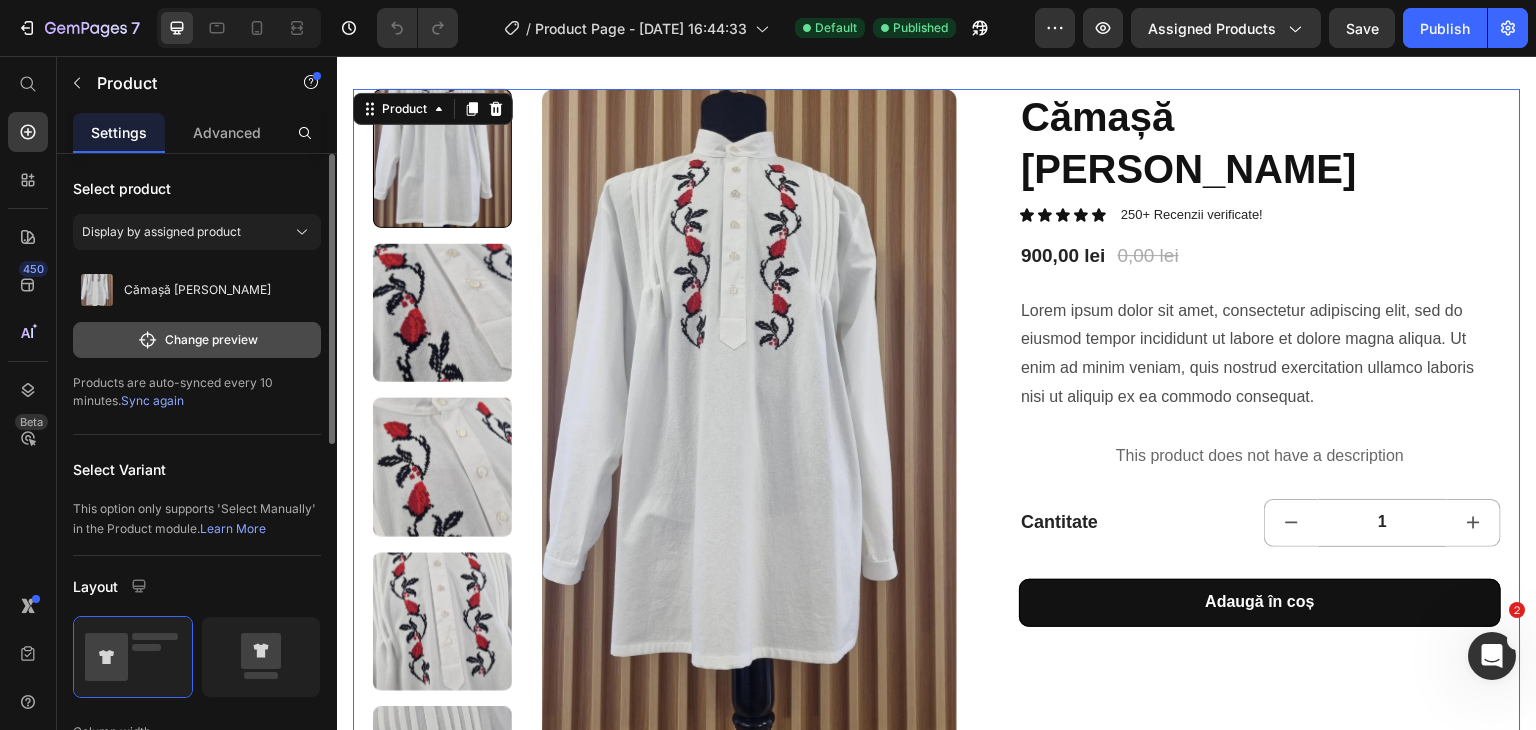 click on "Change preview" at bounding box center [197, 340] 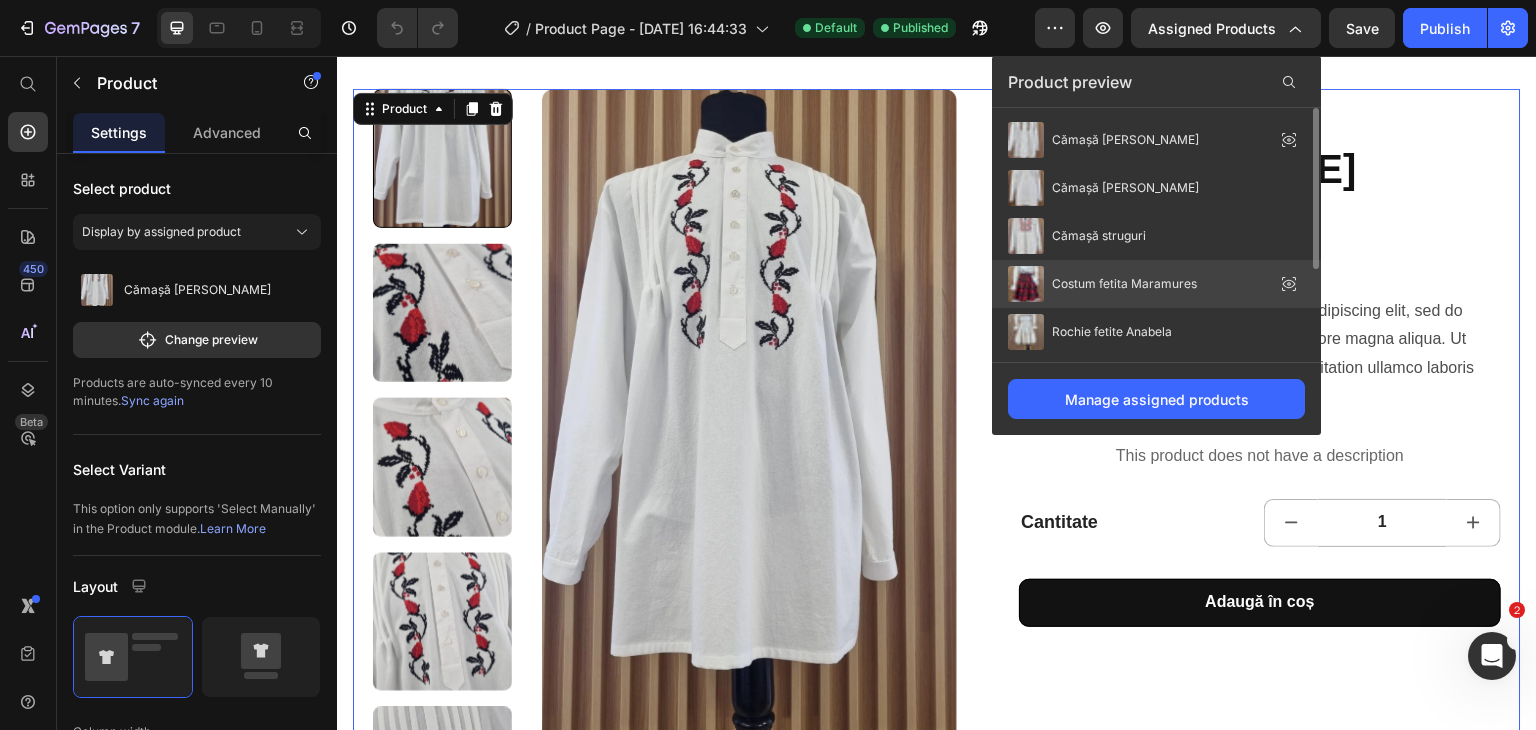 click on "Costum fetita Maramures" 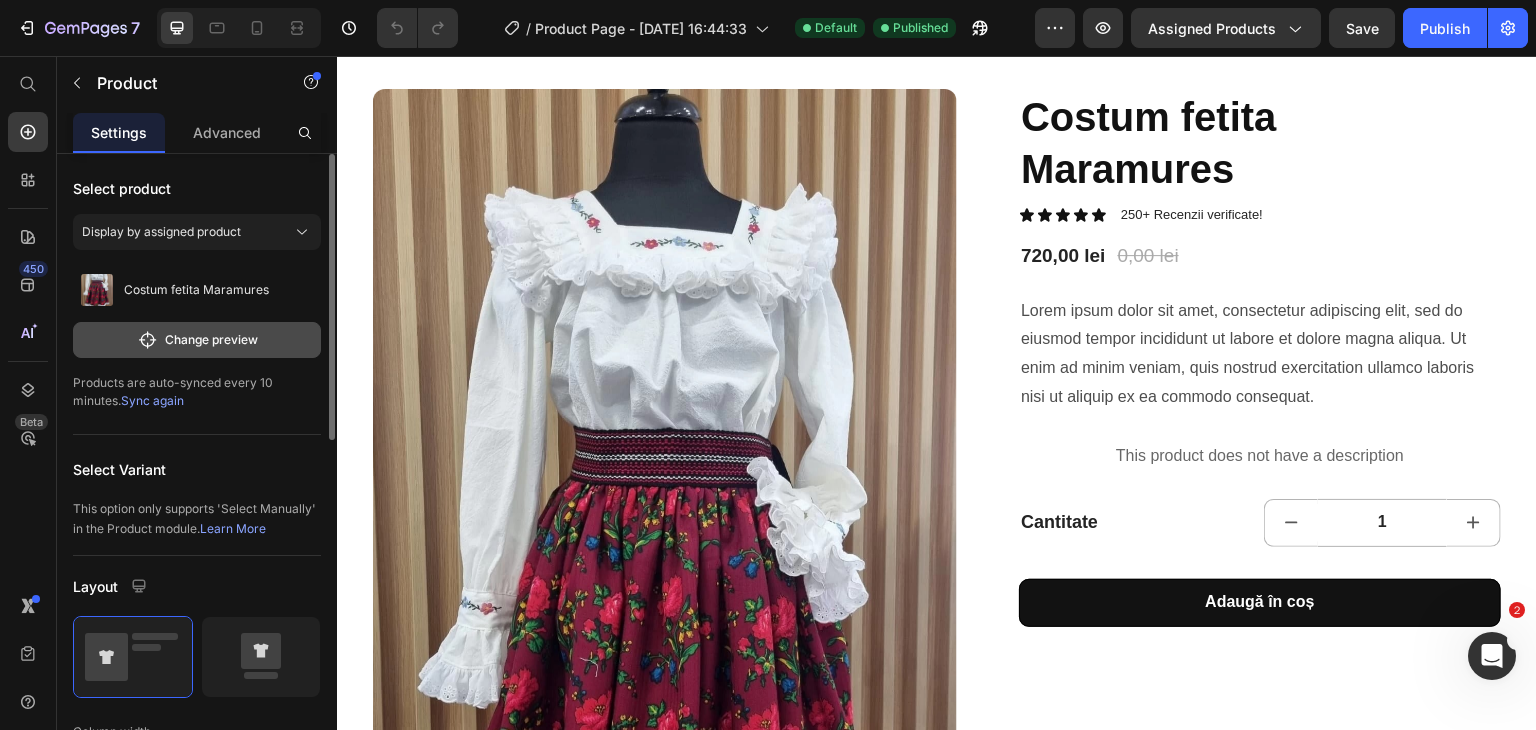 click on "Change preview" 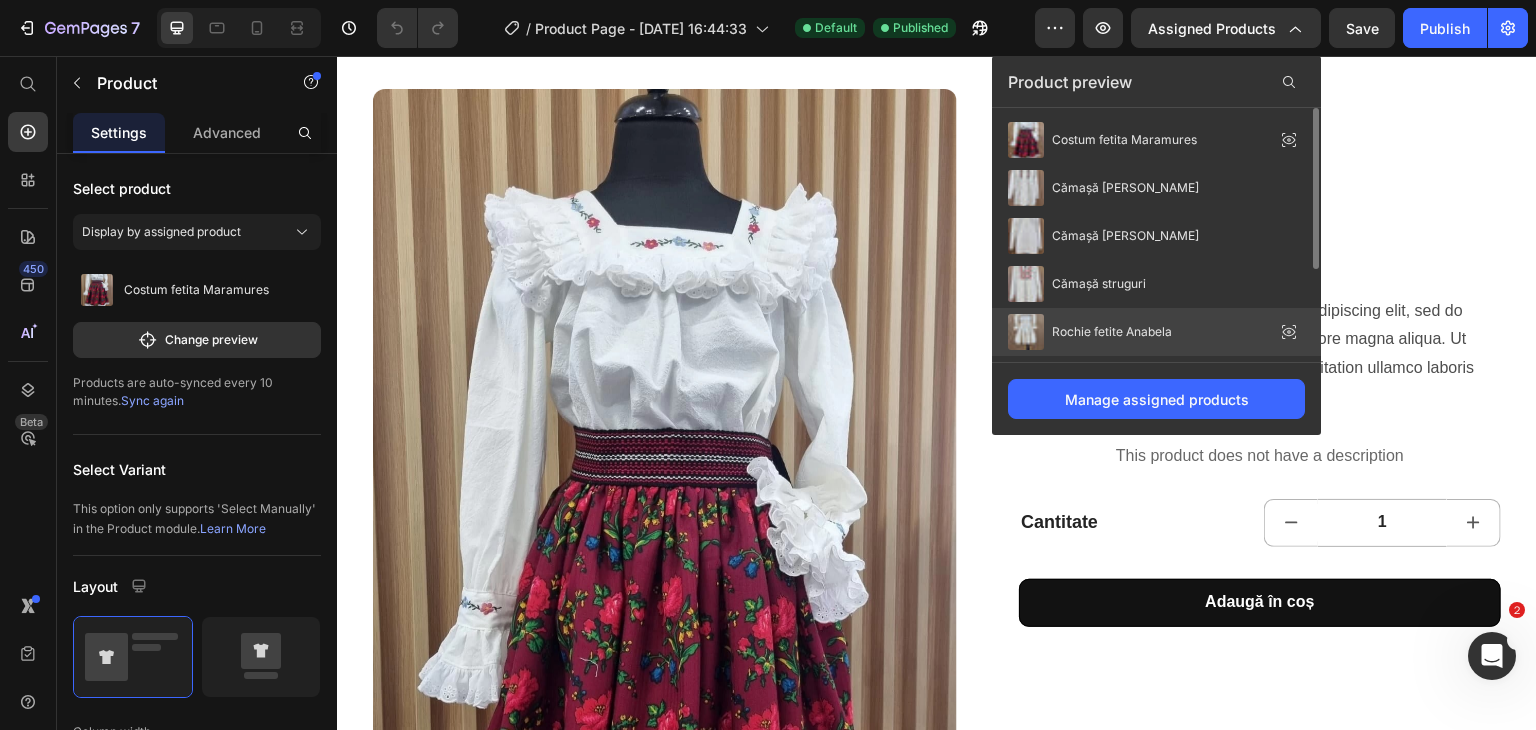 click on "Rochie fetite Anabela" at bounding box center (1090, 332) 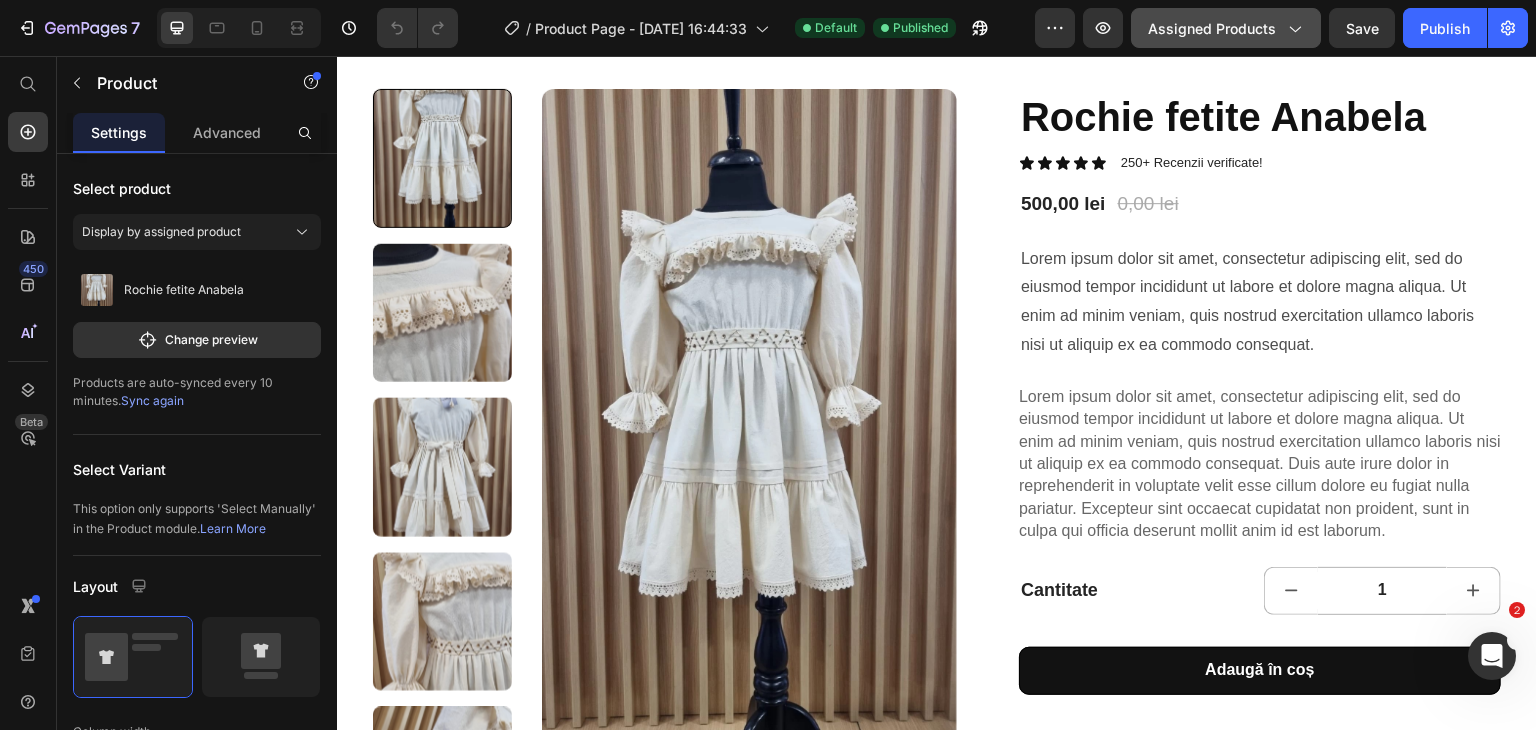 click on "Assigned Products" 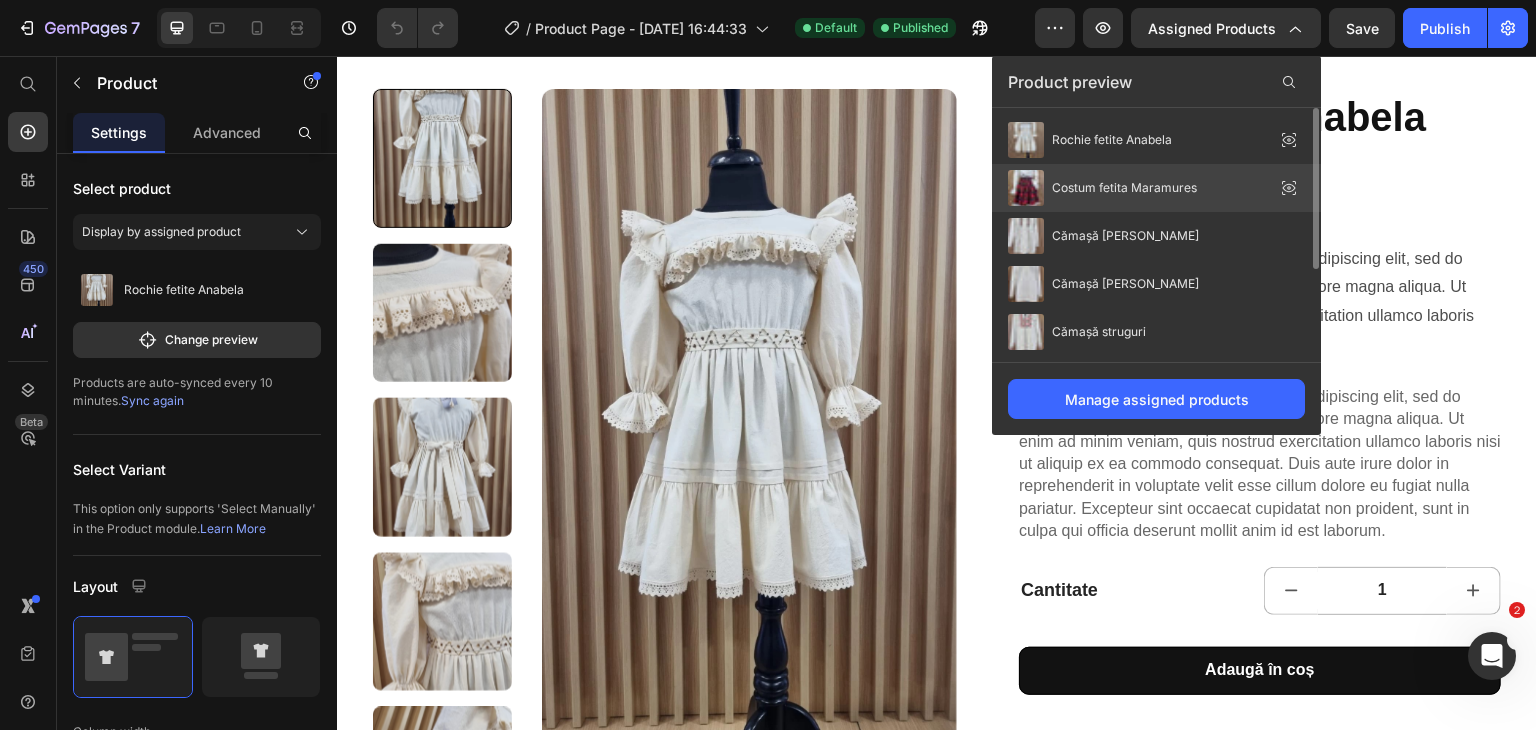 click on "Costum fetita Maramures" at bounding box center [1124, 188] 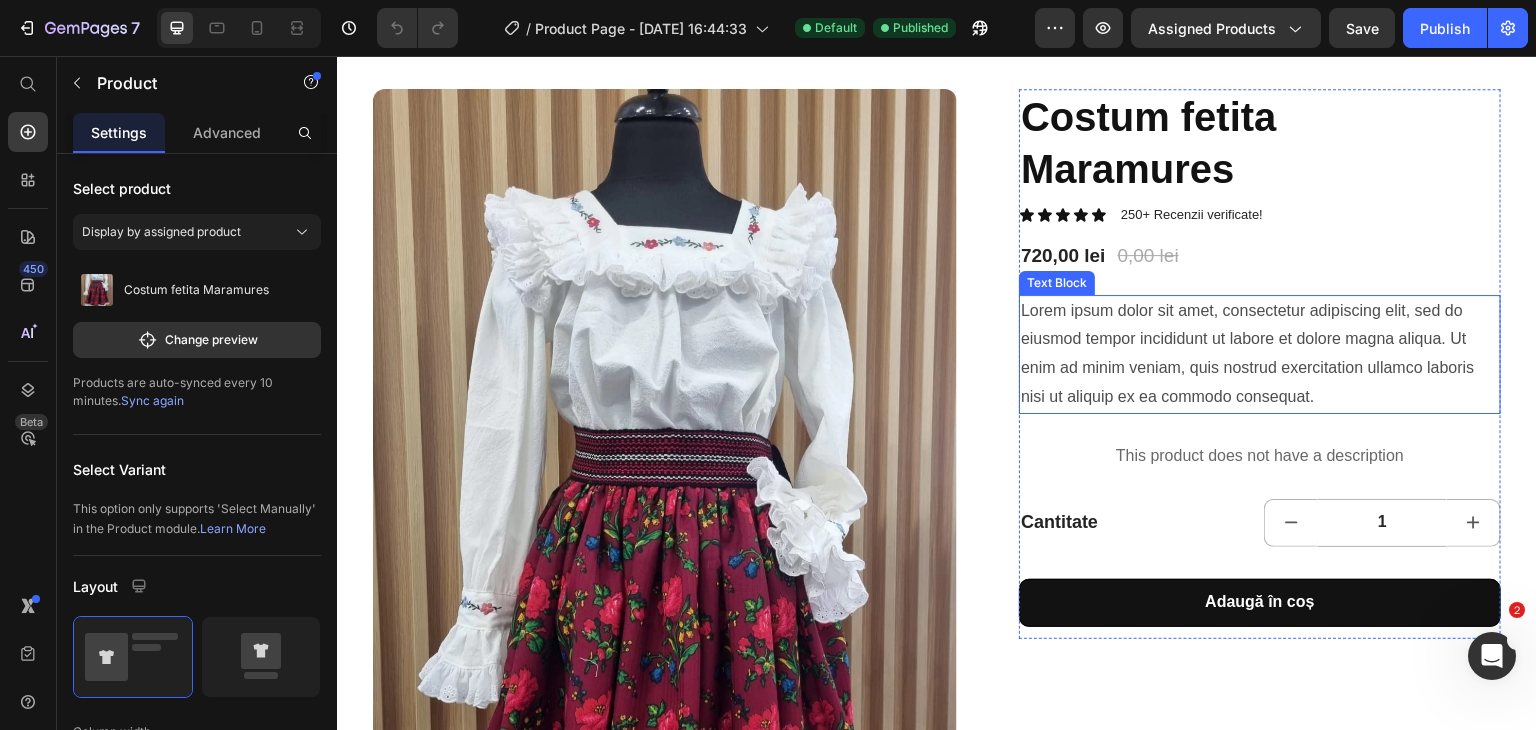 click on "Lorem ipsum dolor sit amet, consectetur adipiscing elit, sed do eiusmod tempor incididunt ut labore et dolore magna aliqua. Ut enim ad minim veniam, quis nostrud exercitation ullamco laboris nisi ut aliquip ex ea commodo consequat." at bounding box center [1260, 354] 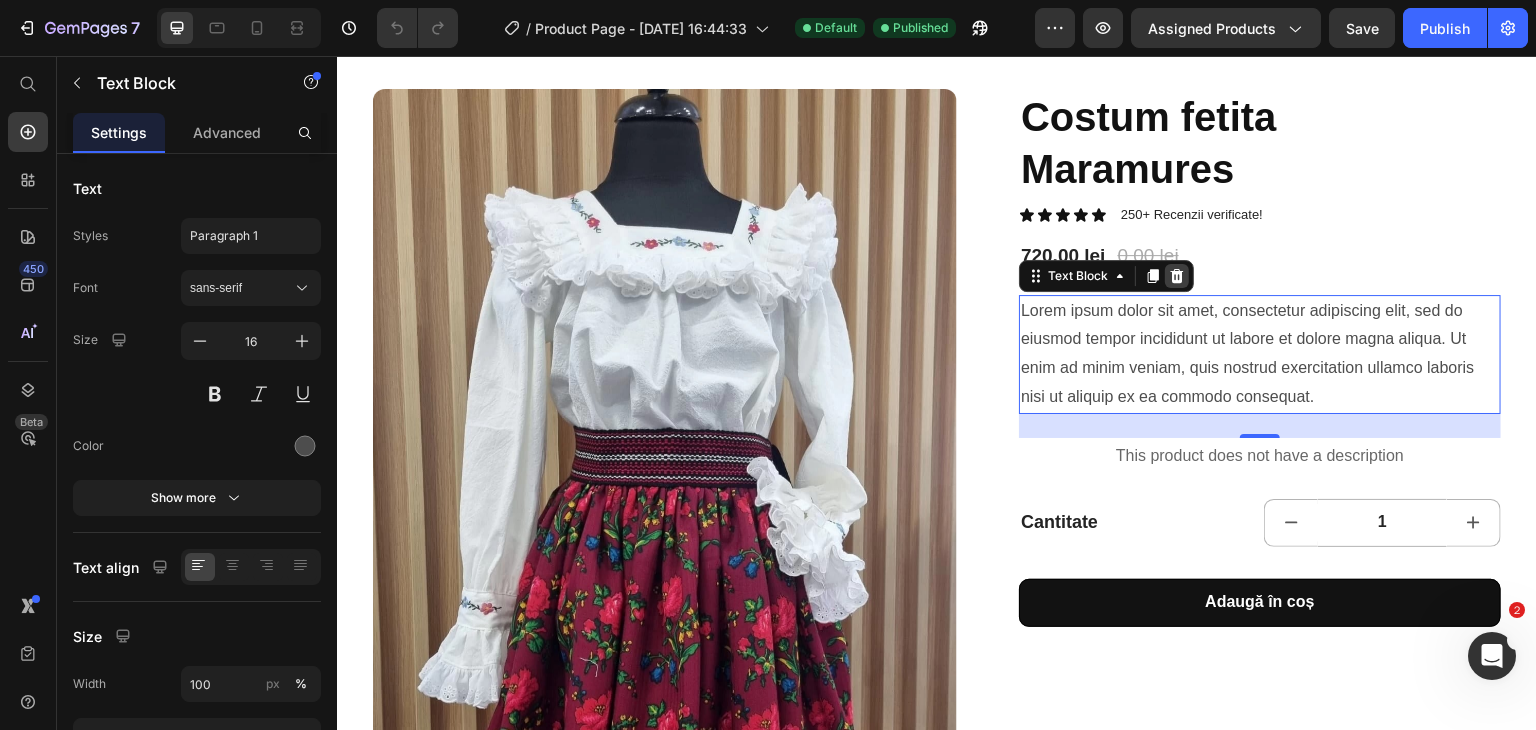 click 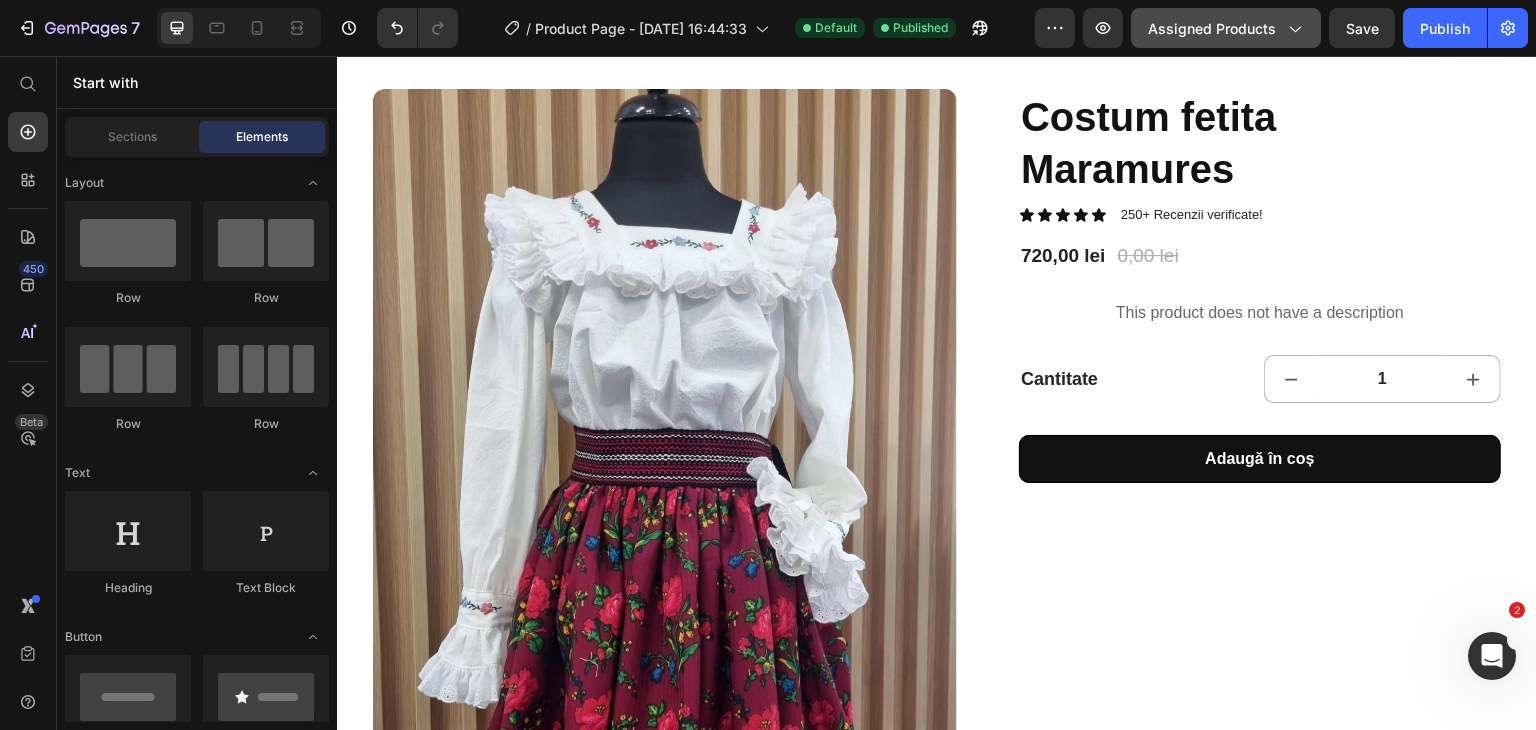 click on "Assigned Products" 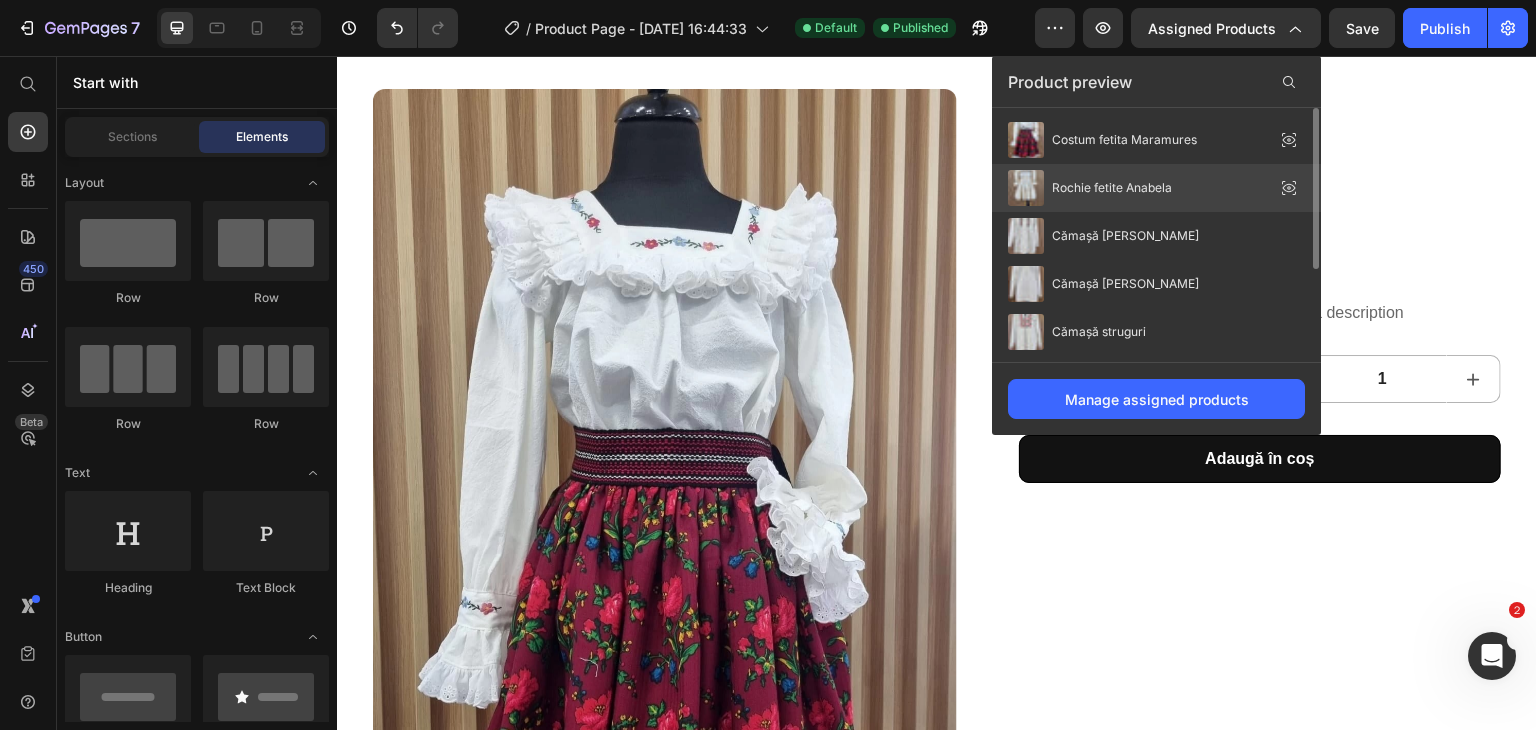 click on "Rochie fetite Anabela" at bounding box center [1112, 188] 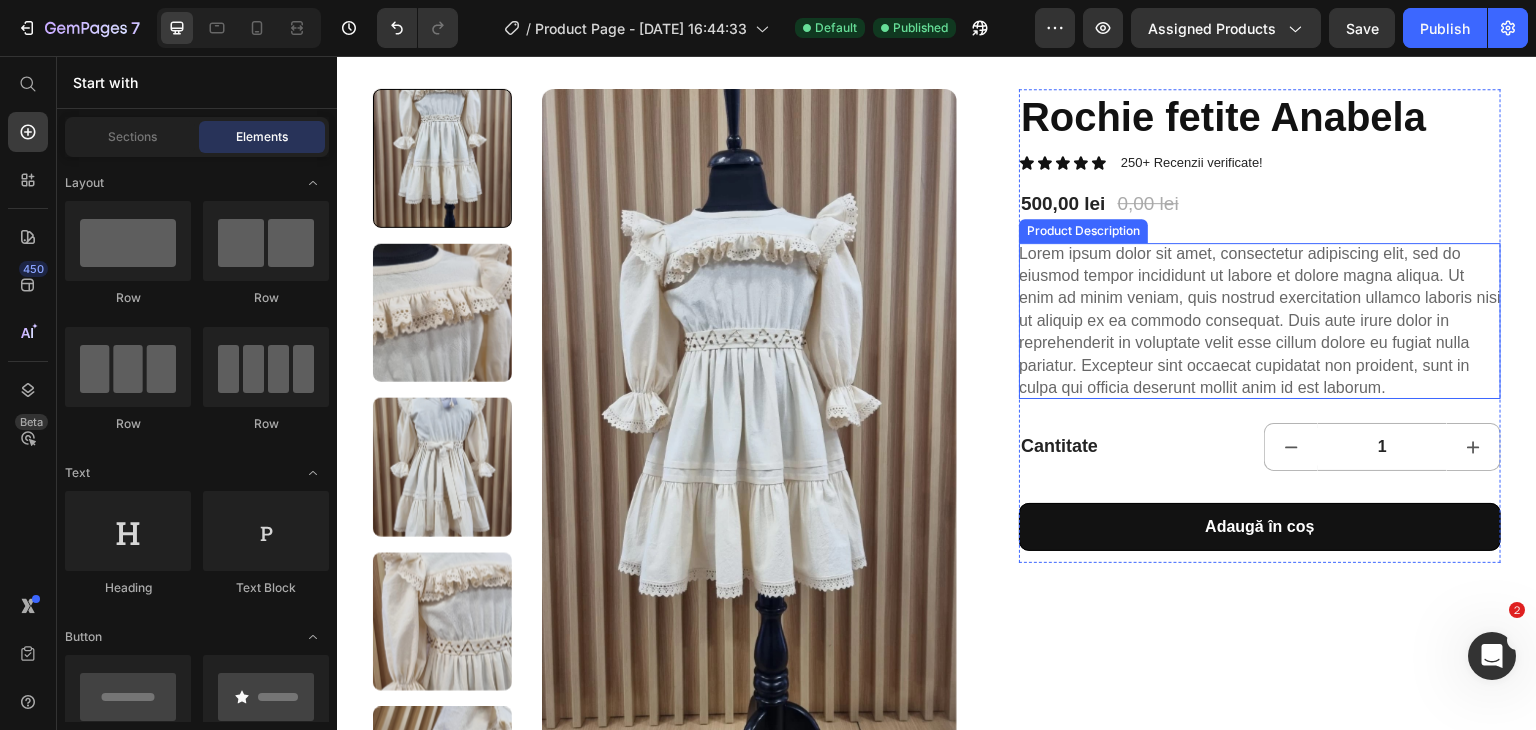 click on "Lorem ipsum dolor sit amet, consectetur adipiscing elit, sed do eiusmod tempor incididunt ut labore et dolore magna aliqua. Ut enim ad minim veniam, quis nostrud exercitation ullamco laboris nisi ut aliquip ex ea commodo consequat. Duis aute irure dolor in reprehenderit in voluptate velit esse cillum dolore eu fugiat nulla pariatur. Excepteur sint occaecat cupidatat non proident, sunt in culpa qui officia deserunt mollit anim id est laborum." at bounding box center (1260, 320) 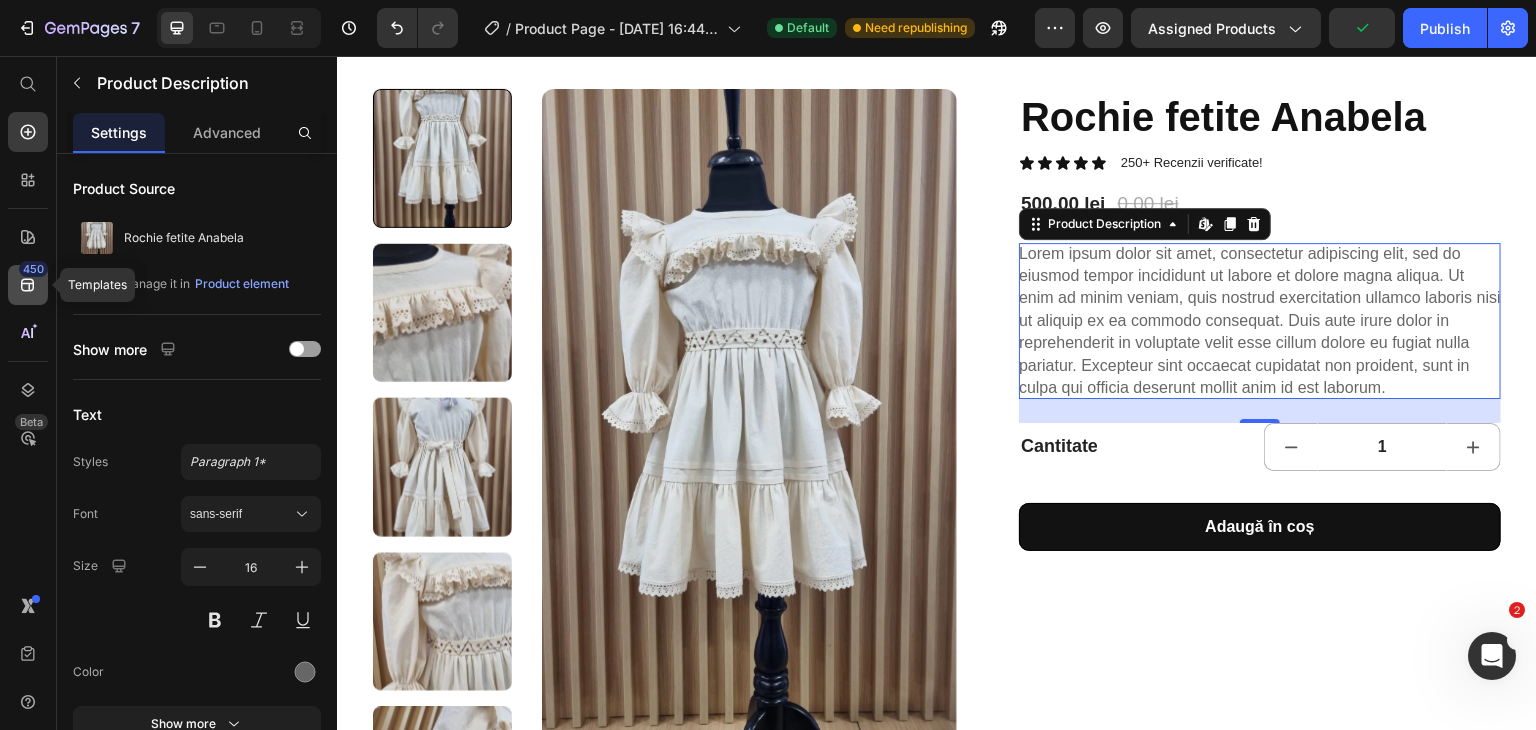 click on "450" at bounding box center (33, 269) 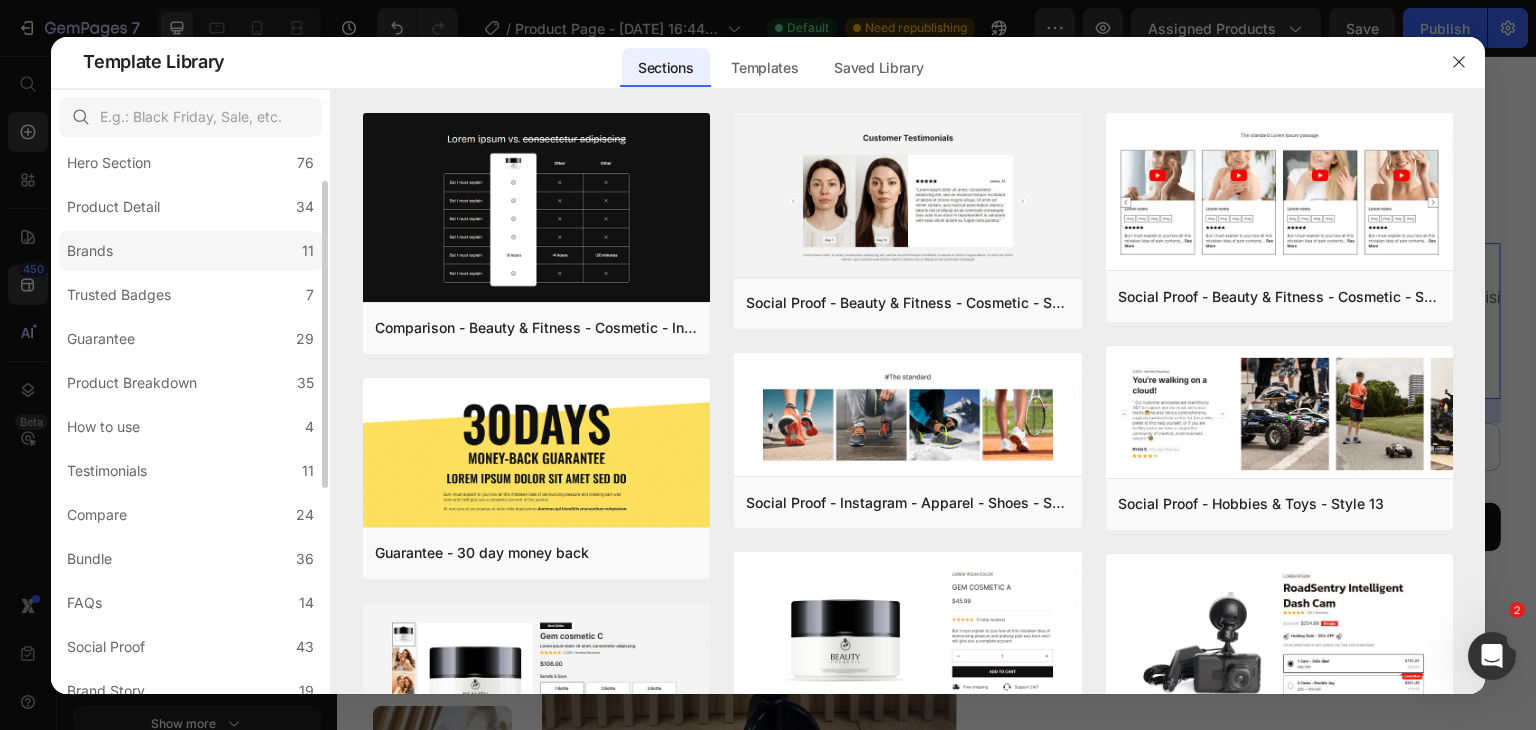 scroll, scrollTop: 63, scrollLeft: 0, axis: vertical 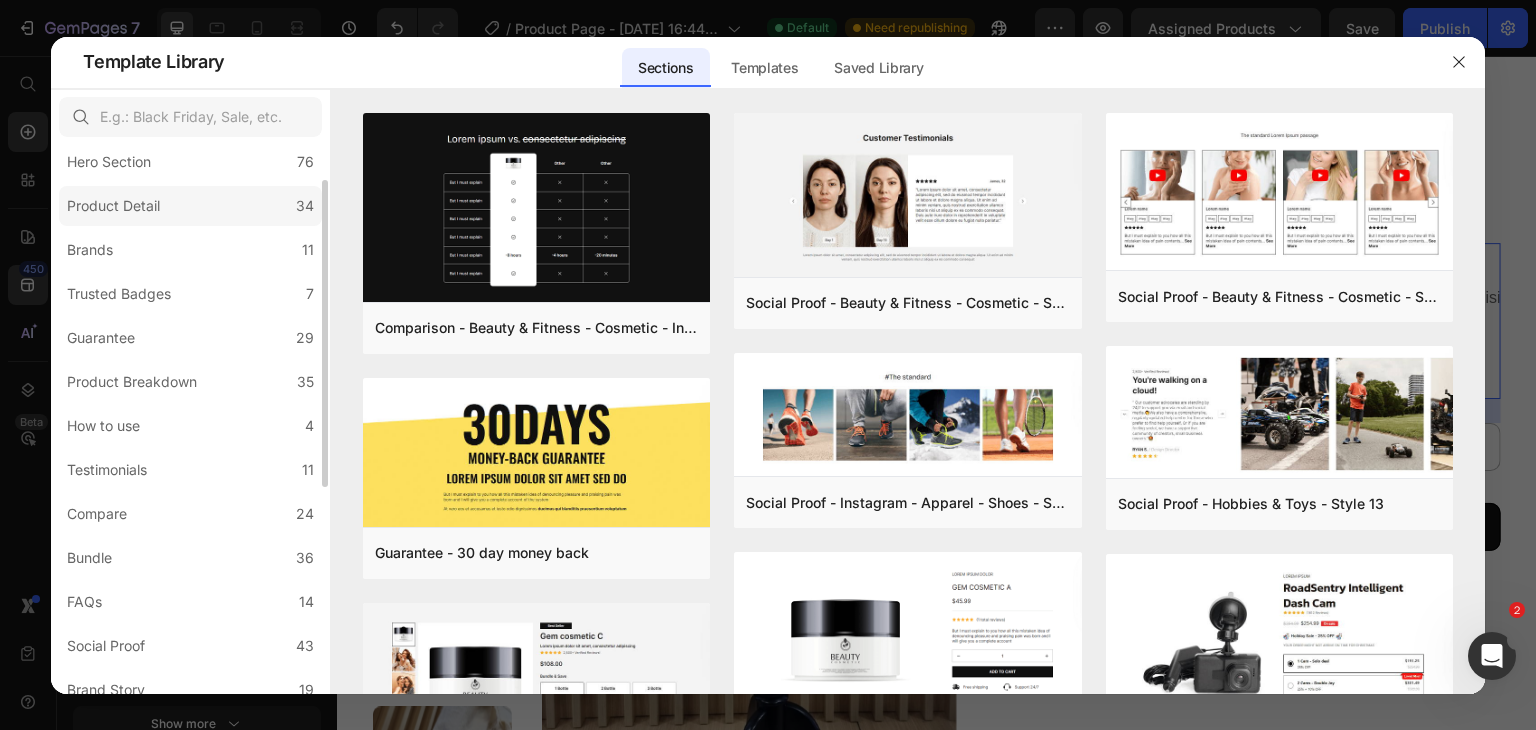 click on "Product Detail 34" 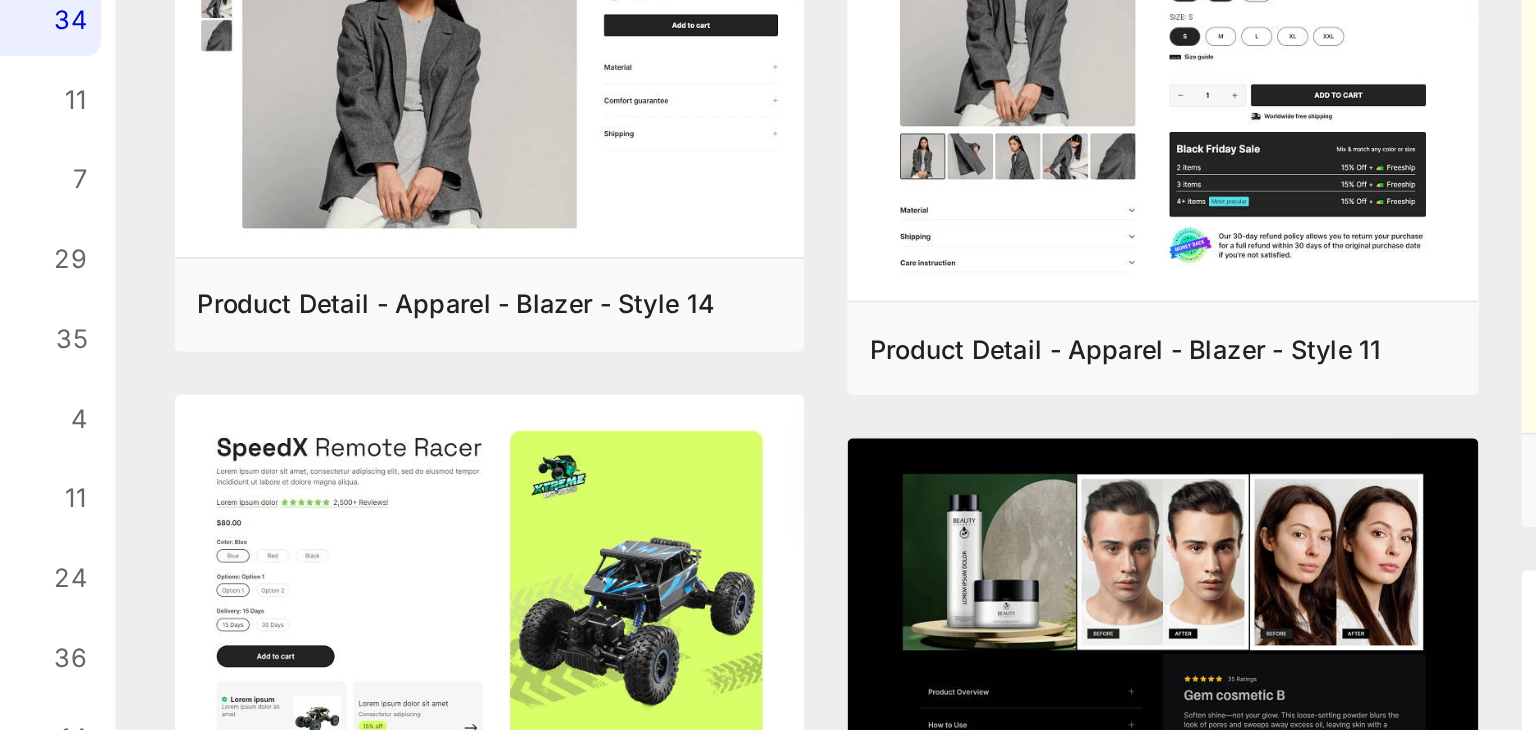 scroll, scrollTop: 41, scrollLeft: 0, axis: vertical 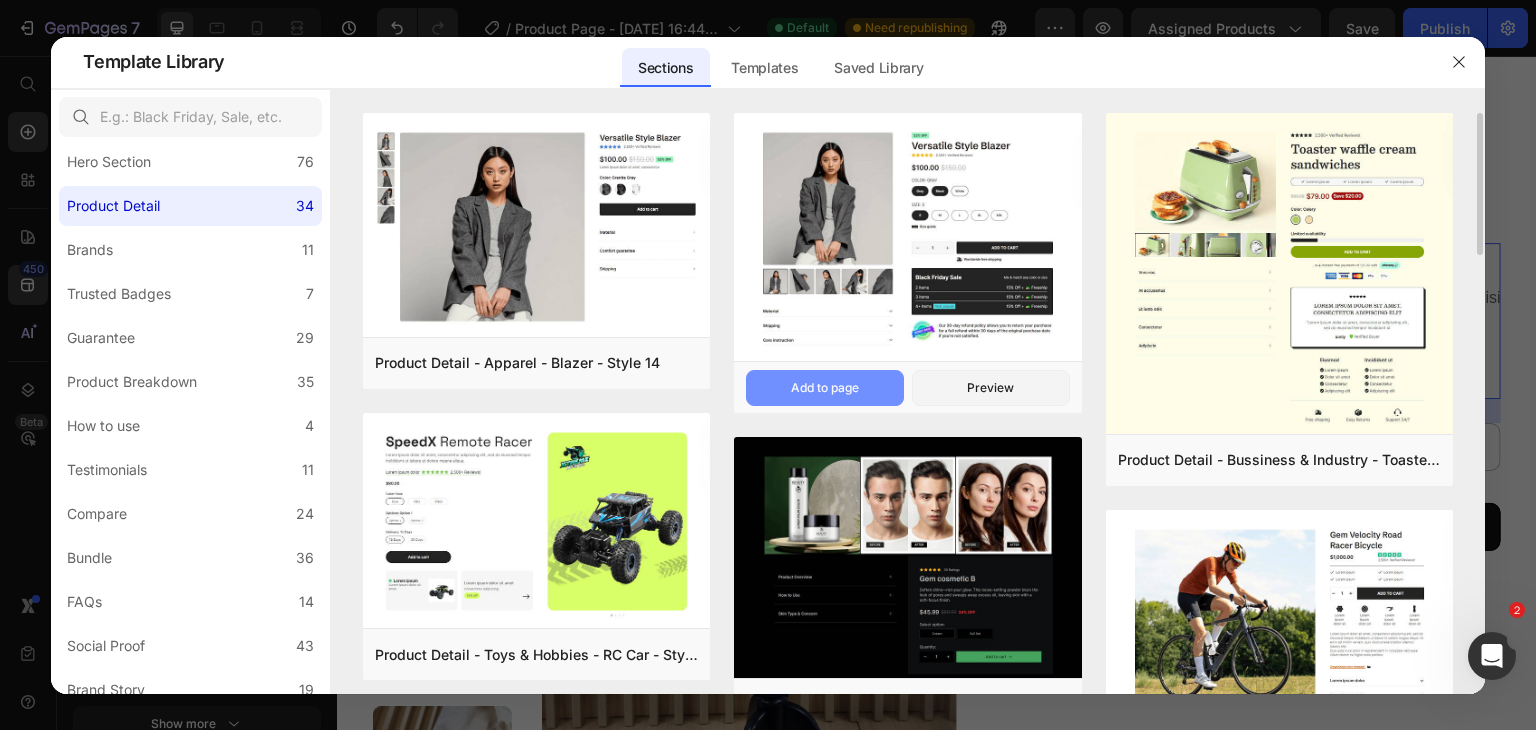 click on "Add to page" at bounding box center [825, 388] 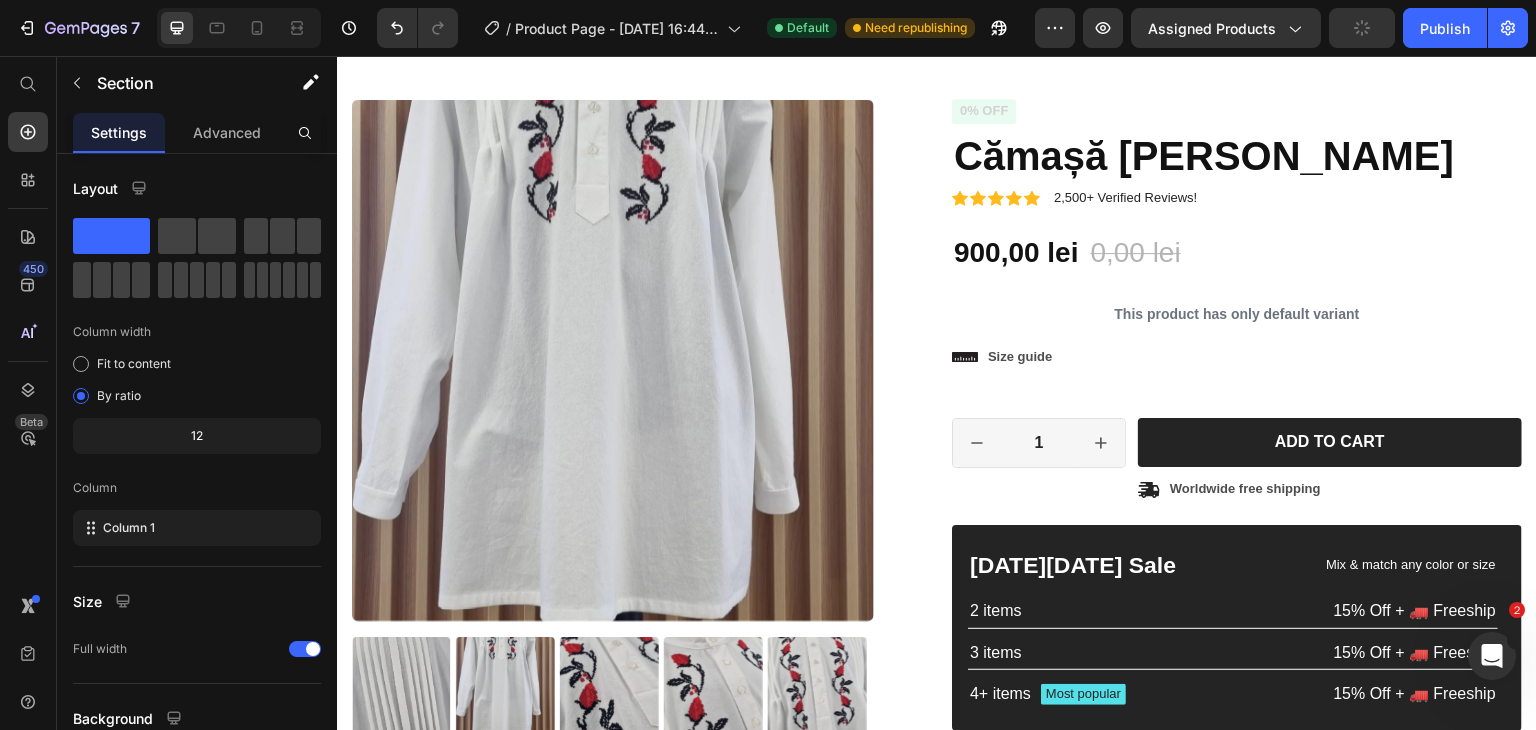 scroll, scrollTop: 2916, scrollLeft: 0, axis: vertical 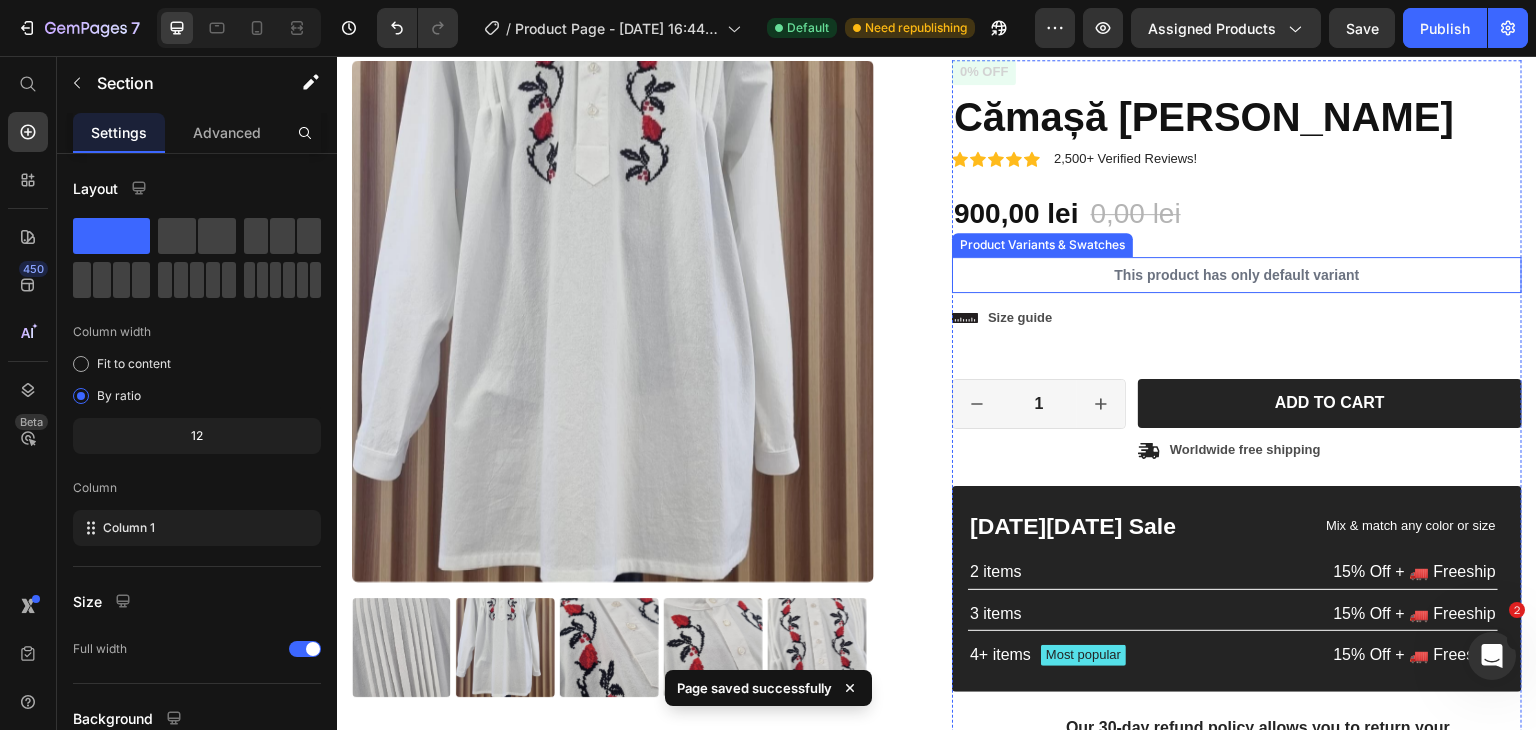 click on "This product has only default variant" at bounding box center [1237, 275] 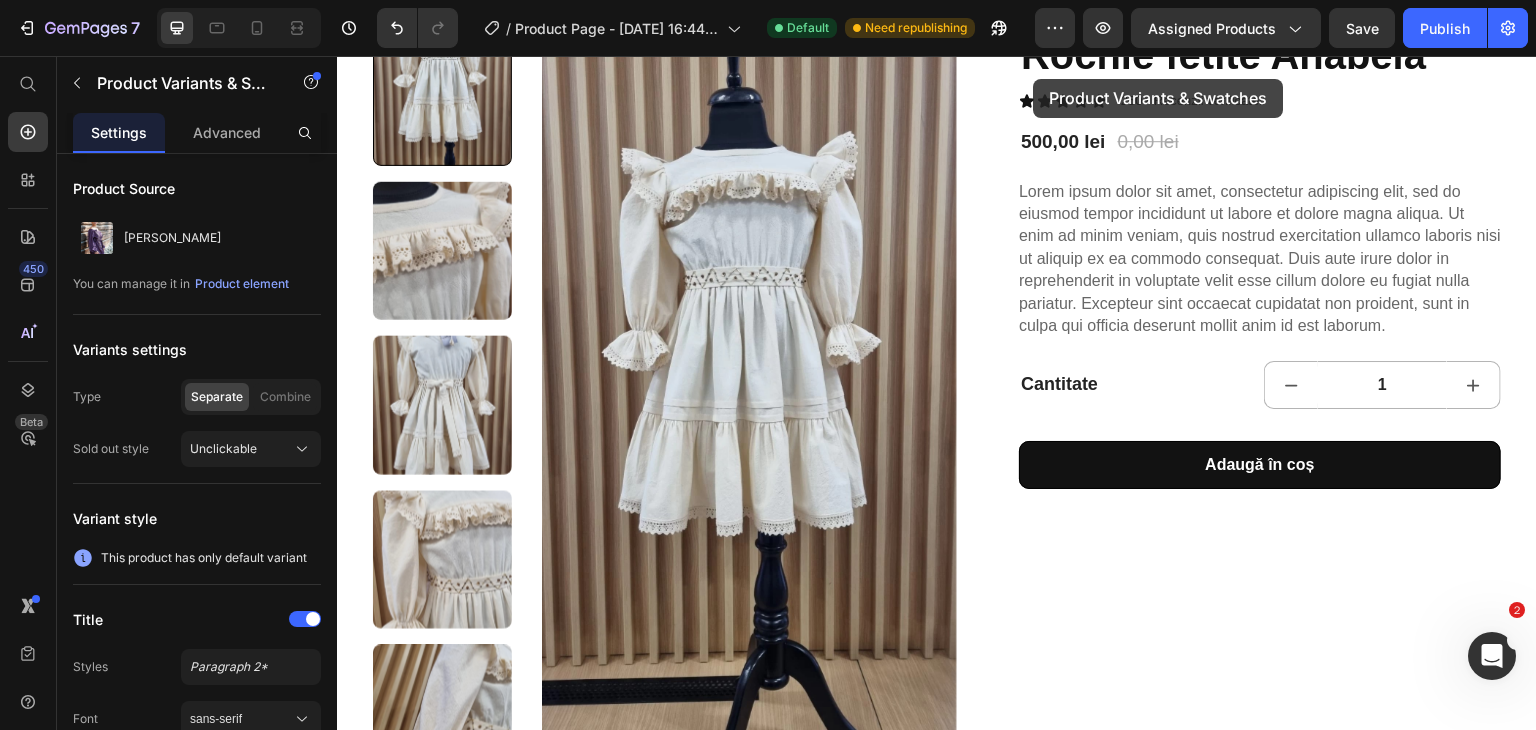 scroll, scrollTop: 0, scrollLeft: 0, axis: both 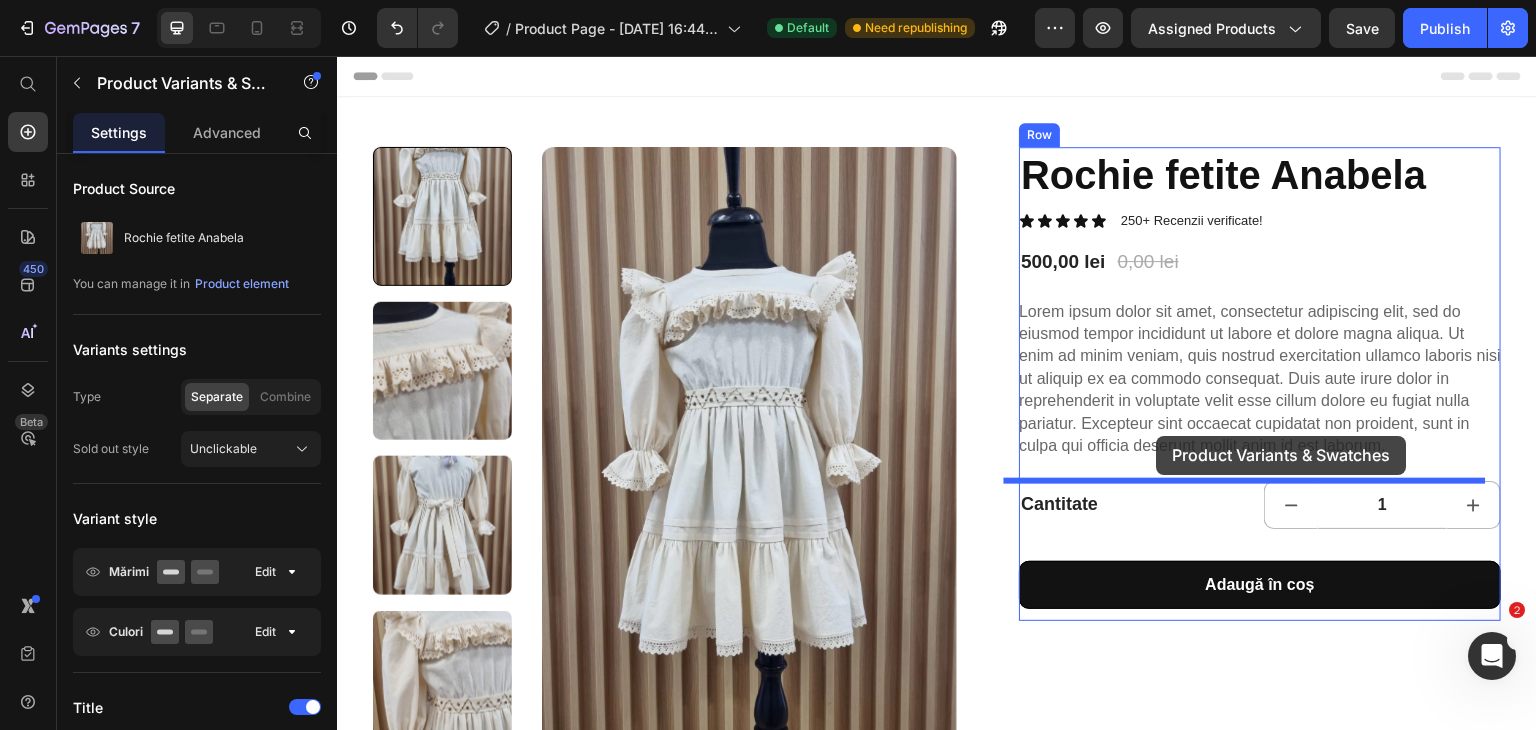 drag, startPoint x: 1005, startPoint y: 241, endPoint x: 1157, endPoint y: 436, distance: 247.2428 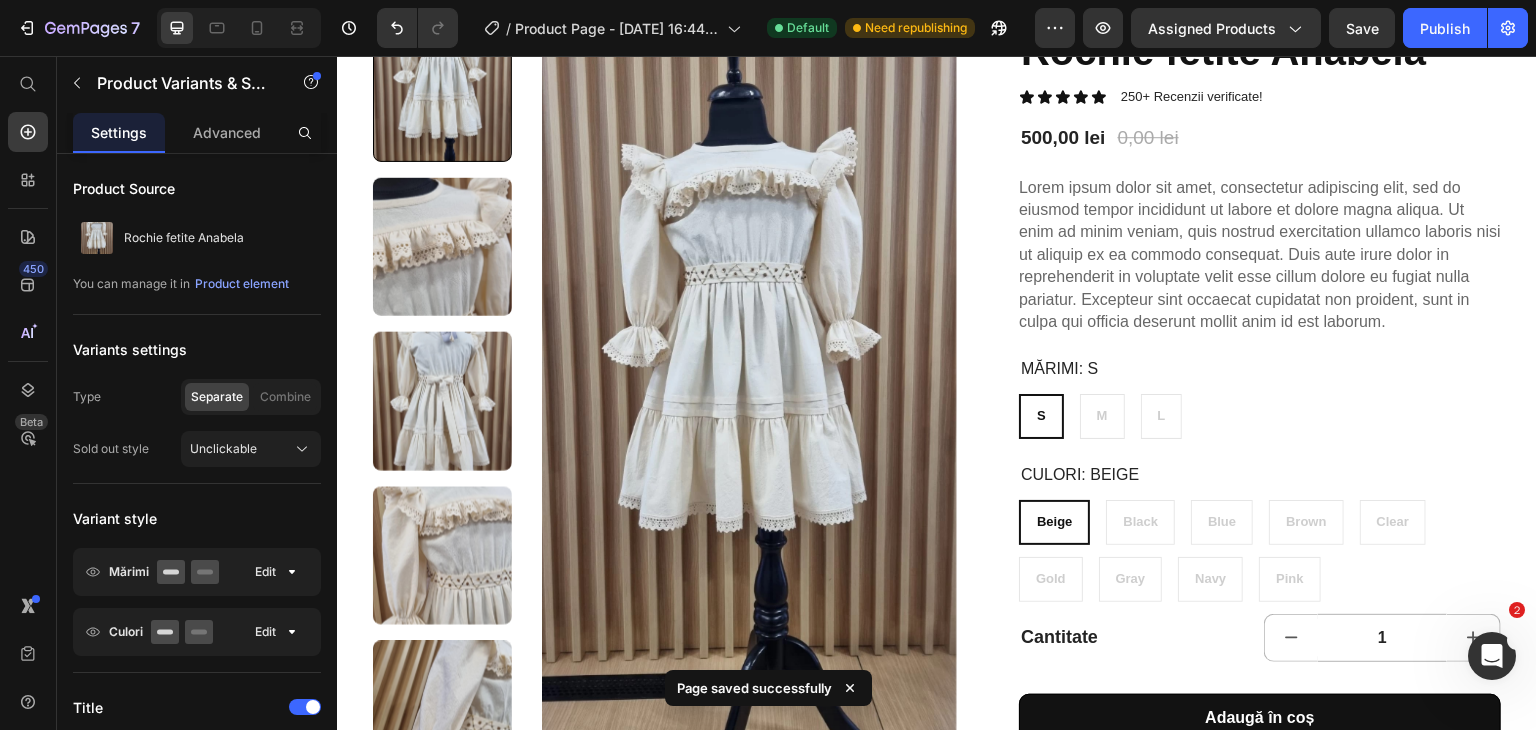 scroll, scrollTop: 120, scrollLeft: 0, axis: vertical 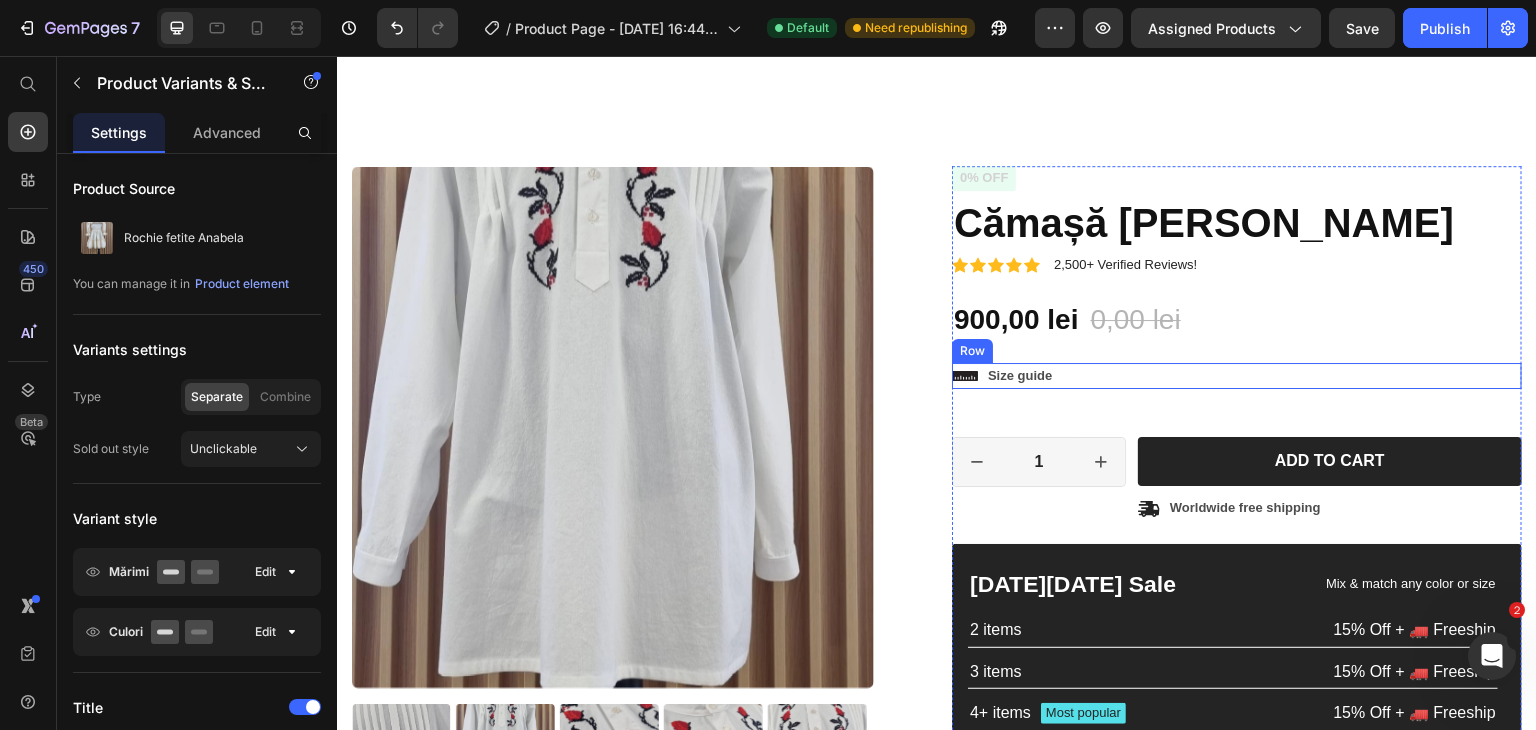 click on "Icon Size guide Text Block Row" at bounding box center (1237, 376) 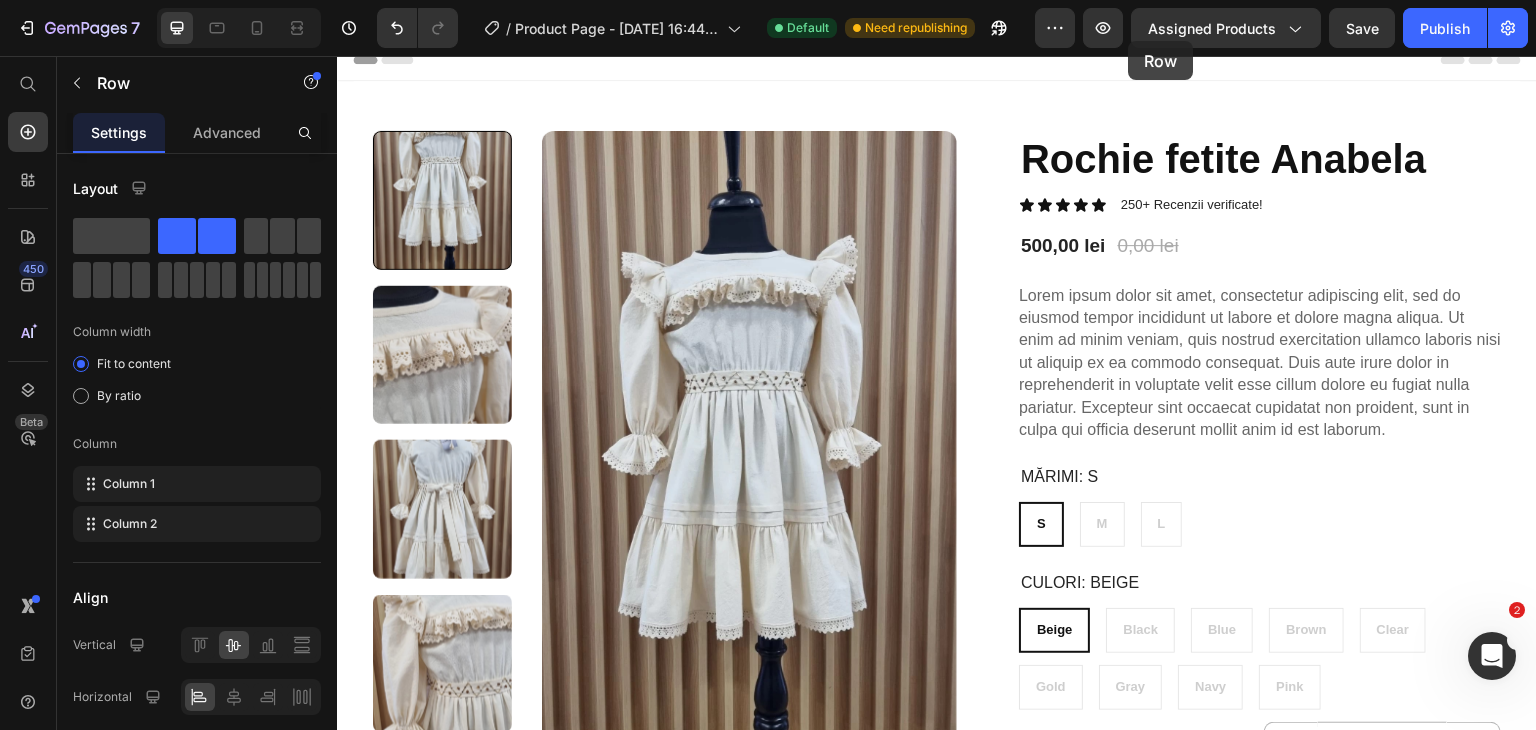 scroll, scrollTop: 0, scrollLeft: 0, axis: both 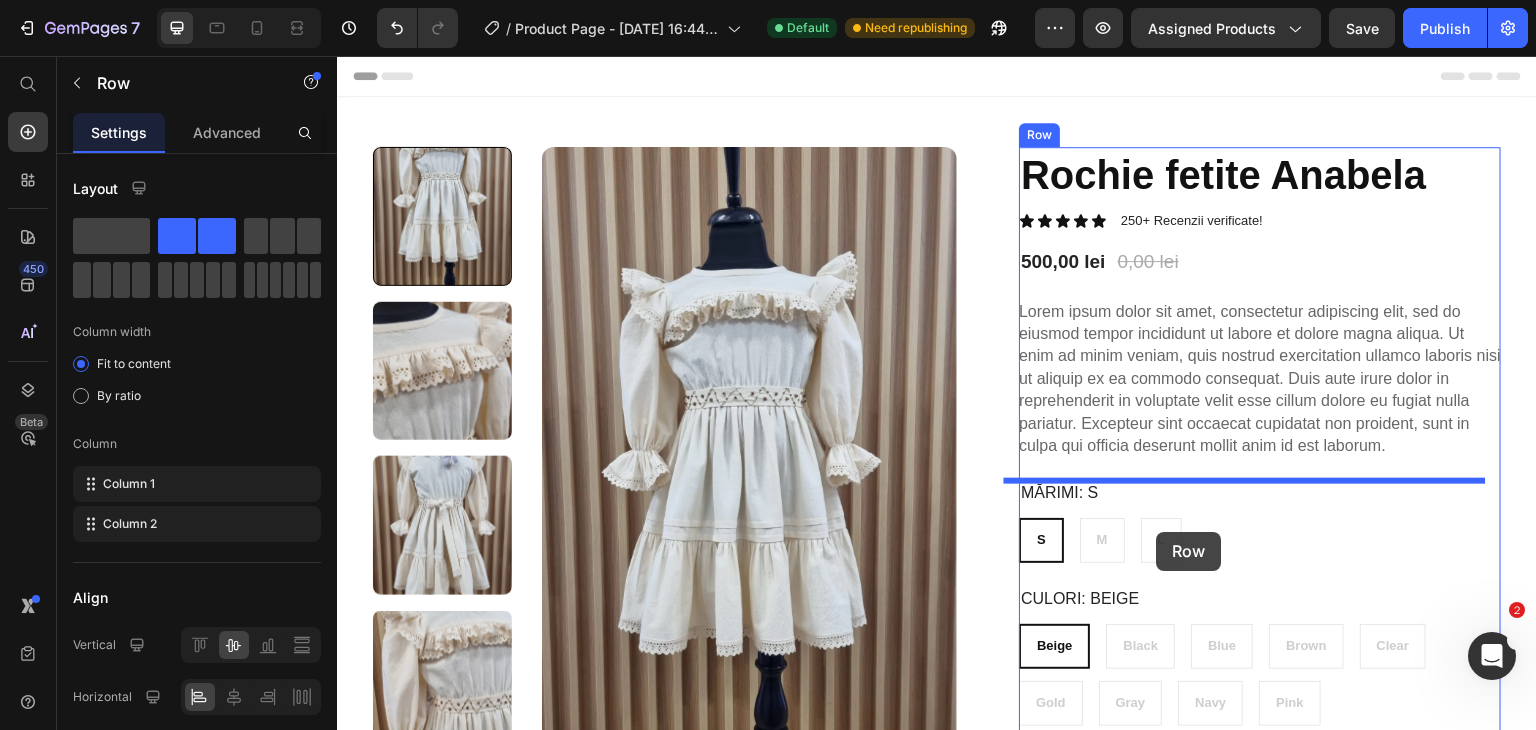 drag, startPoint x: 982, startPoint y: 348, endPoint x: 1157, endPoint y: 532, distance: 253.93109 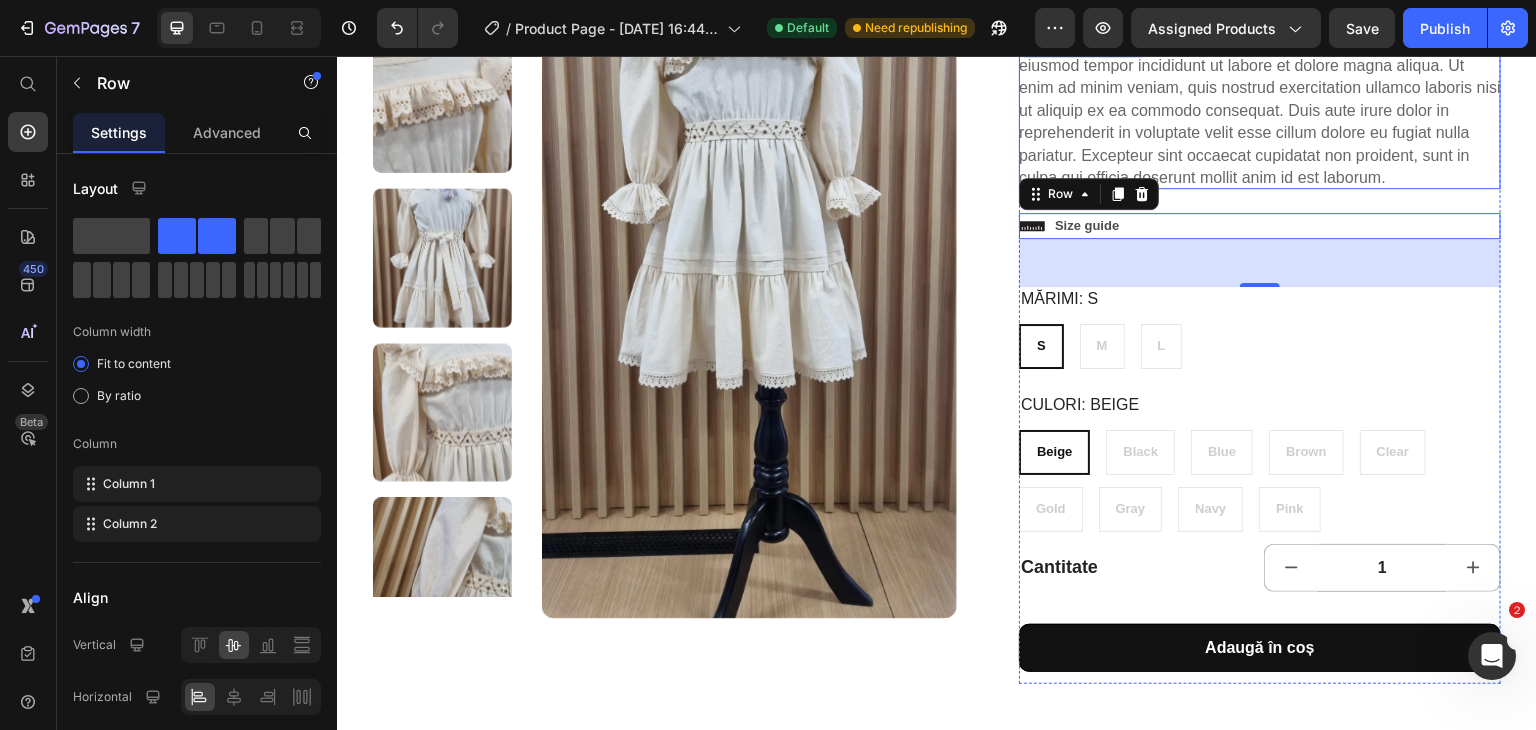 scroll, scrollTop: 269, scrollLeft: 0, axis: vertical 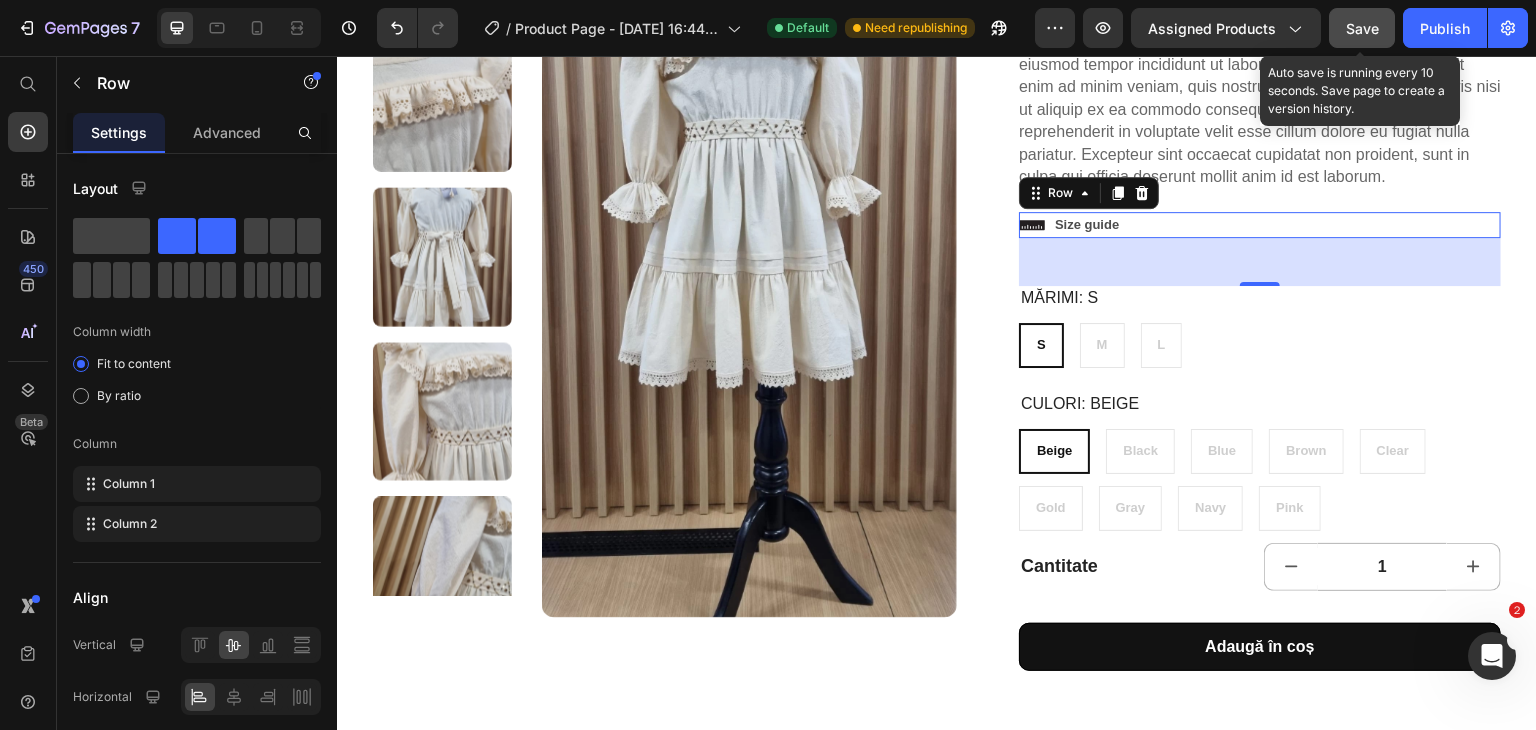 click on "Save" at bounding box center (1362, 28) 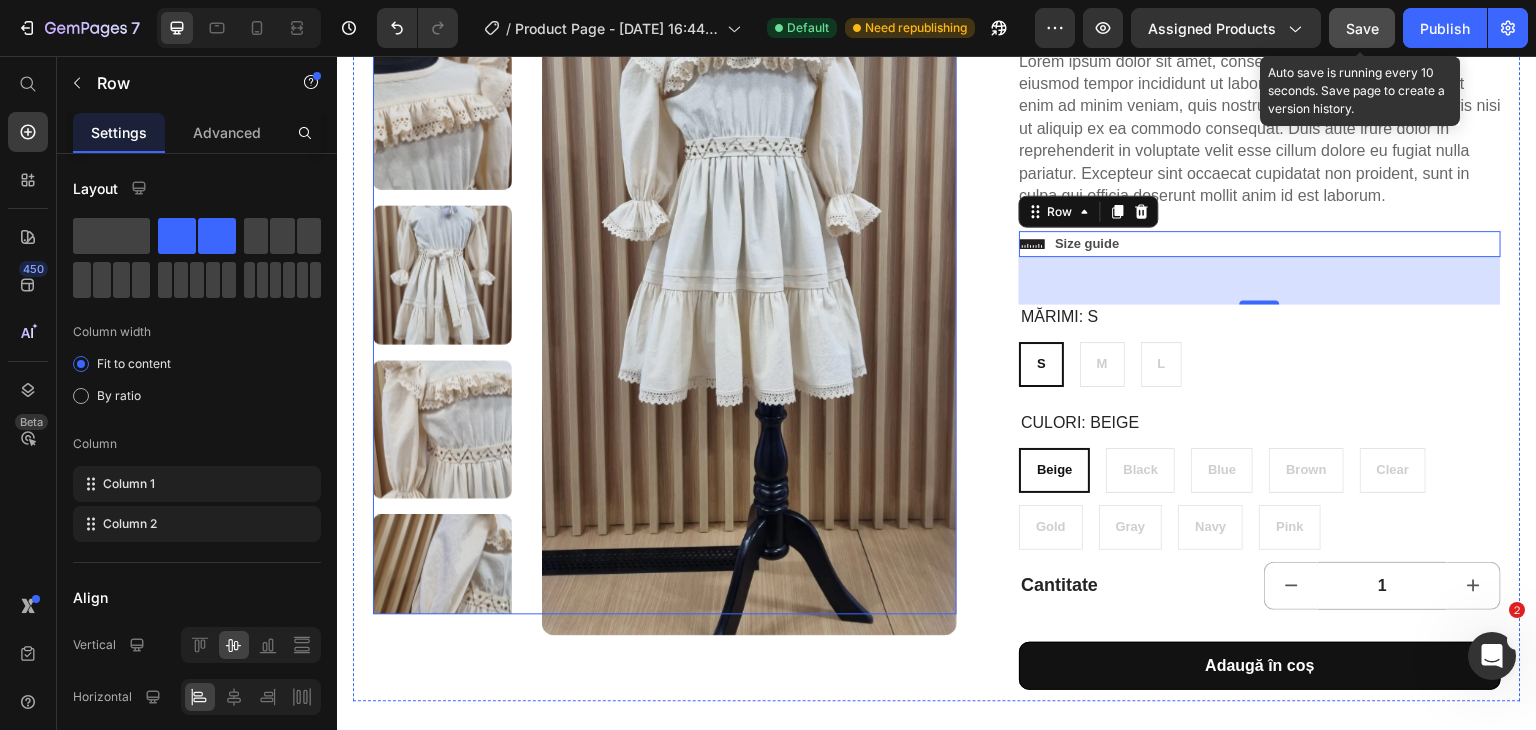 scroll, scrollTop: 240, scrollLeft: 0, axis: vertical 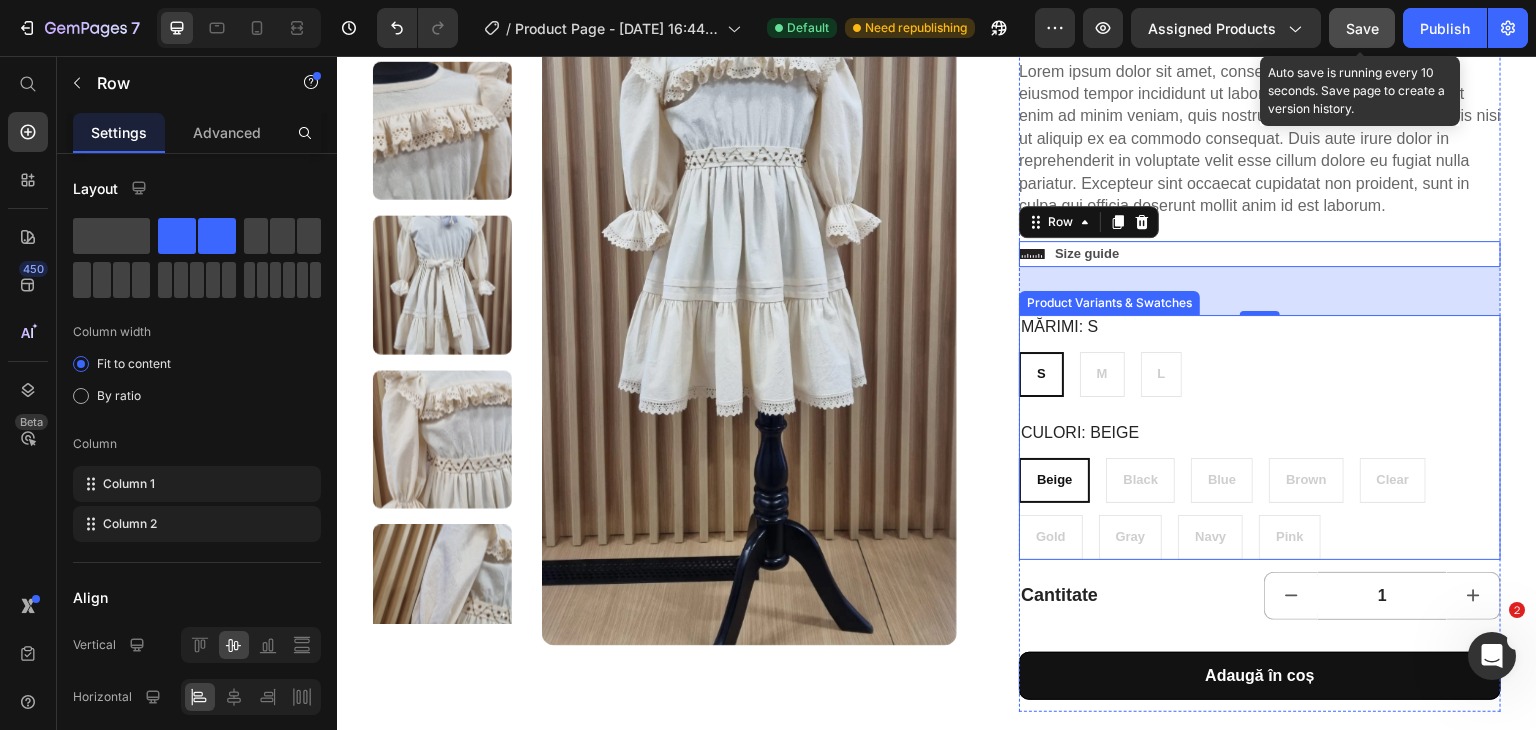 click on "Mărimi: S S S S M M M L L L" at bounding box center (1260, 356) 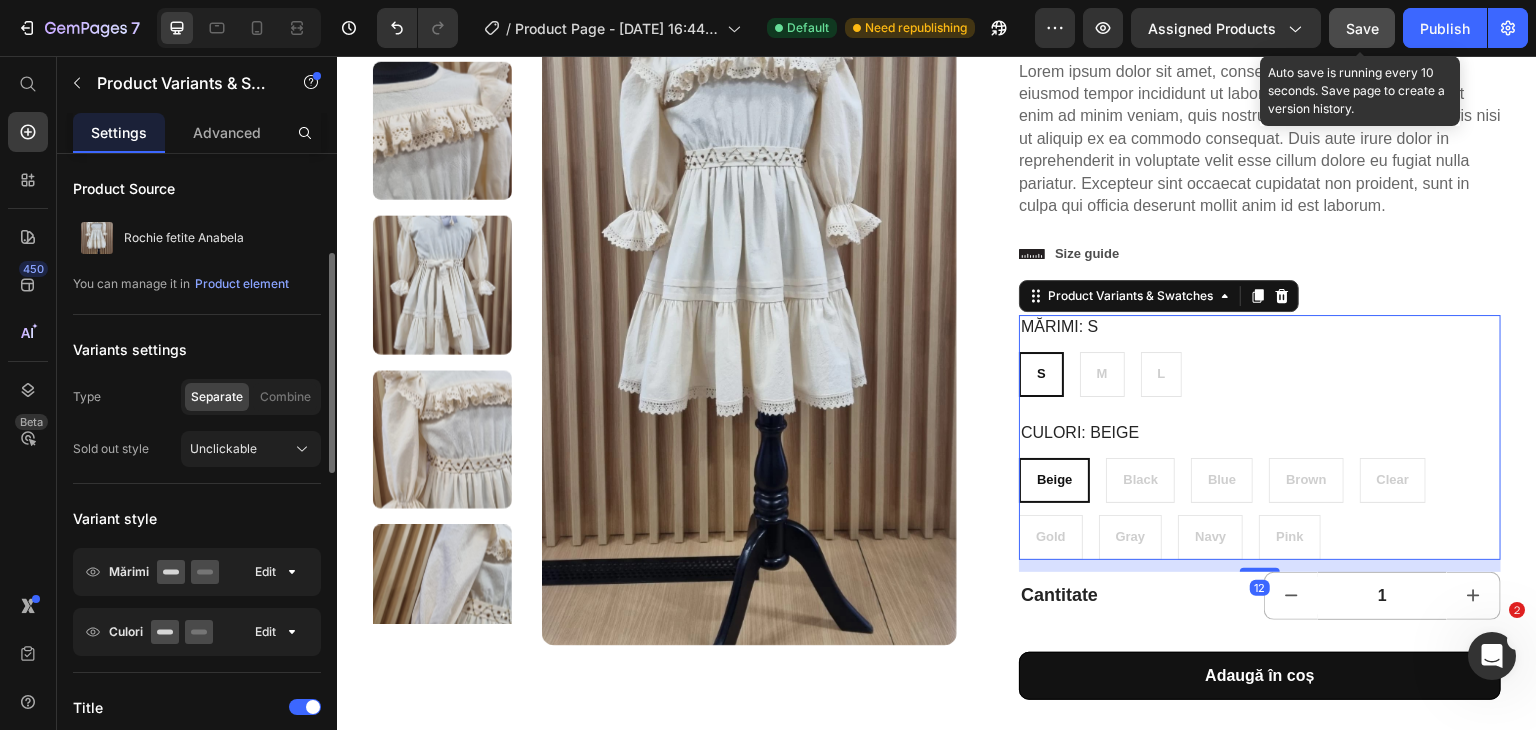 scroll, scrollTop: 96, scrollLeft: 0, axis: vertical 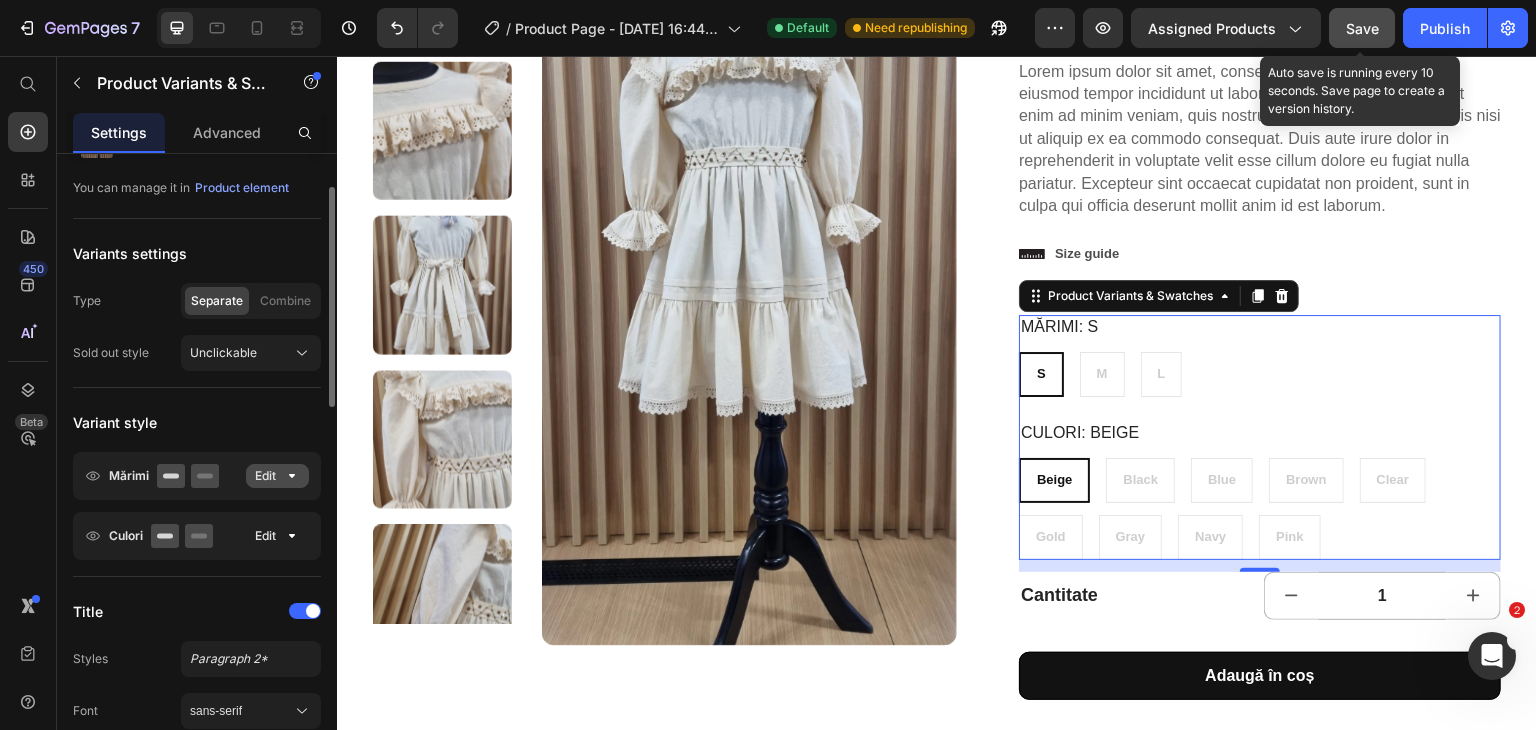 click on "Edit" at bounding box center [277, 476] 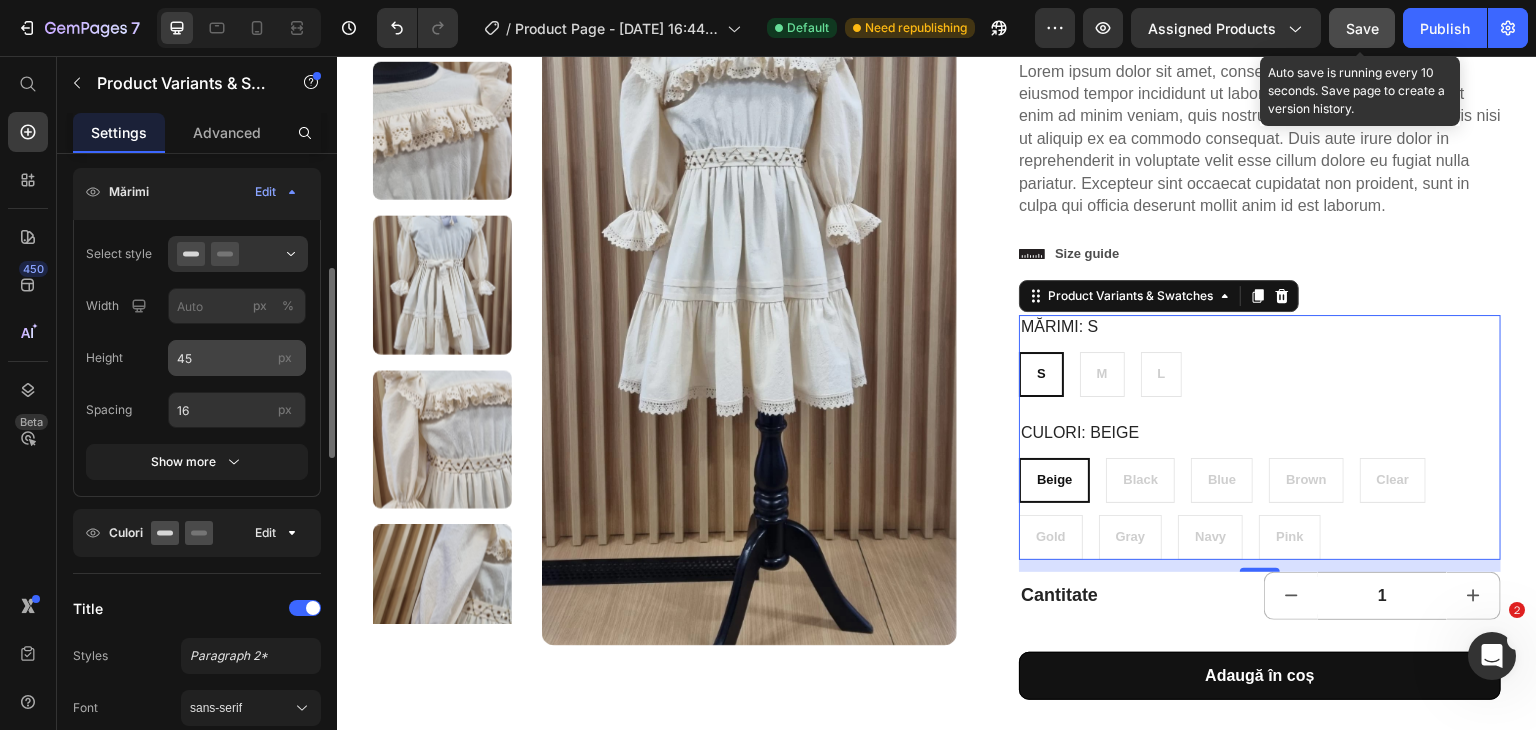 scroll, scrollTop: 420, scrollLeft: 0, axis: vertical 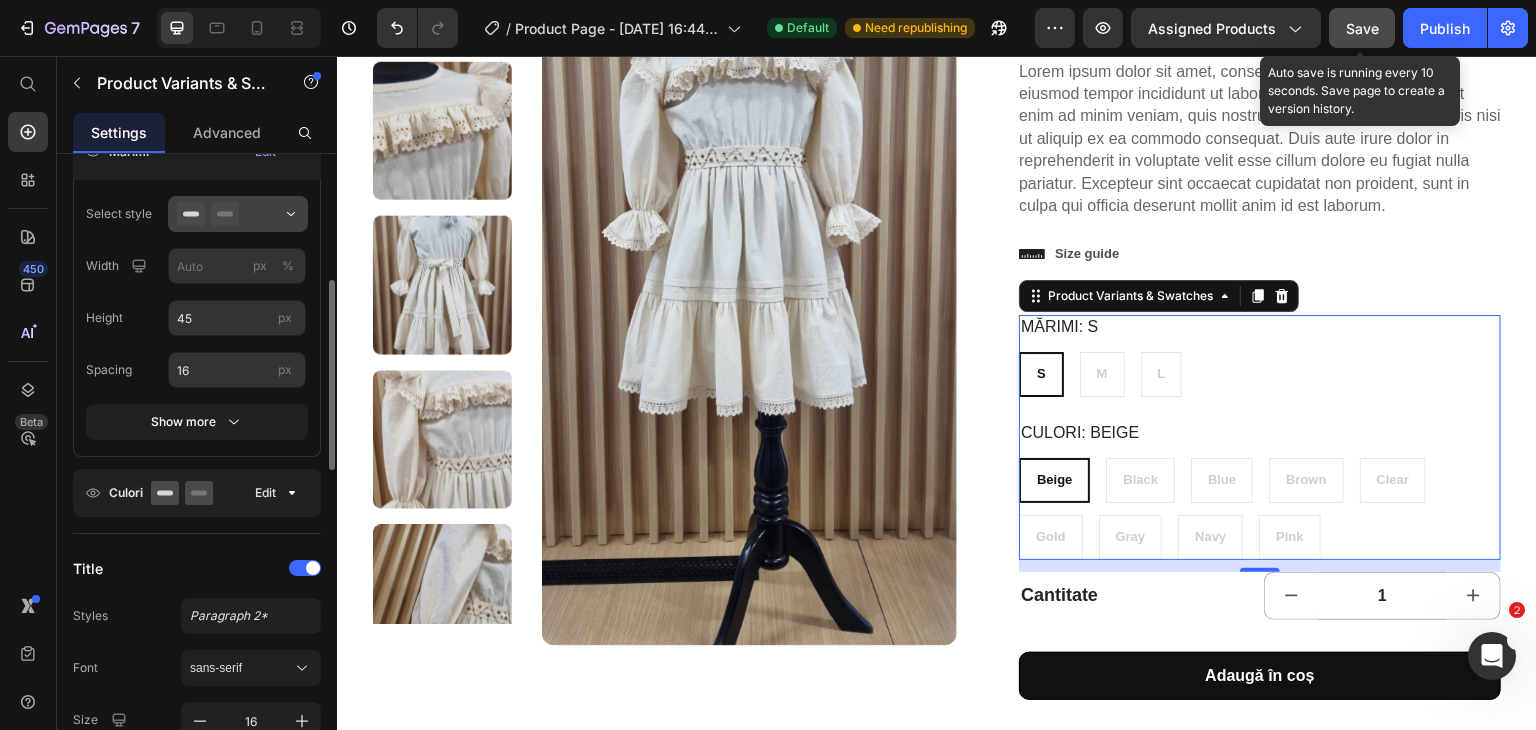 click at bounding box center (238, 214) 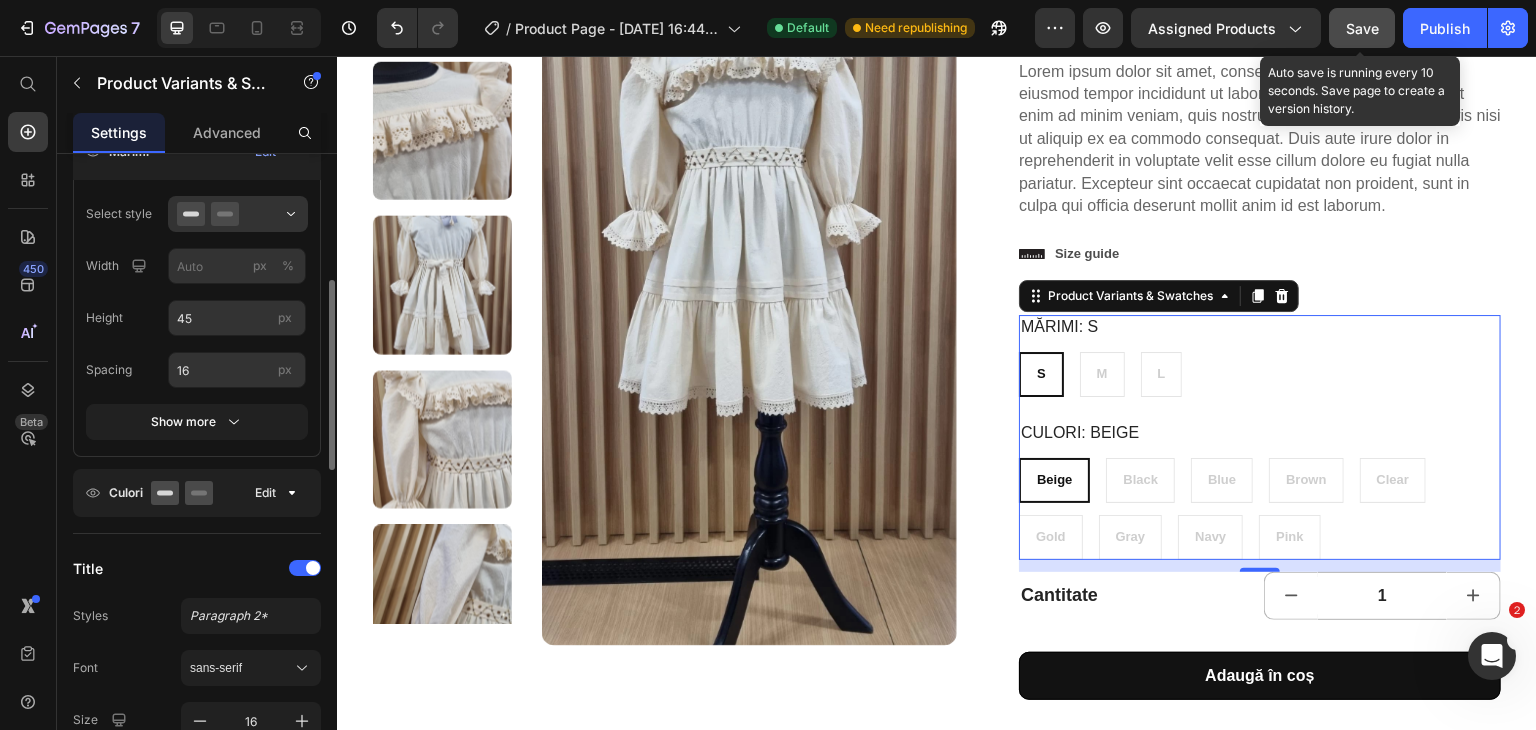 click on "Product Source Rochie fetite Anabela  You can manage it in   Product element  Variants settings Type Separate Combine Sold out style Unclickable Variant style Mărimi Edit Select style Width px % Height 45 px Spacing 16 px Show more Culori Edit Title Styles Paragraph 2* Font sans-serif Size 16 Color Show more Arrangement Gap 12 px Option value text Styles Paragraph 2* Font sans-serif Size 13 Show more Pre-selected option This option only supports 'Select Manually' in the Product module.  Learn More Size Full width Spacing 24 px Align  Delete element" at bounding box center (197, 786) 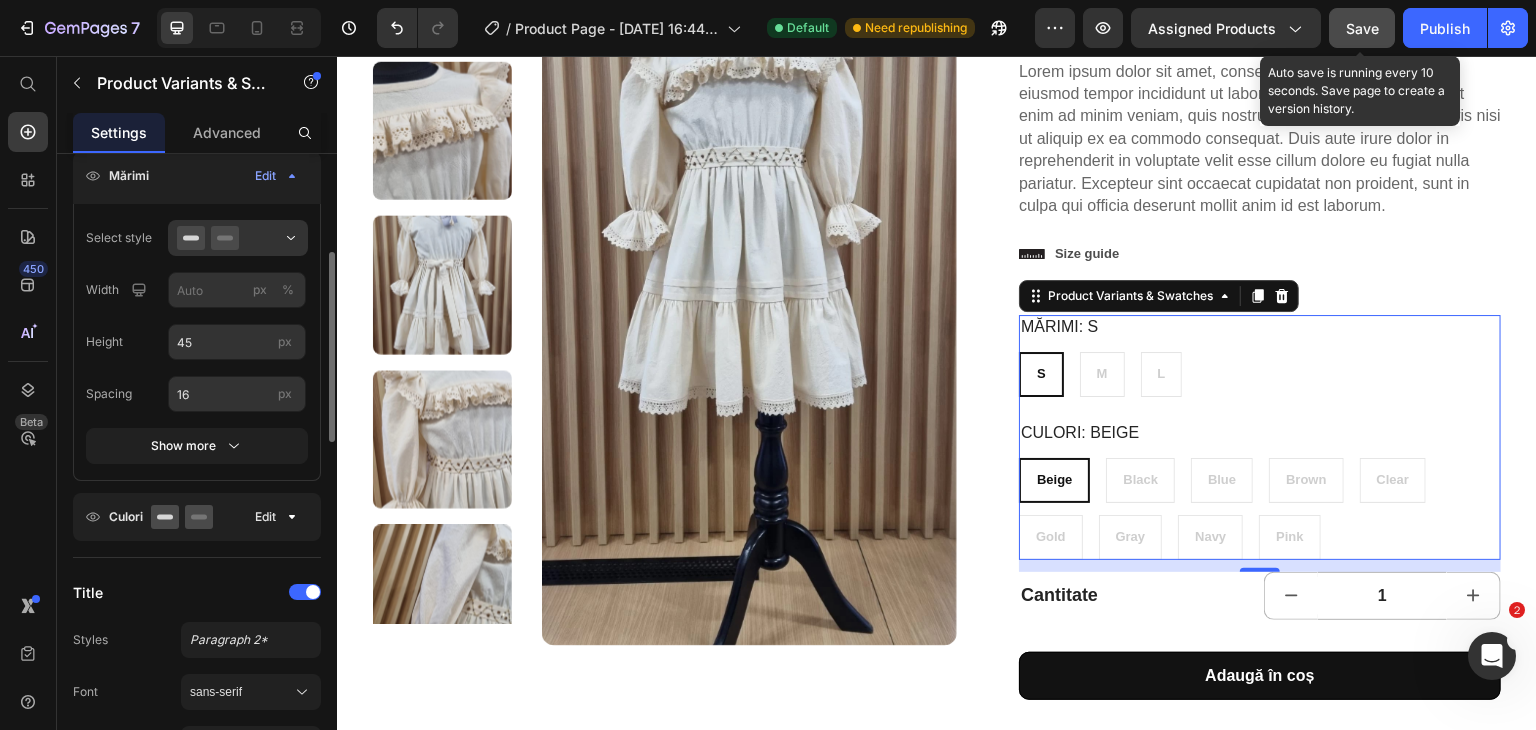 scroll, scrollTop: 359, scrollLeft: 0, axis: vertical 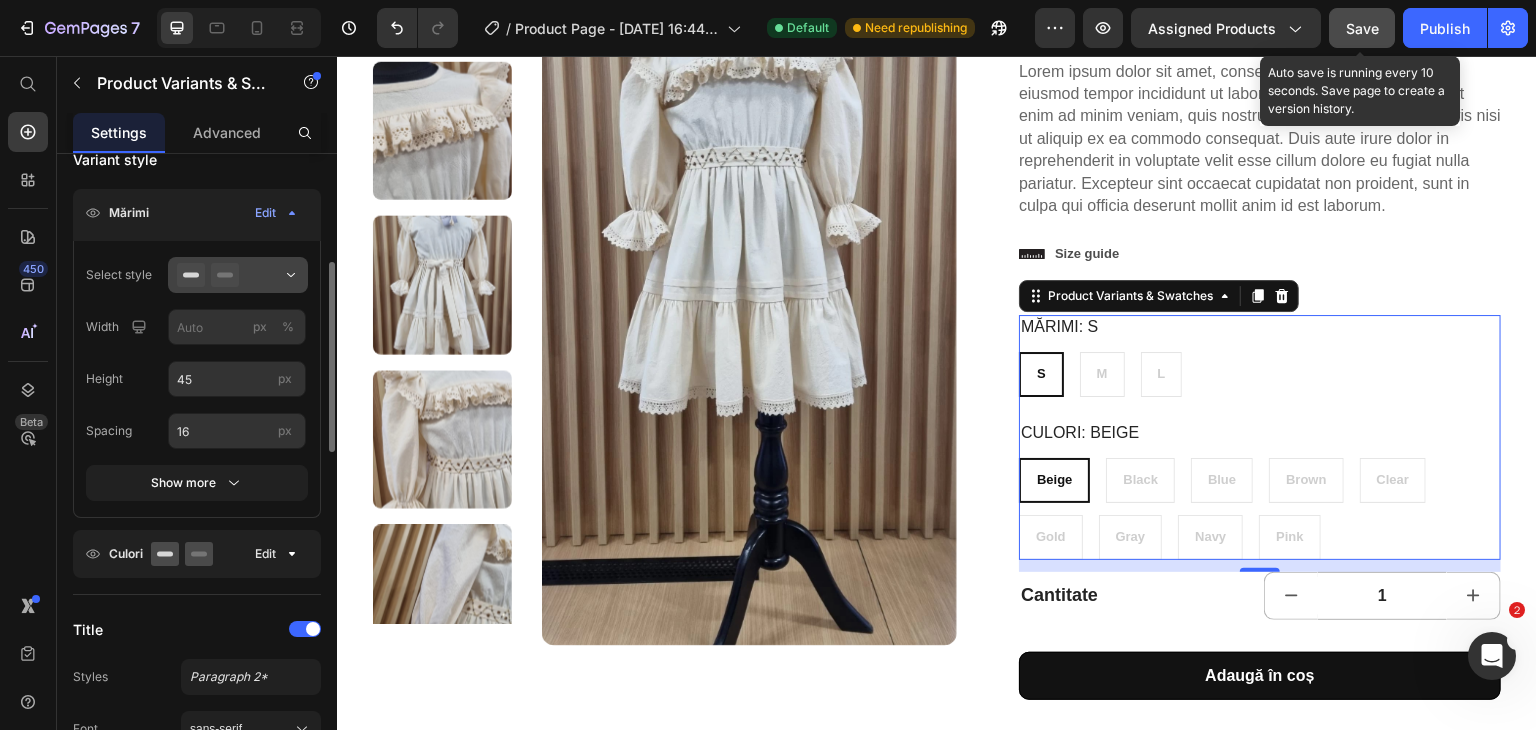 click at bounding box center [238, 275] 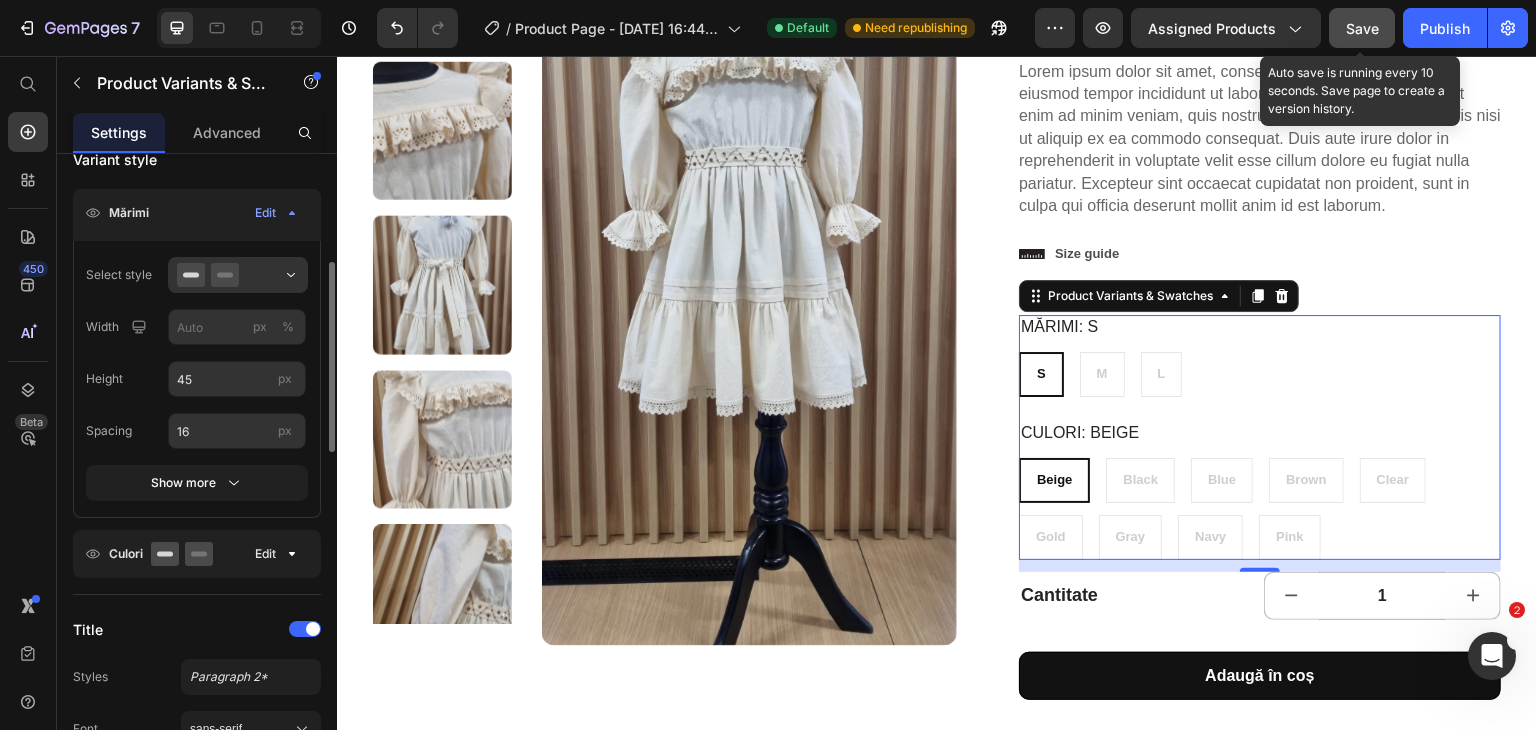 click on "Product Source Rochie fetite Anabela  You can manage it in   Product element  Variants settings Type Separate Combine Sold out style Unclickable Variant style Mărimi Edit Select style Width px % Height 45 px Spacing 16 px Show more Culori Edit Title Styles Paragraph 2* Font sans-serif Size 16 Color Show more Arrangement Gap 12 px Option value text Styles Paragraph 2* Font sans-serif Size 13 Show more Pre-selected option This option only supports 'Select Manually' in the Product module.  Learn More Size Full width Spacing 24 px Align  Delete element" at bounding box center (197, 847) 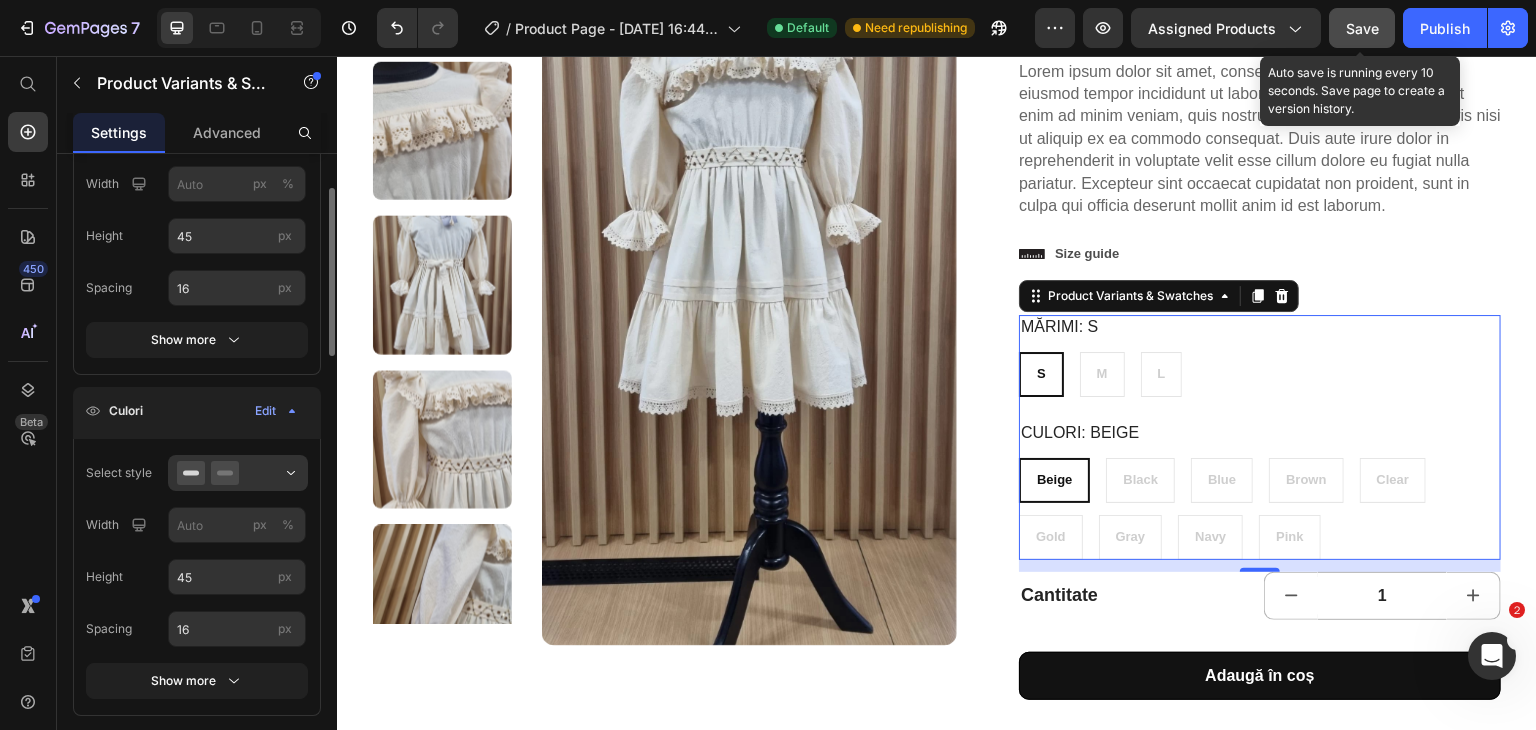 scroll, scrollTop: 565, scrollLeft: 0, axis: vertical 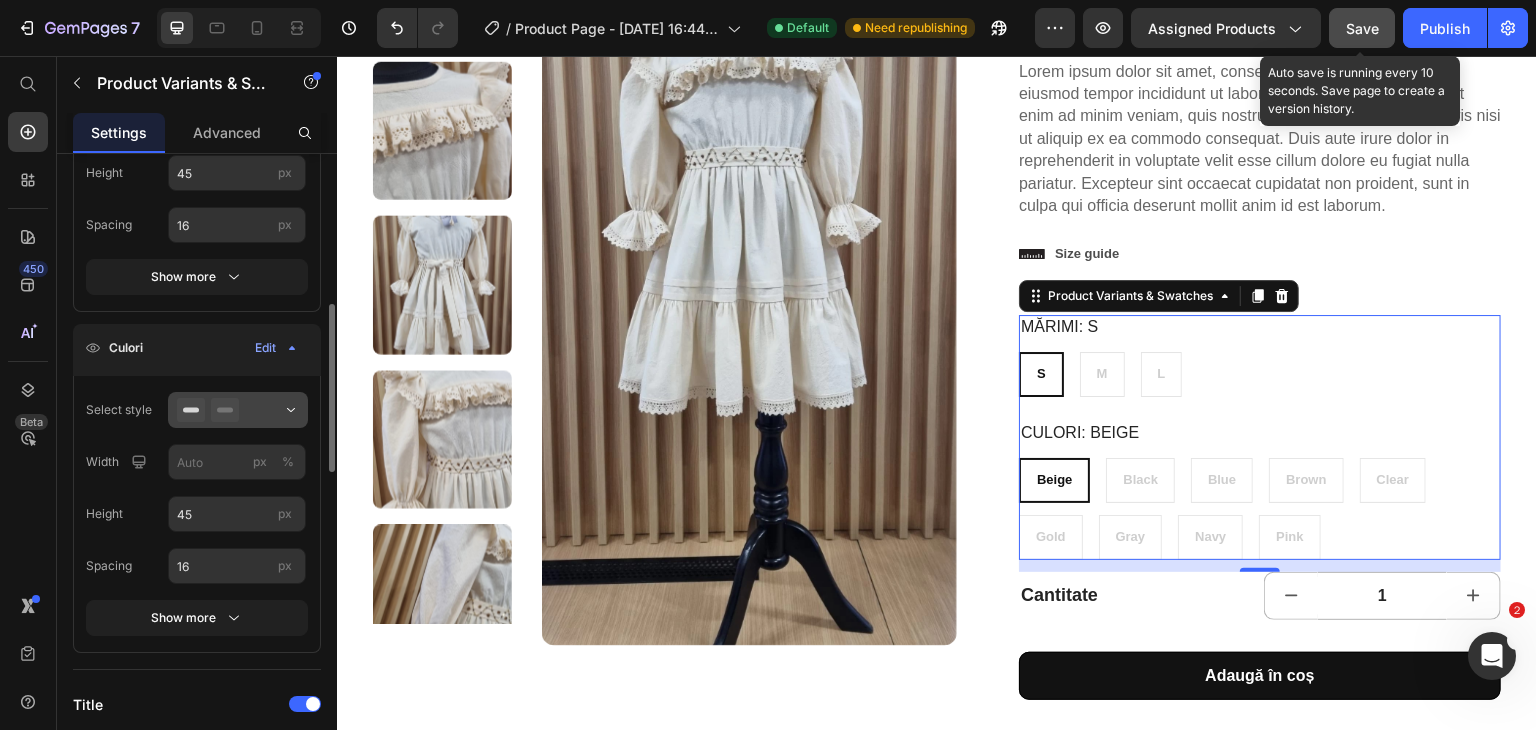 click at bounding box center [238, 410] 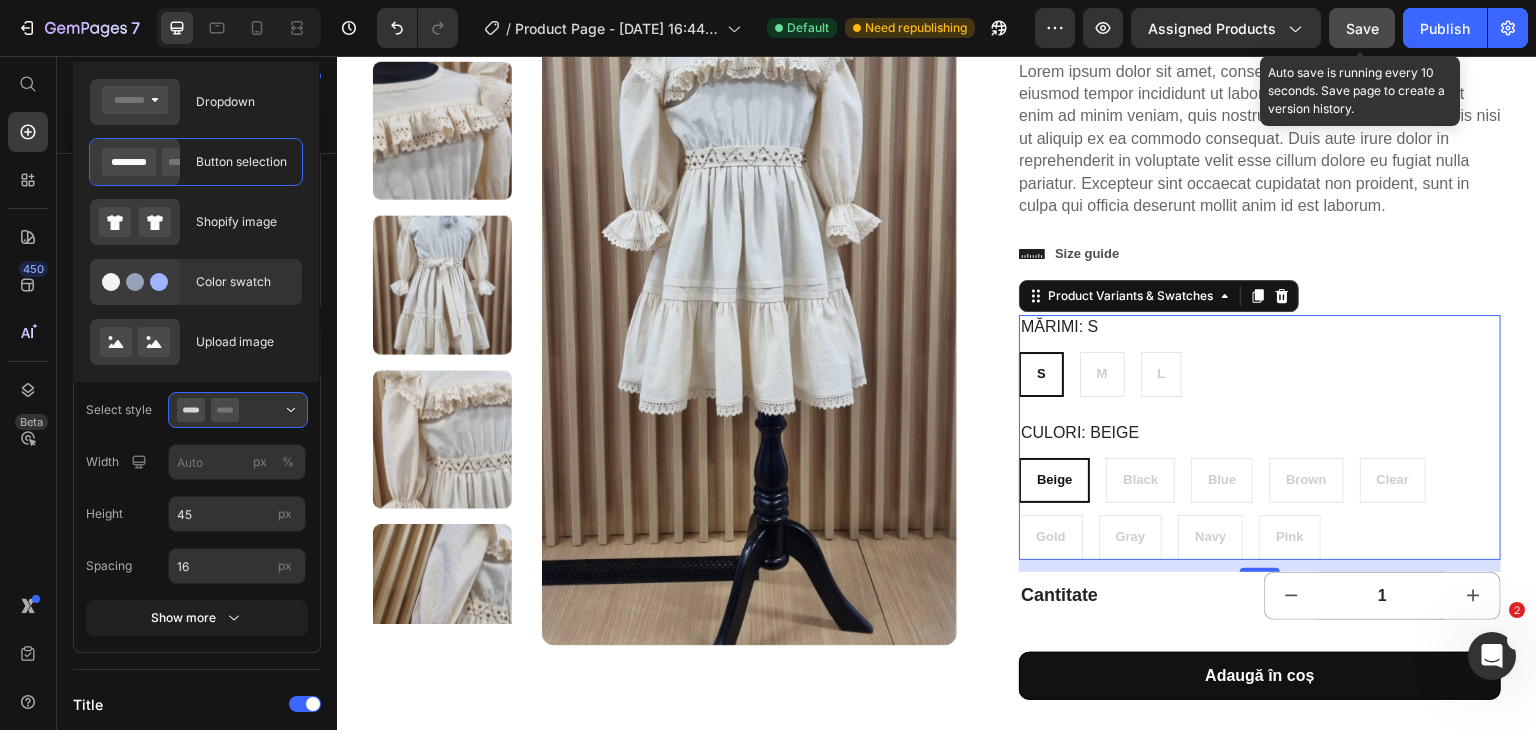 click on "Color swatch" at bounding box center [243, 282] 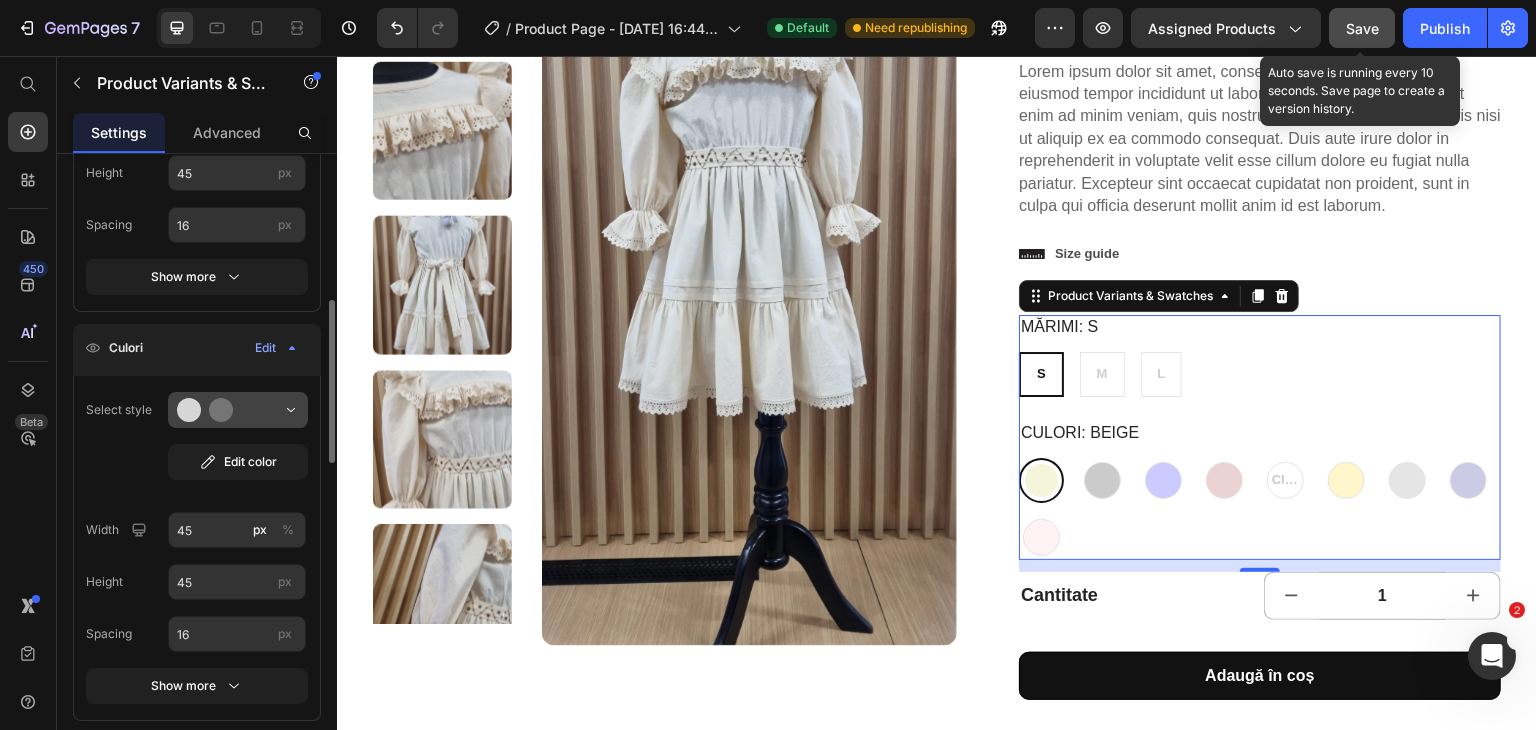 click at bounding box center (238, 410) 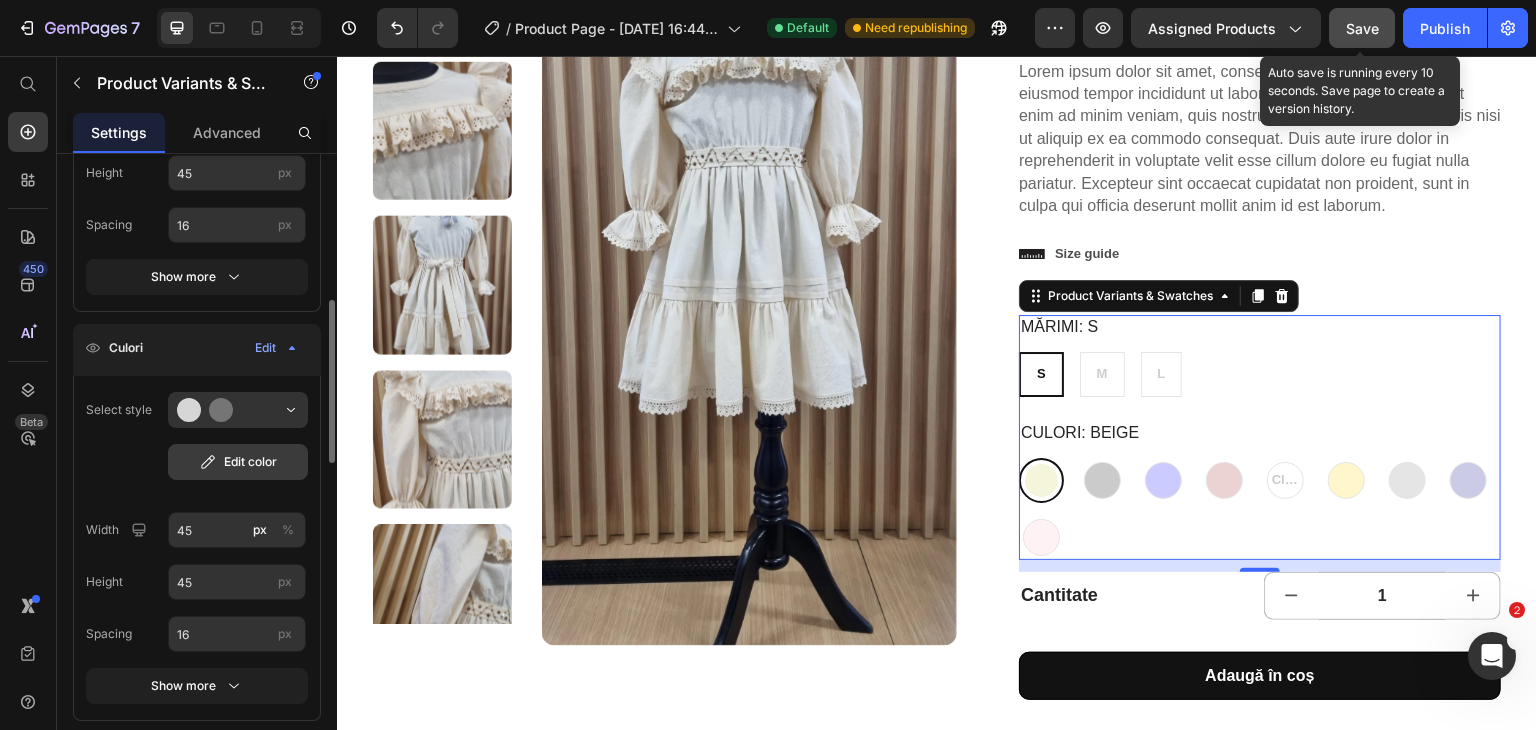 click on "Edit color" 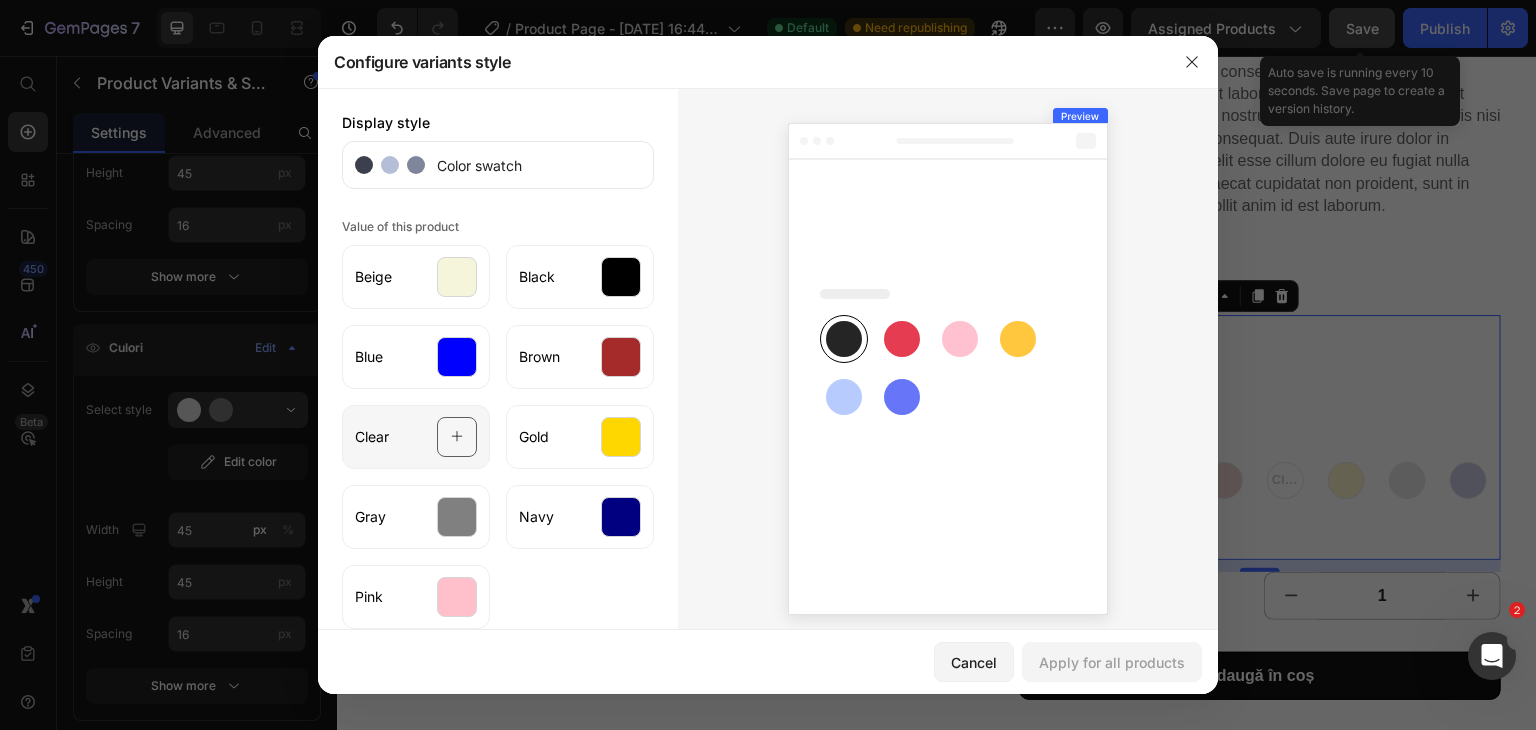 click 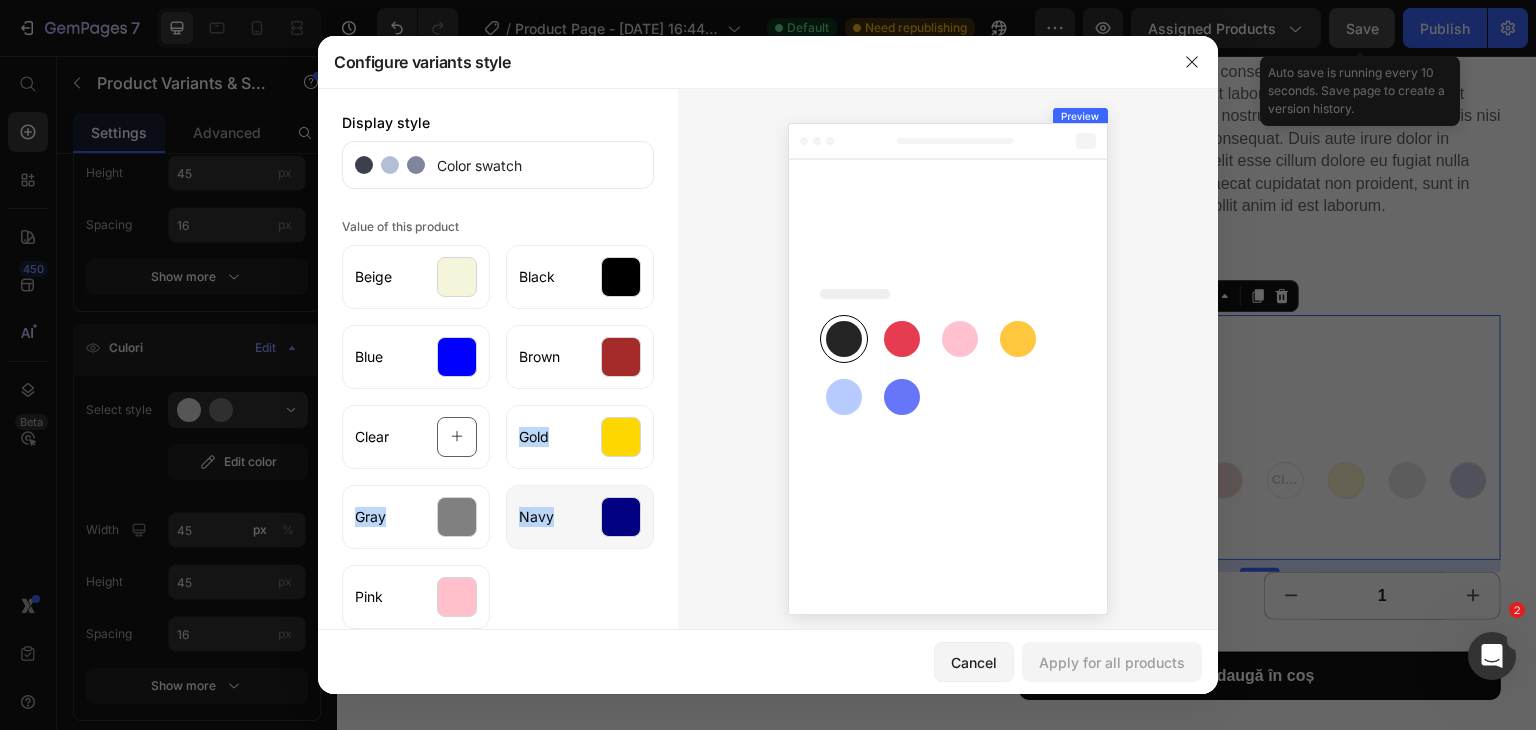 drag, startPoint x: 440, startPoint y: 444, endPoint x: 541, endPoint y: 533, distance: 134.61798 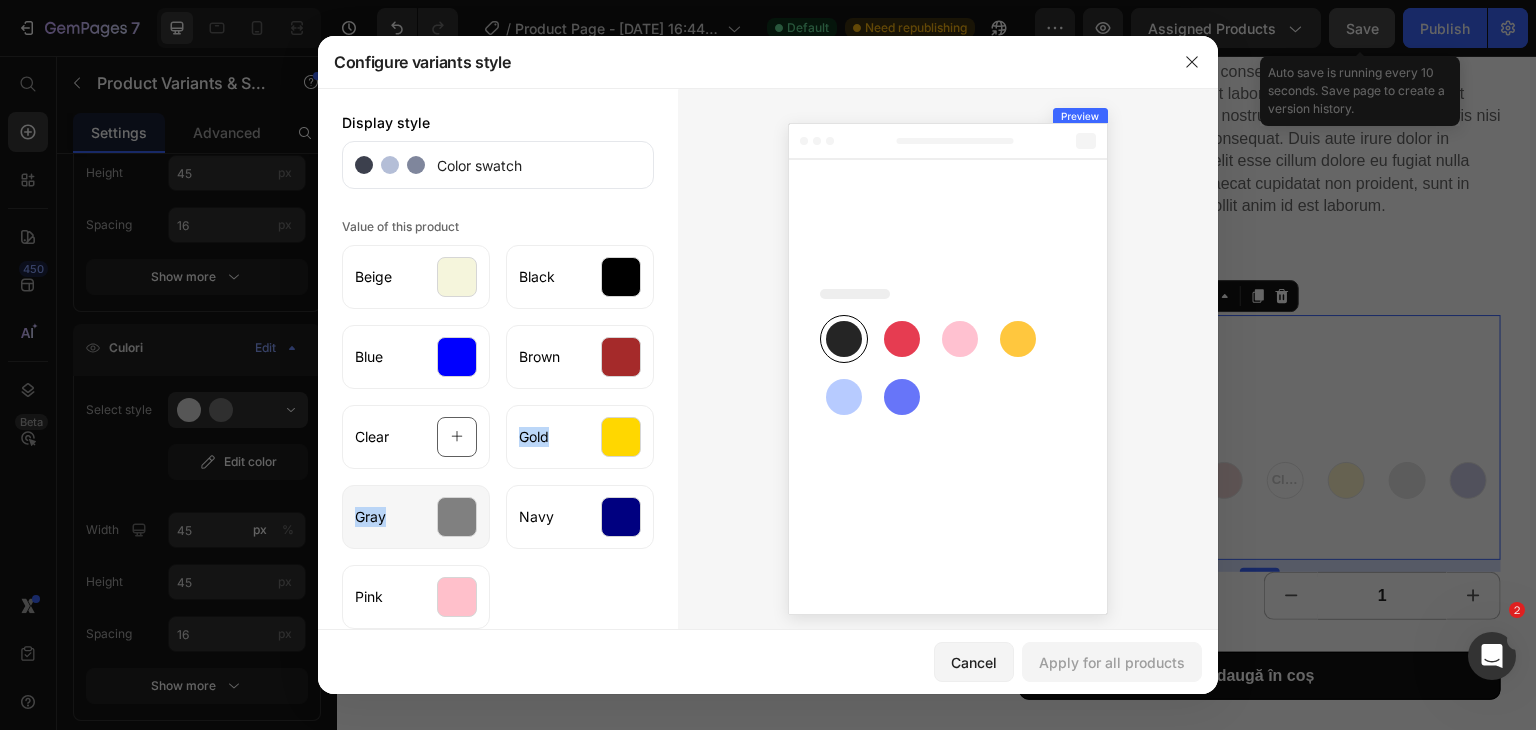 drag, startPoint x: 400, startPoint y: 438, endPoint x: 456, endPoint y: 500, distance: 83.546394 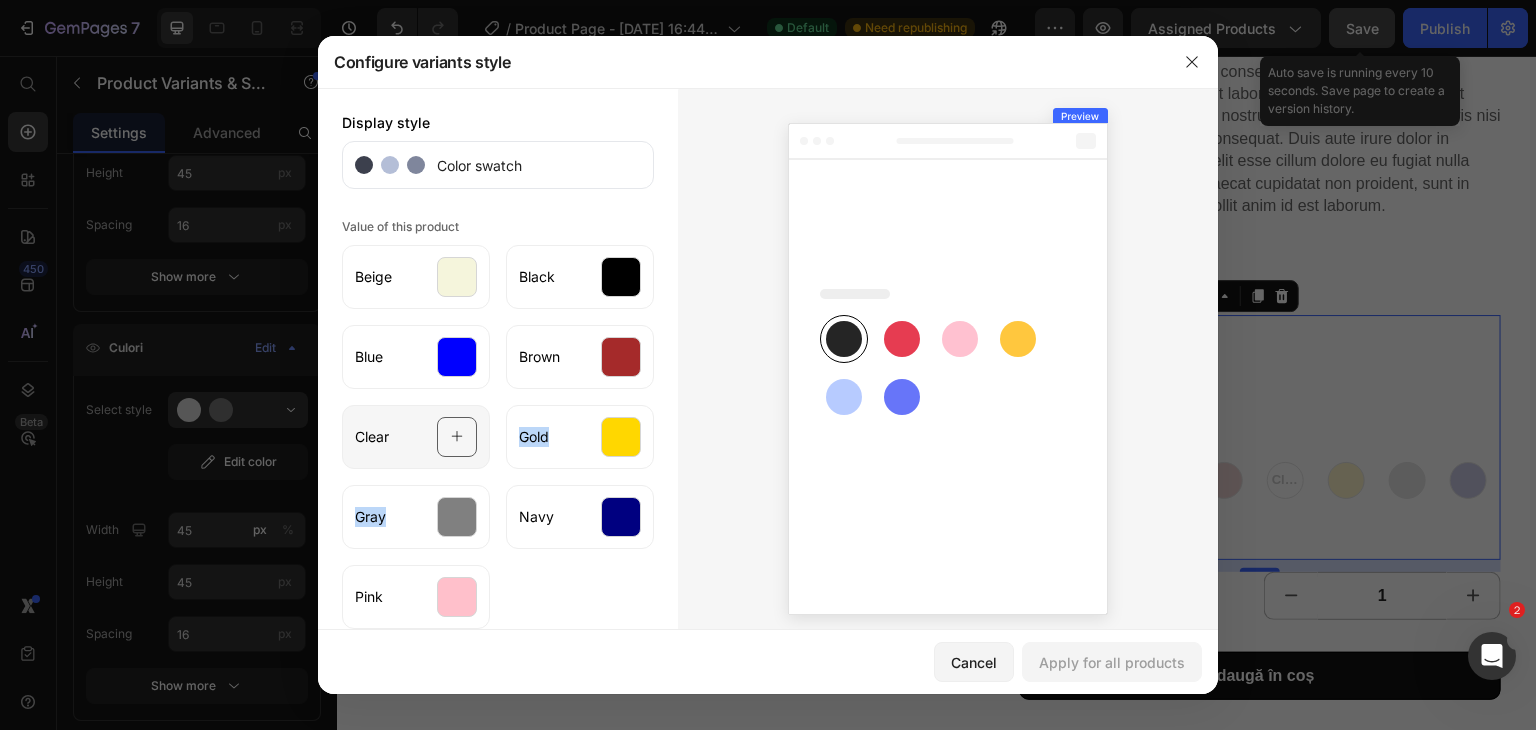 click 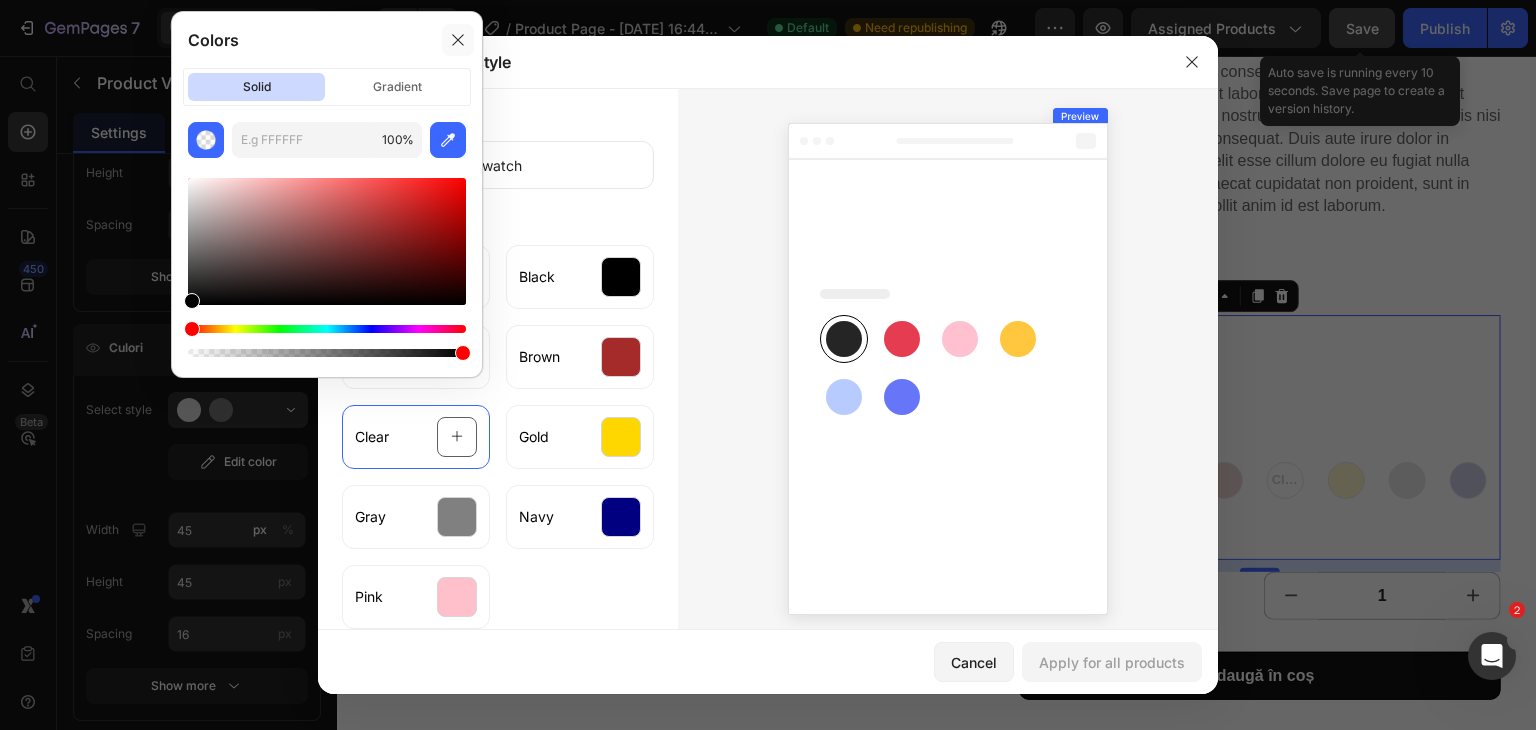 click at bounding box center [458, 40] 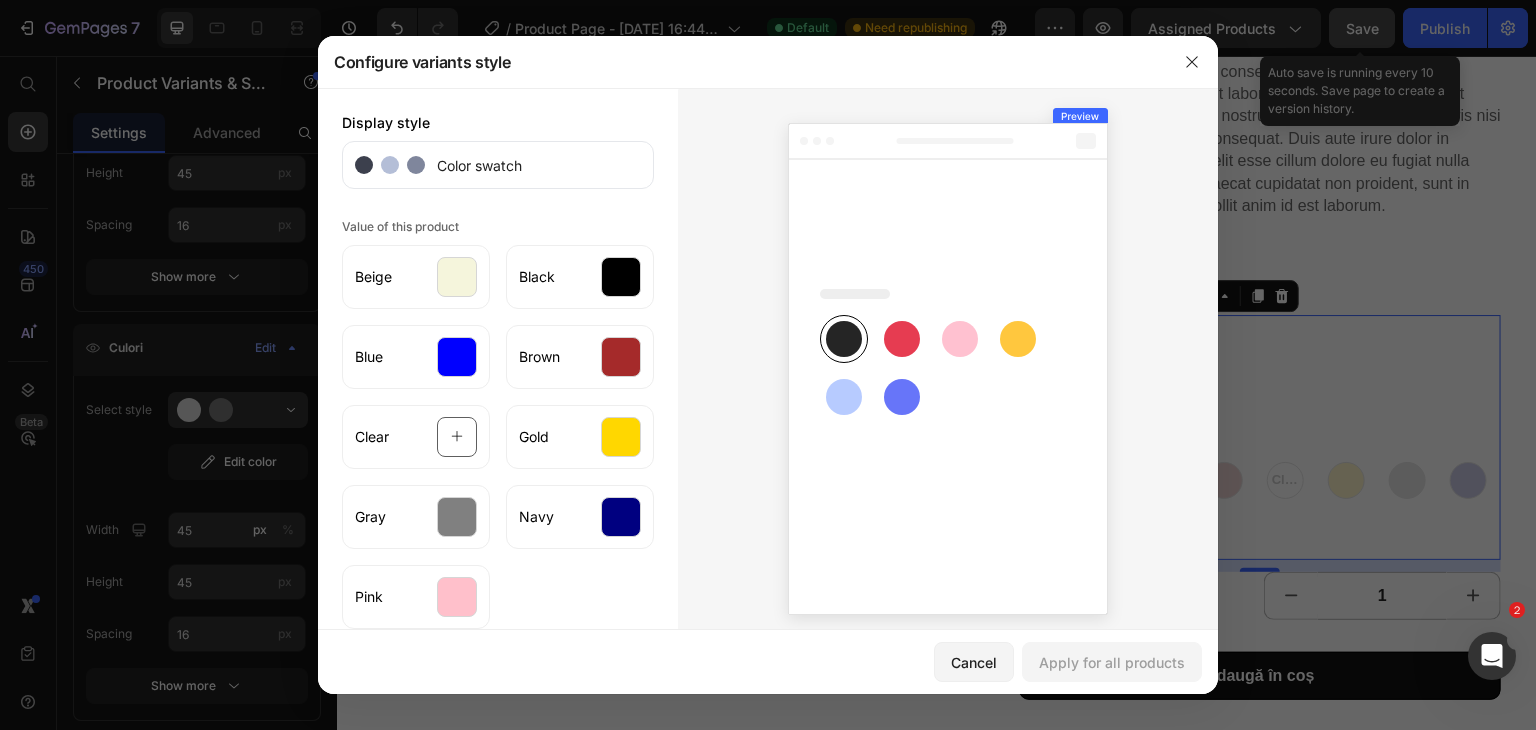 click 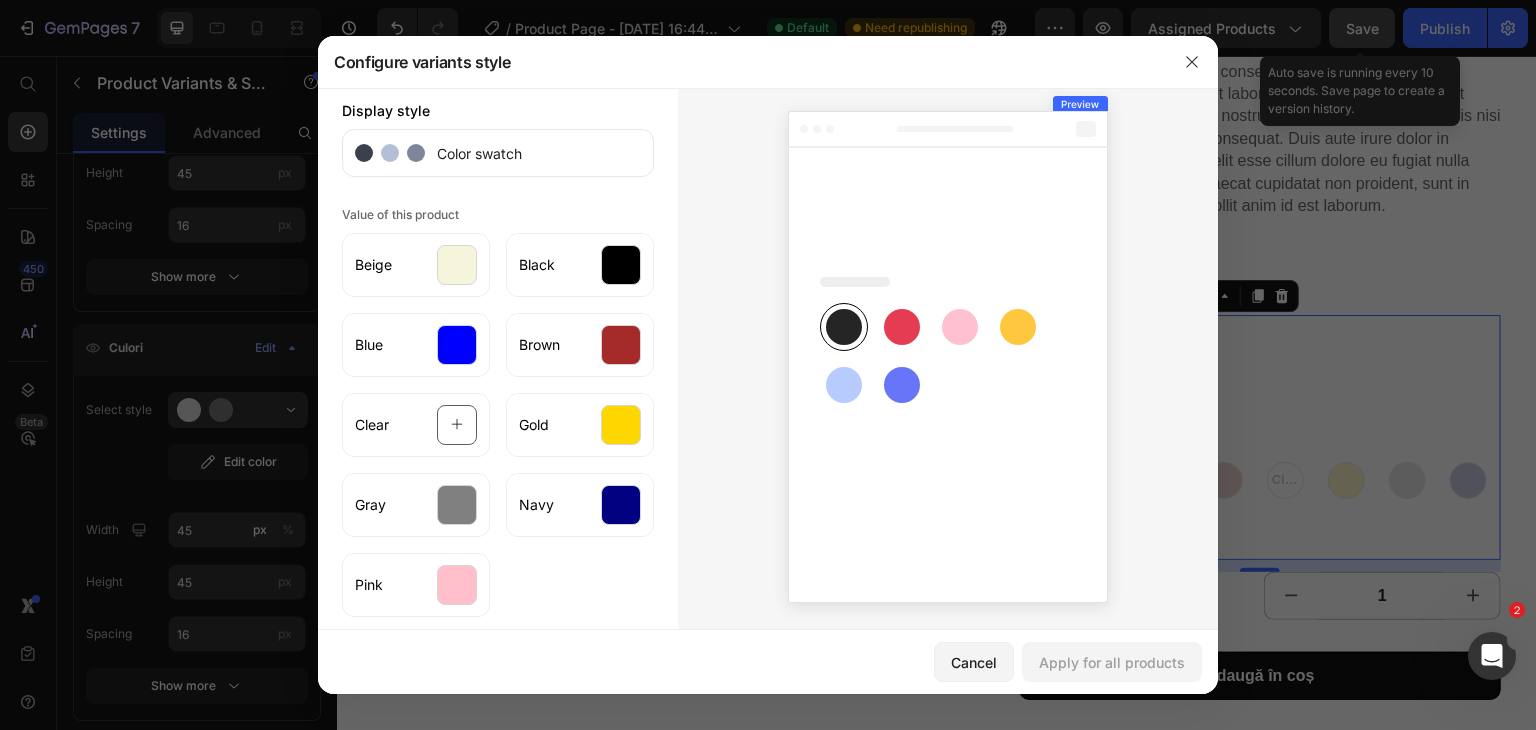 click on "Color swatch" at bounding box center [473, 153] 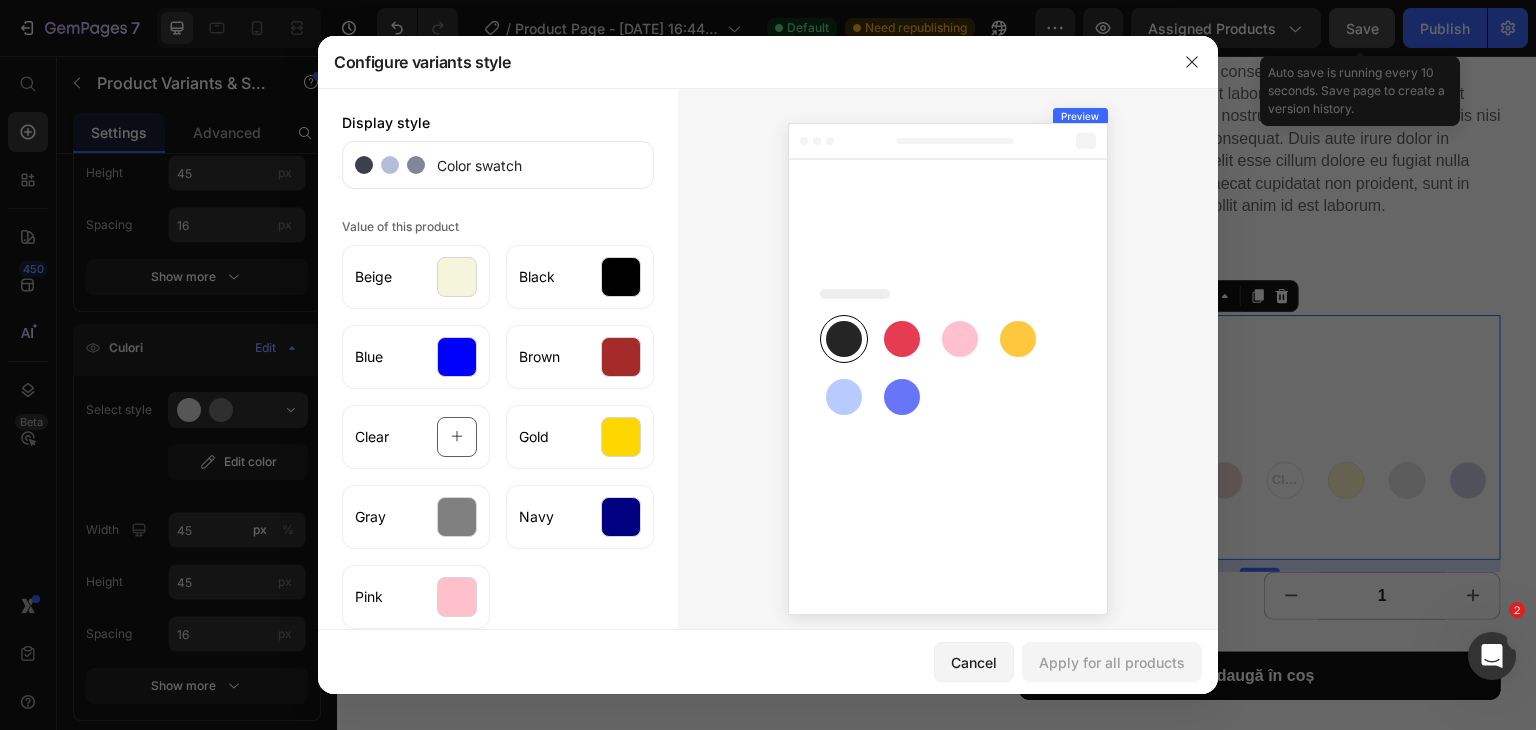 scroll, scrollTop: 12, scrollLeft: 0, axis: vertical 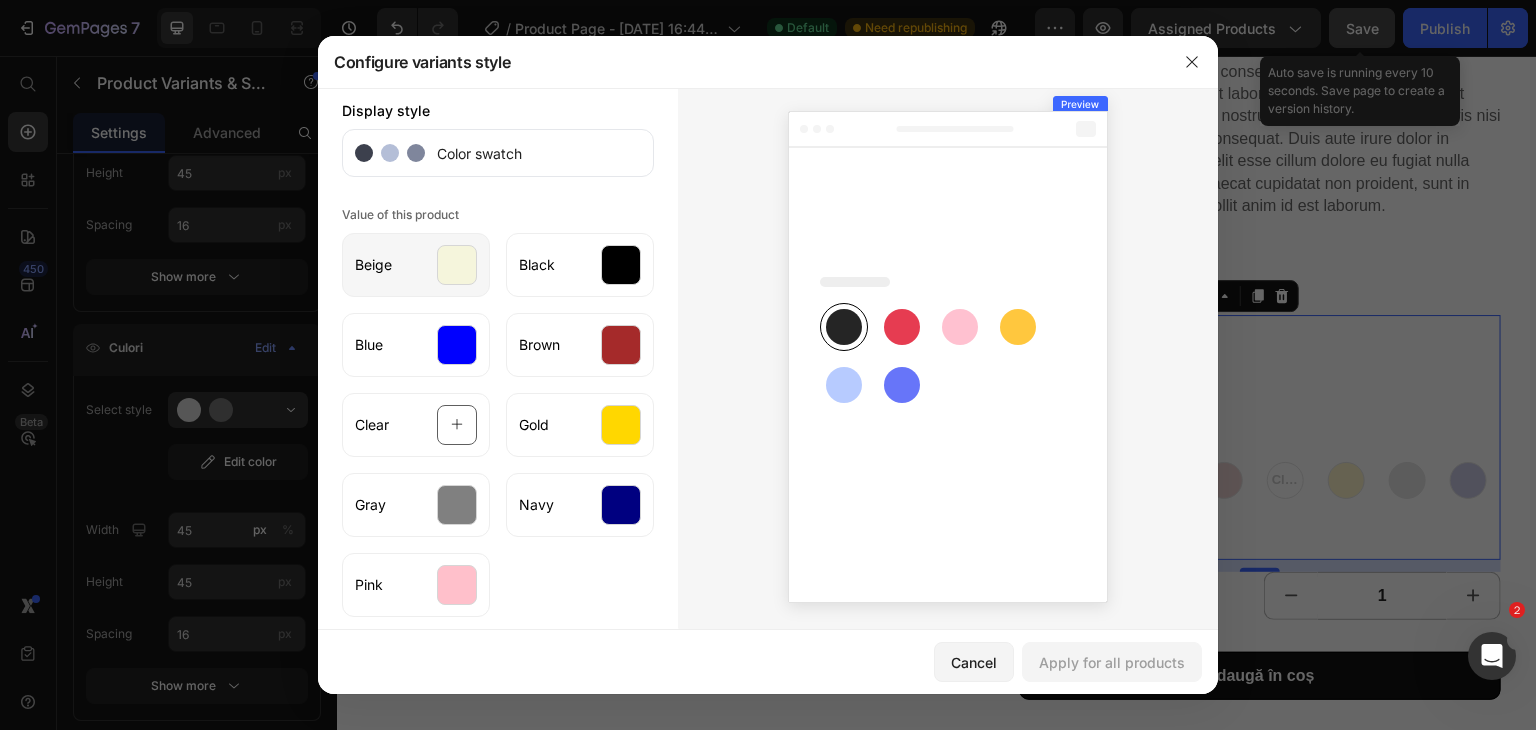 click on "Beige" 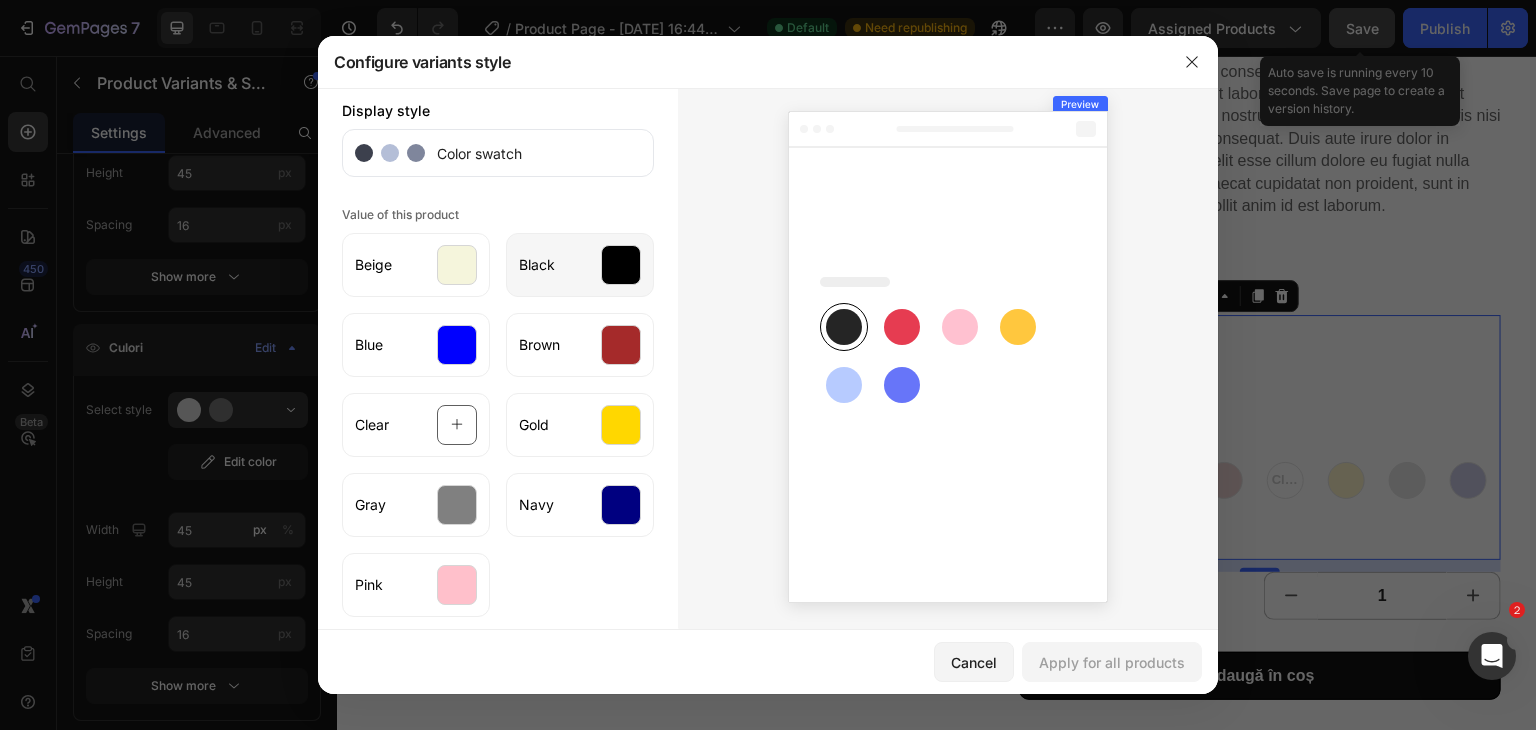 click on "Black" at bounding box center (537, 265) 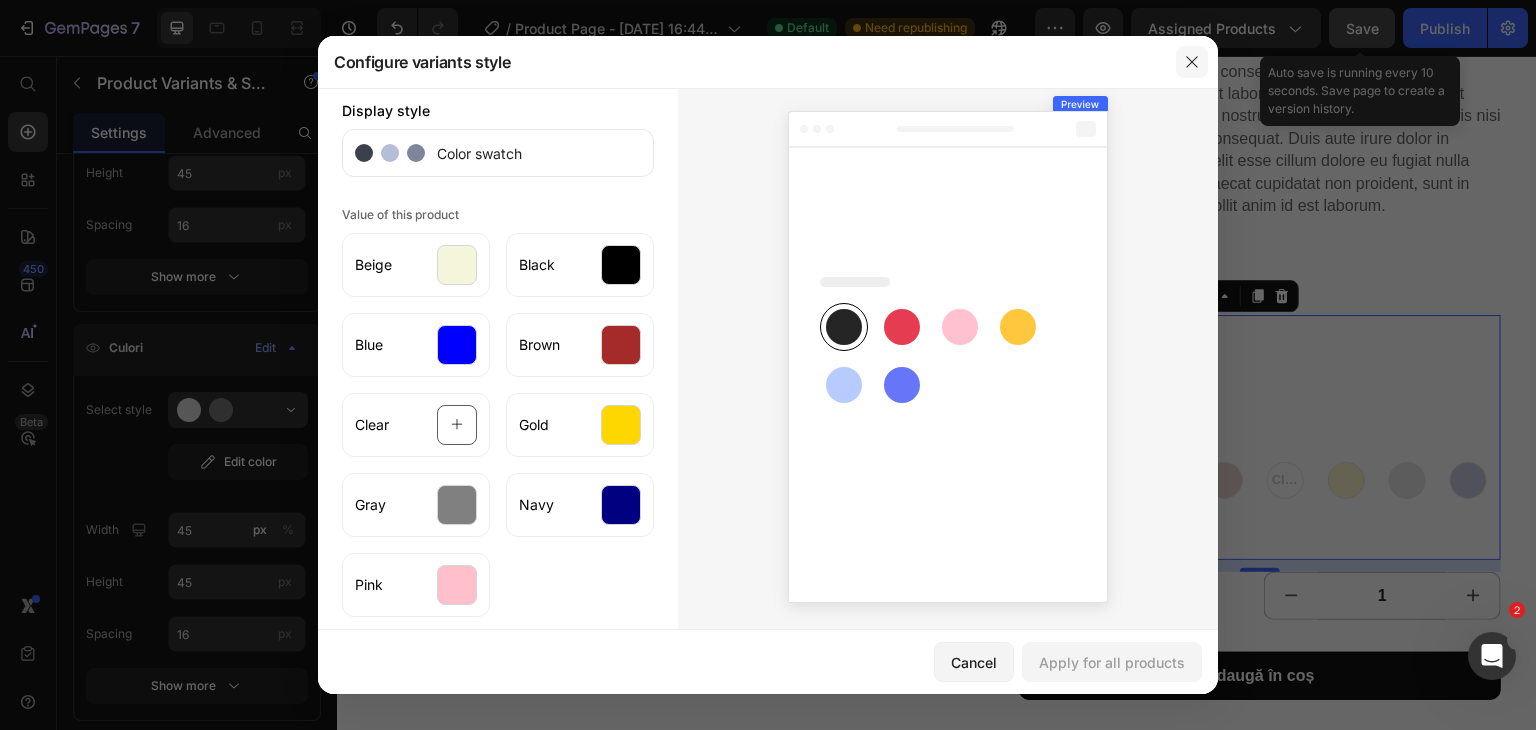 click 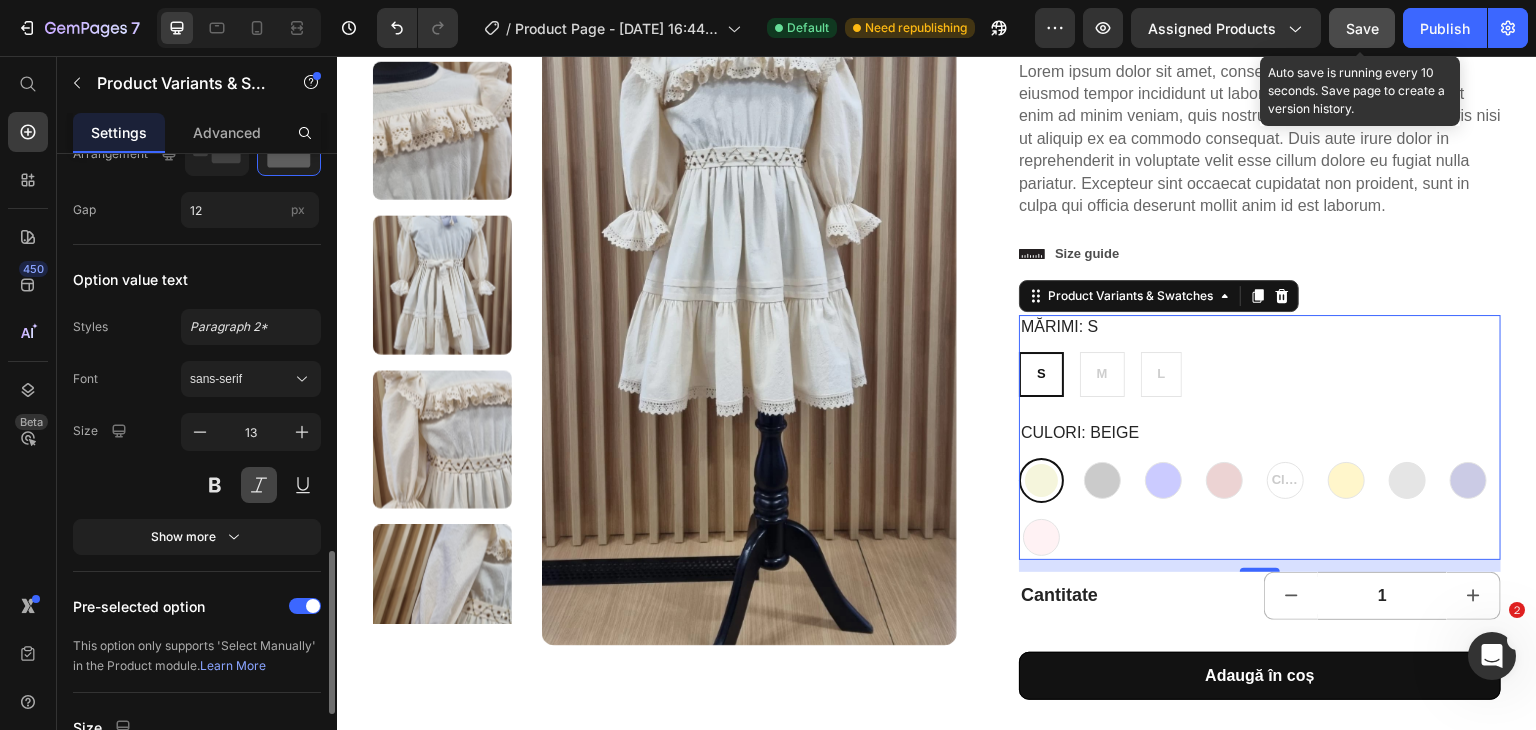 scroll, scrollTop: 1547, scrollLeft: 0, axis: vertical 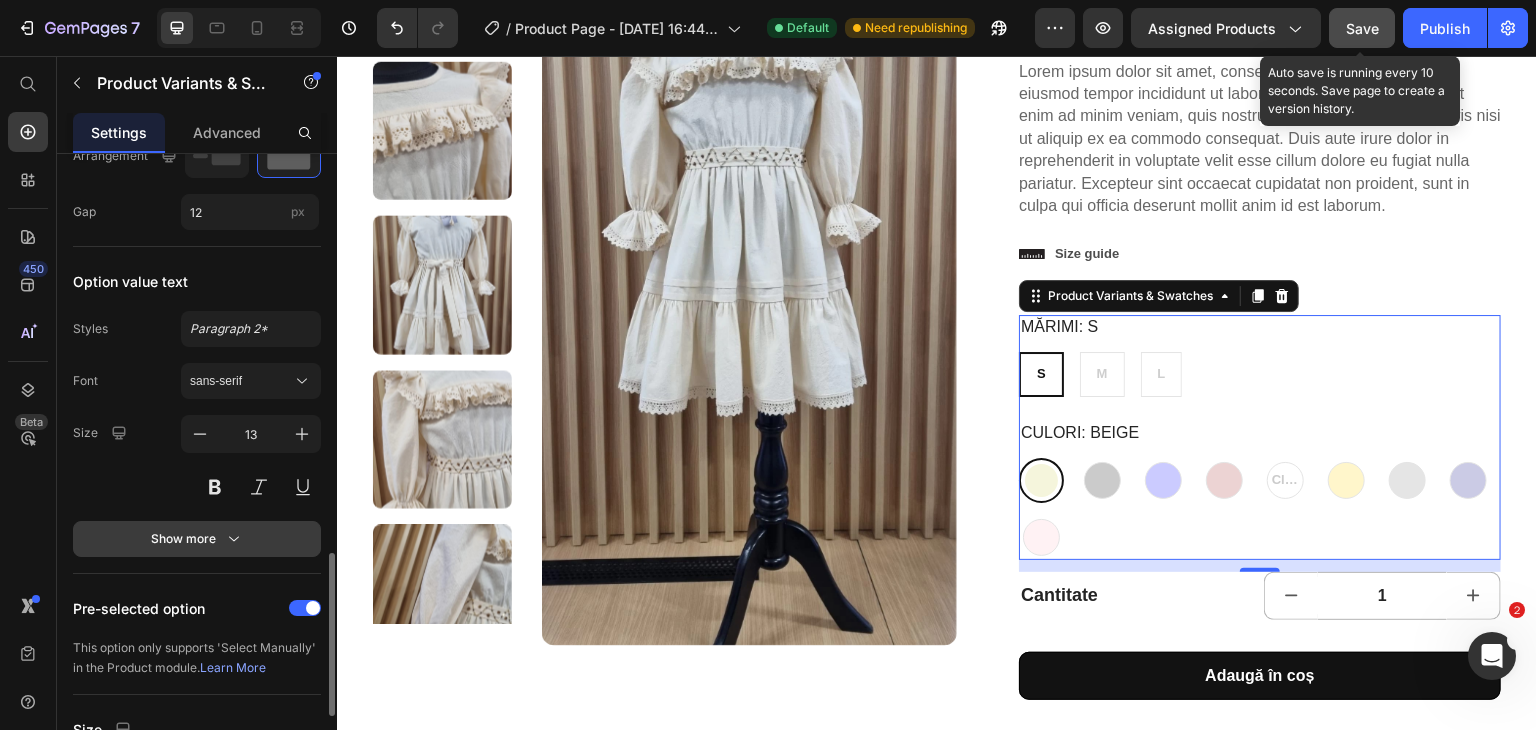 click on "Show more" at bounding box center [197, 539] 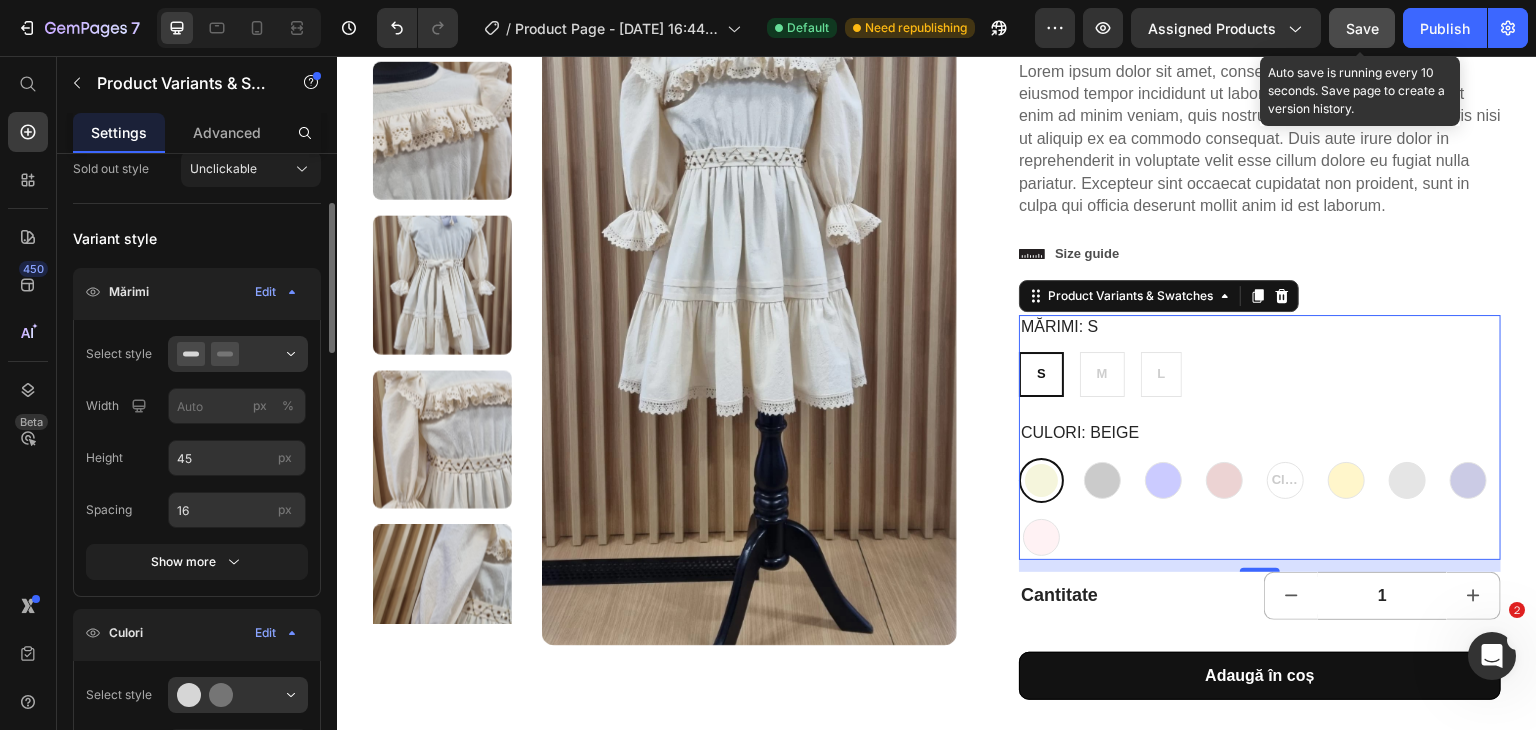 scroll, scrollTop: 243, scrollLeft: 0, axis: vertical 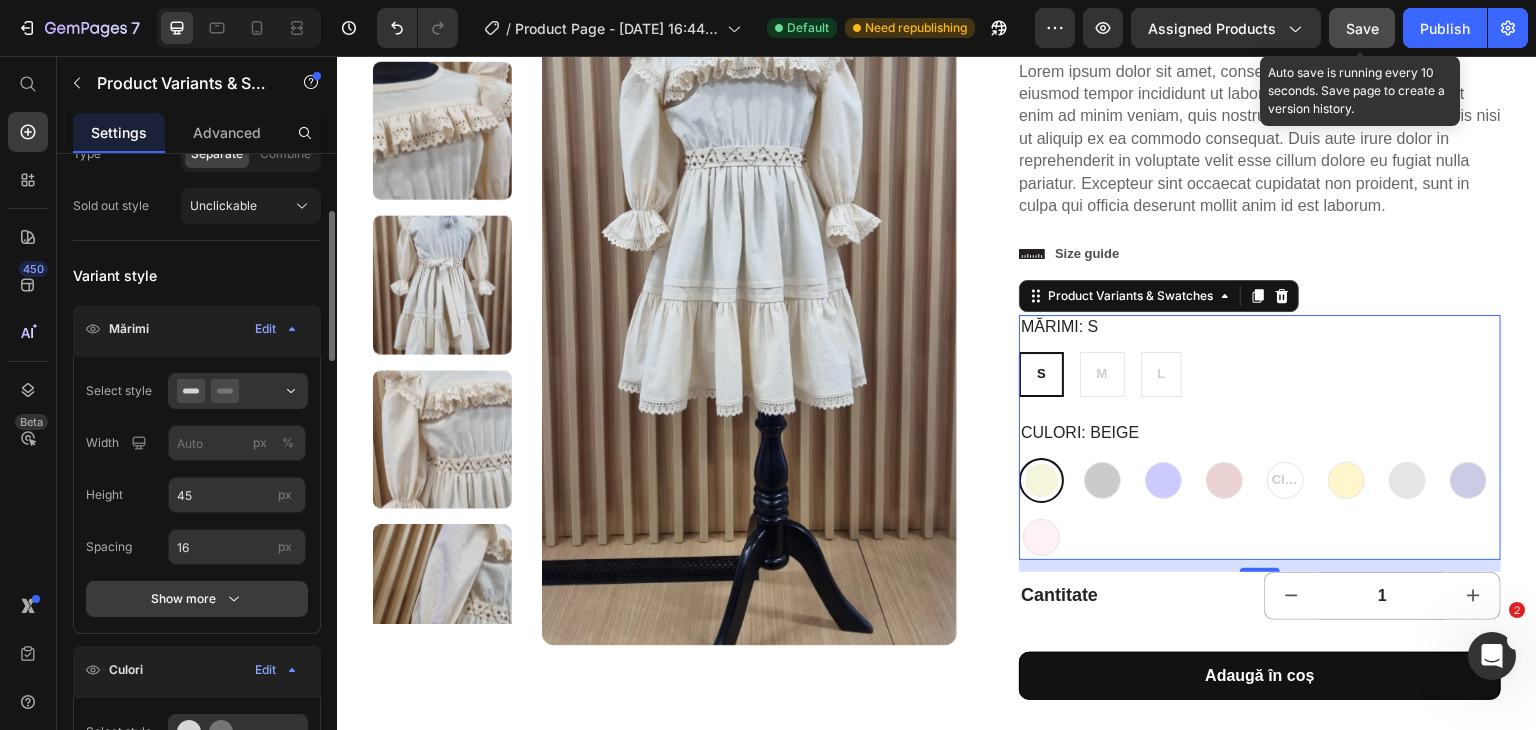 click on "Show more" at bounding box center [197, 599] 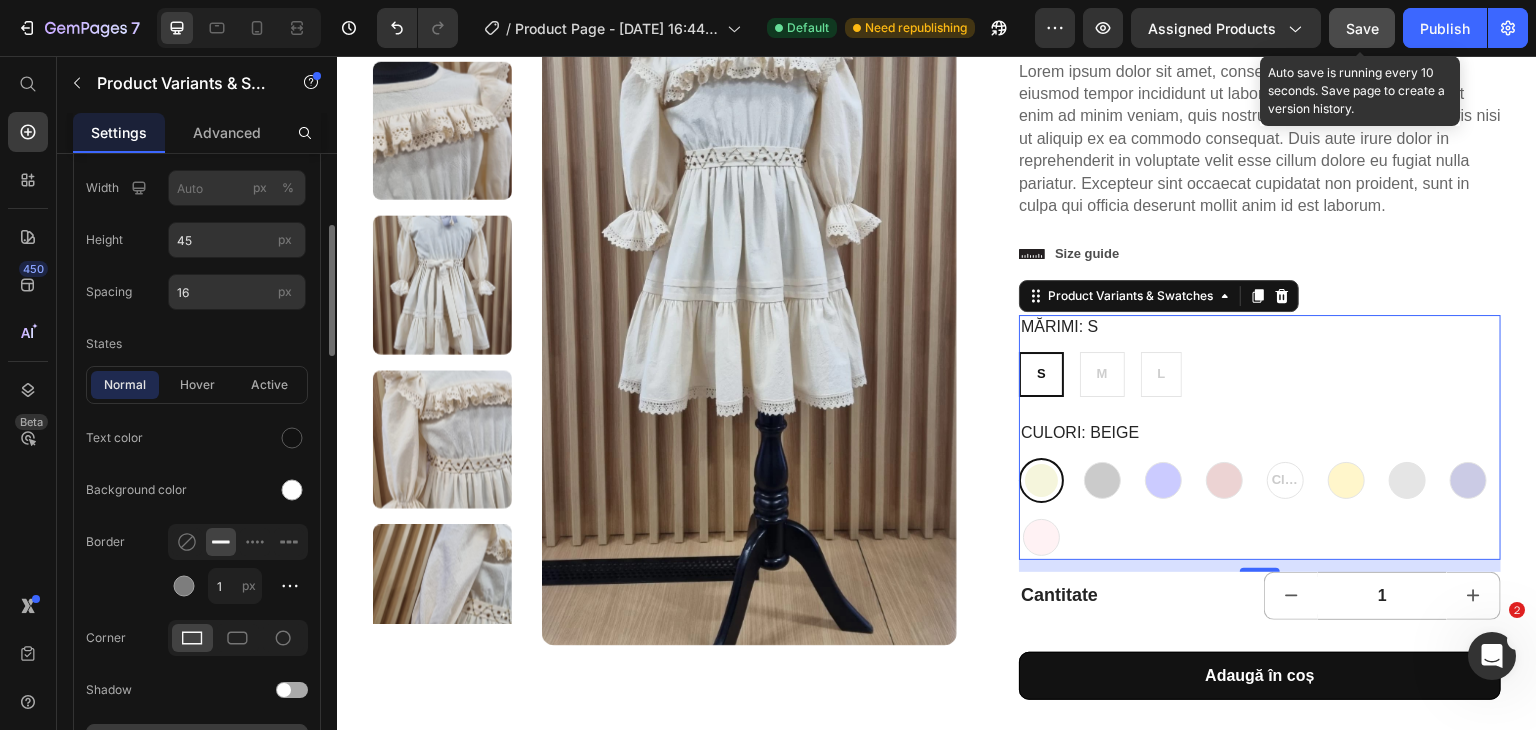 scroll, scrollTop: 522, scrollLeft: 0, axis: vertical 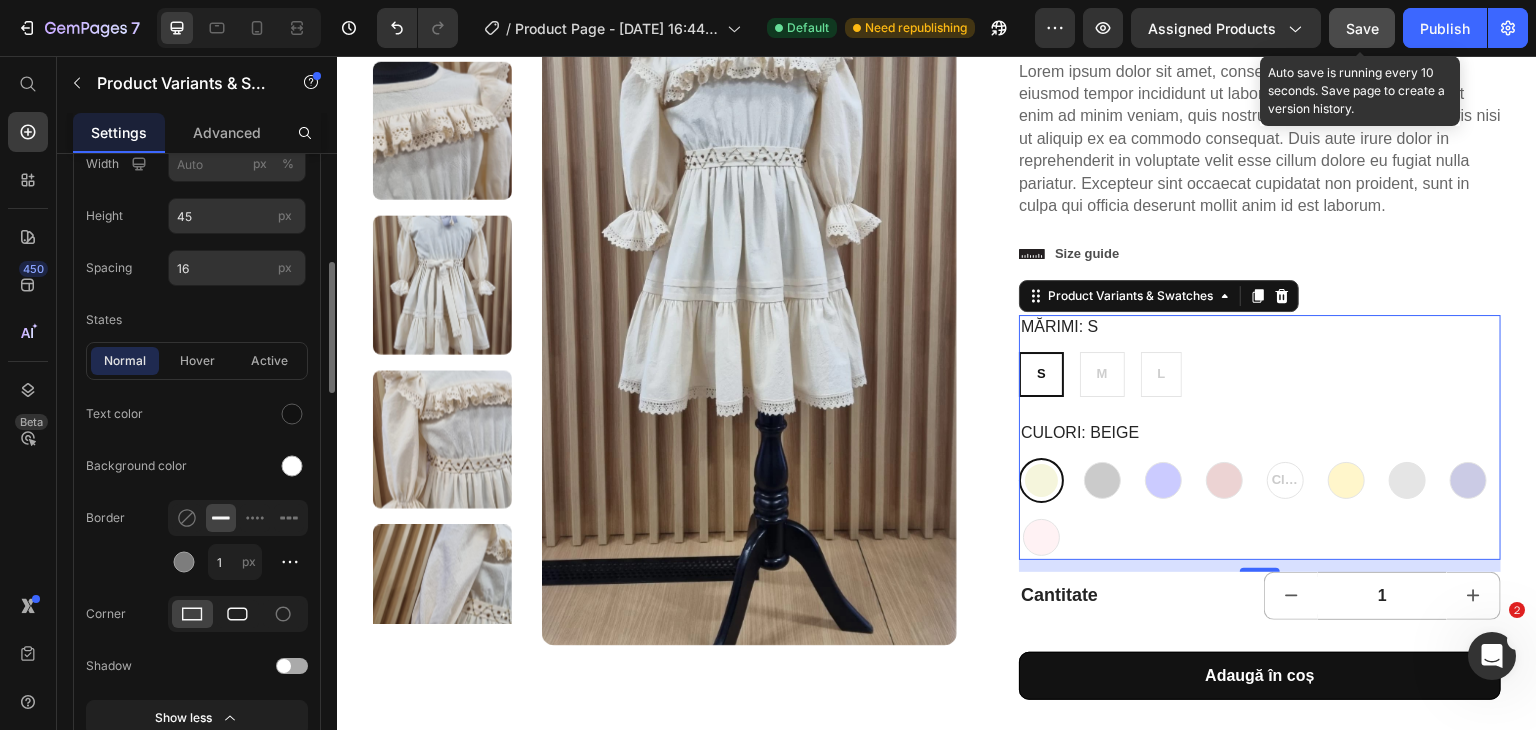 click 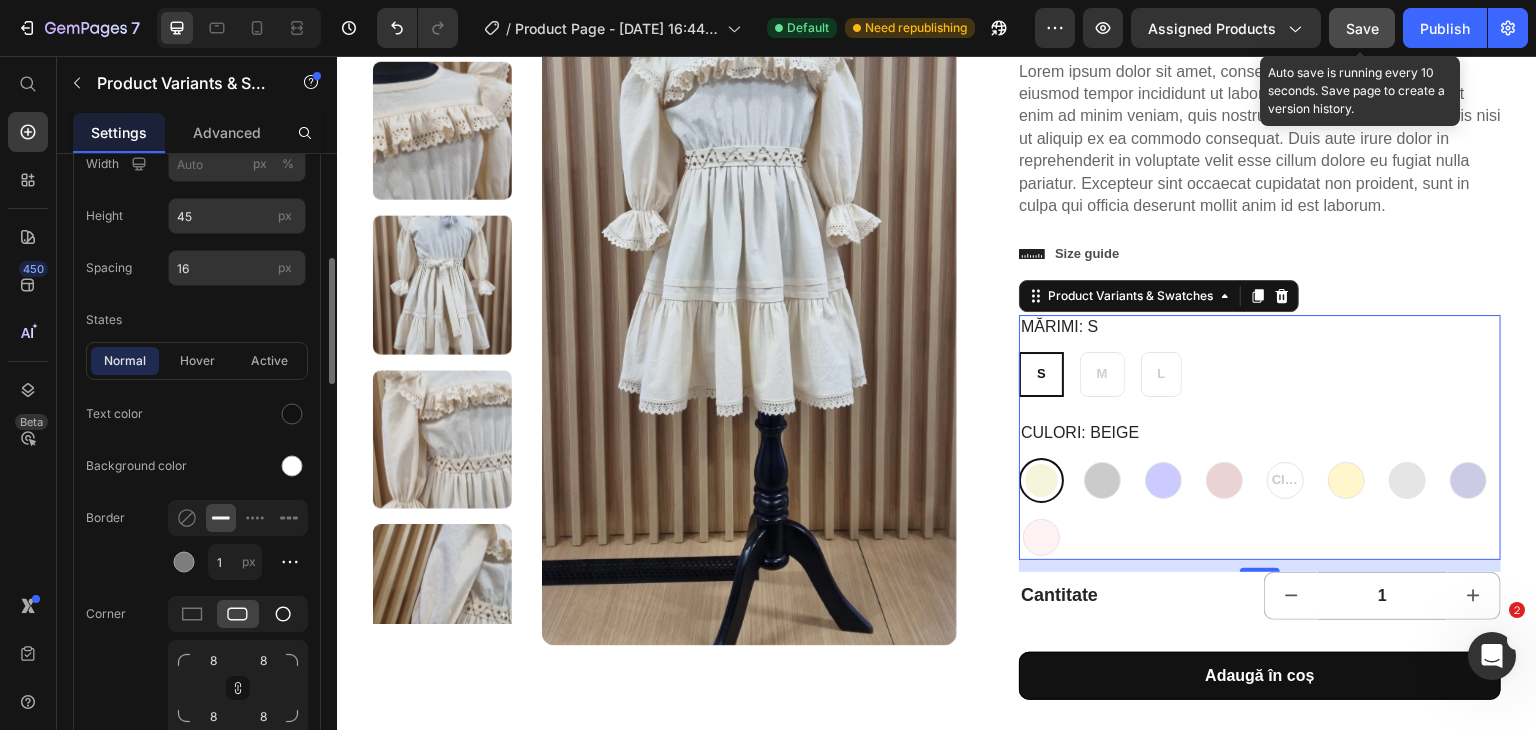 click 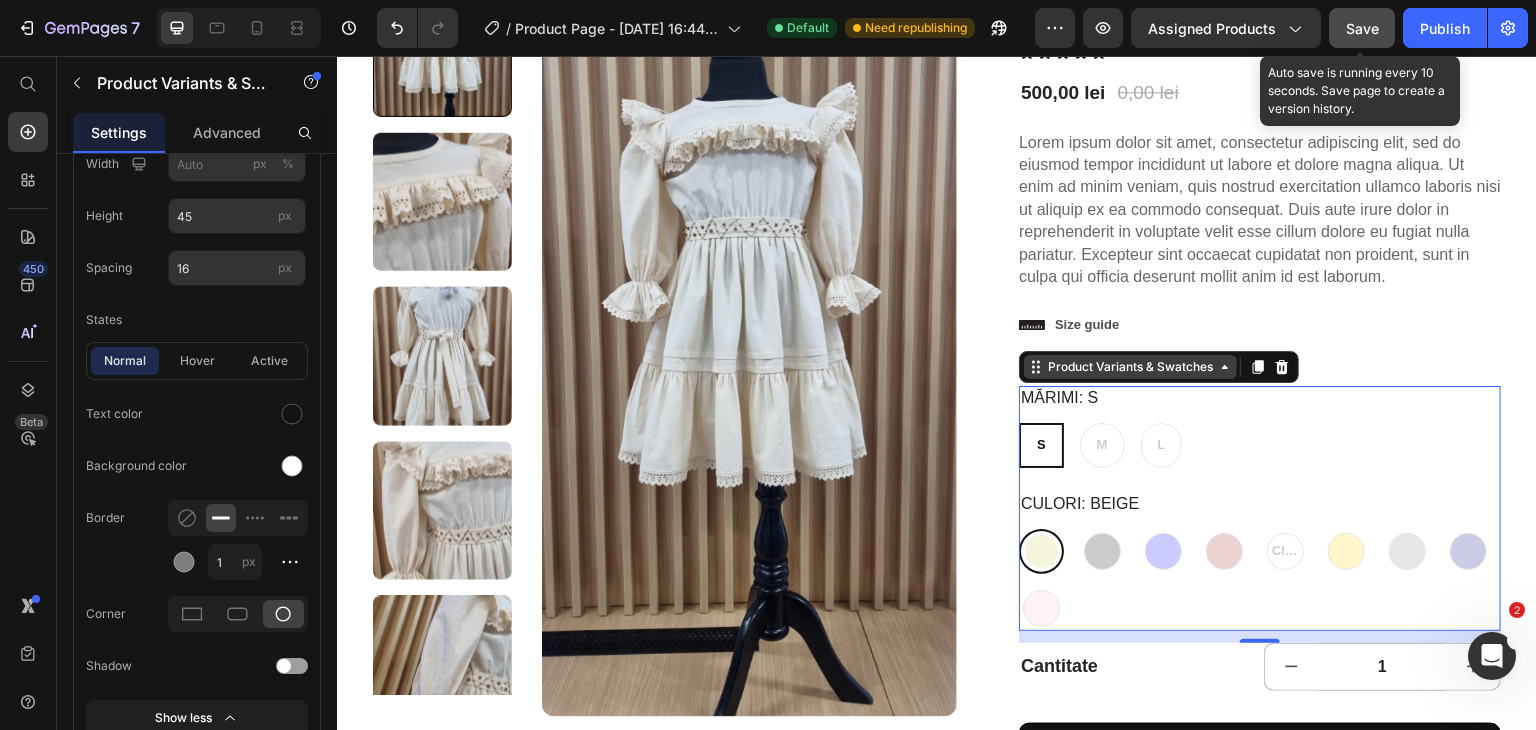 scroll, scrollTop: 168, scrollLeft: 0, axis: vertical 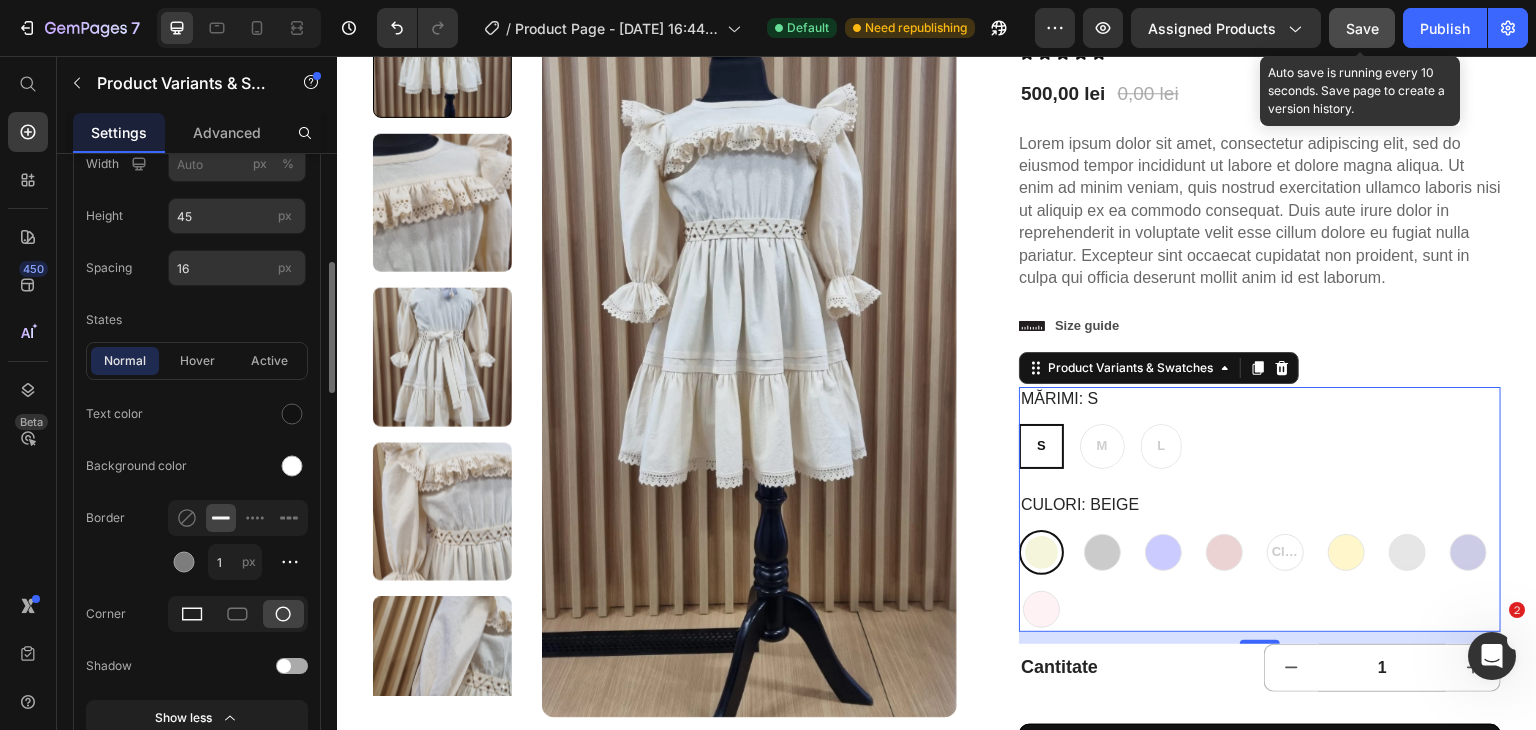 click 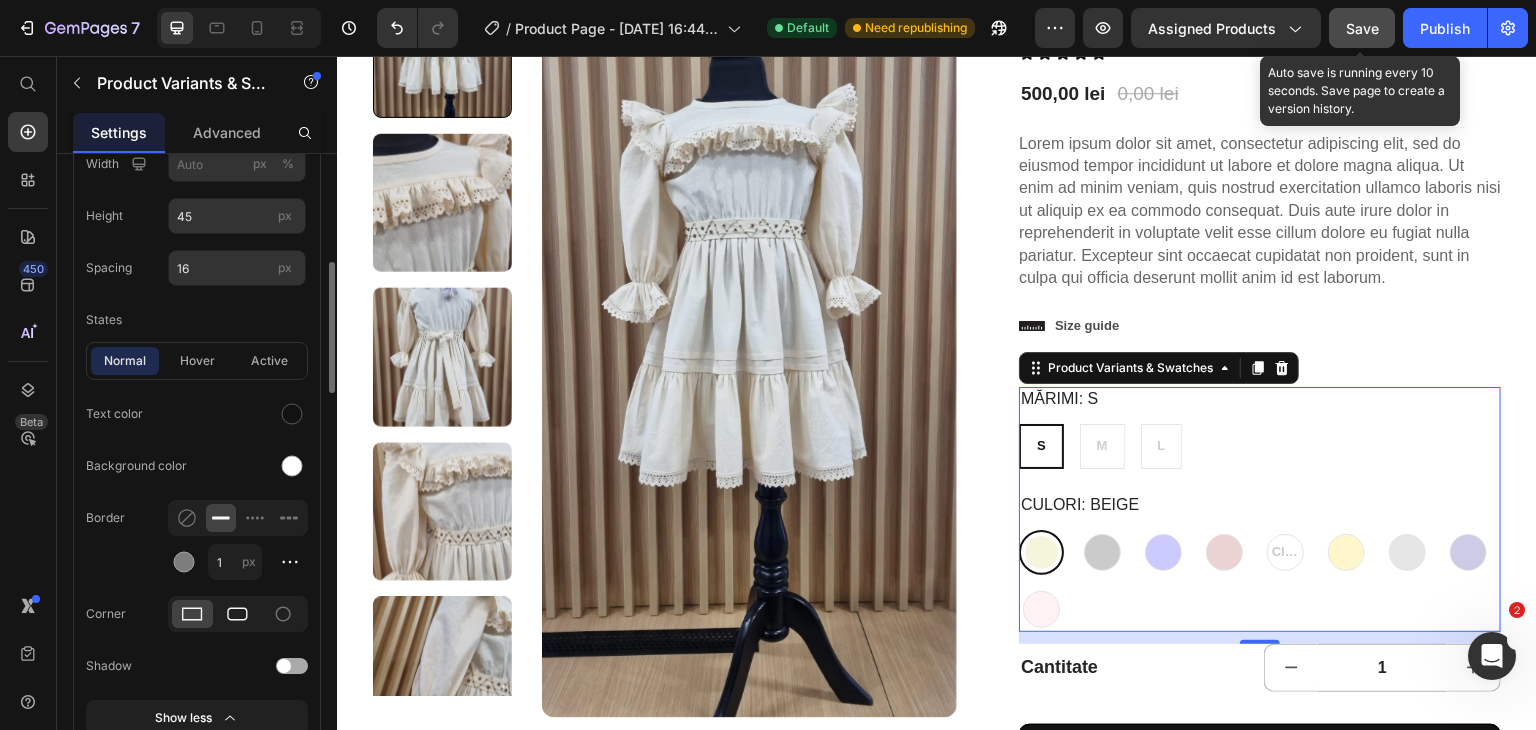 click 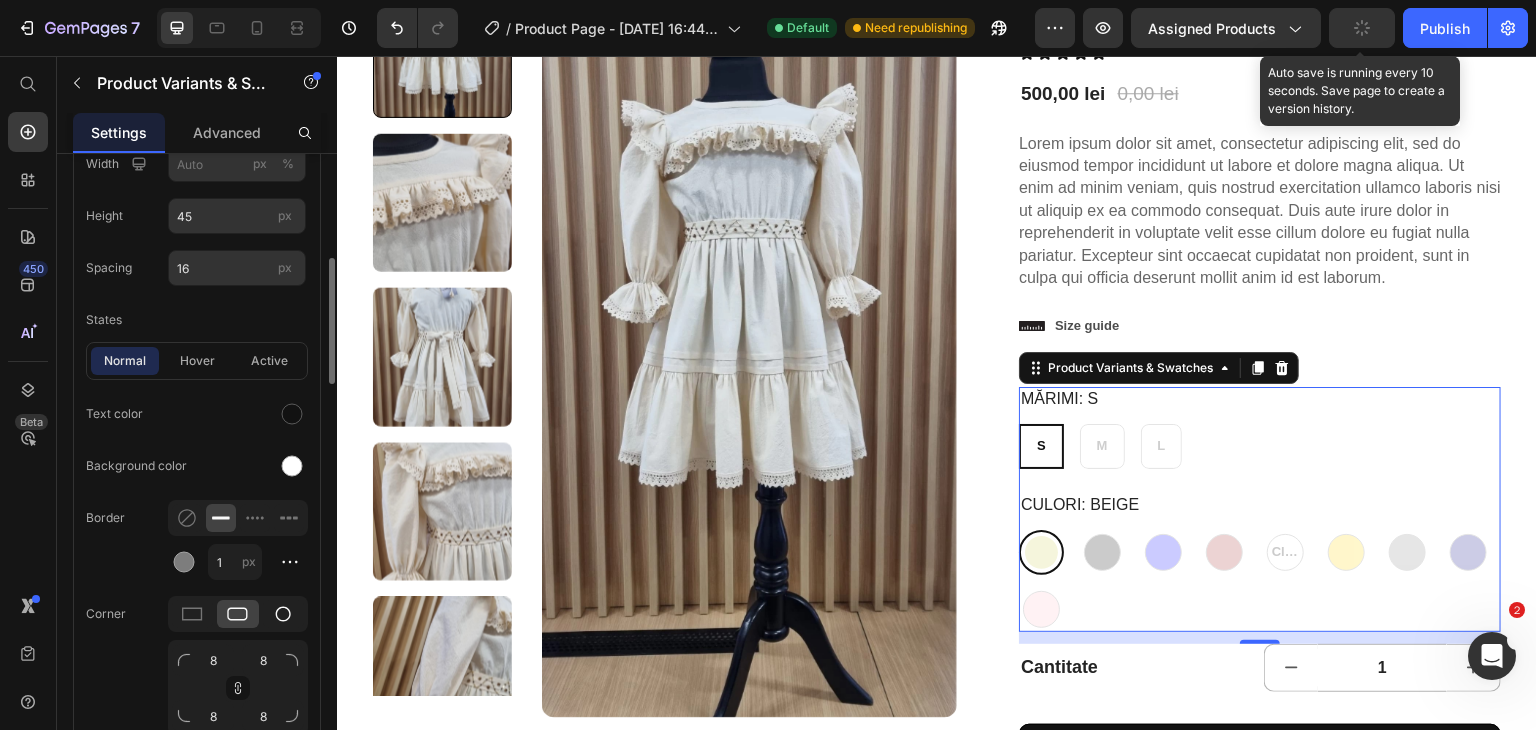 click 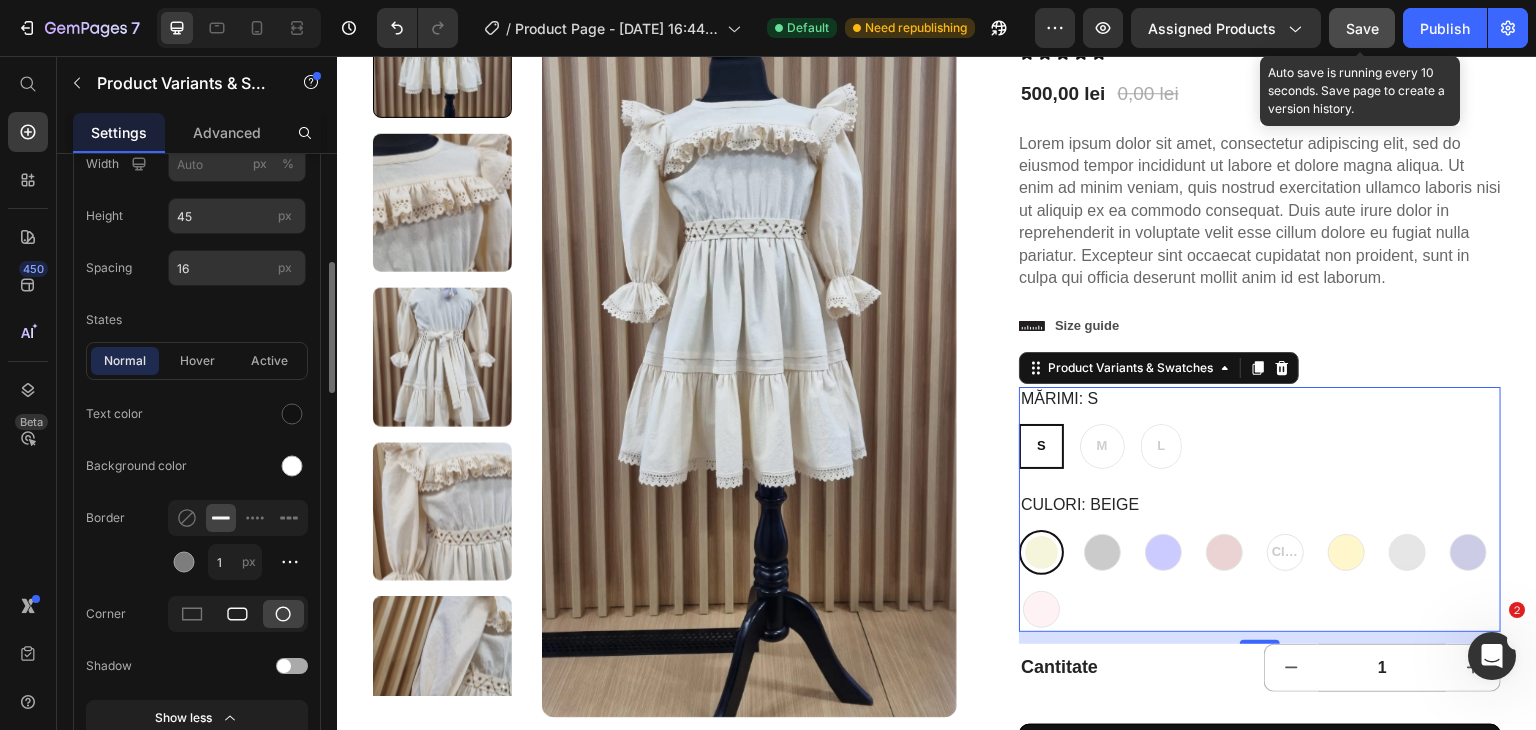 click 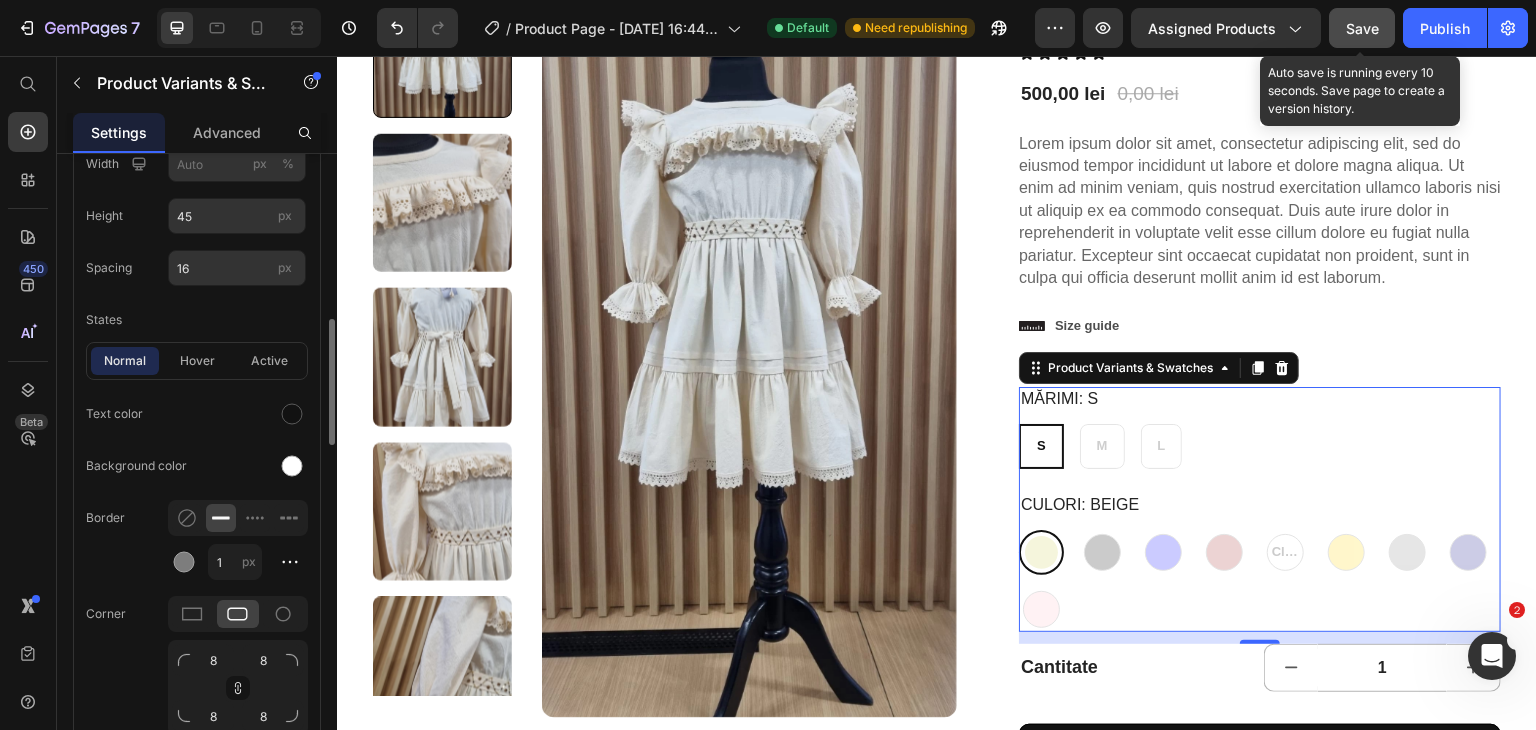 scroll, scrollTop: 574, scrollLeft: 0, axis: vertical 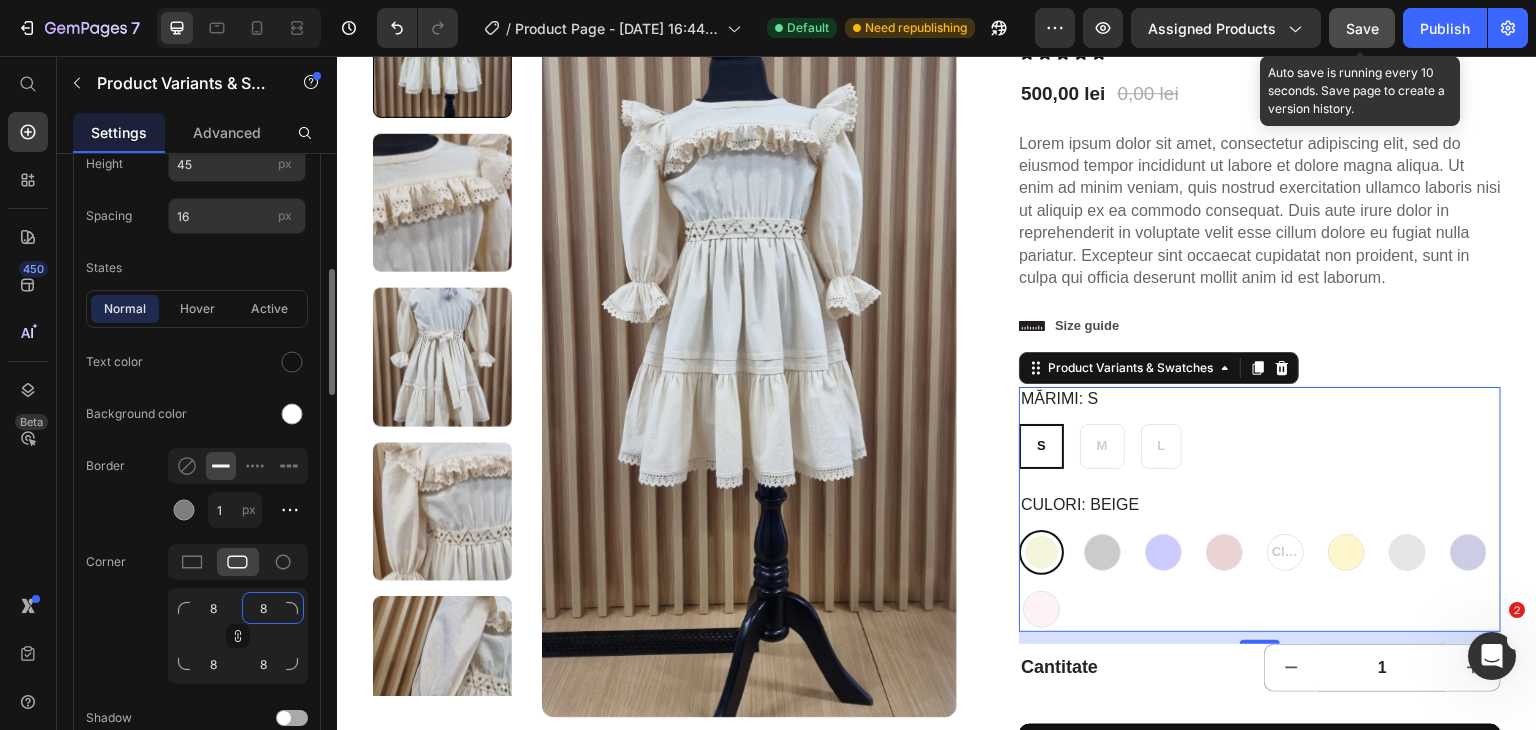 click on "8" 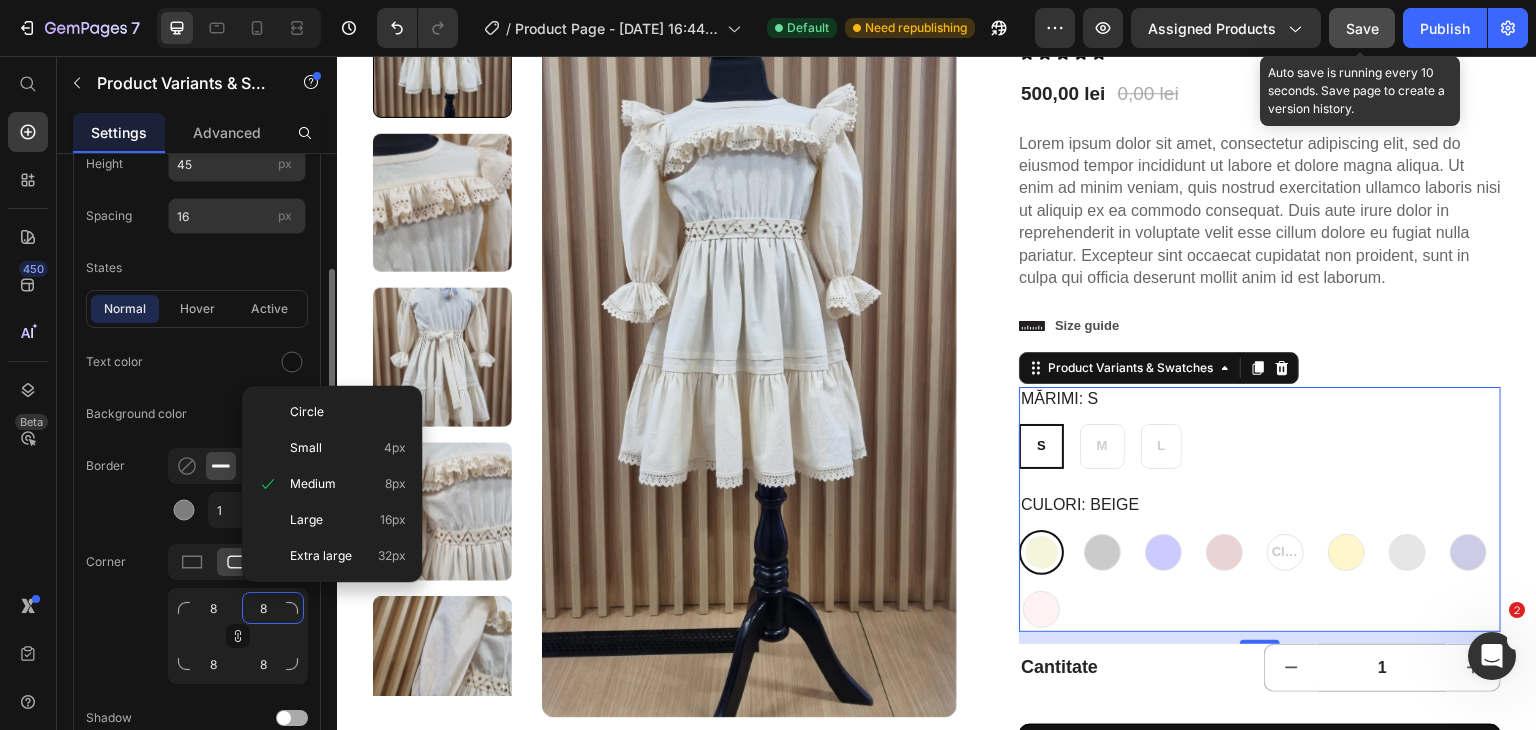 type on "1" 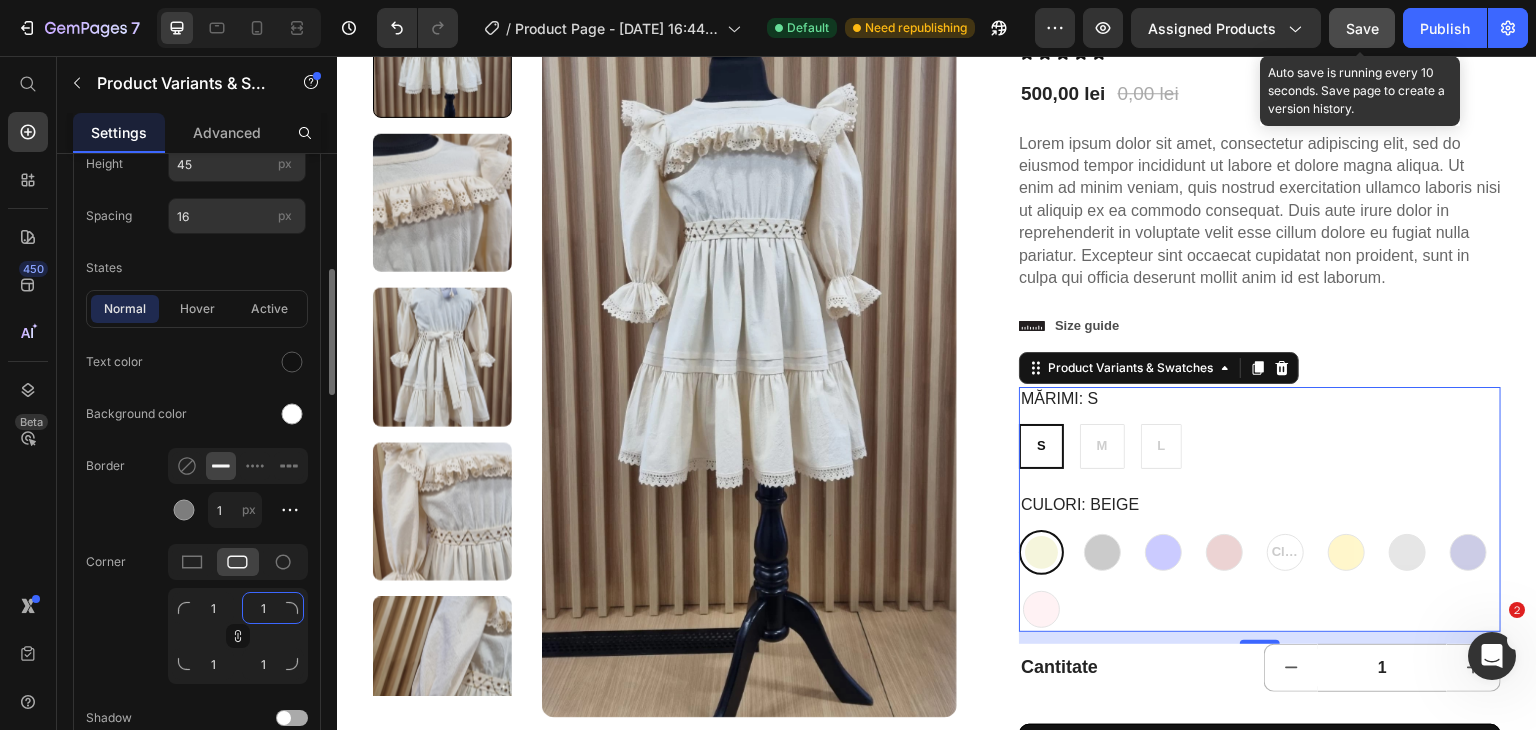type on "15" 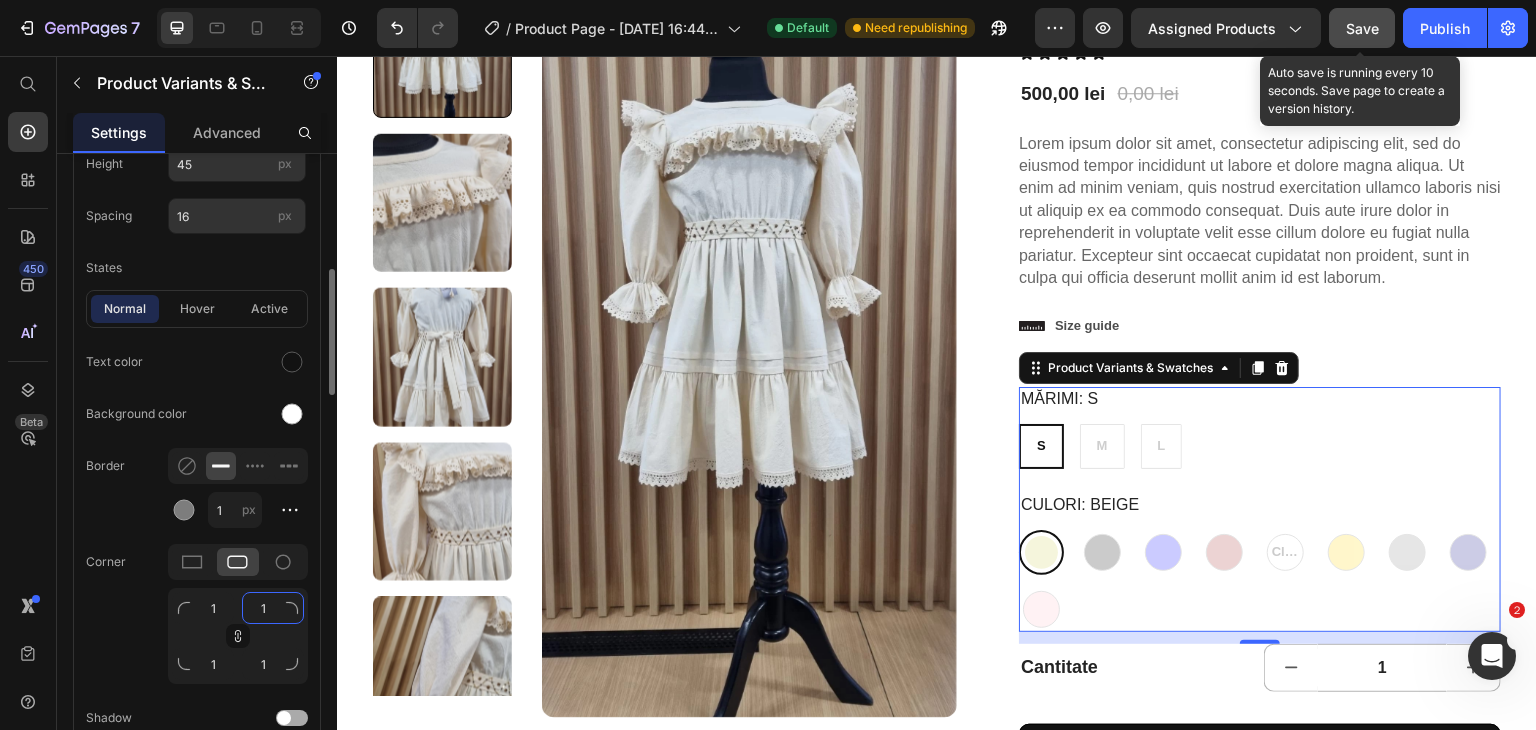 type on "15" 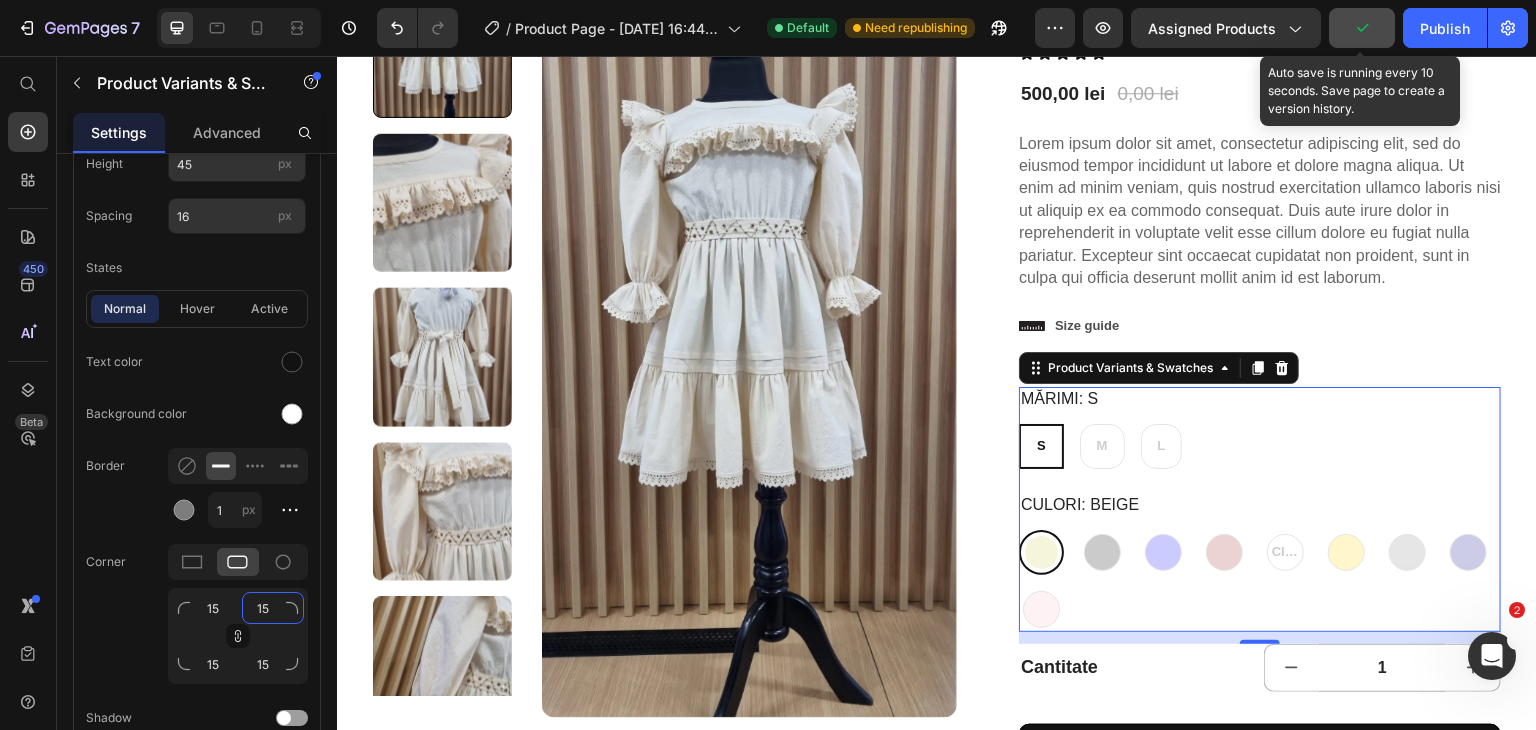 type on "15" 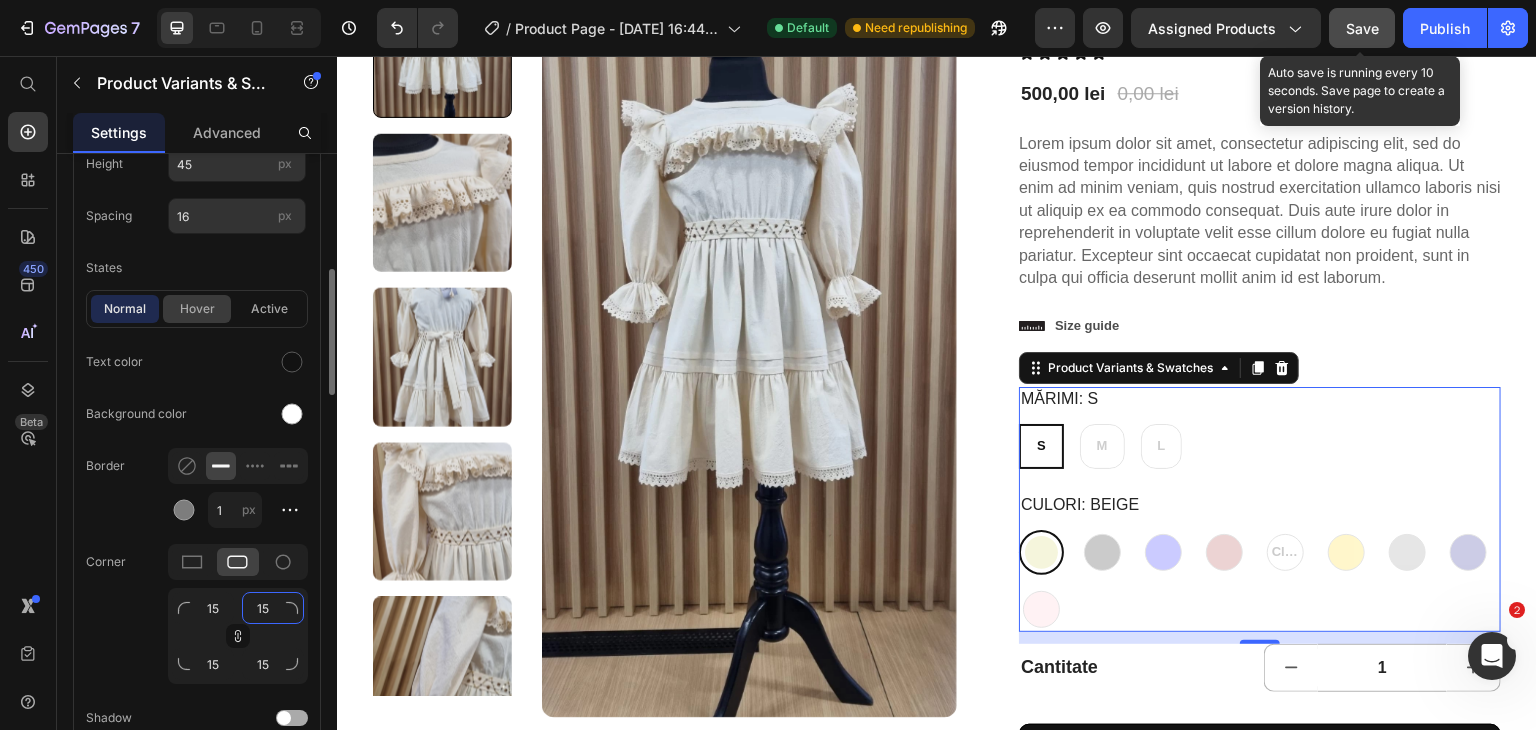 click on "hover" at bounding box center [197, 309] 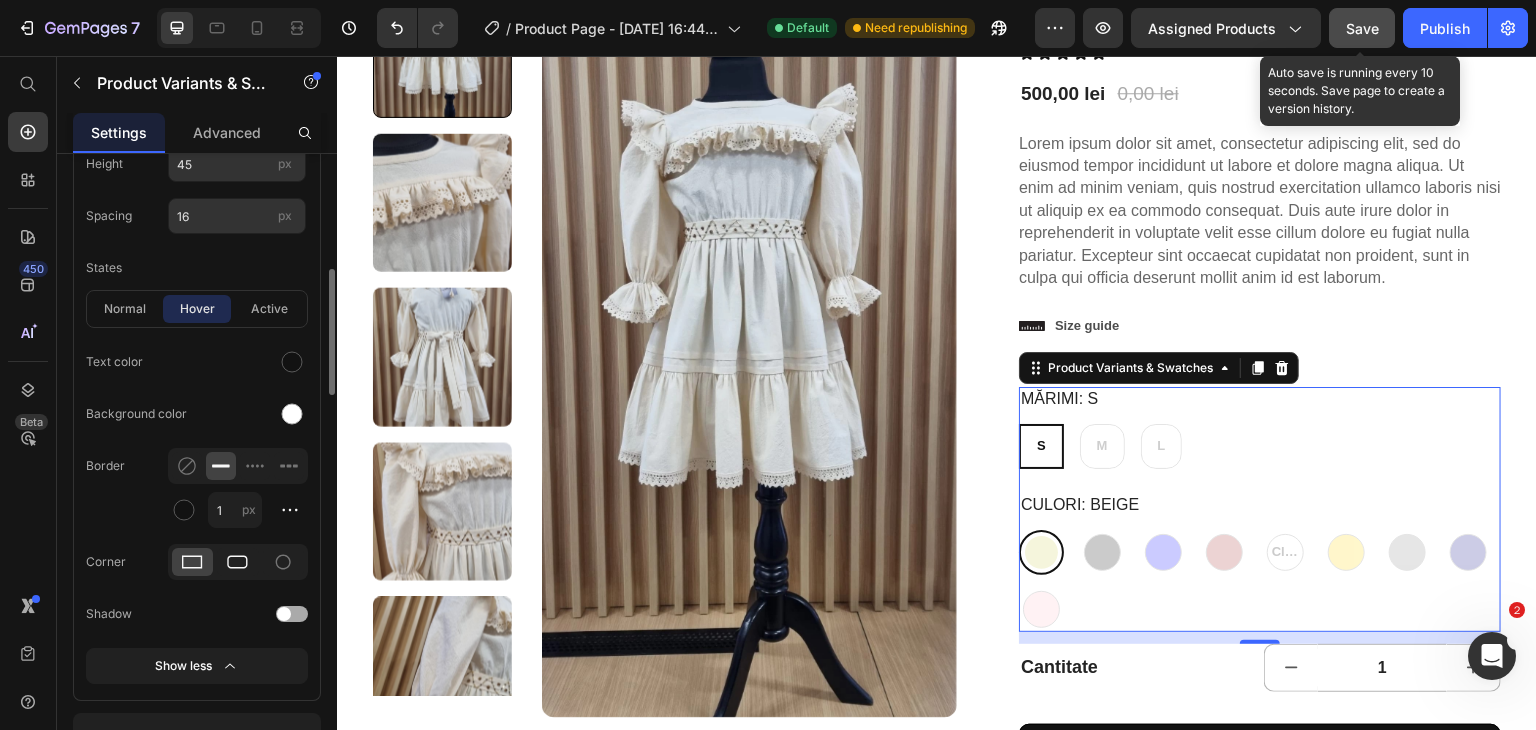 click 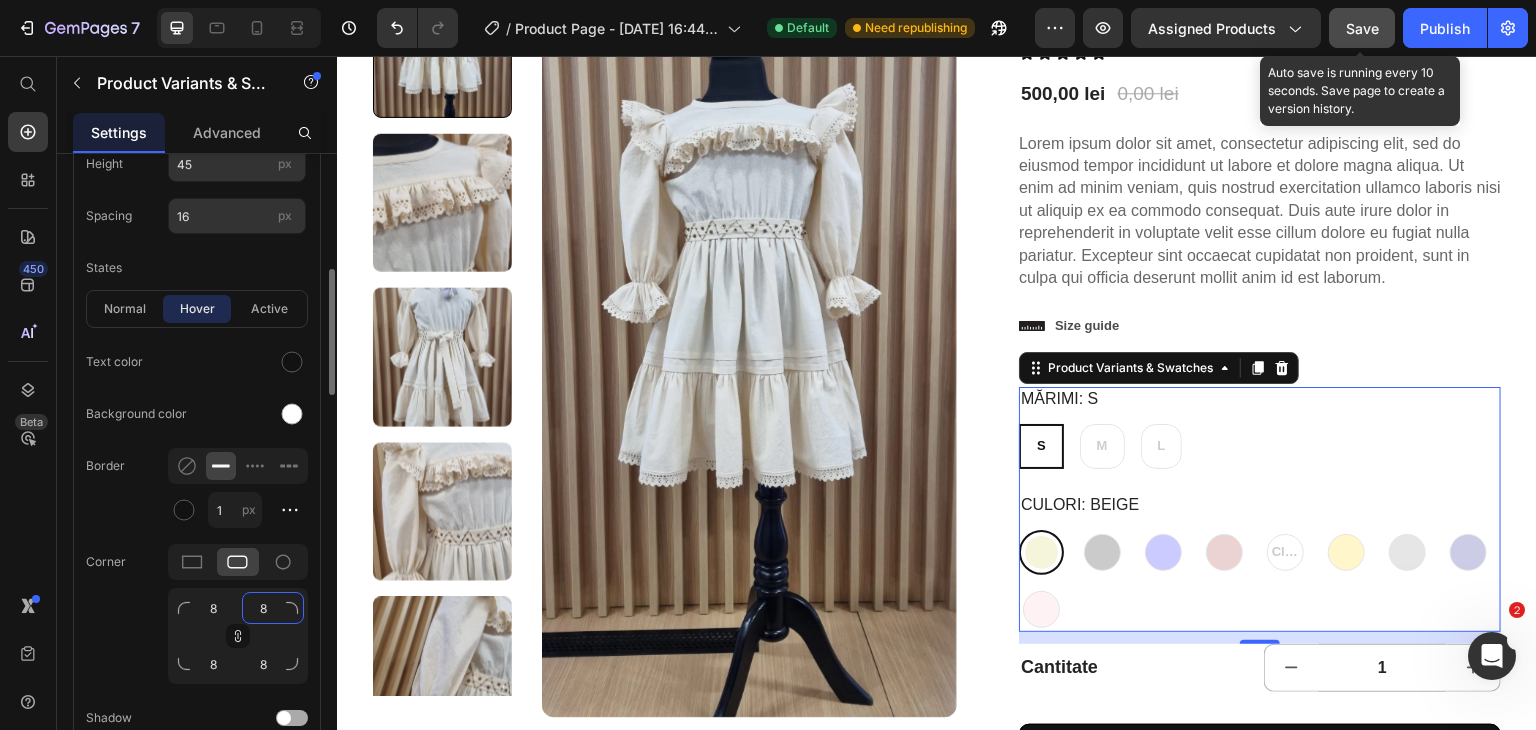 click on "8" 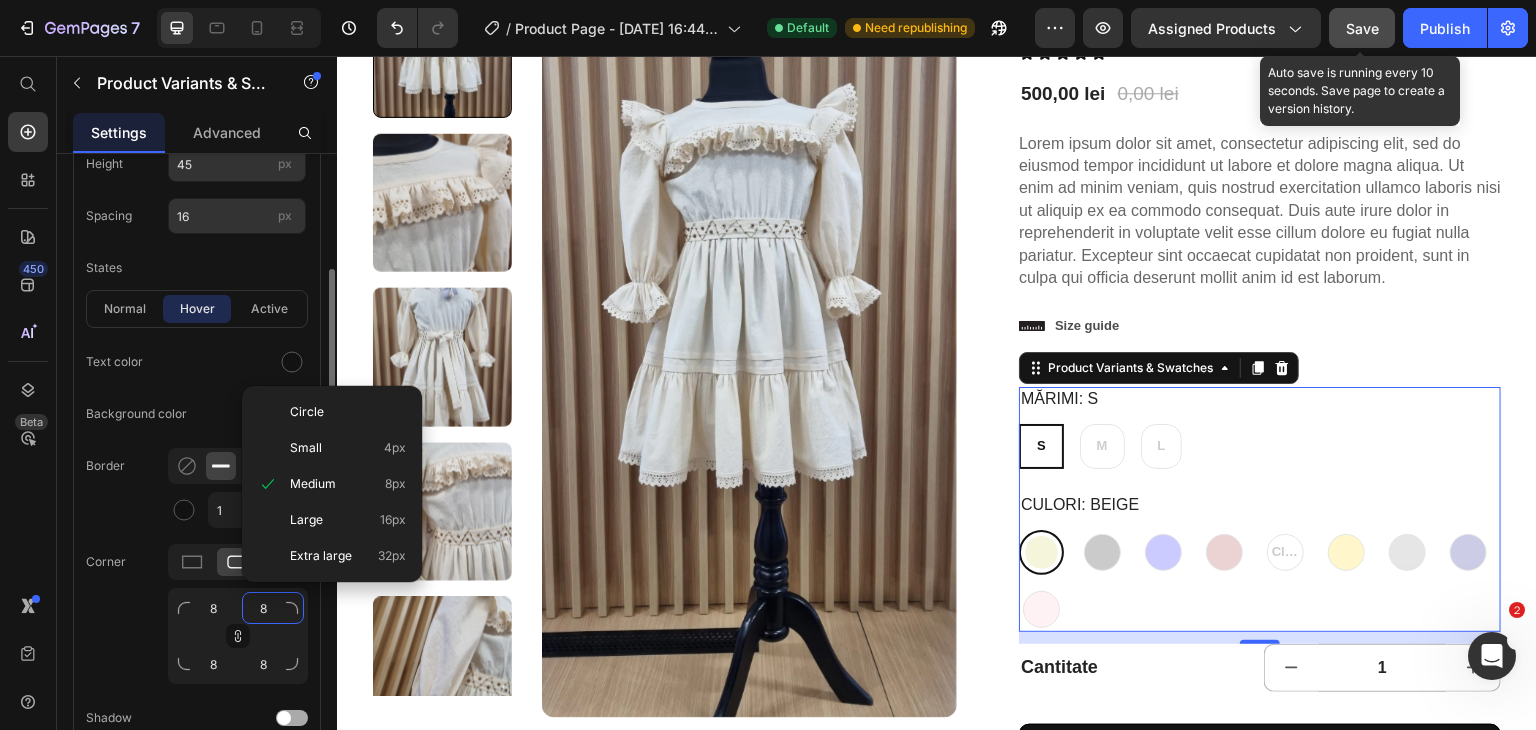 type on "1" 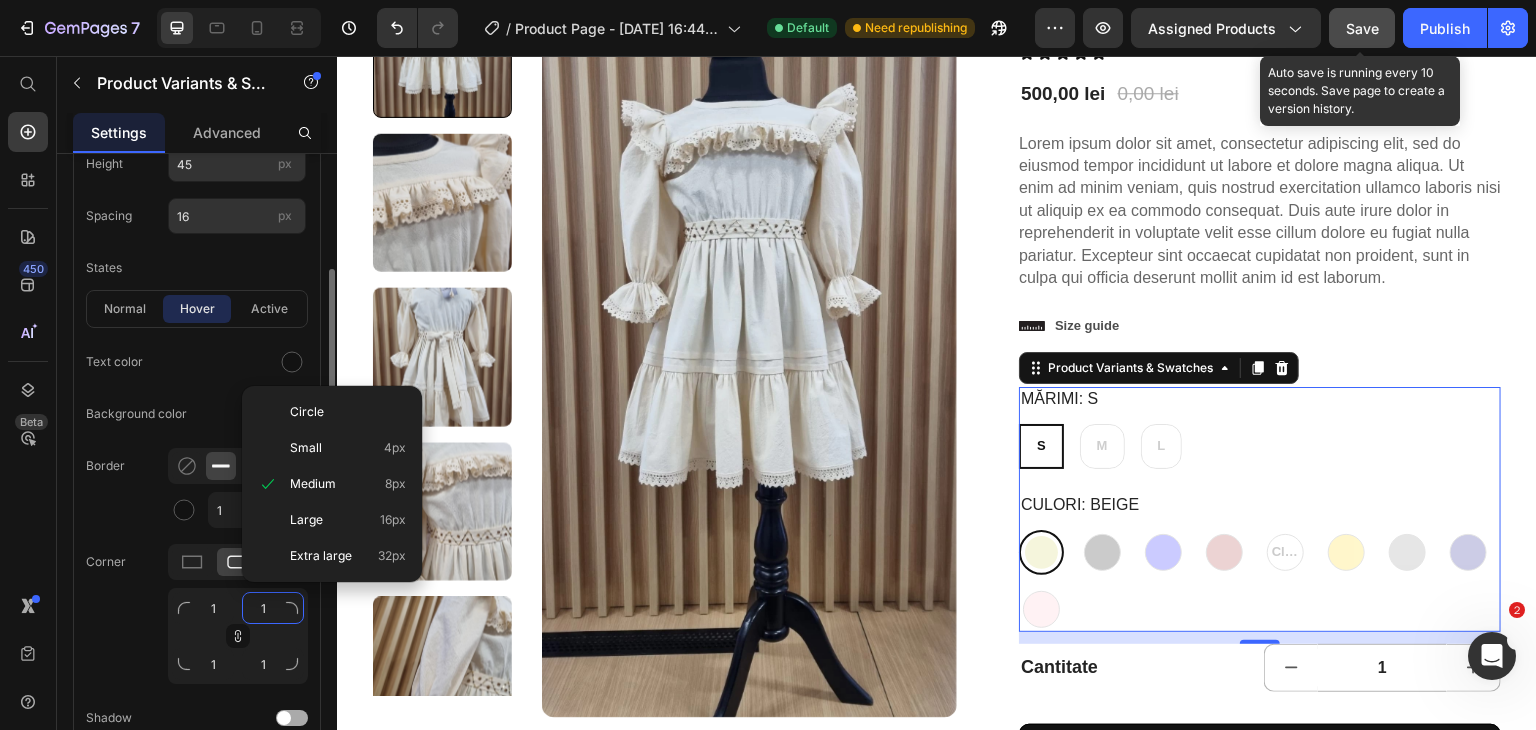 type on "15" 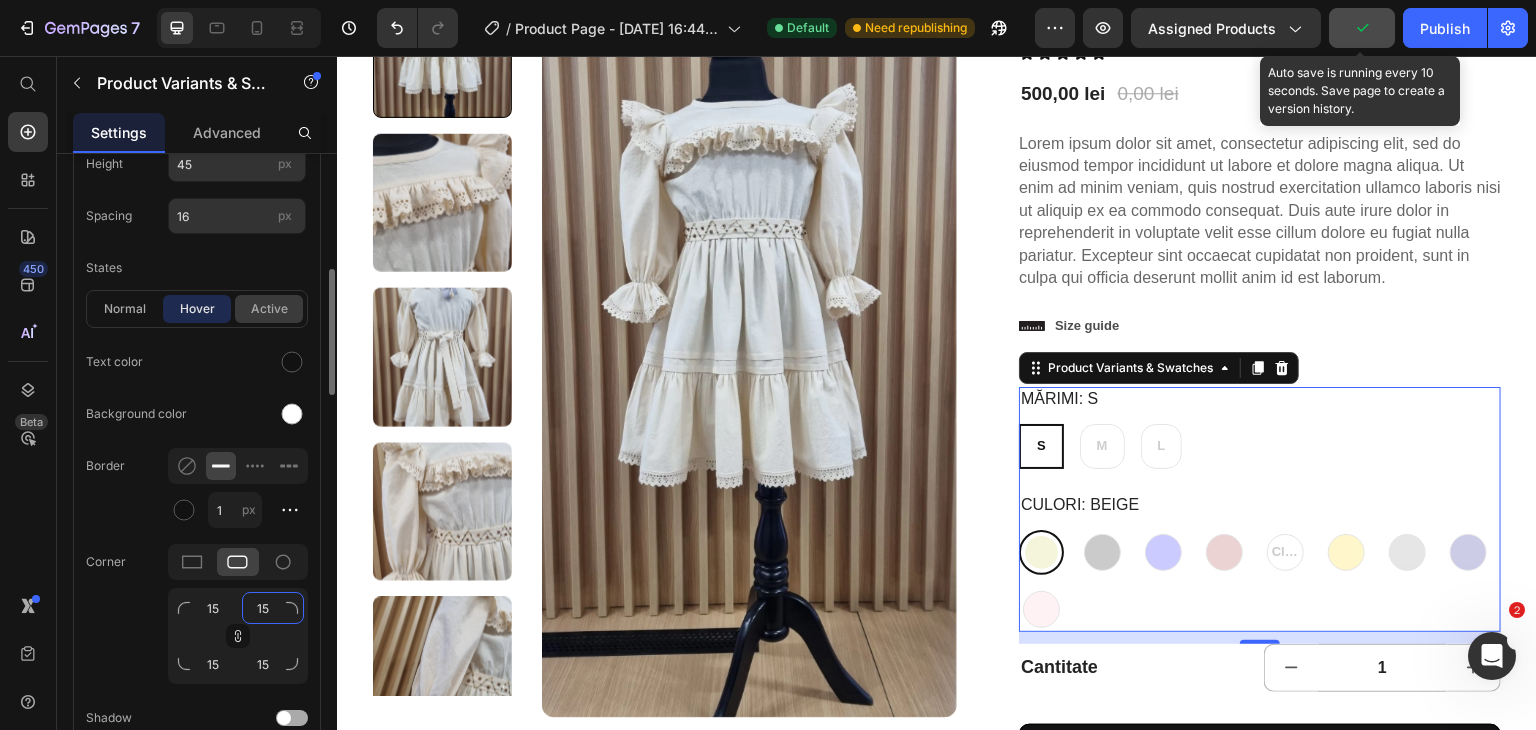 click on "active" at bounding box center [269, 309] 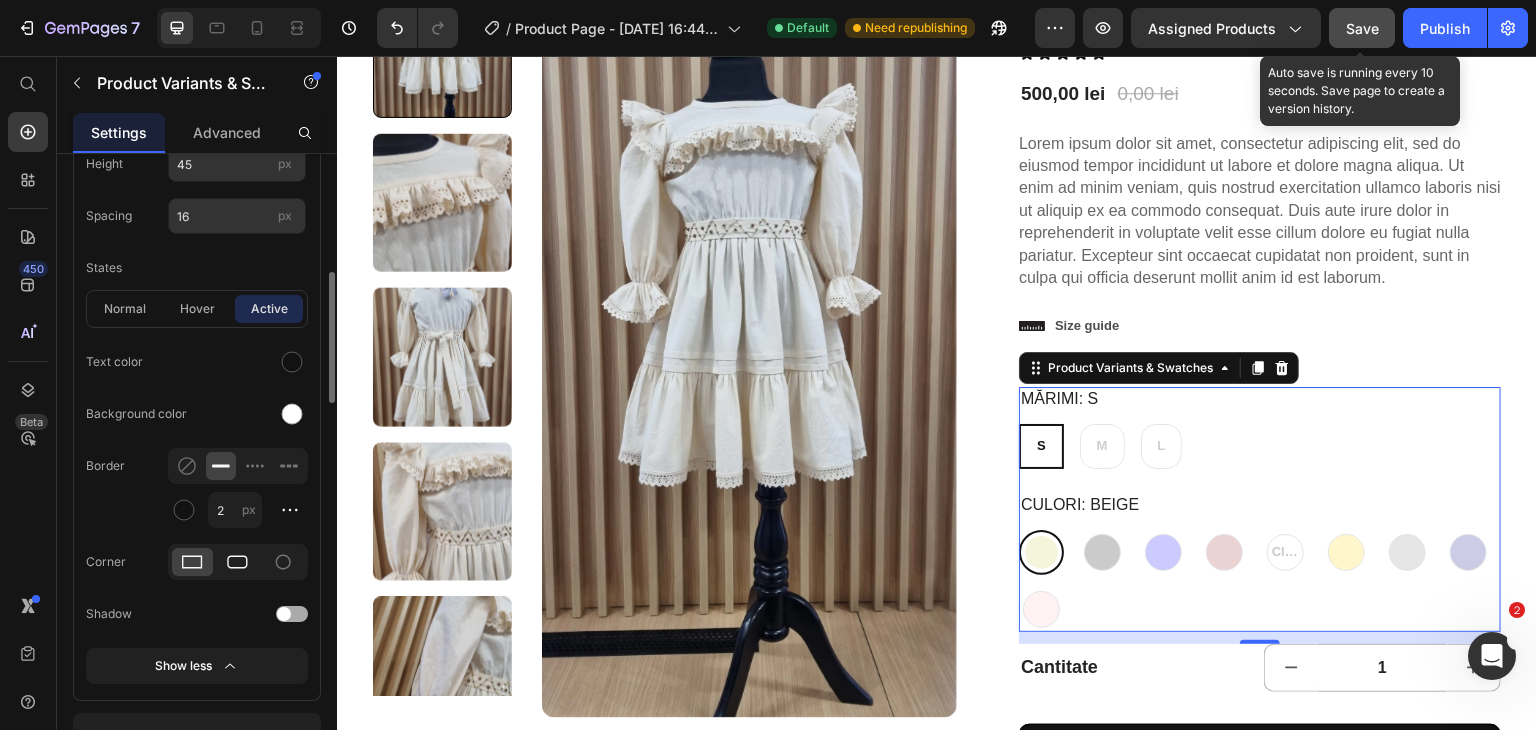 click 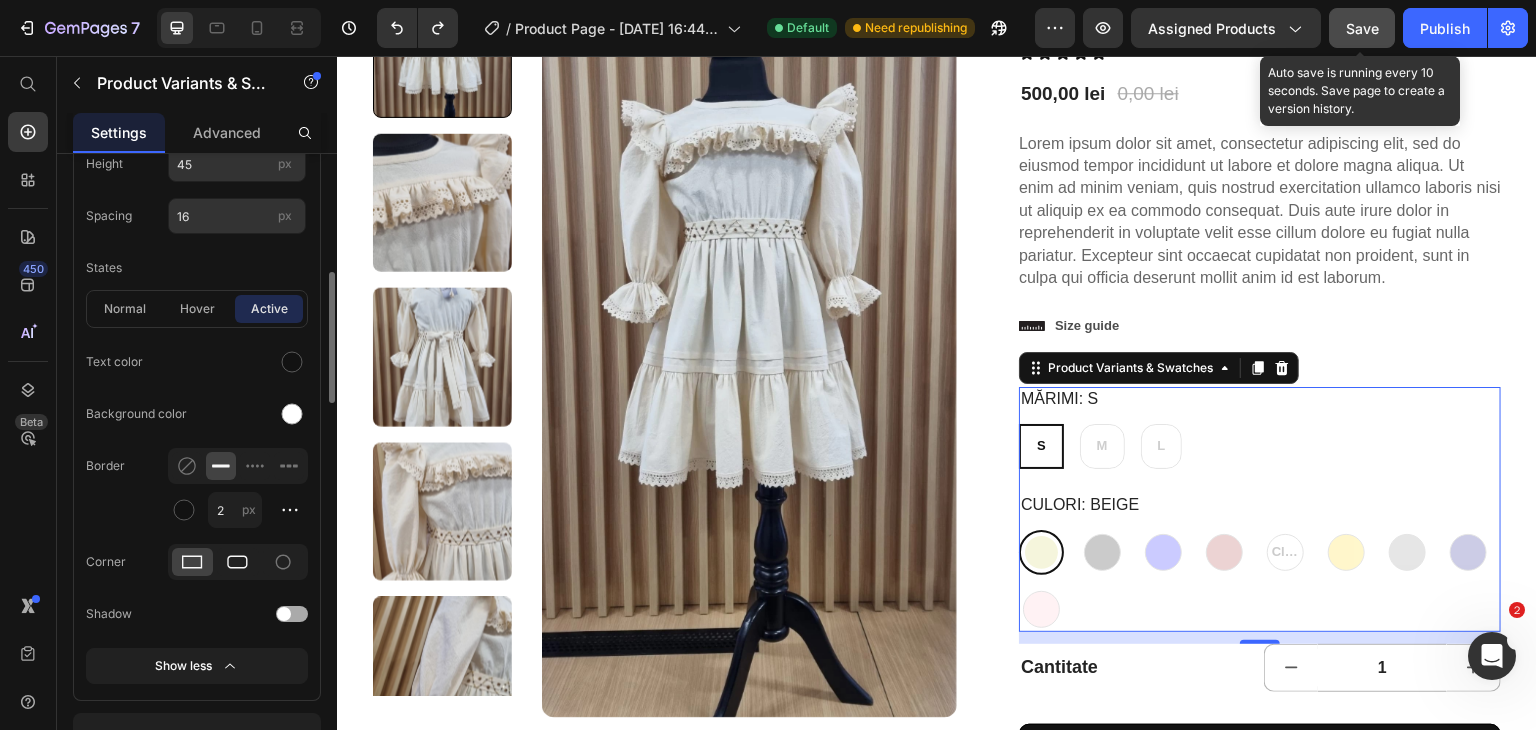 click 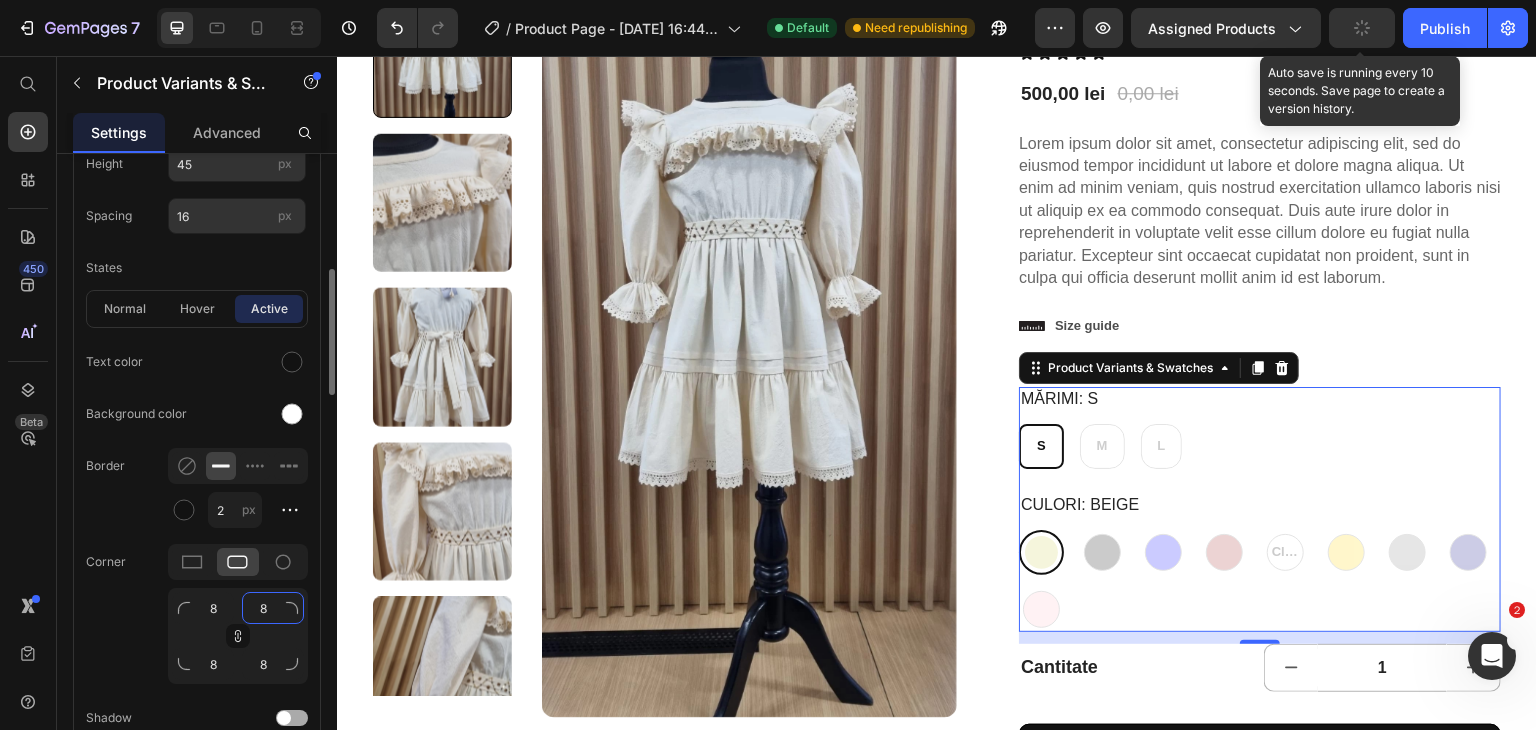 click on "8" 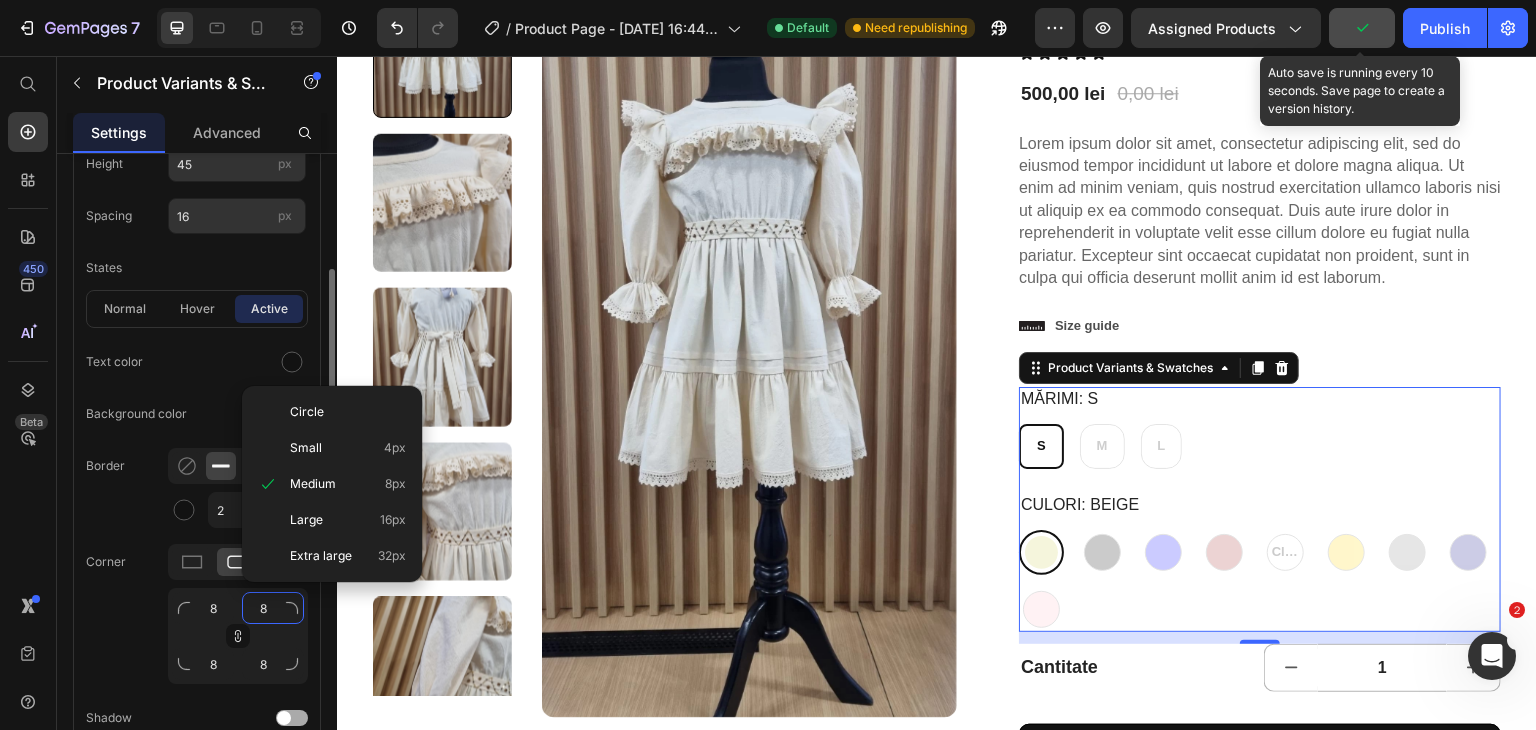 type on "1" 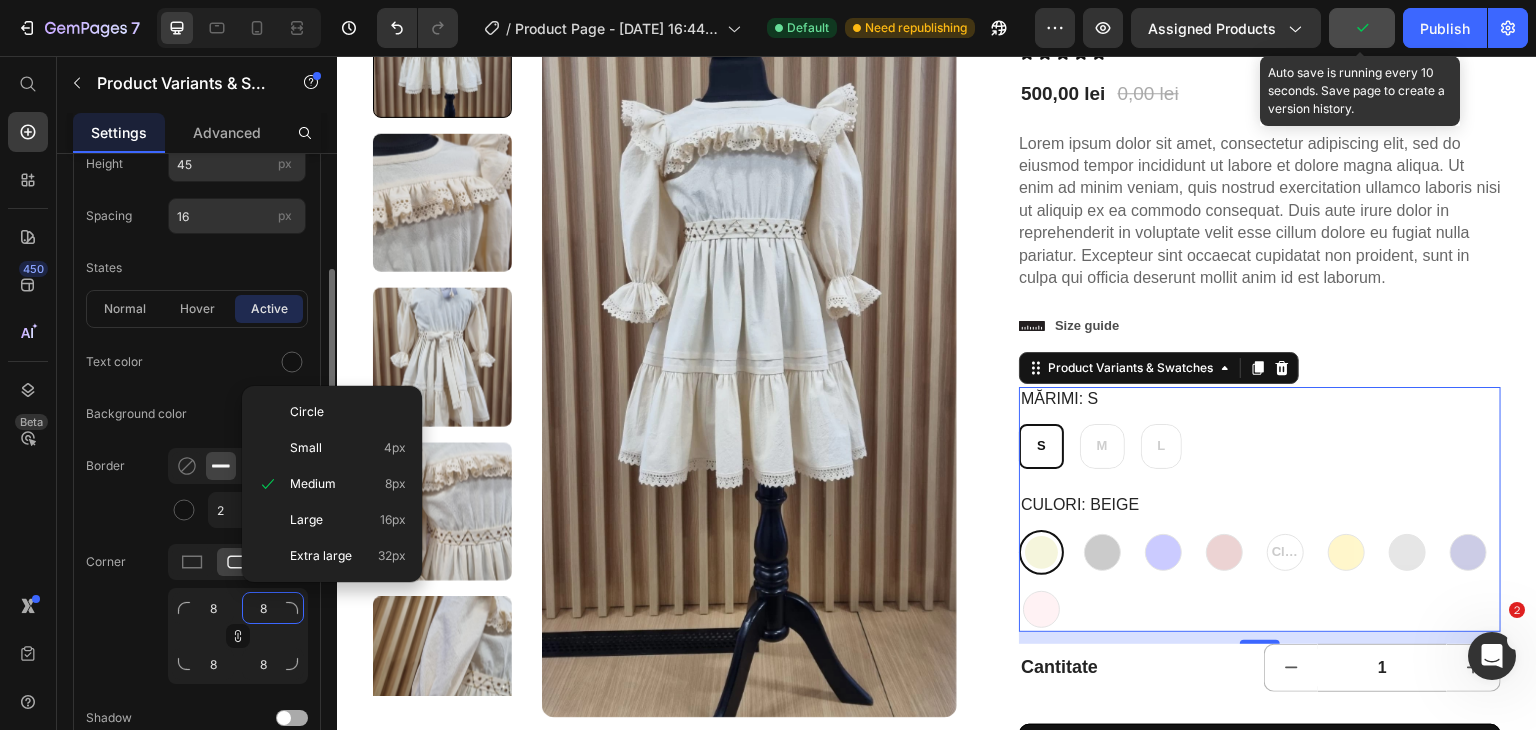 type on "1" 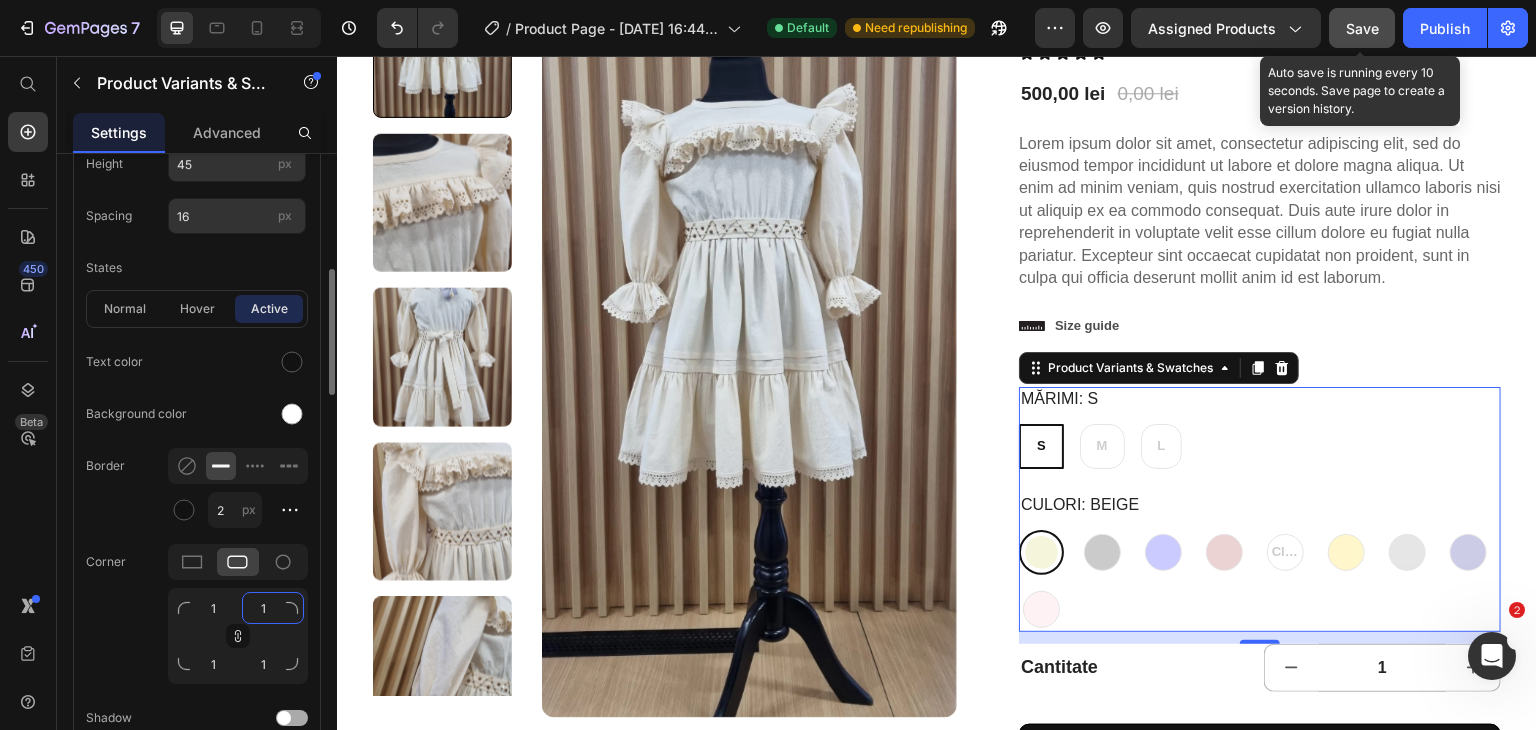 type on "10" 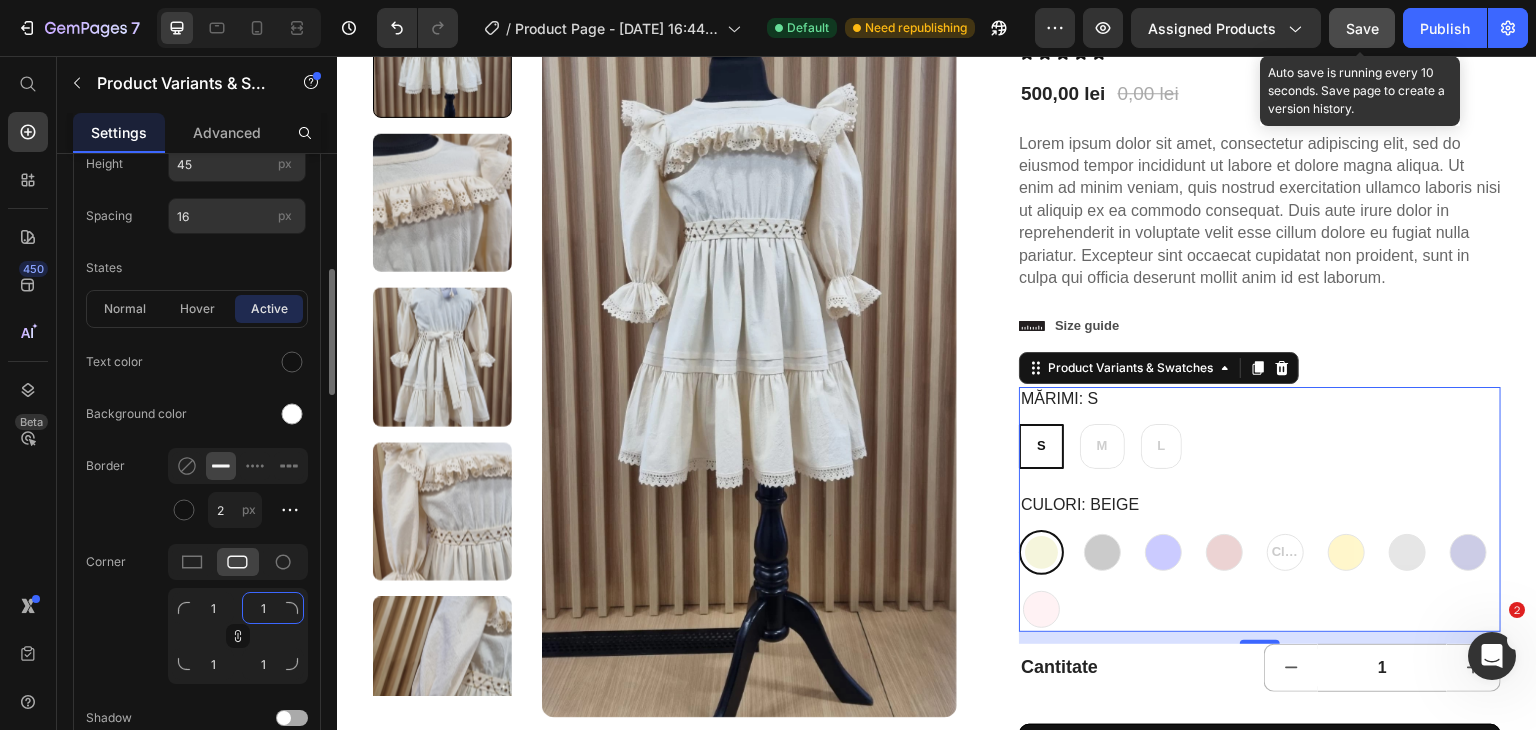 type on "10" 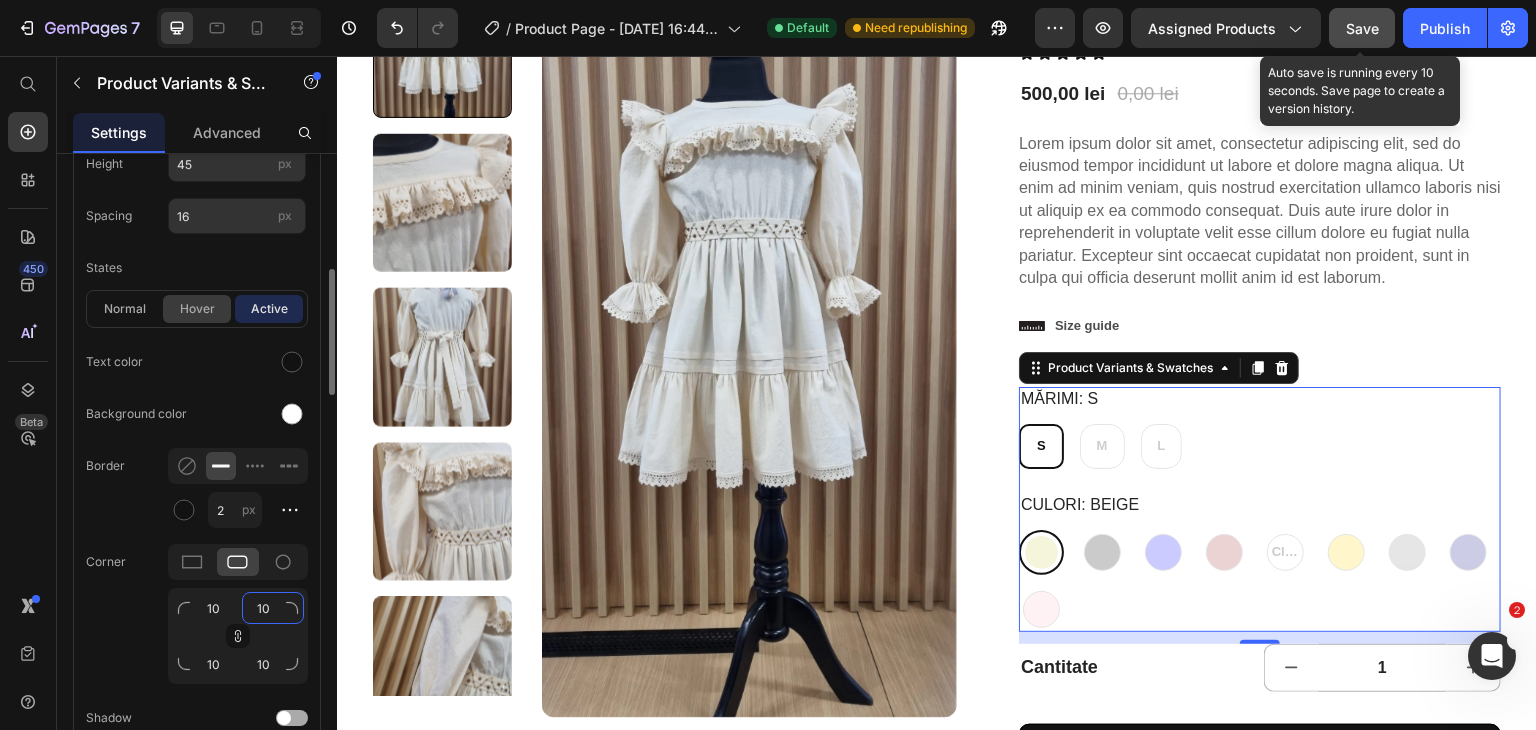 click on "hover" at bounding box center [197, 309] 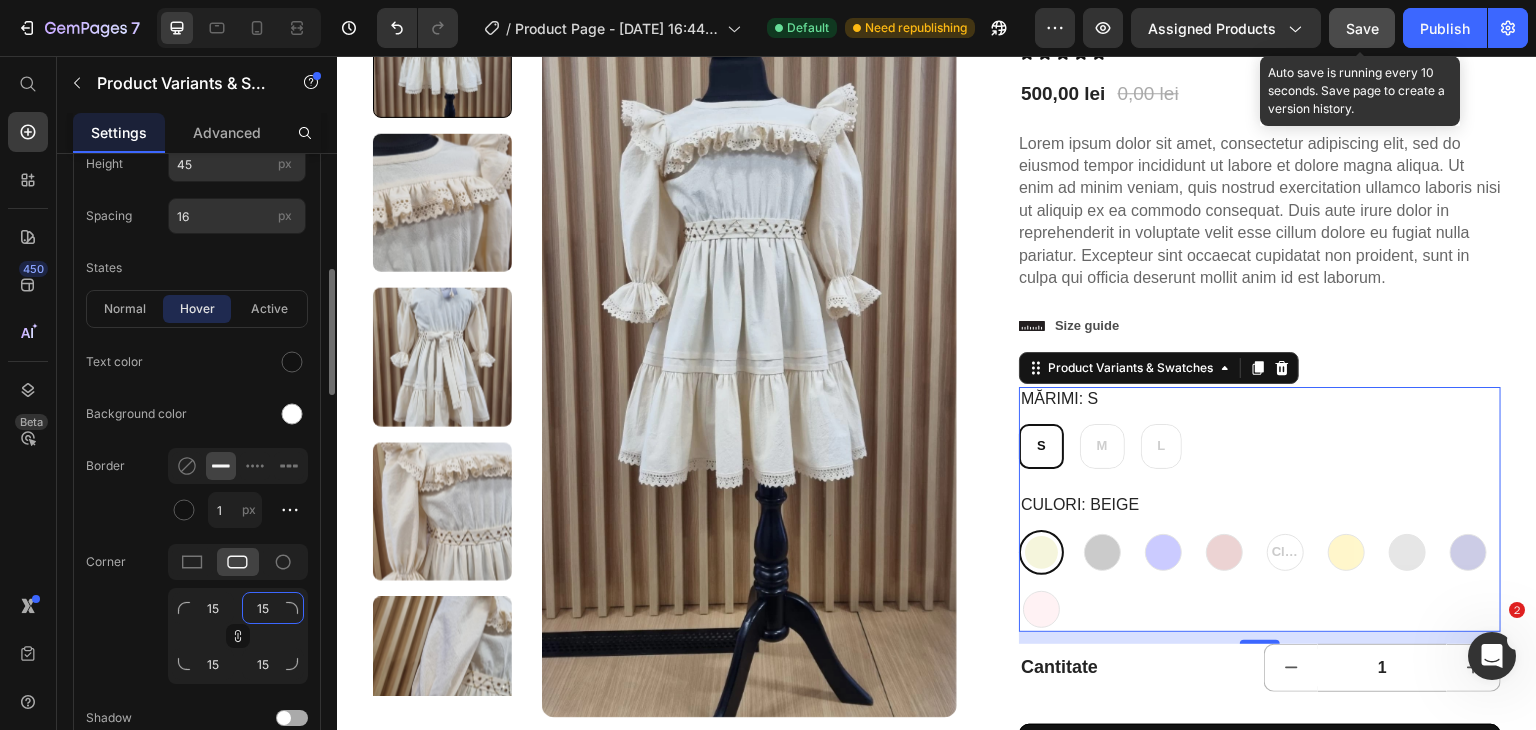 type on "1" 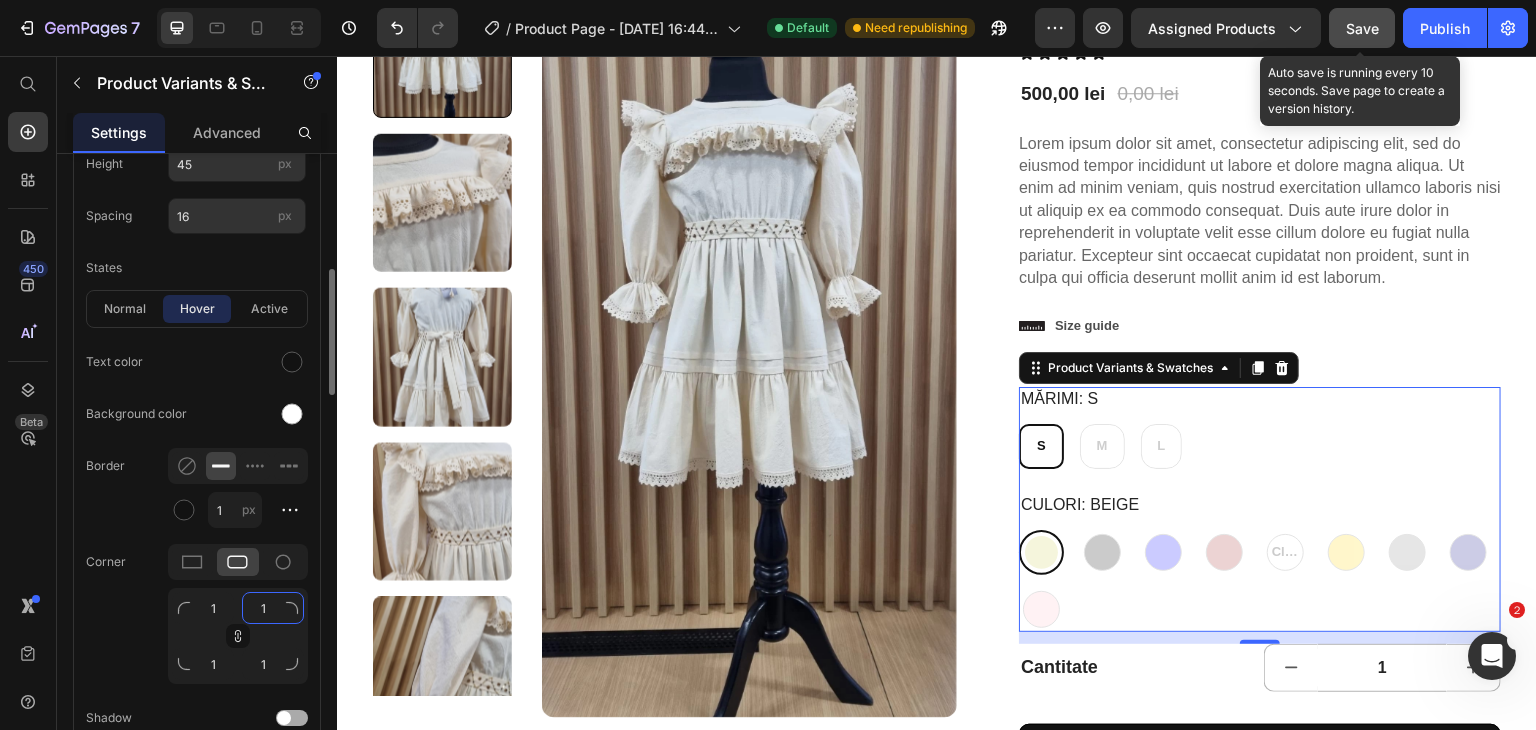 click on "1" 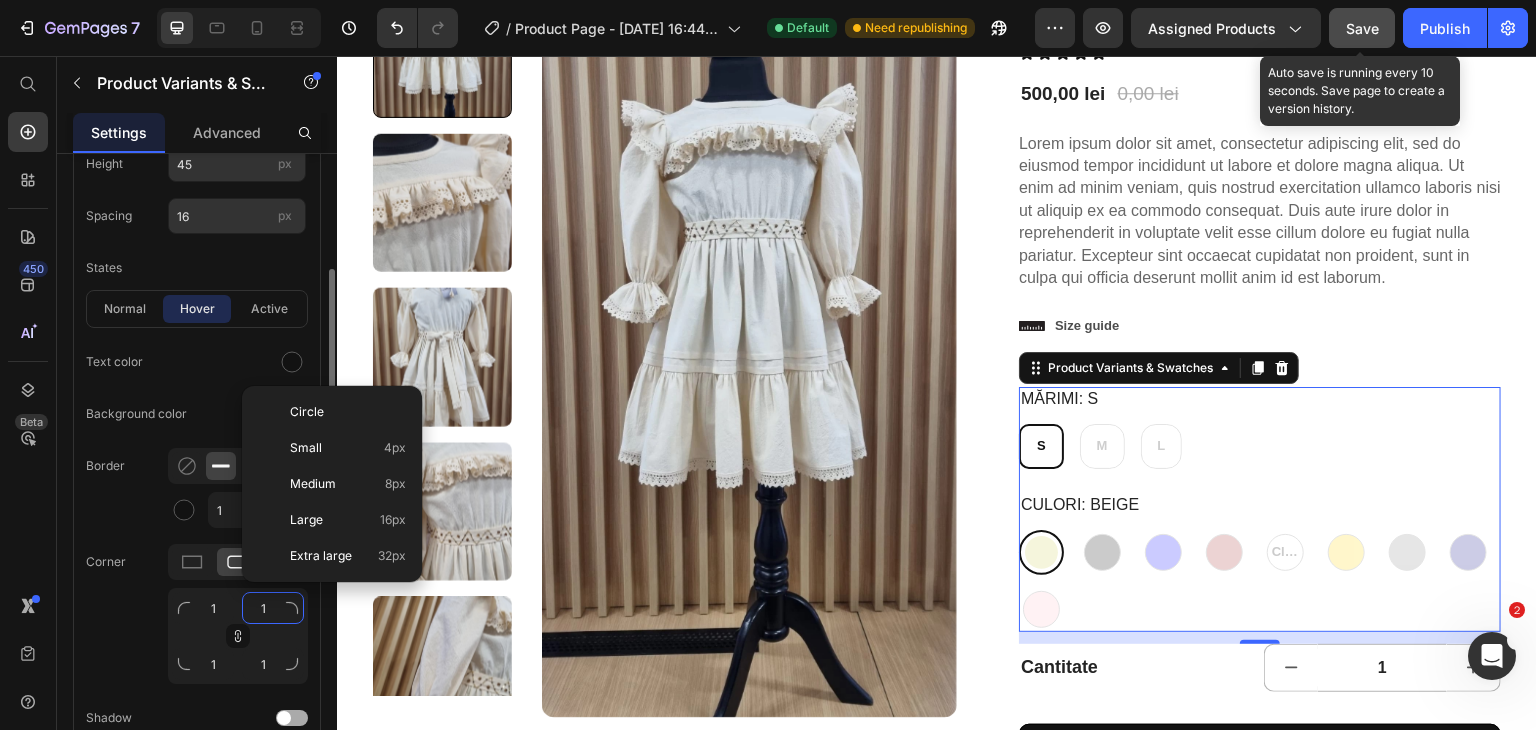 type on "10" 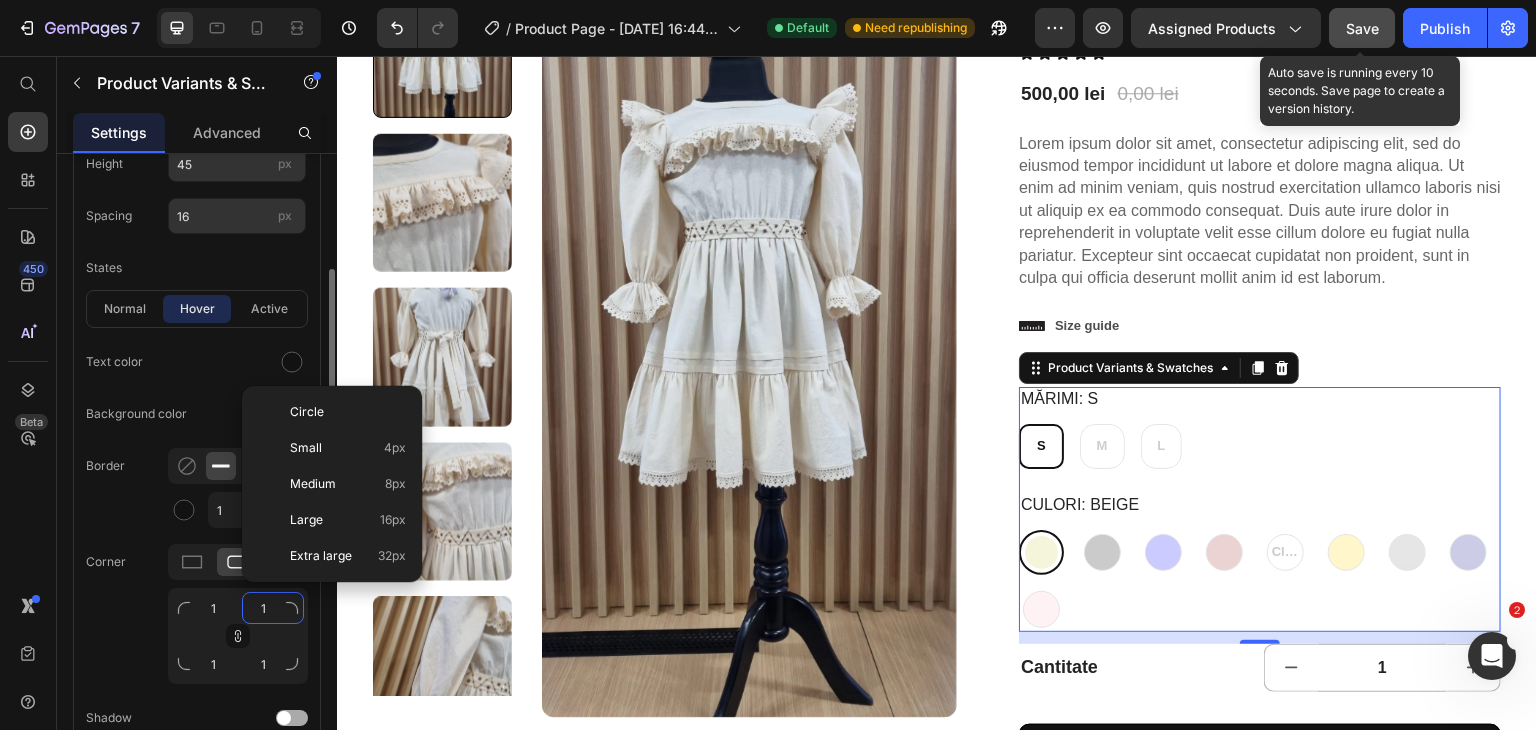 type on "10" 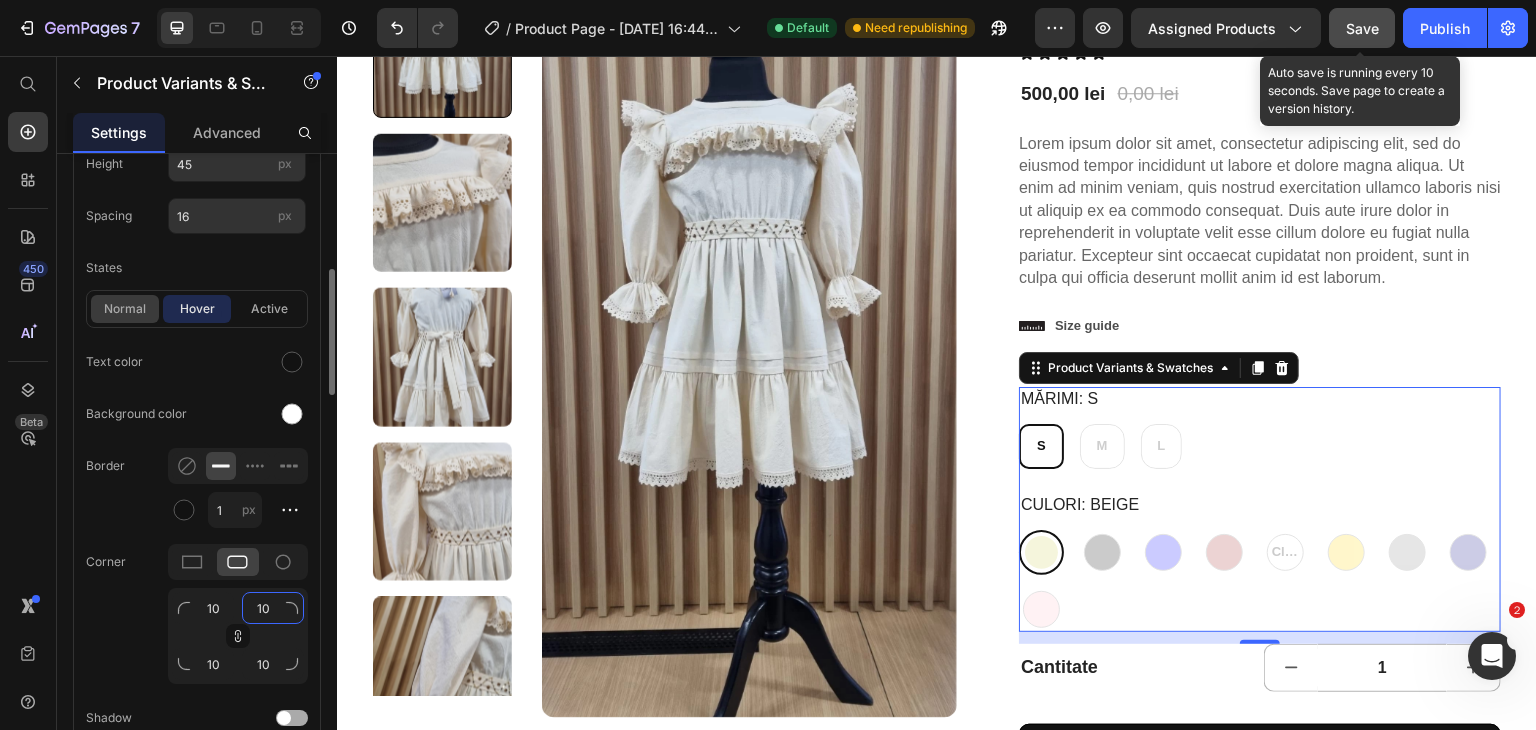 click on "normal" at bounding box center (125, 309) 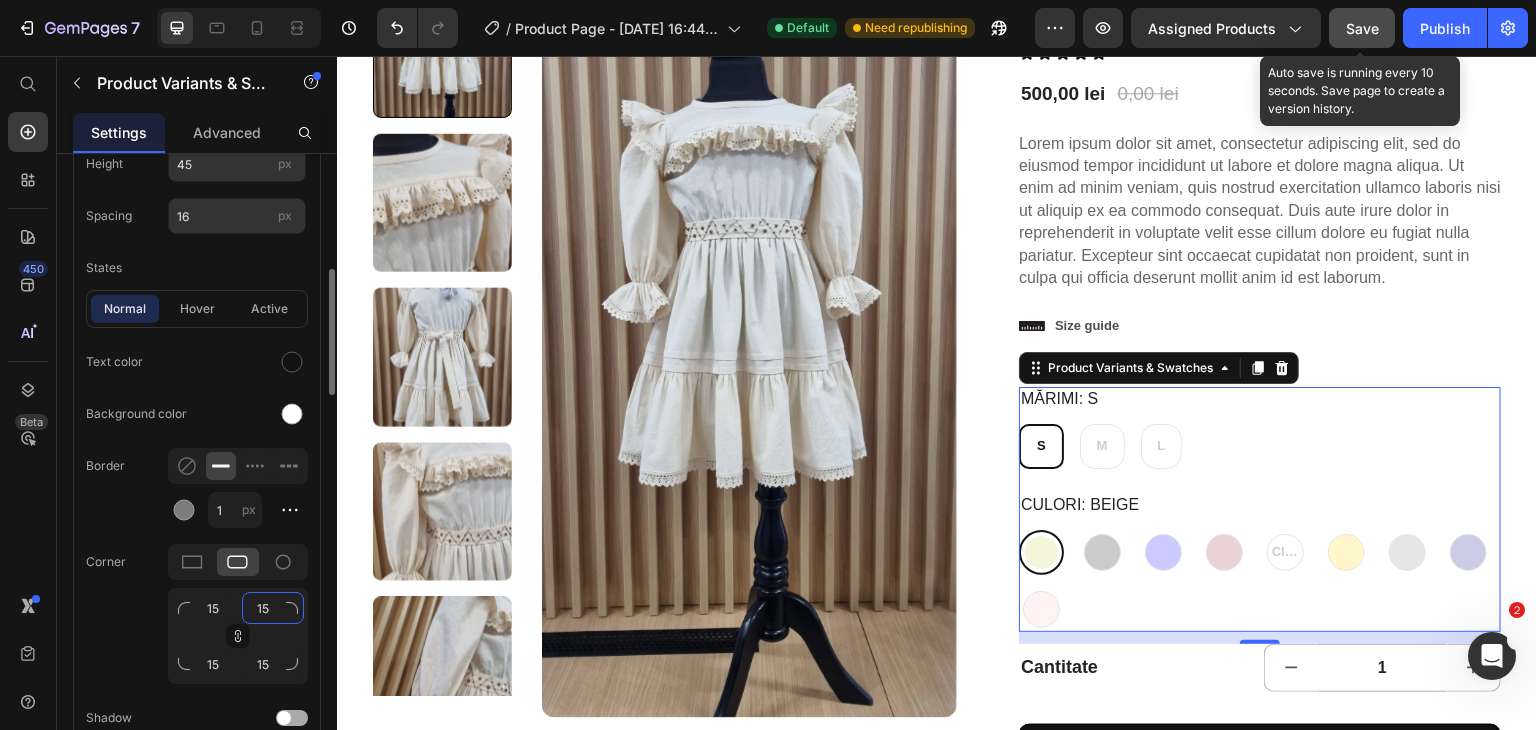 type on "1" 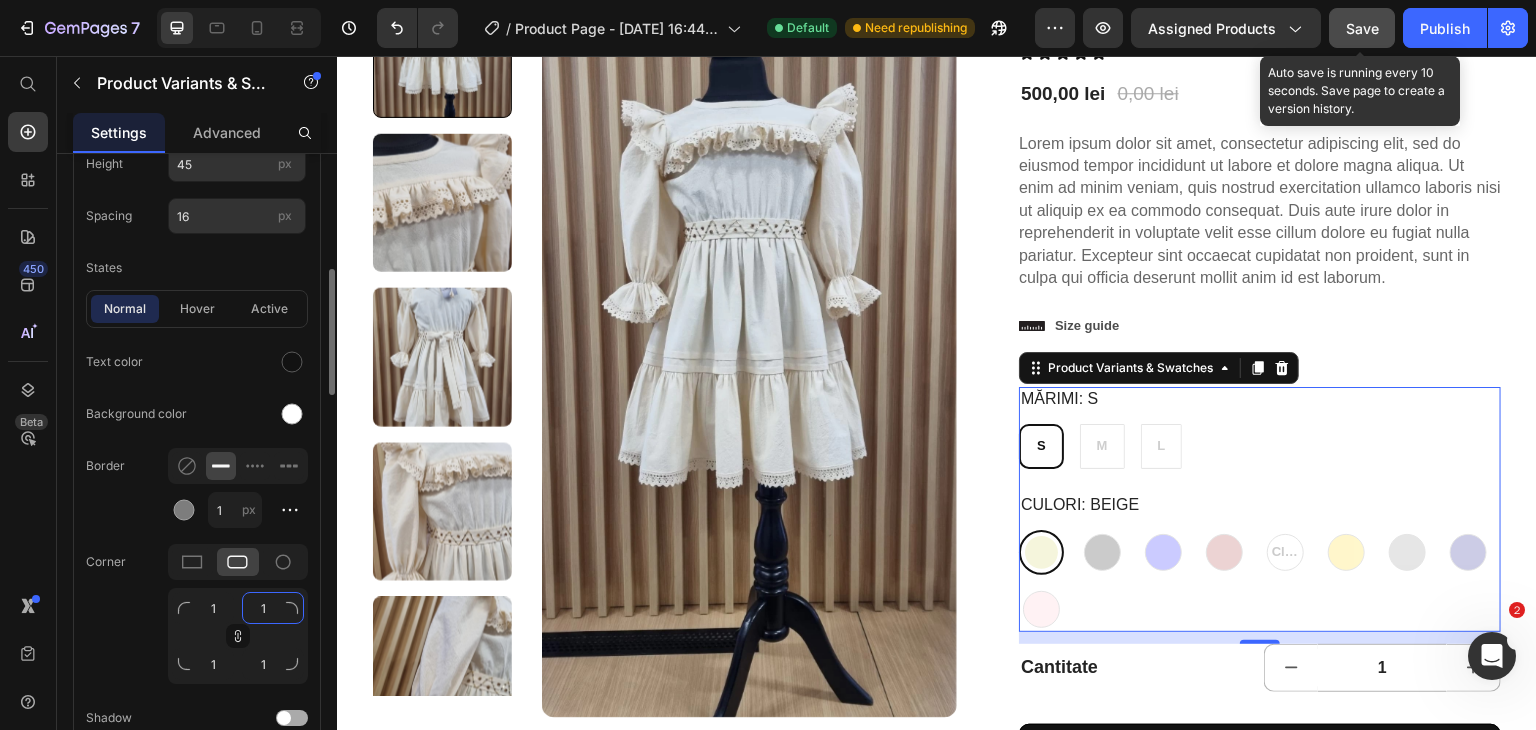 click on "1" 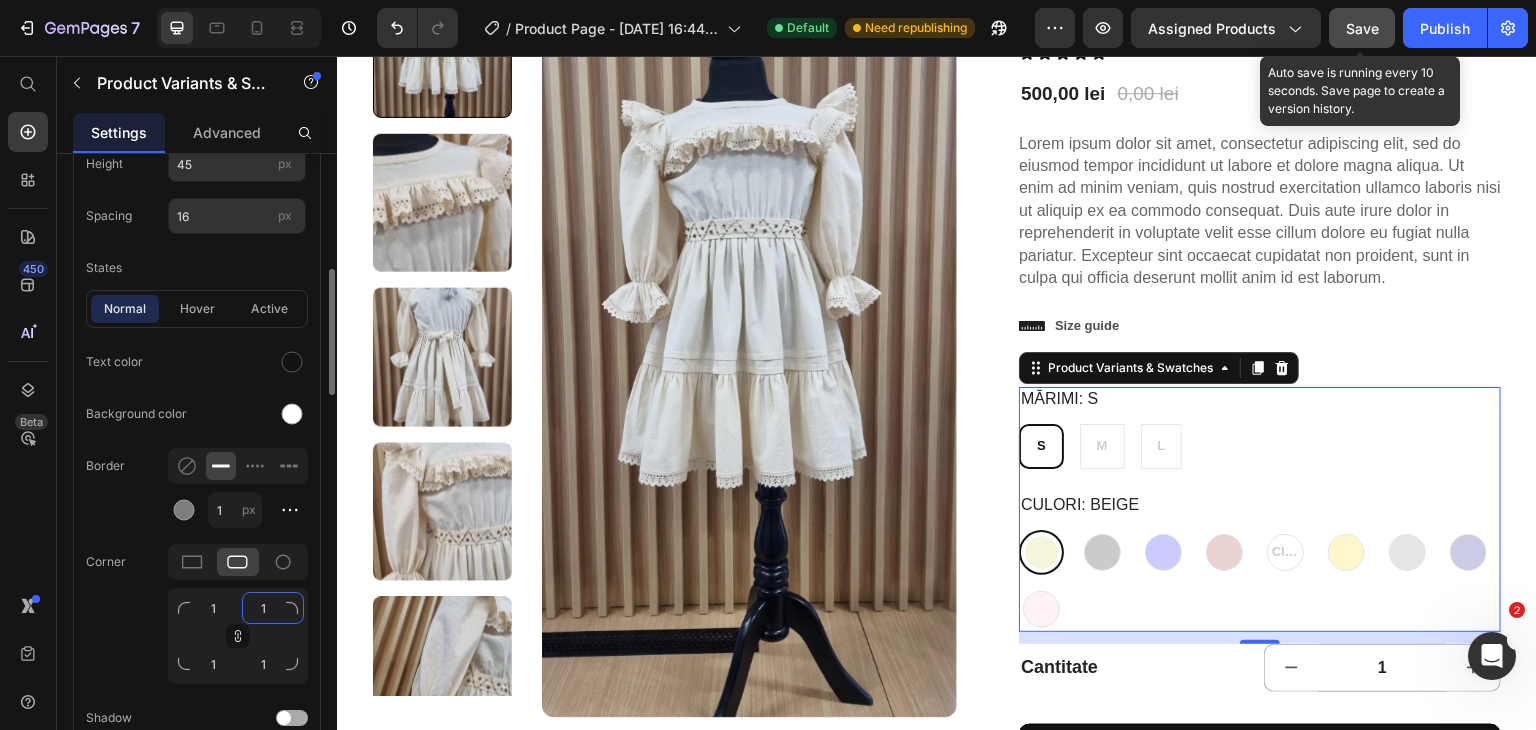 type on "10" 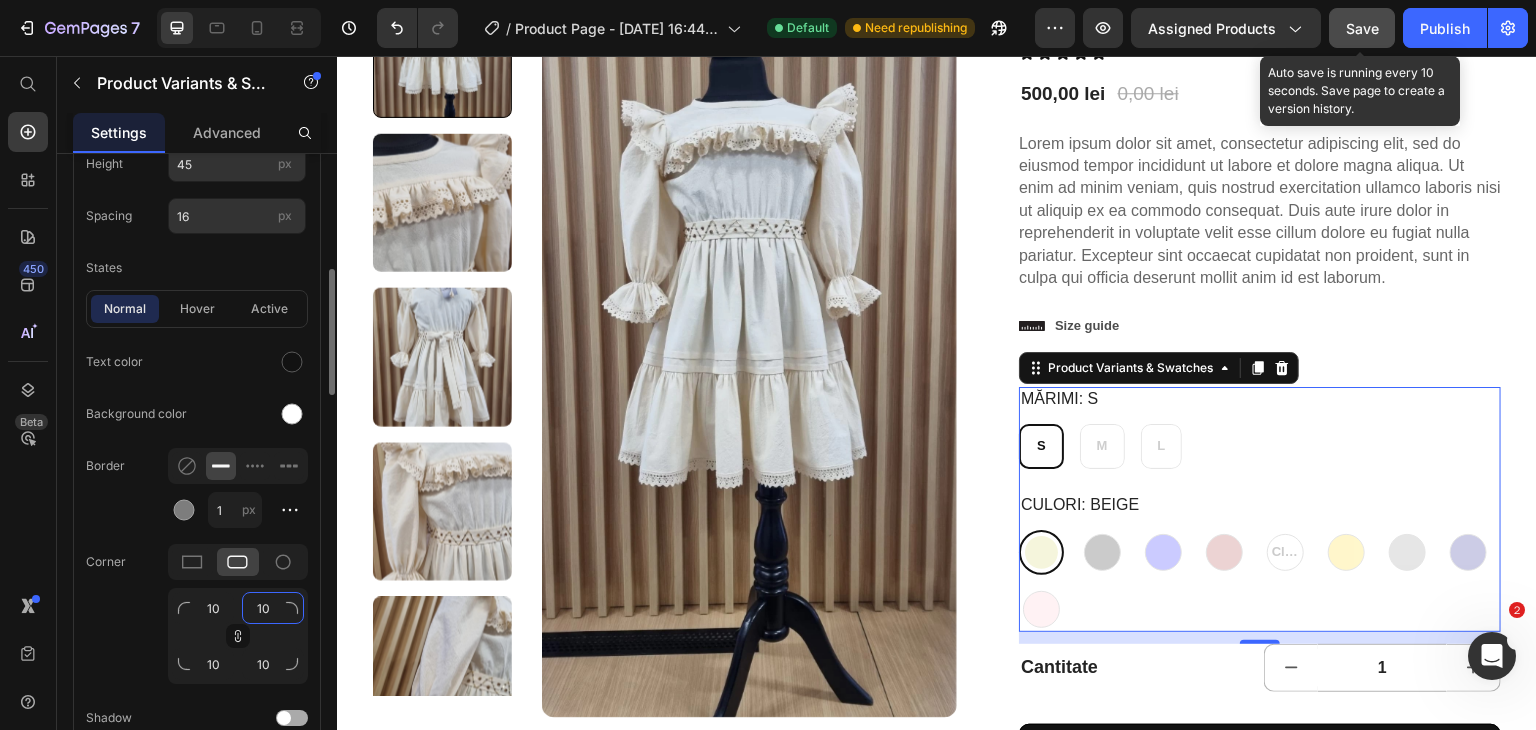 type on "10" 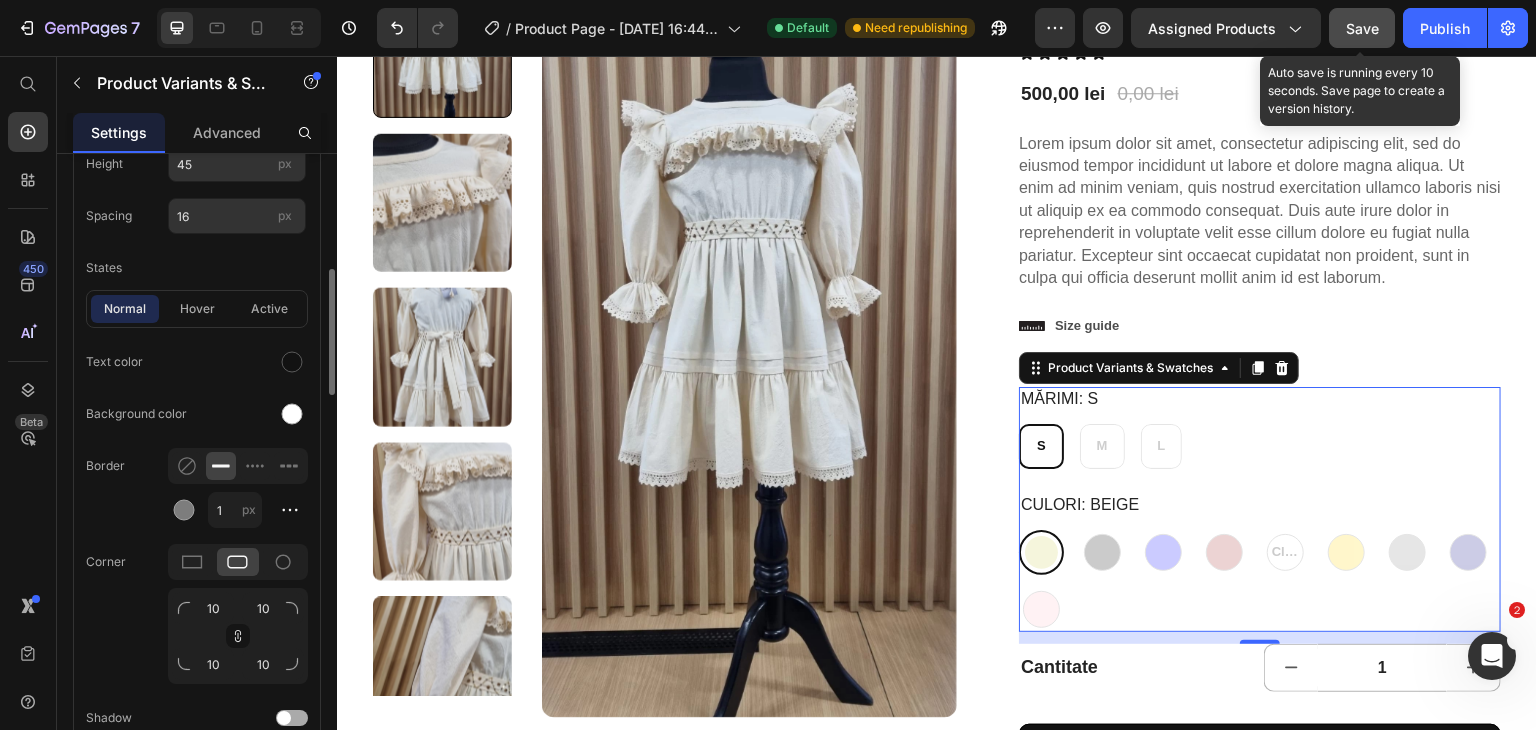 click on "Text color" at bounding box center (197, 362) 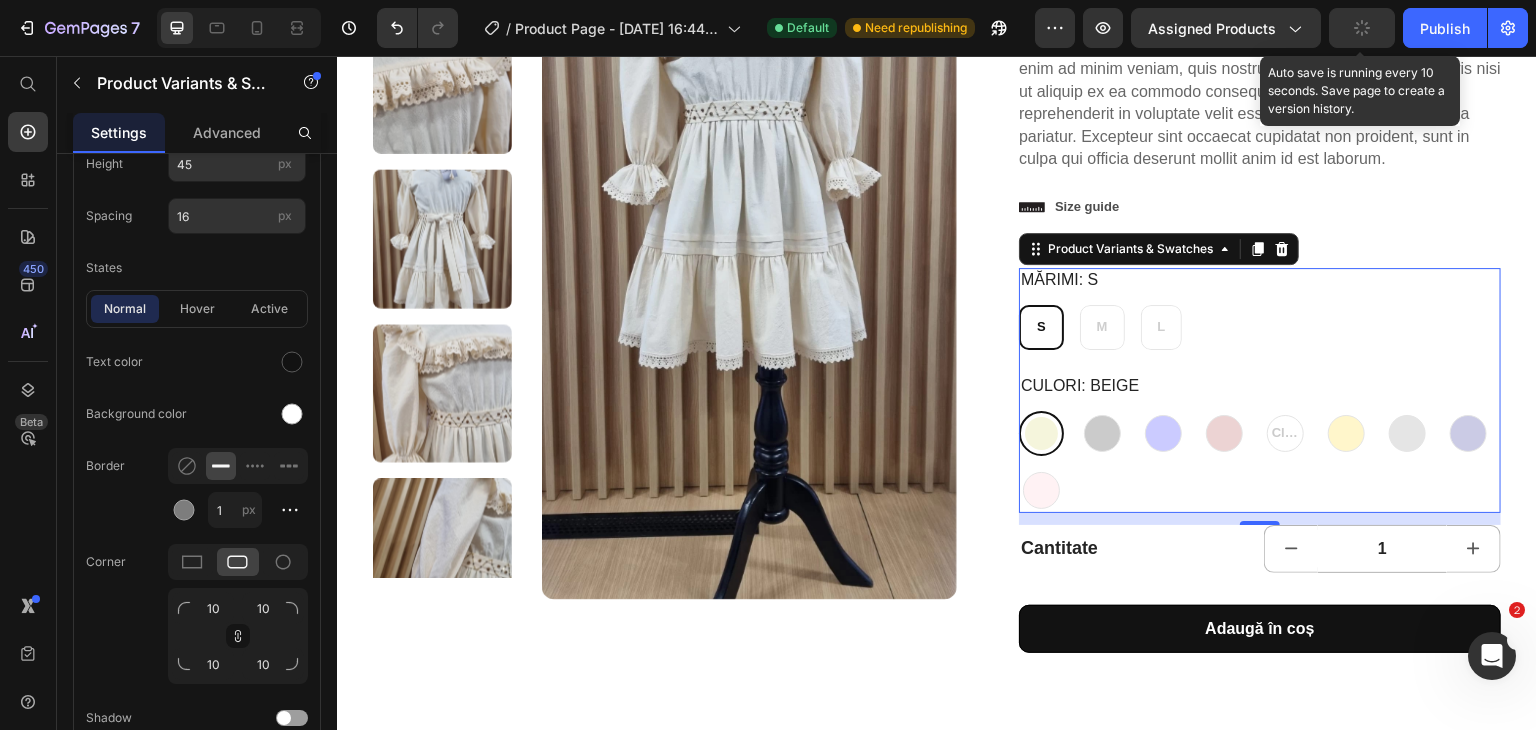 scroll, scrollTop: 226, scrollLeft: 0, axis: vertical 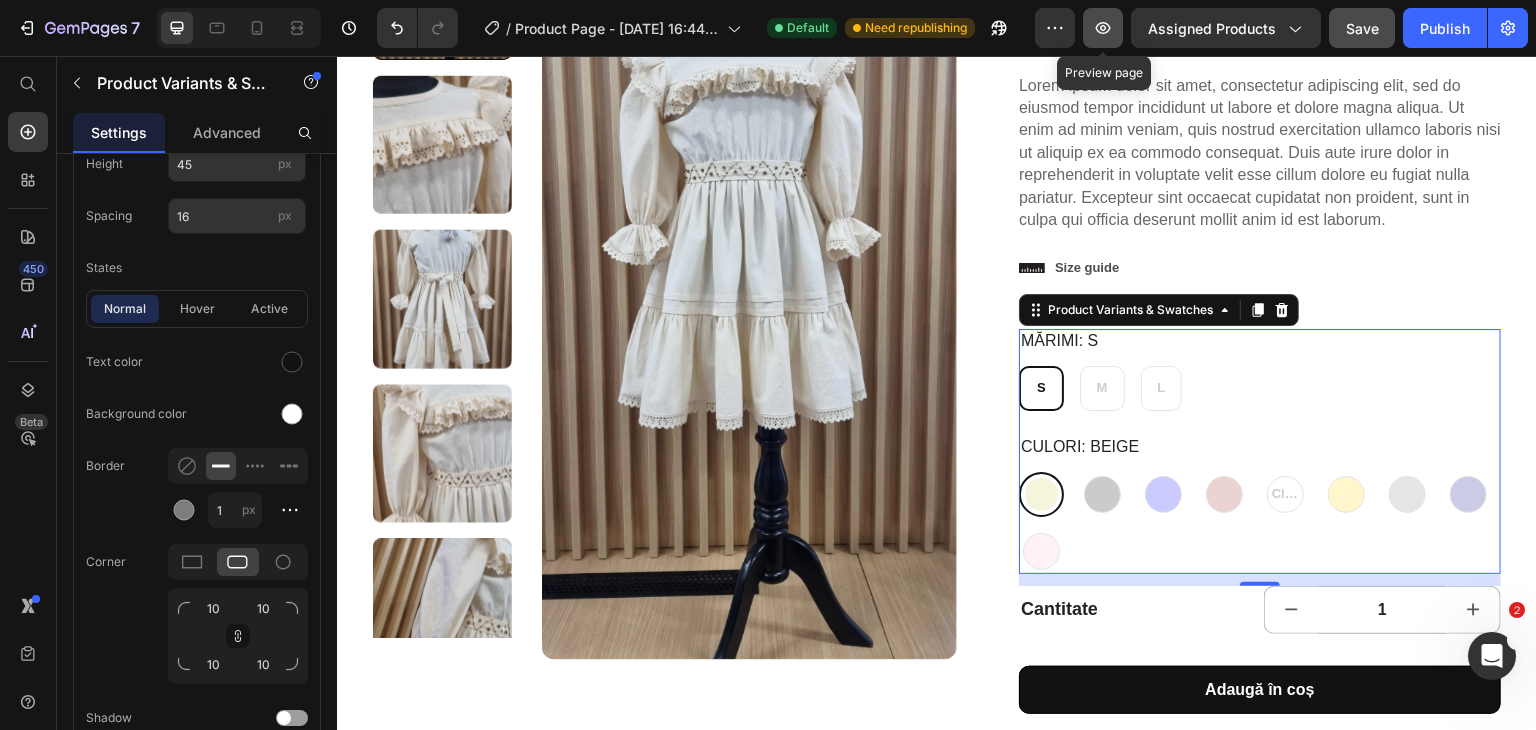 click 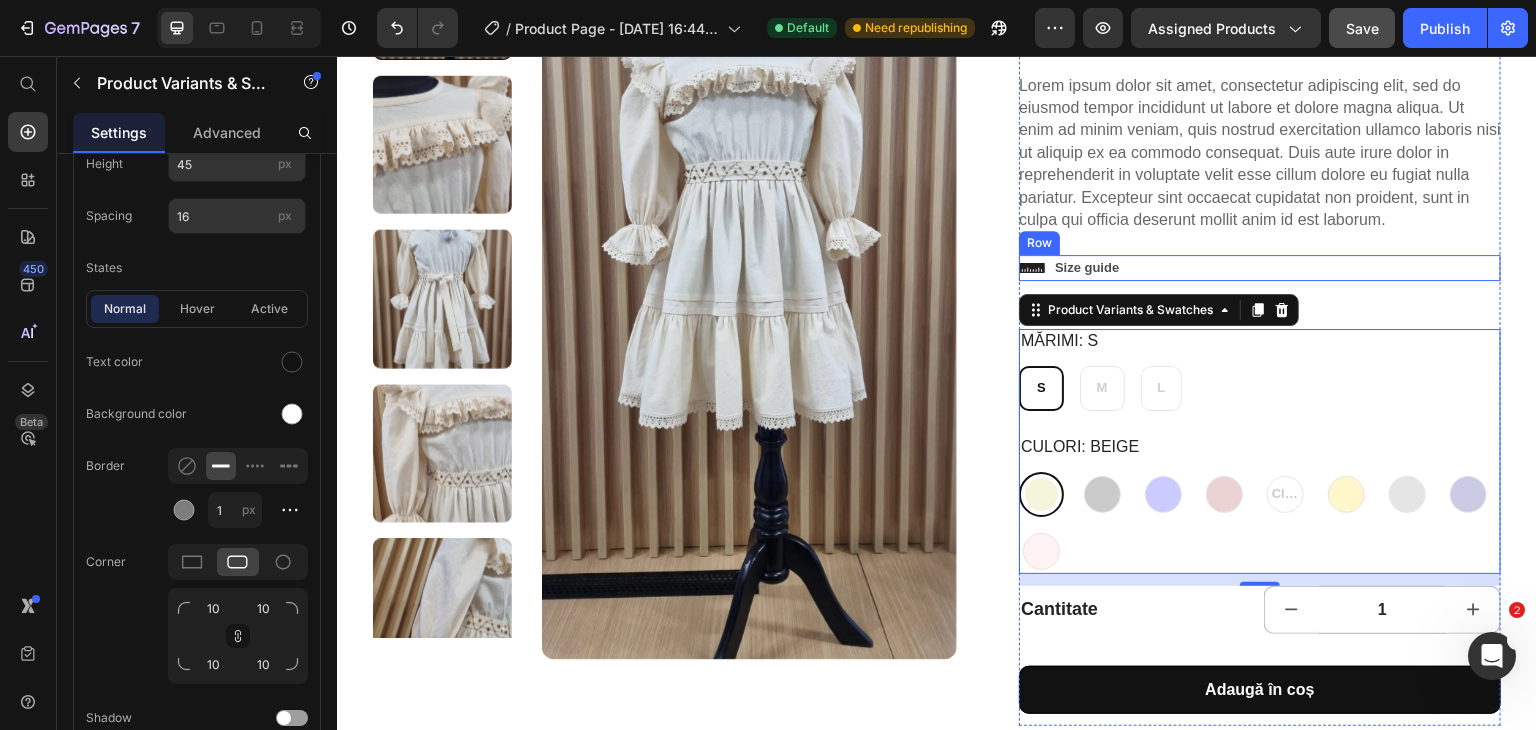 click on "Icon Size guide Text Block Row" at bounding box center (1260, 268) 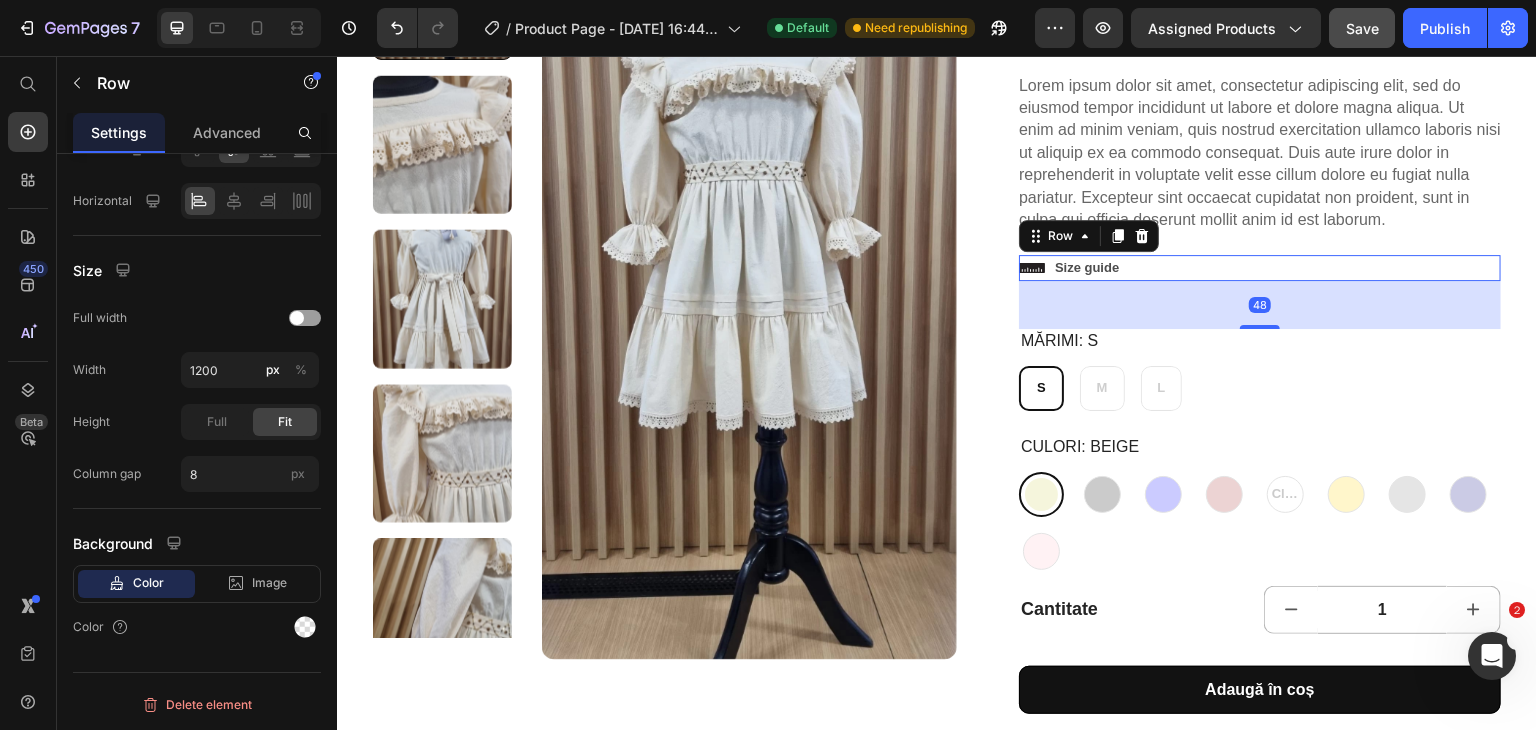 scroll, scrollTop: 0, scrollLeft: 0, axis: both 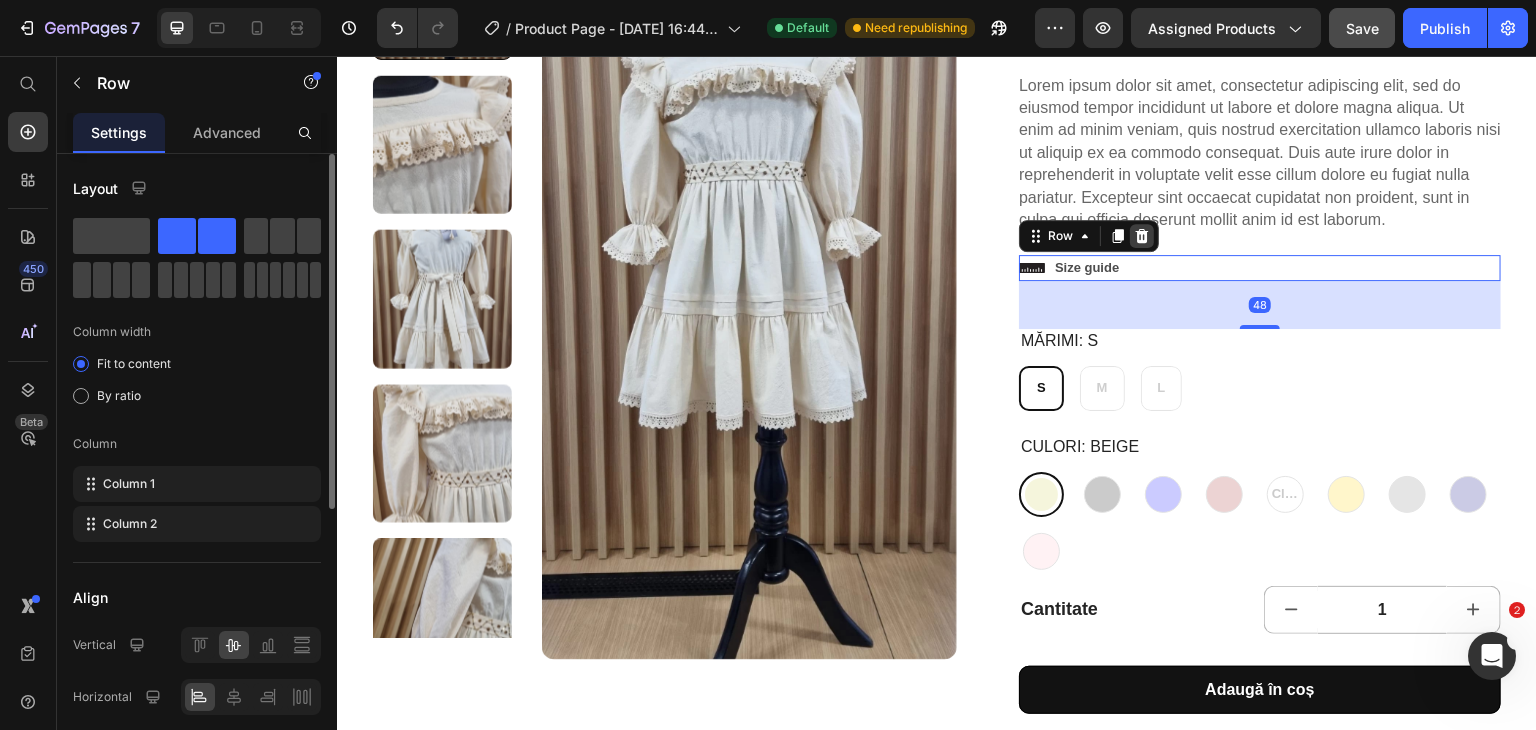 click 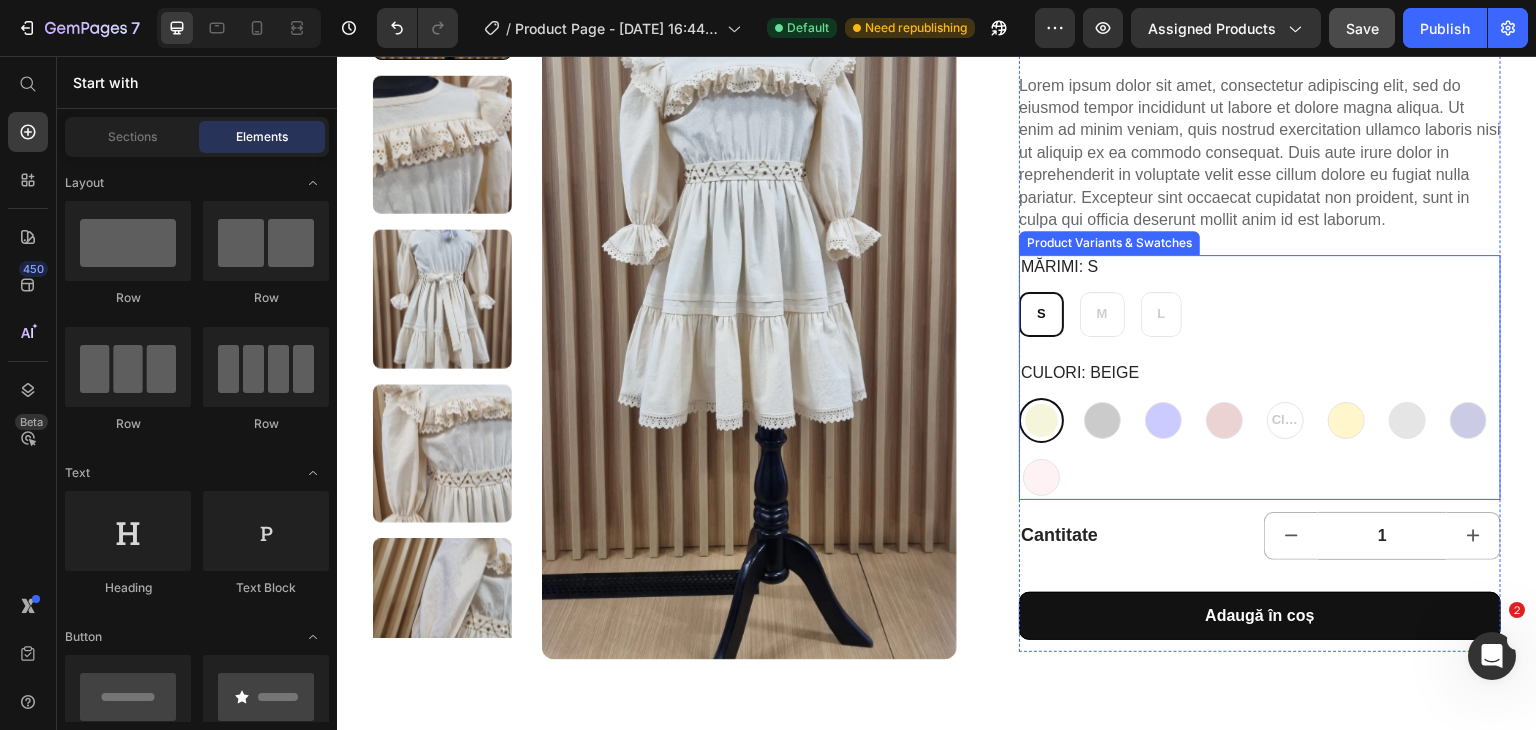 click on "Mărimi: S" at bounding box center (1059, 267) 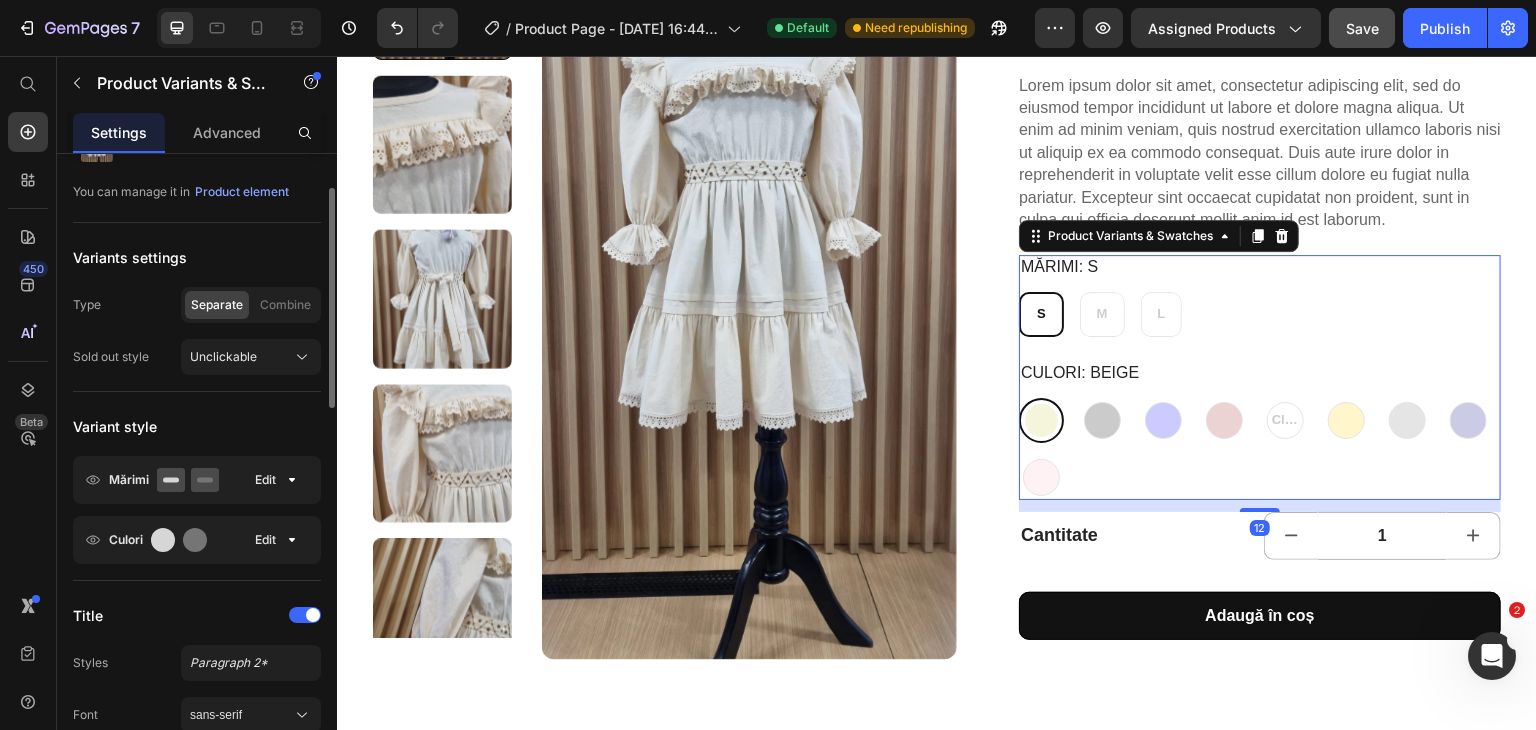 scroll, scrollTop: 94, scrollLeft: 0, axis: vertical 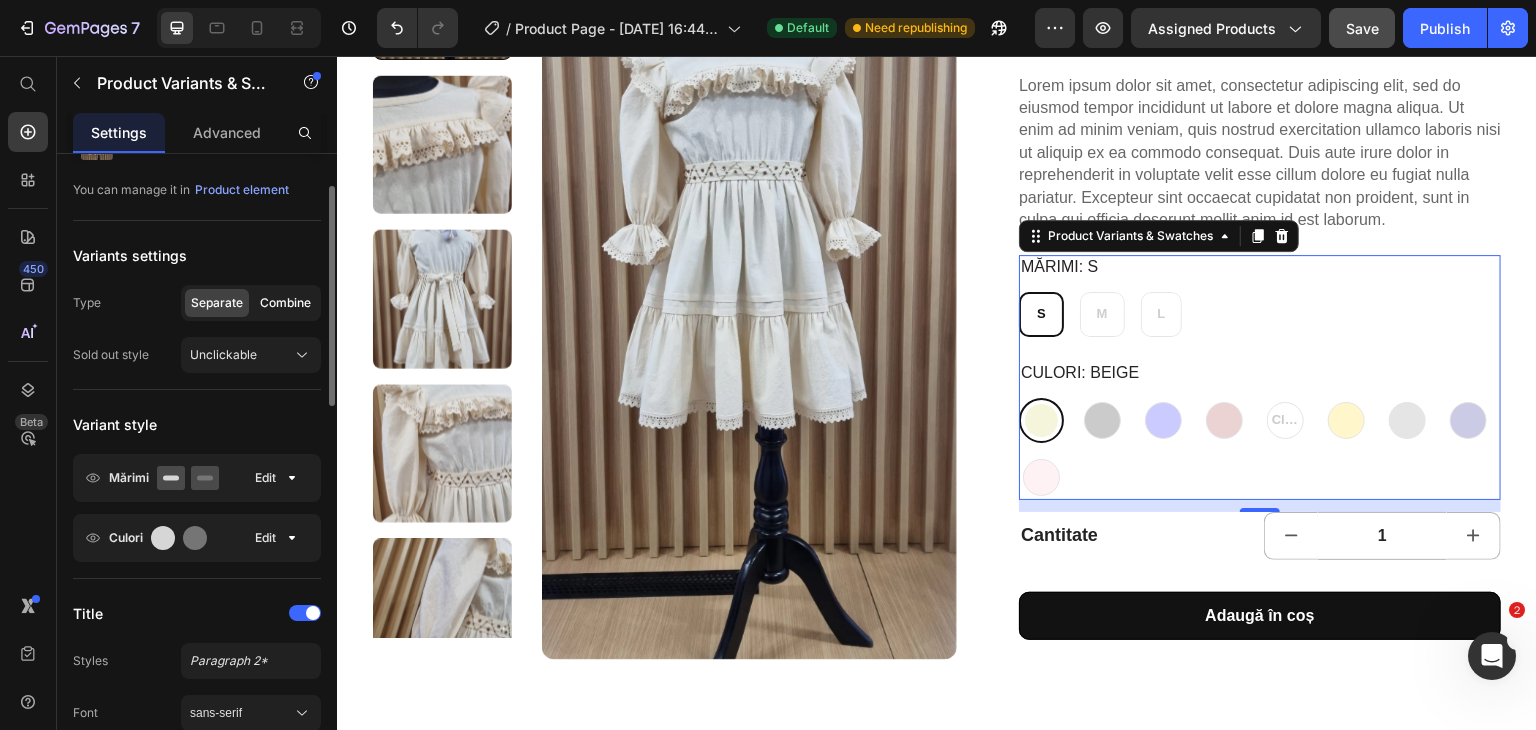 click on "Combine" 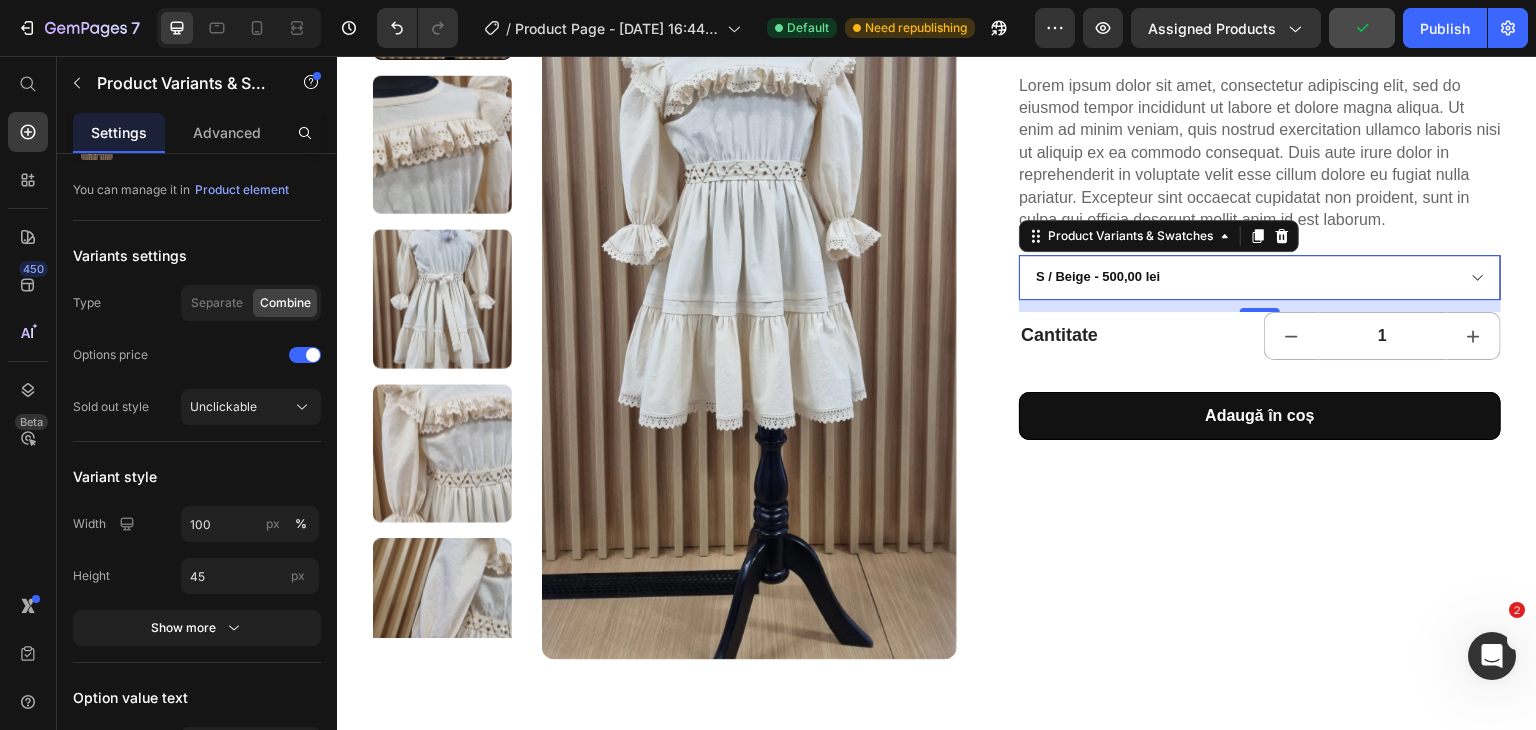 click on "S / Beige - 500,00 lei  S / Black - 500,00 lei  S / Blue - 500,00 lei  S / Brown - 500,00 lei  S / Clear - 500,00 lei  S / Gold - 500,00 lei  S / Gray - 500,00 lei  S / Navy - 500,00 lei  S / Pink - 500,00 lei  M / Beige - 500,00 lei  M / Black - 500,00 lei  M / Blue - 500,00 lei  M / Brown - 500,00 lei  M / Clear - 500,00 lei  M / Gold - 500,00 lei  M / Gray - 500,00 lei  M / Navy - 500,00 lei  M / Pink - 500,00 lei  L / Beige - 500,00 lei  L / Black - 500,00 lei  L / Blue - 500,00 lei  L / Brown - 500,00 lei  L / Clear - 500,00 lei  L / Gold - 500,00 lei  L / Gray - 500,00 lei  L / Navy - 500,00 lei  L / Pink - 500,00 lei" at bounding box center [1260, 277] 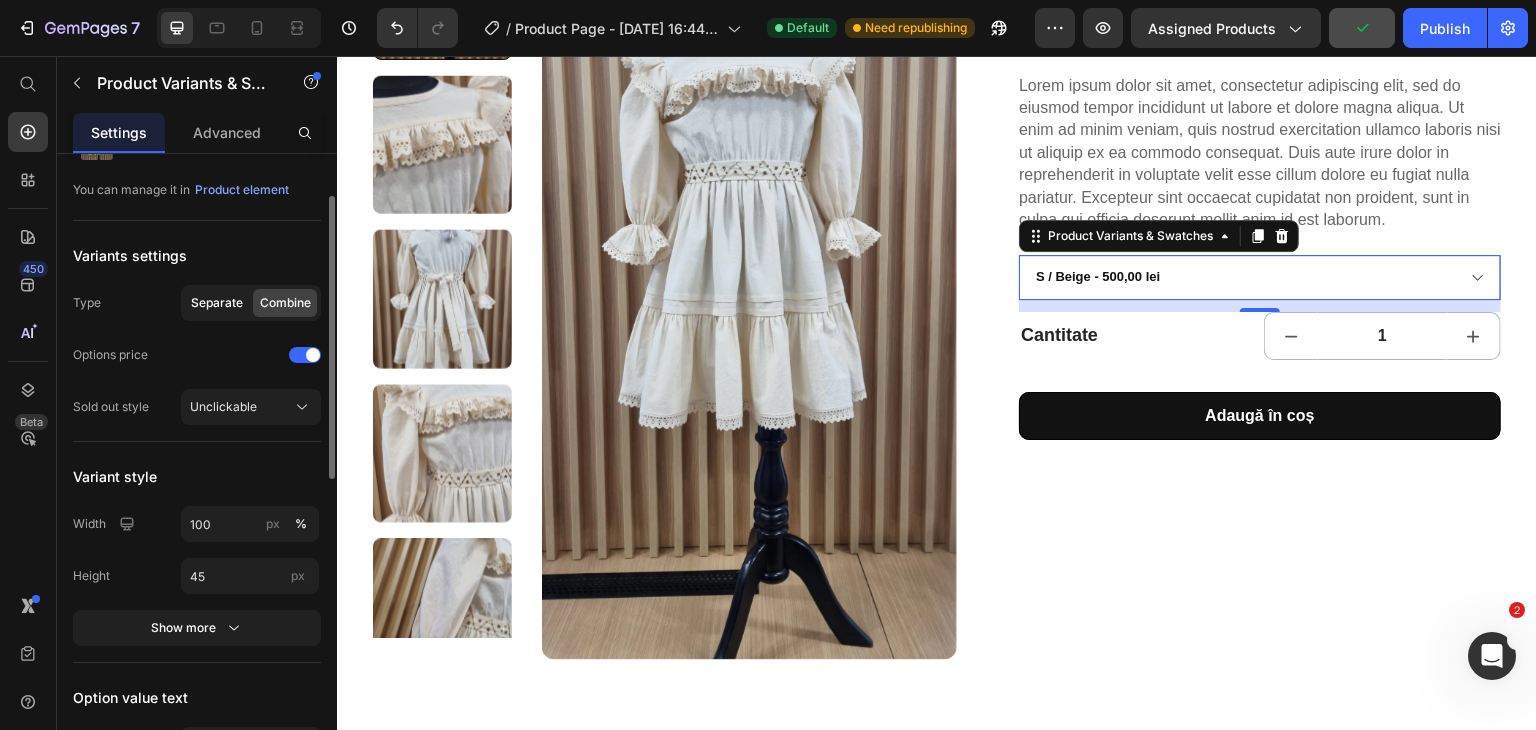 click on "Separate" 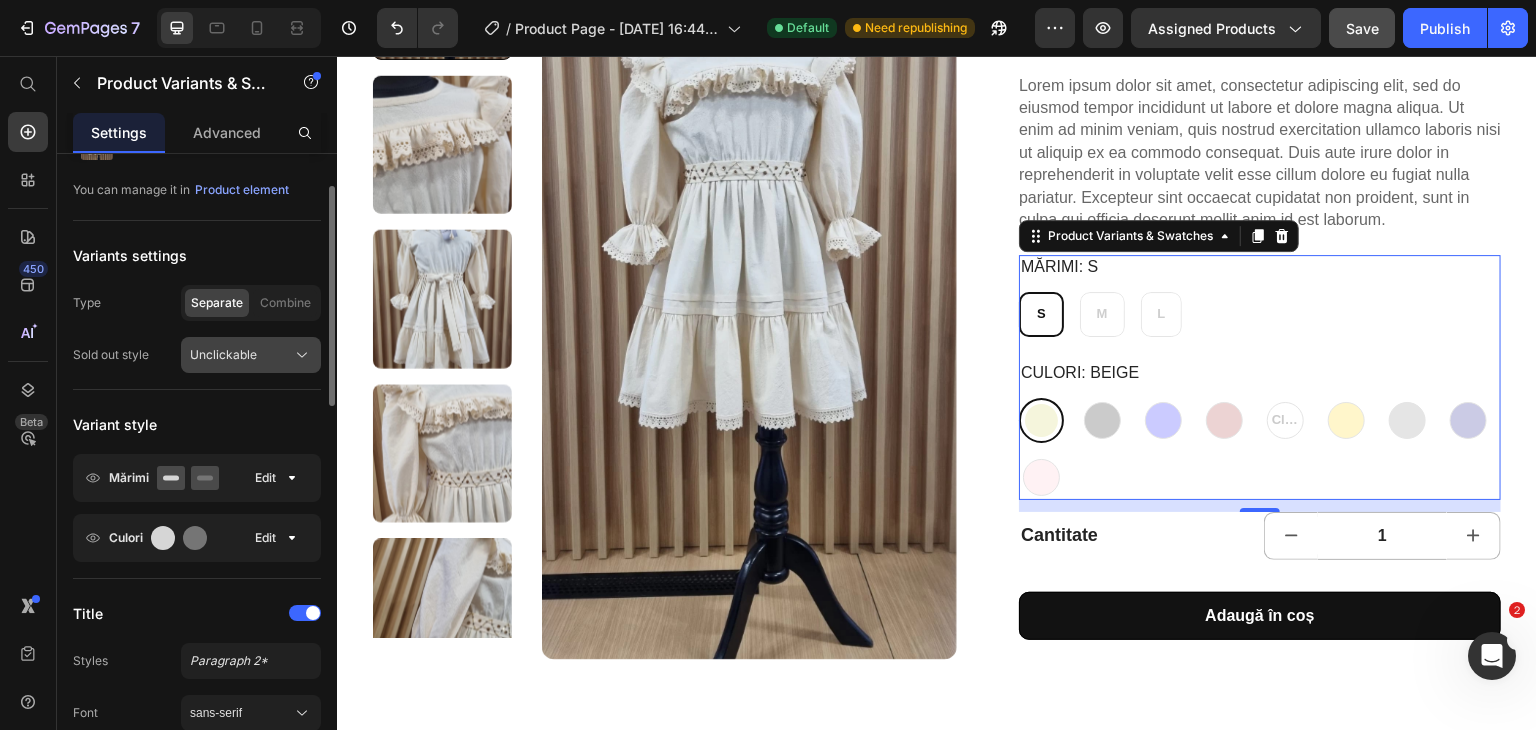 click on "Unclickable" 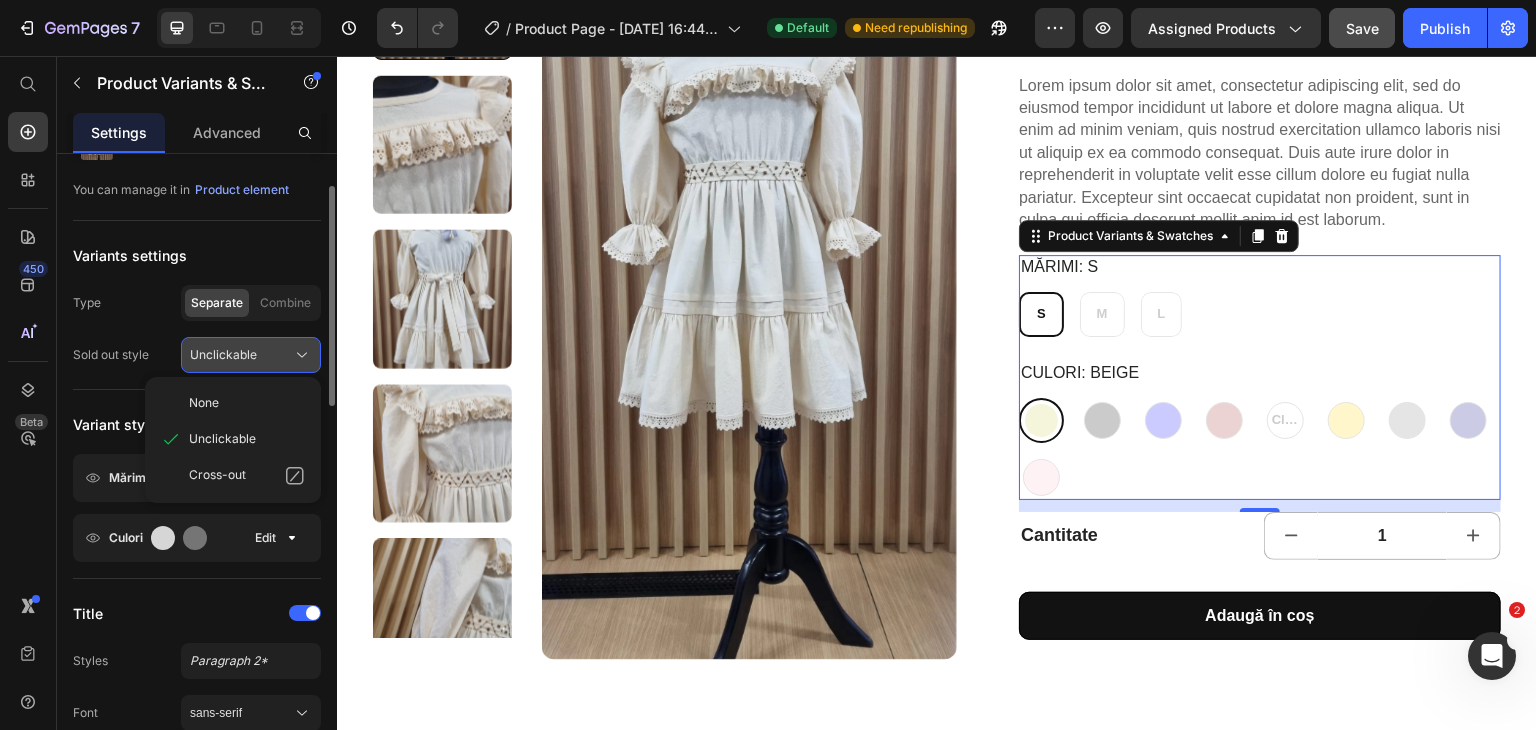 click on "Unclickable" 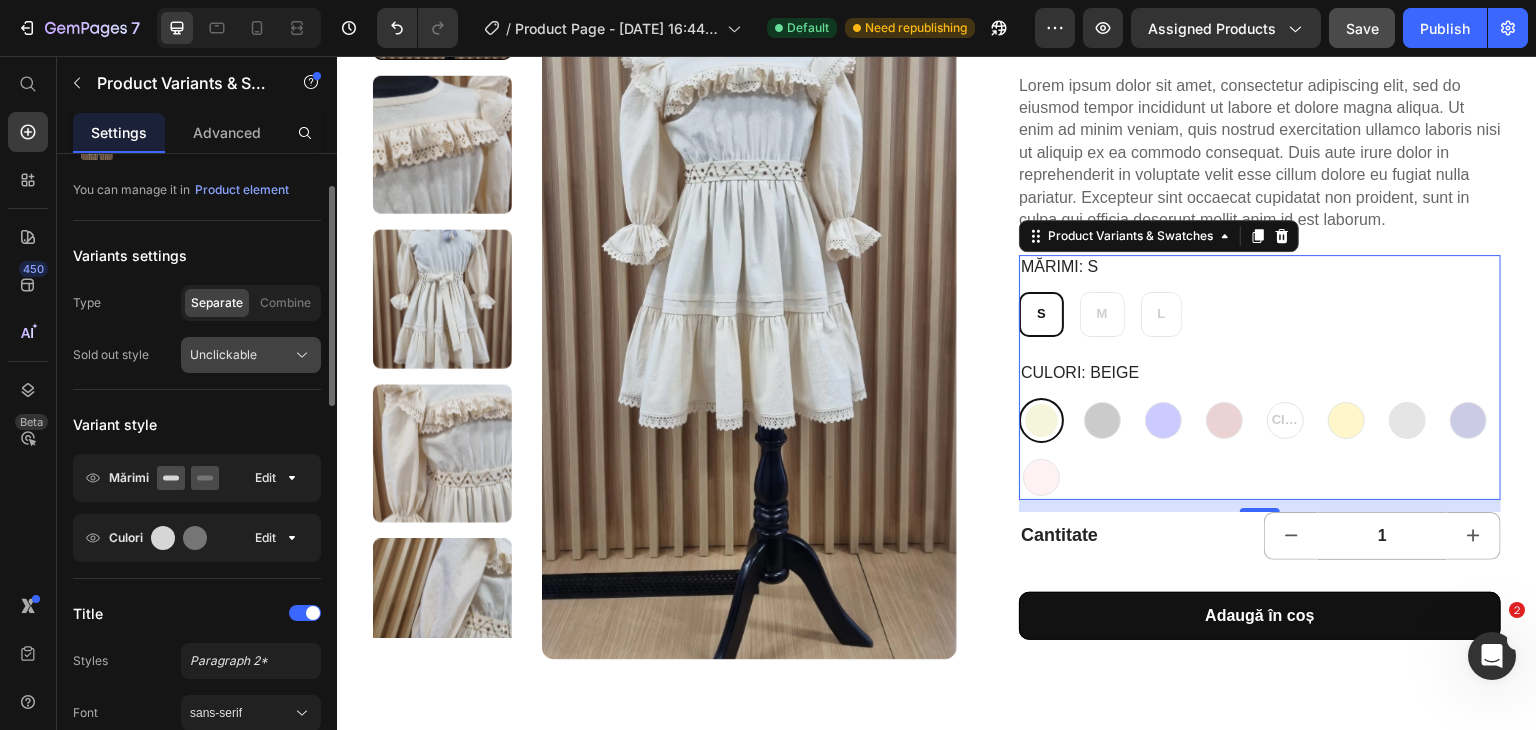 click on "Unclickable" 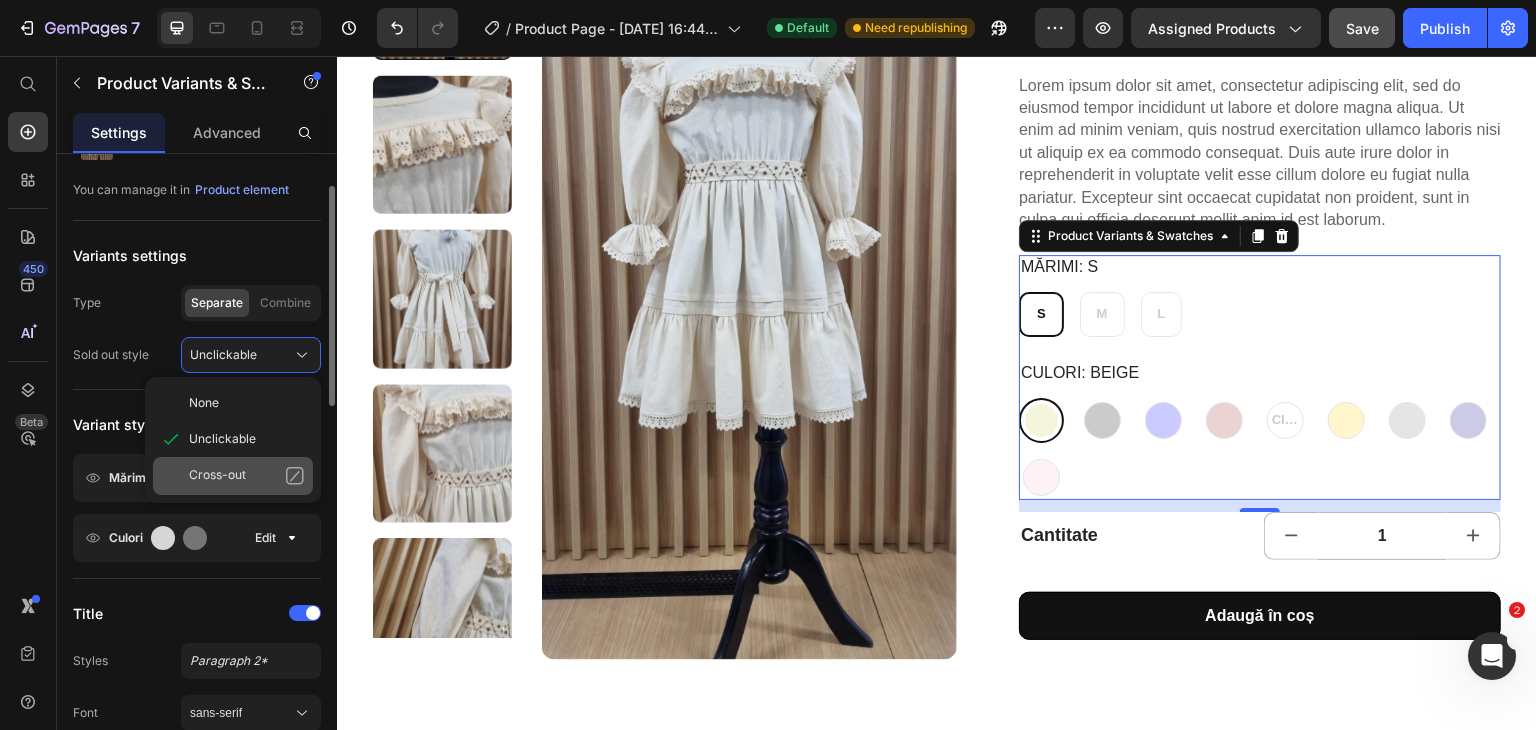 click on "Cross-out" at bounding box center [247, 476] 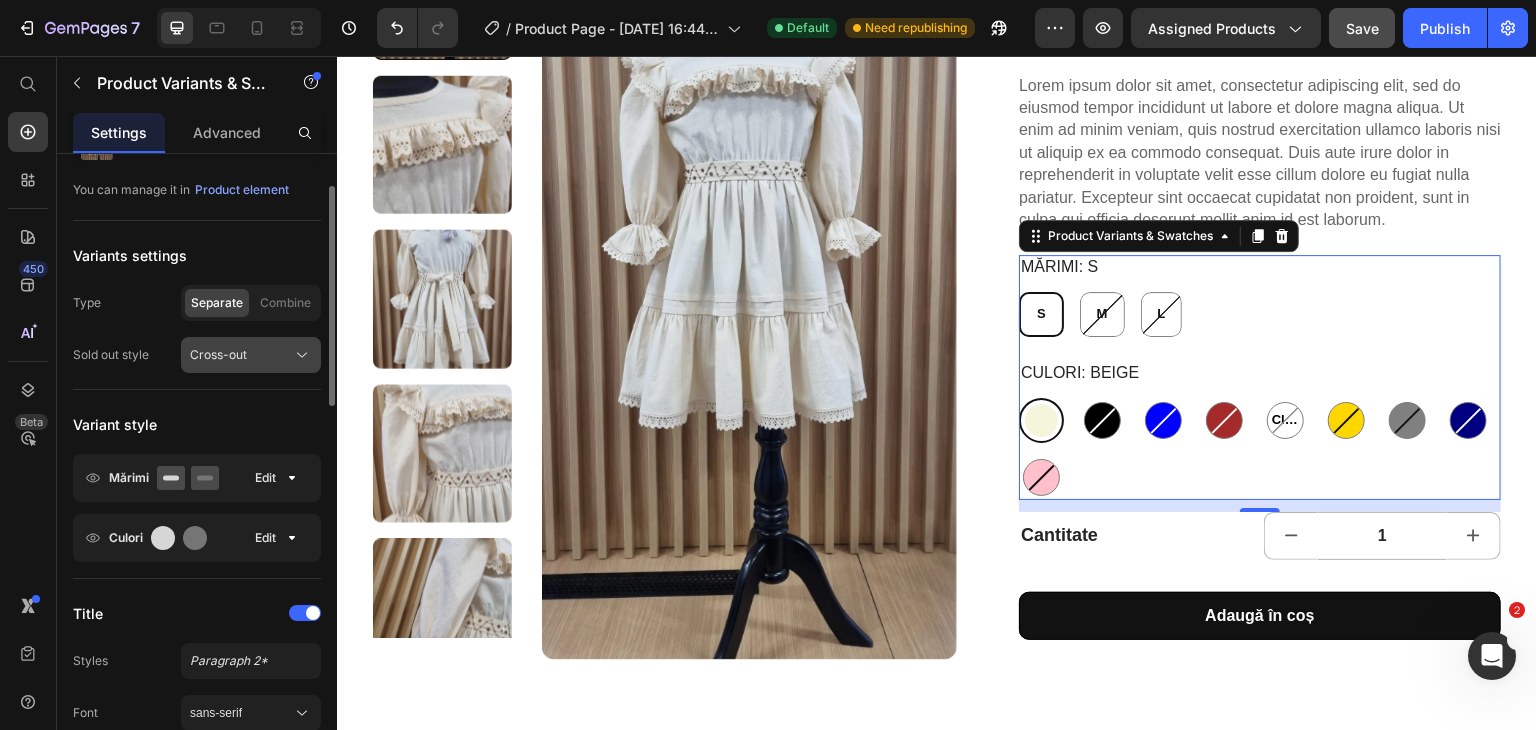 click on "Cross-out" 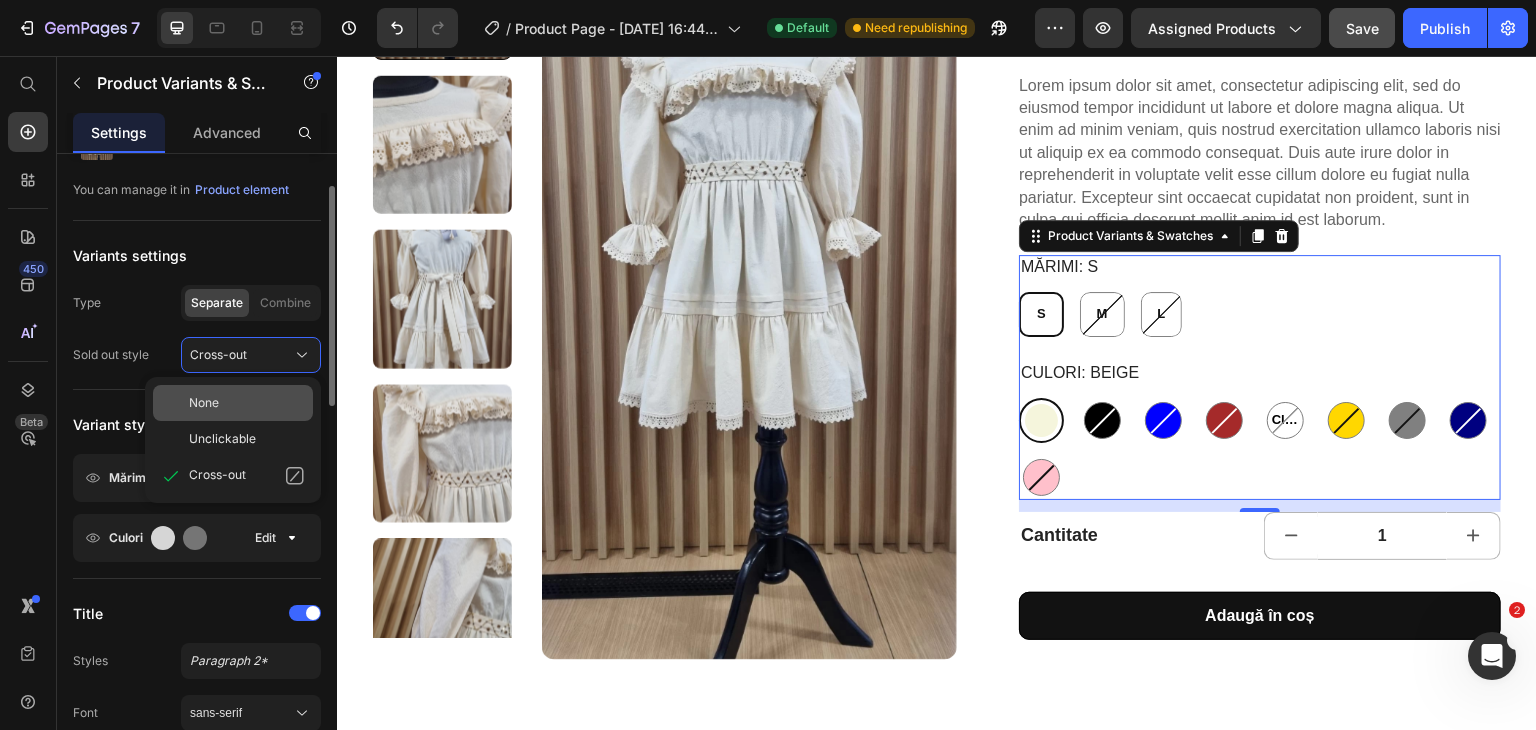 click on "None" at bounding box center (247, 403) 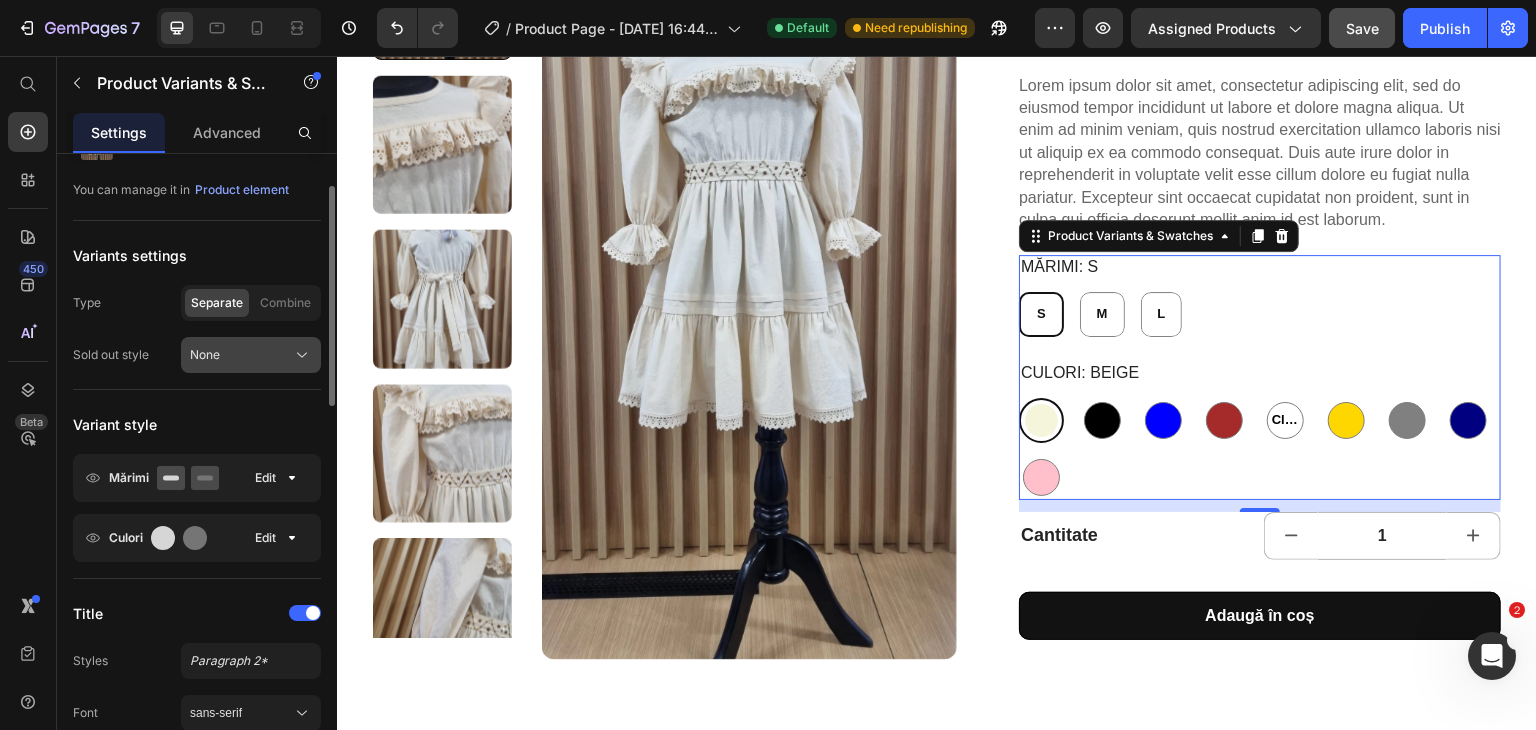 click on "None" 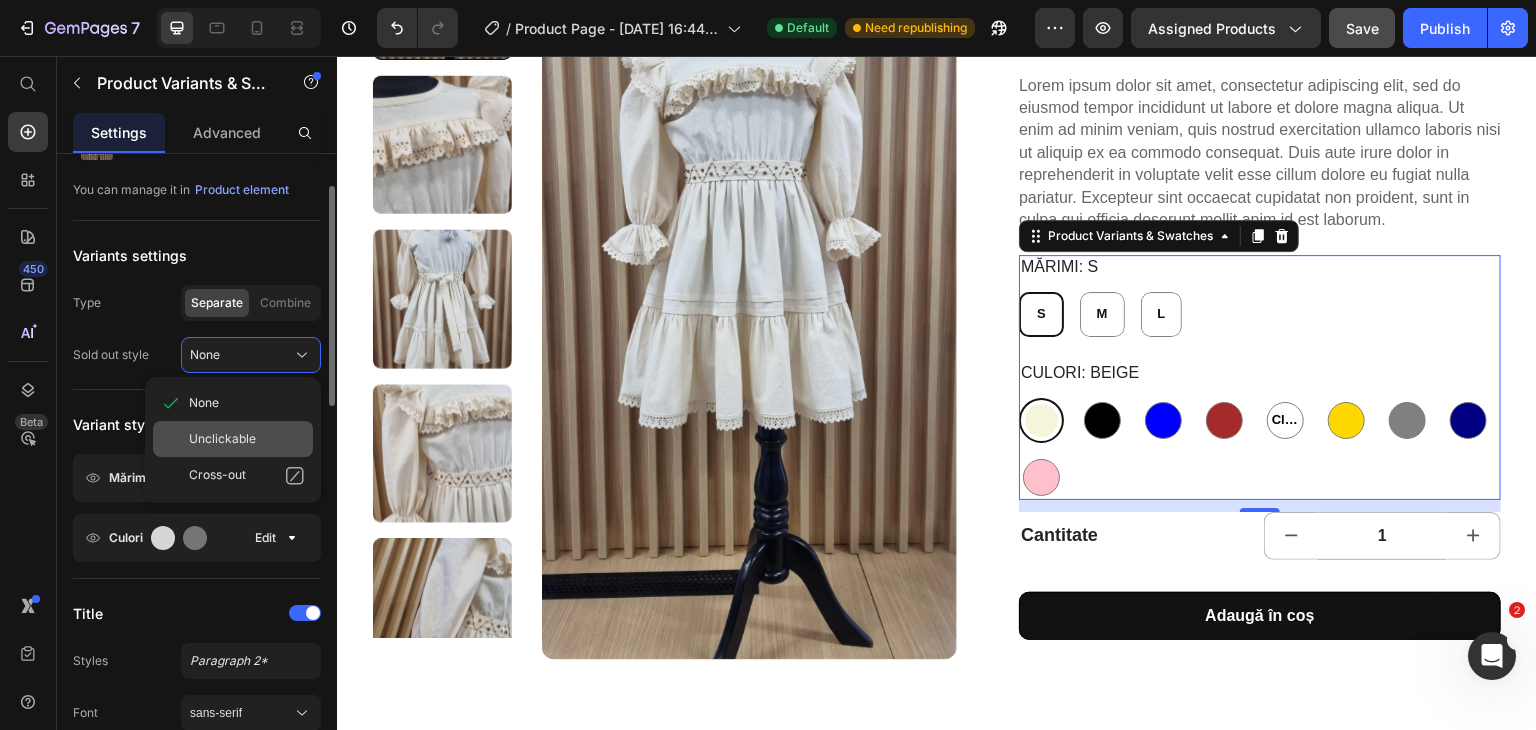 click on "Unclickable" 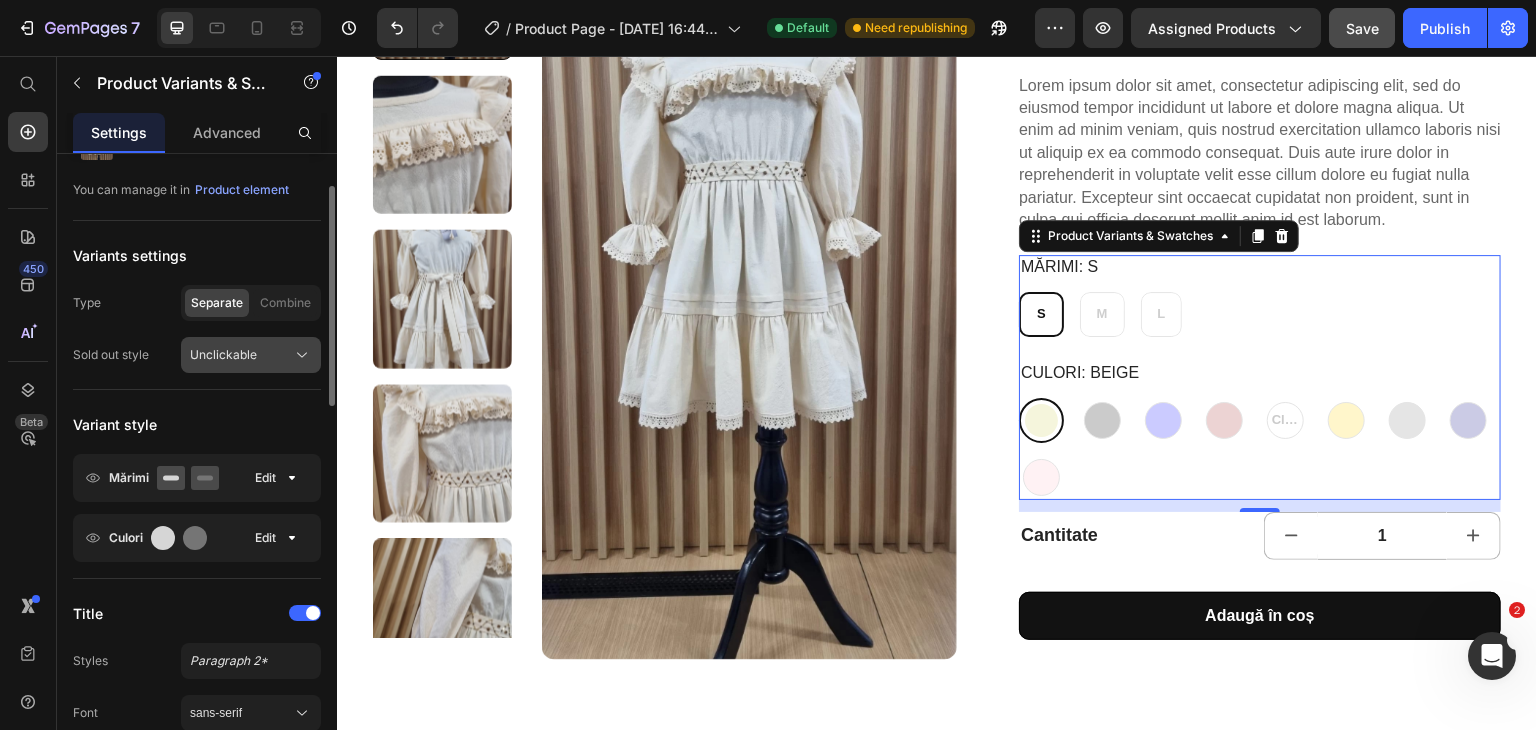 click on "Unclickable" at bounding box center (251, 355) 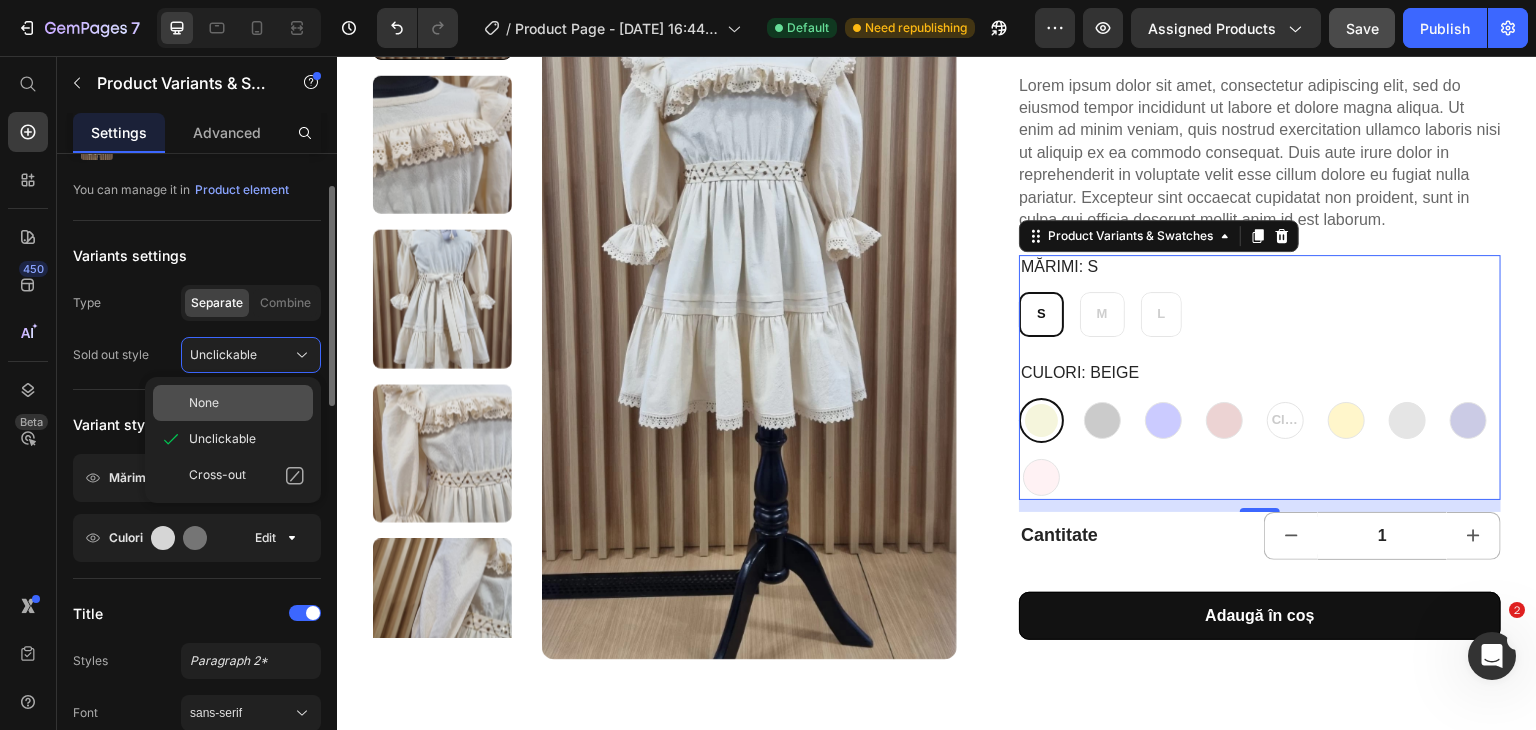 click on "None" at bounding box center [247, 403] 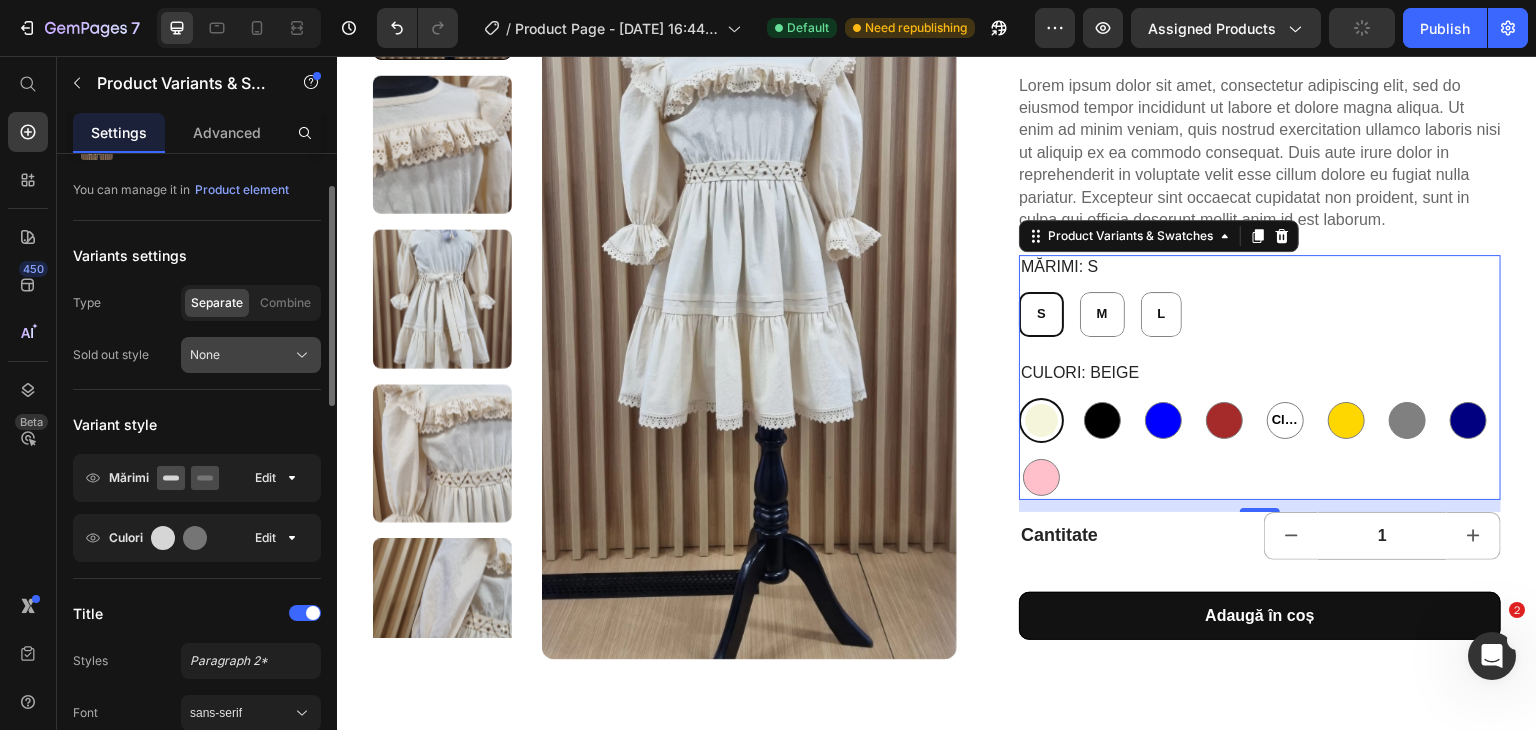 click on "None" at bounding box center [251, 355] 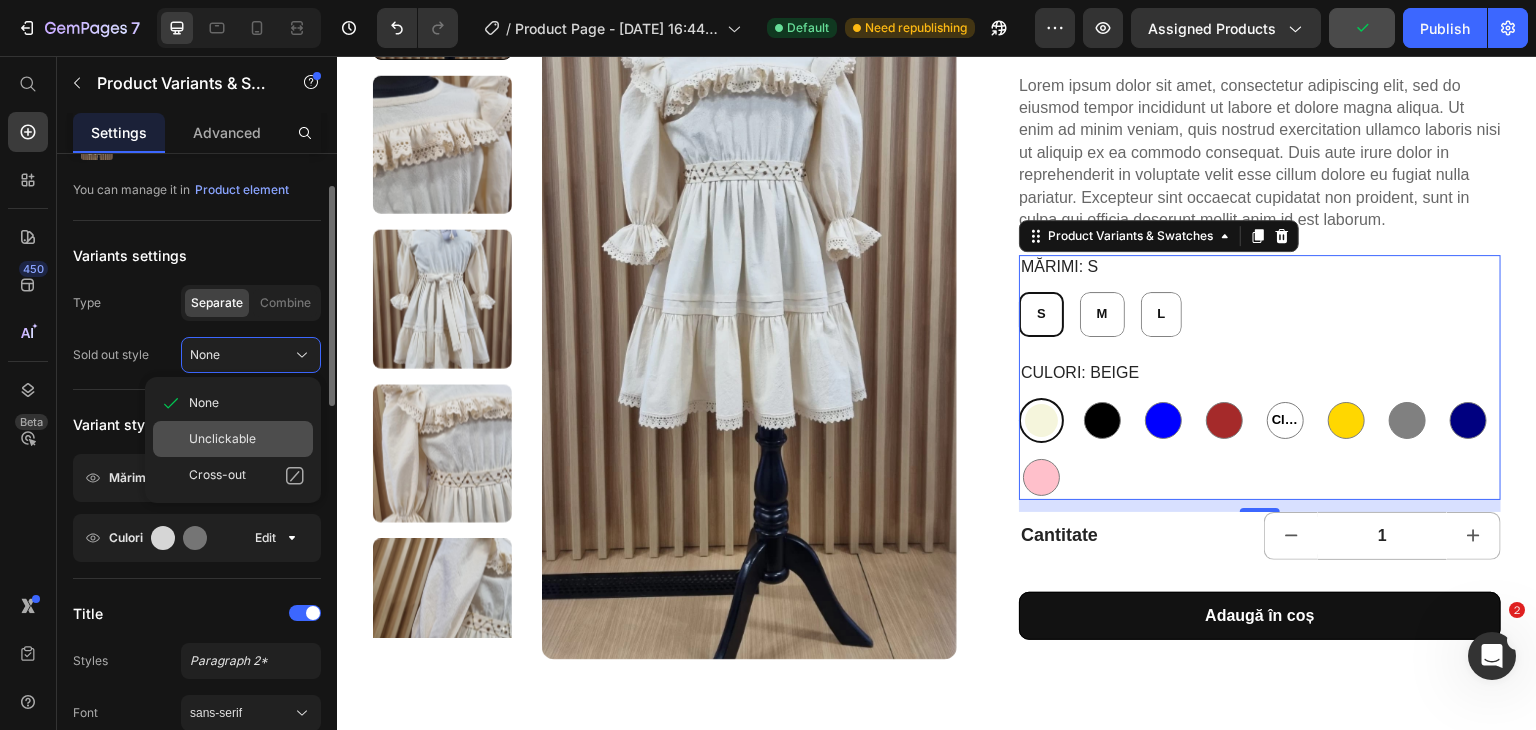 click on "Unclickable" at bounding box center [222, 439] 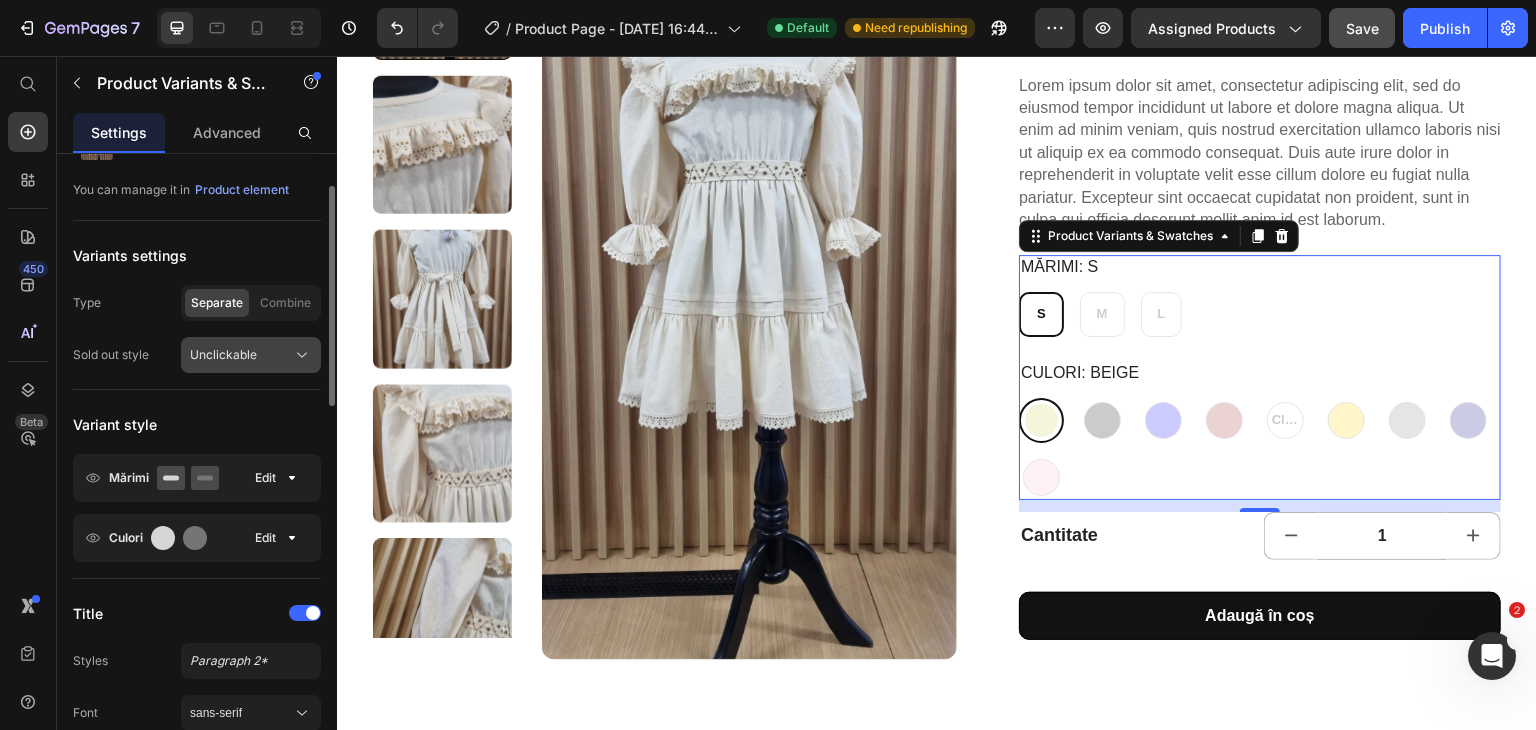 click on "Unclickable" 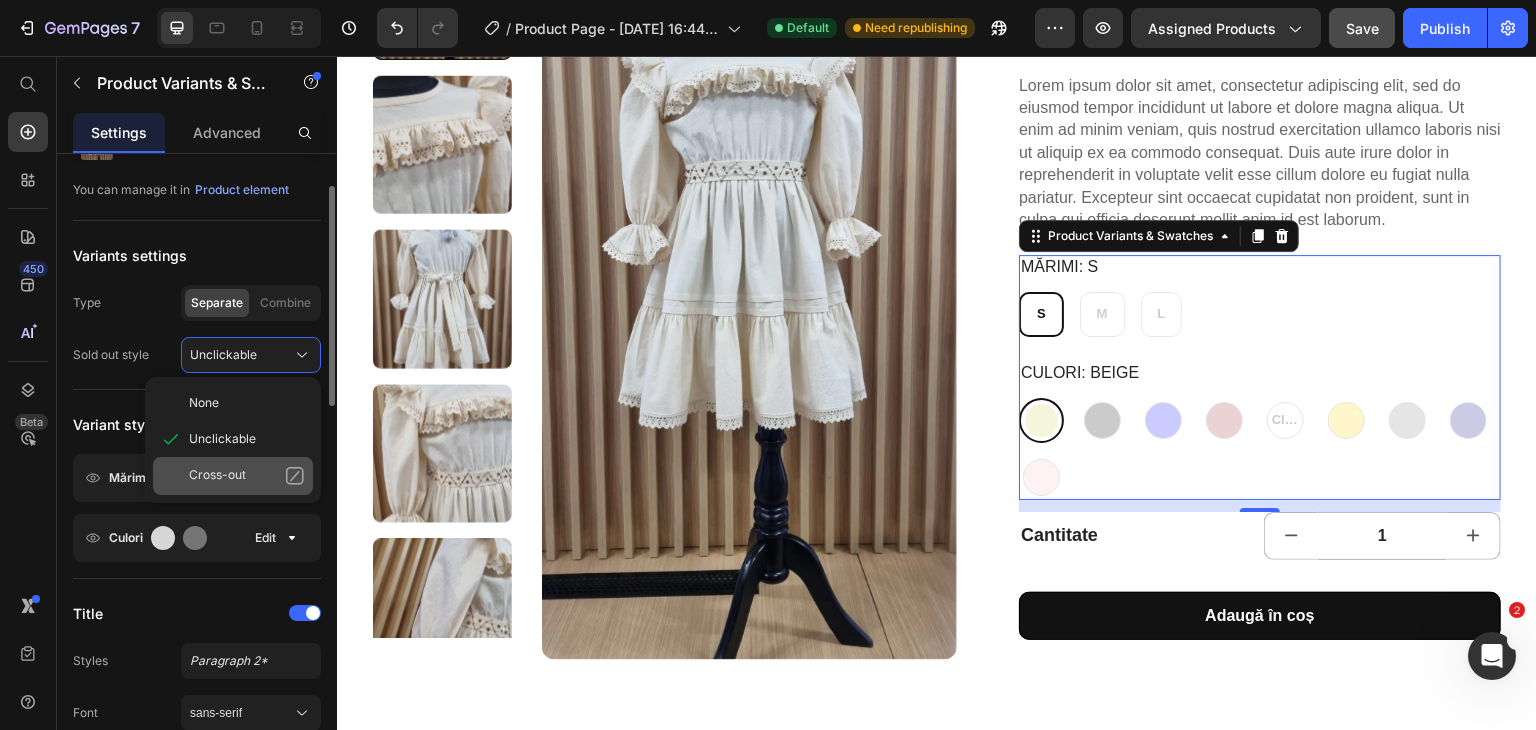 click on "Cross-out" at bounding box center [217, 476] 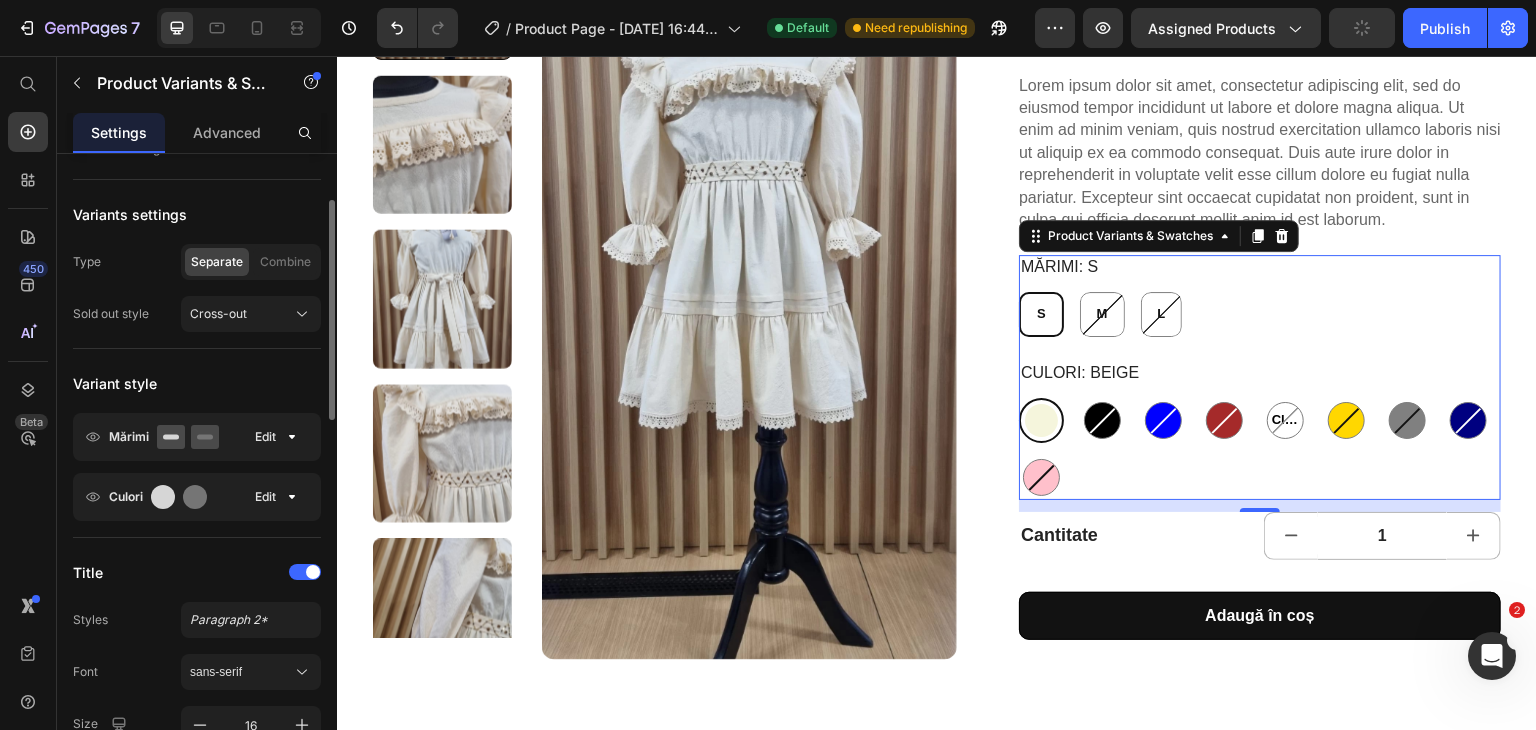 scroll, scrollTop: 246, scrollLeft: 0, axis: vertical 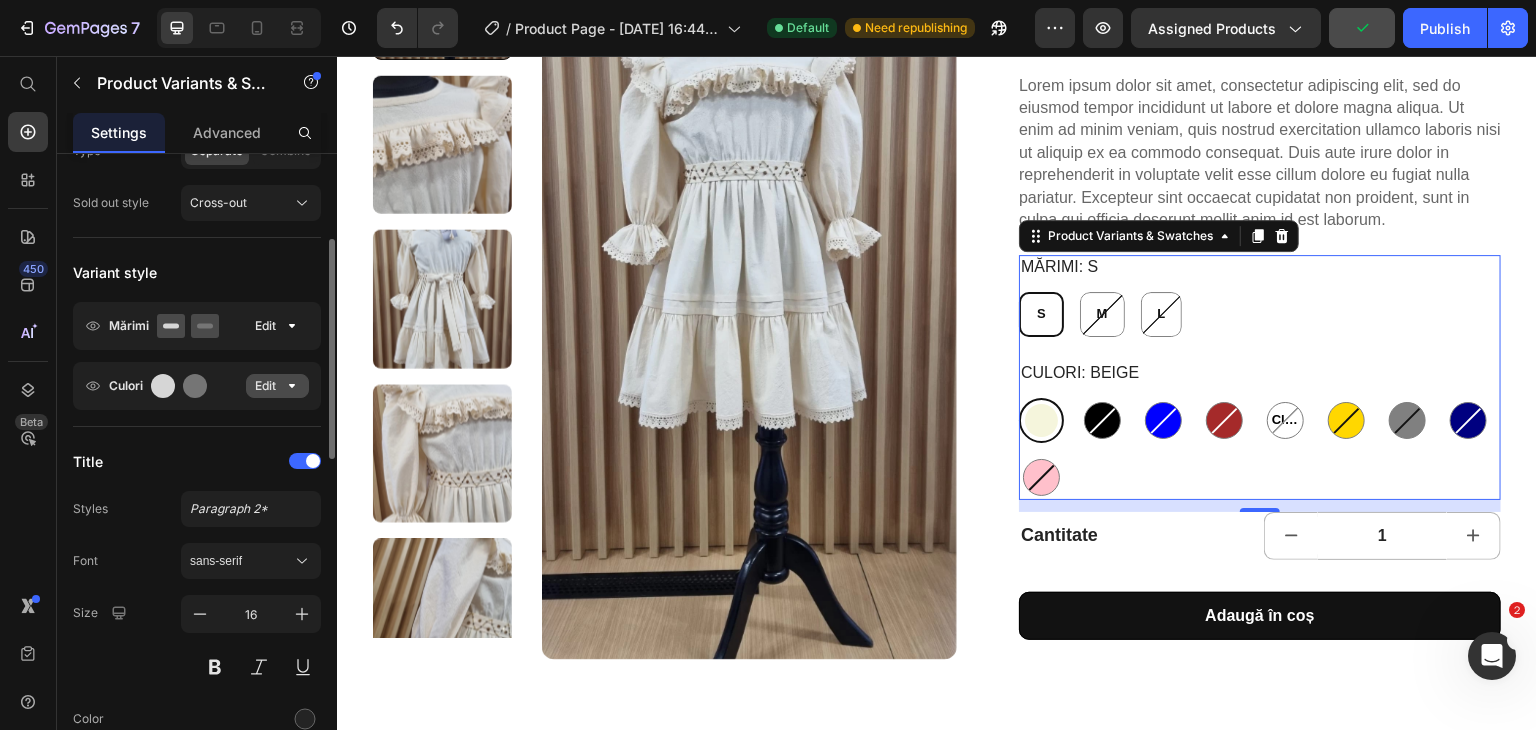click on "Edit" 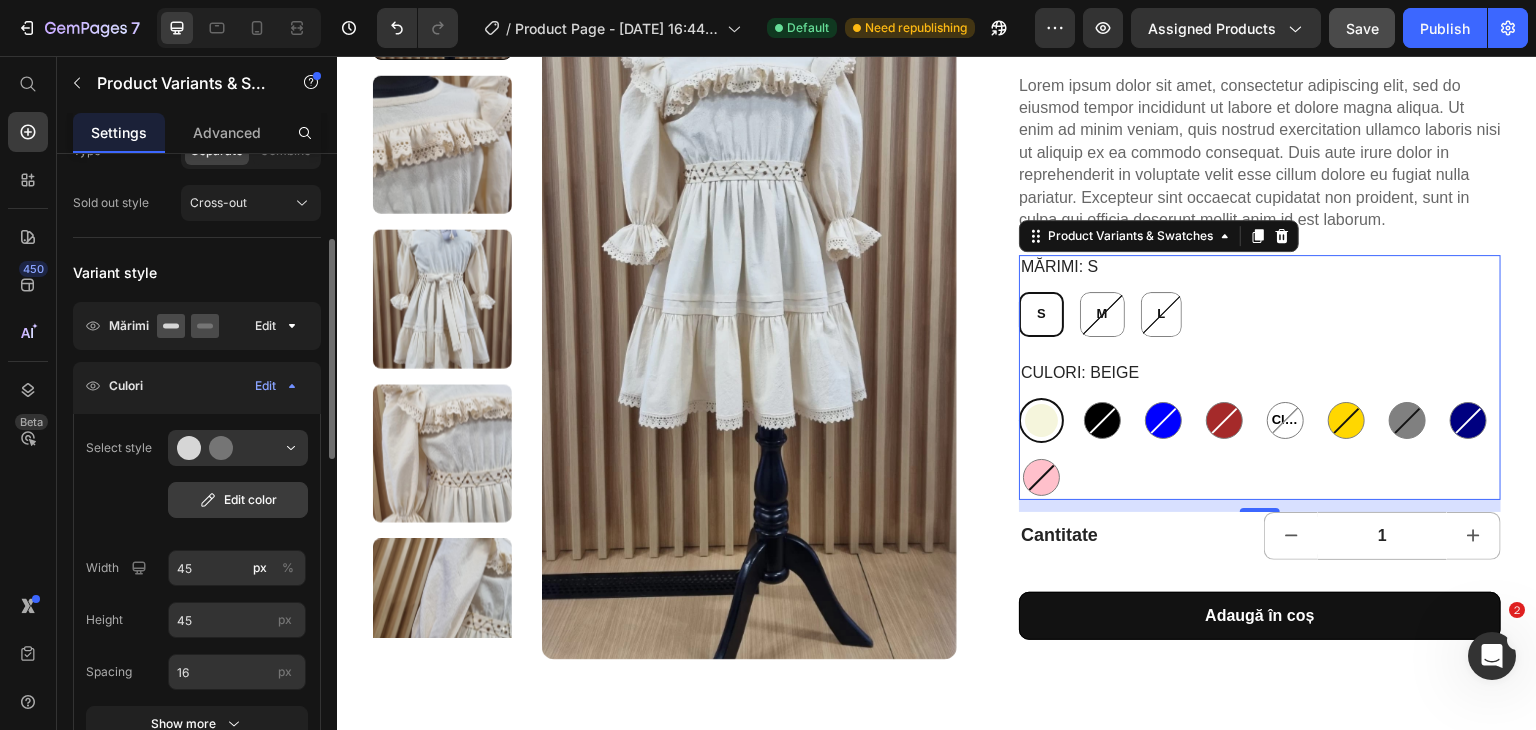 click on "Edit color" 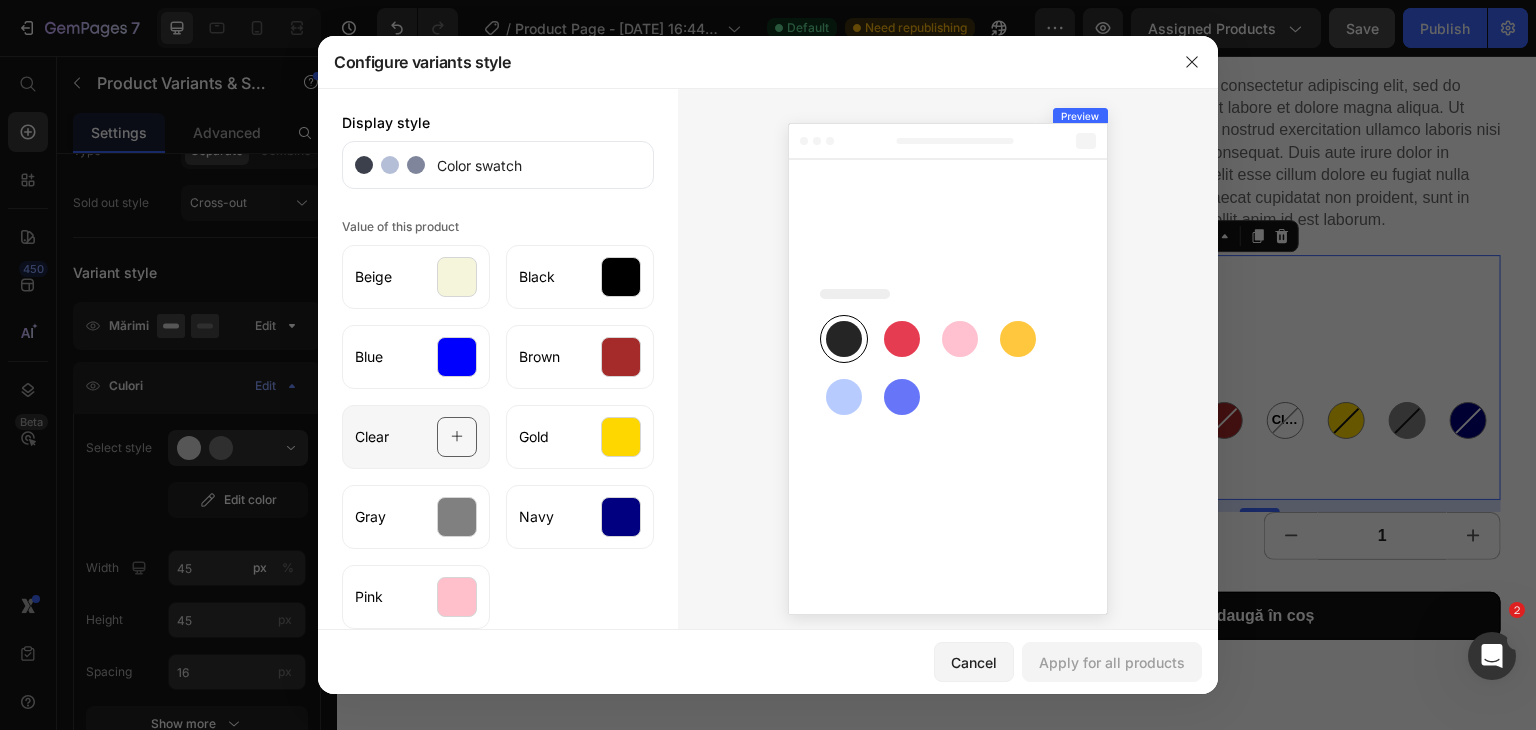 click at bounding box center (457, 437) 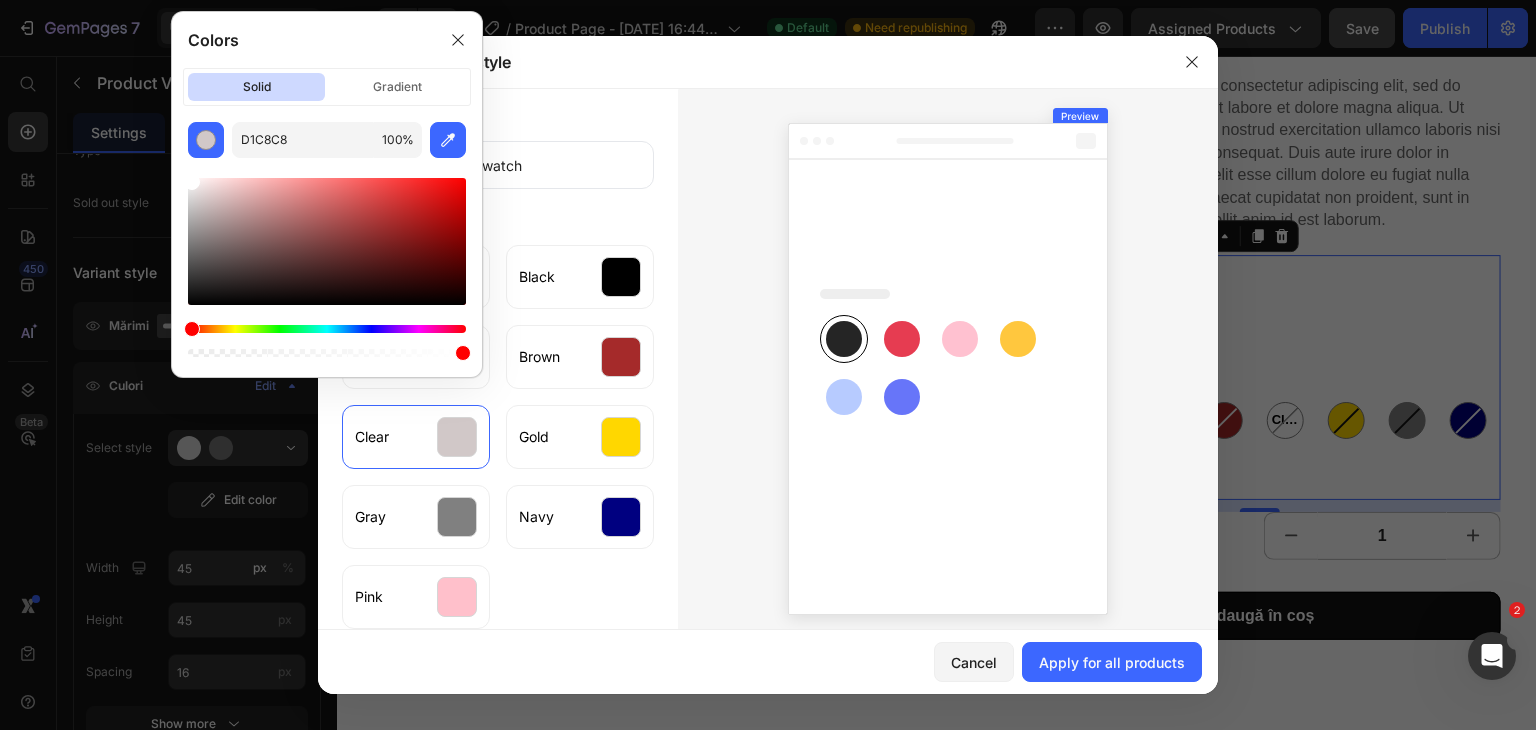 drag, startPoint x: 202, startPoint y: 200, endPoint x: 177, endPoint y: 160, distance: 47.169907 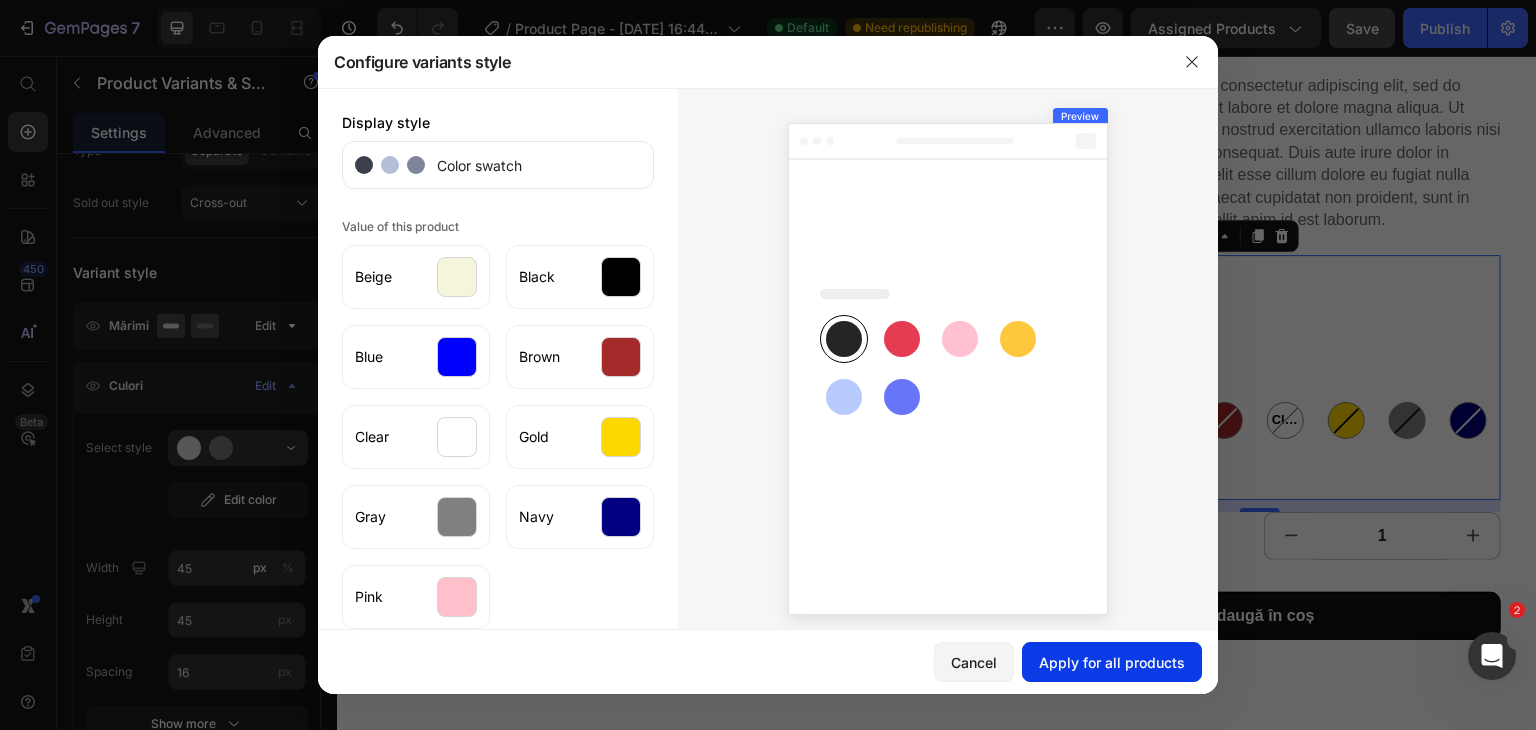click on "Apply for all products" at bounding box center (1112, 662) 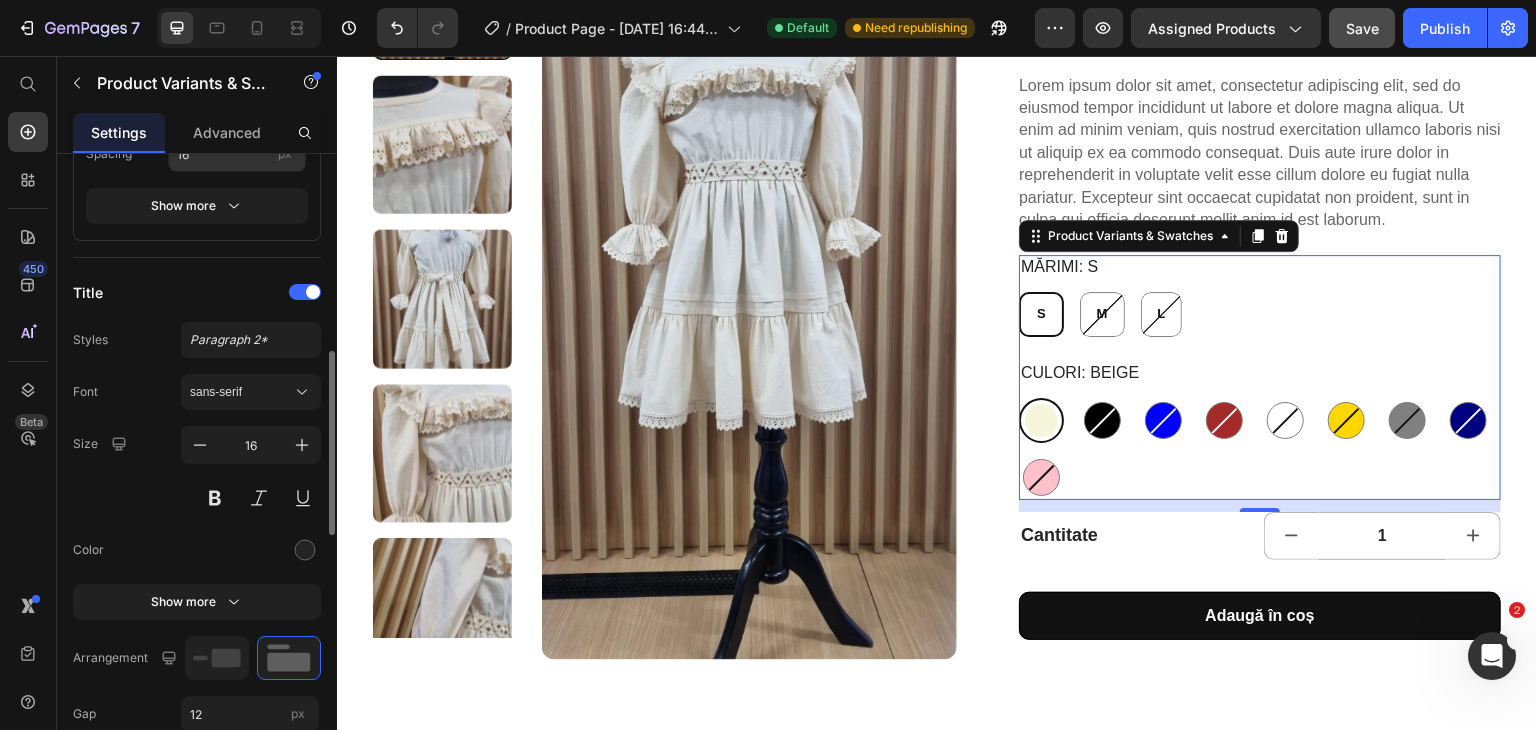 scroll, scrollTop: 733, scrollLeft: 0, axis: vertical 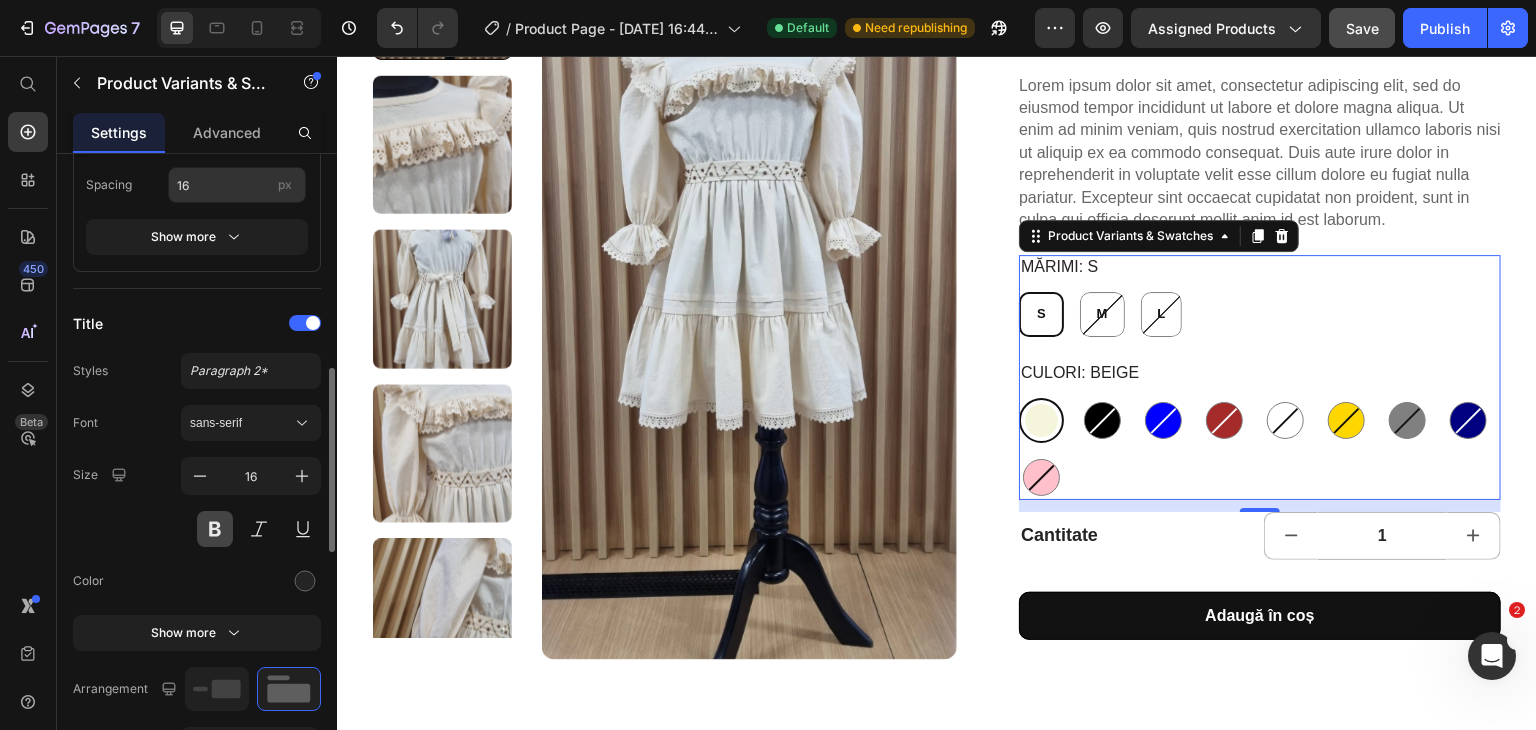 click at bounding box center [215, 529] 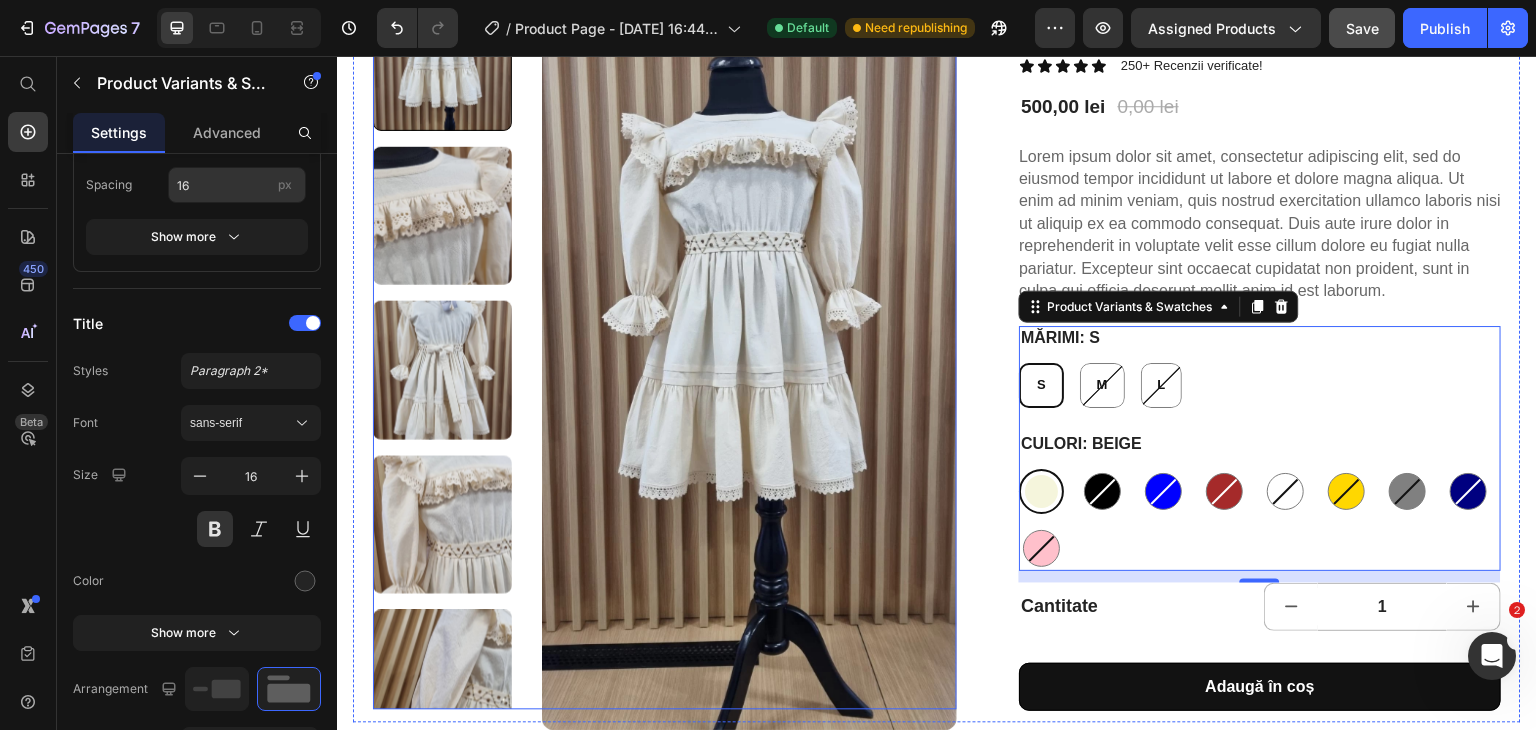 scroll, scrollTop: 157, scrollLeft: 0, axis: vertical 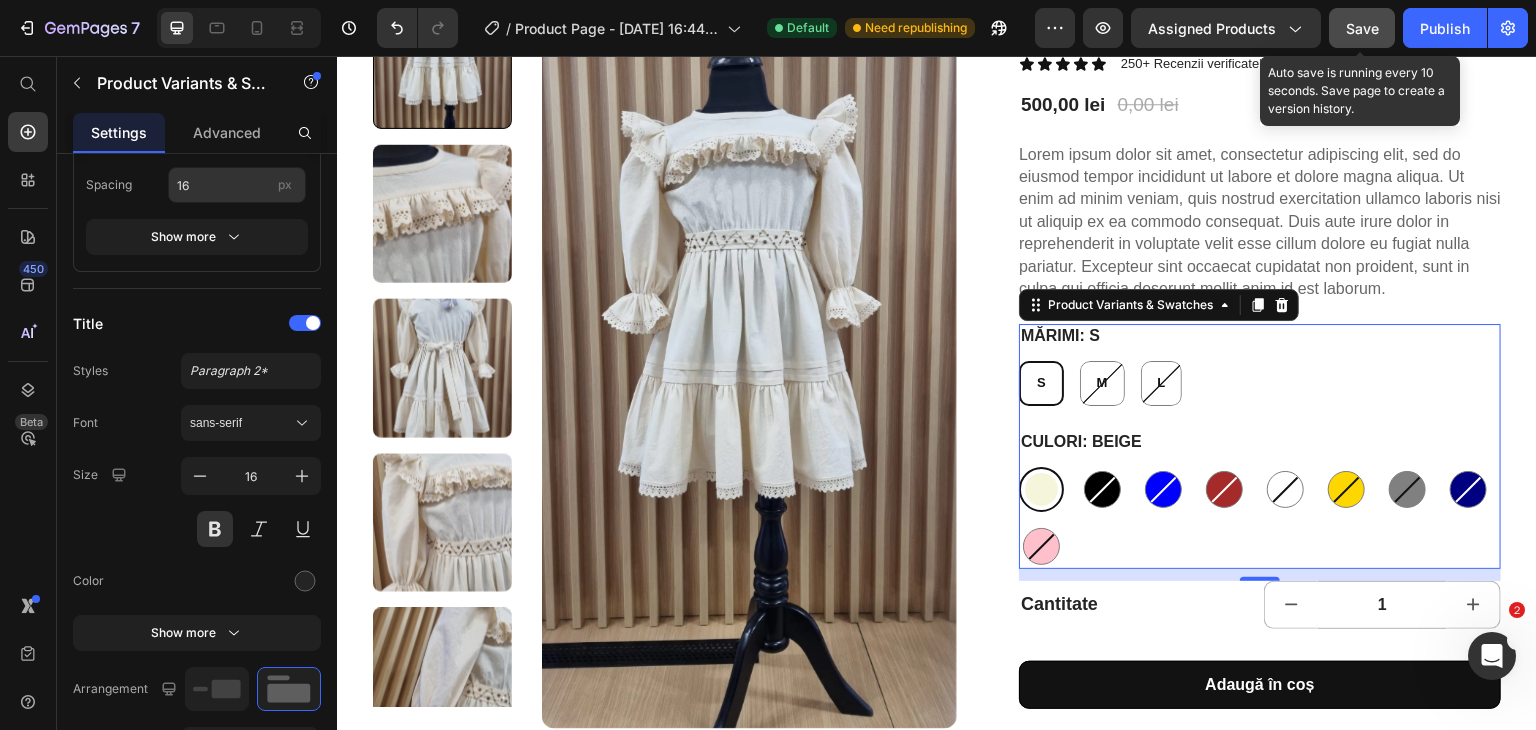click on "Save" at bounding box center (1362, 28) 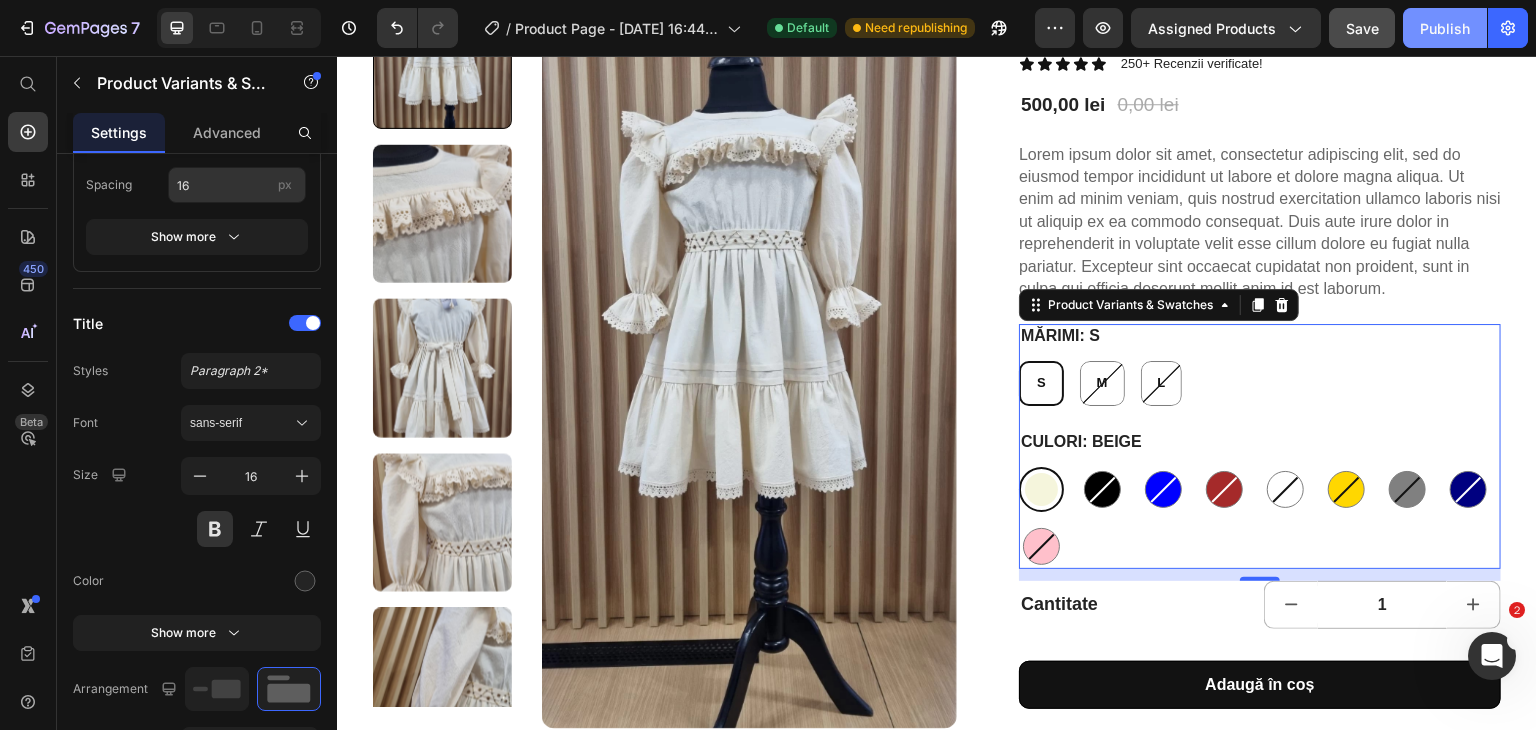 click on "Publish" at bounding box center [1445, 28] 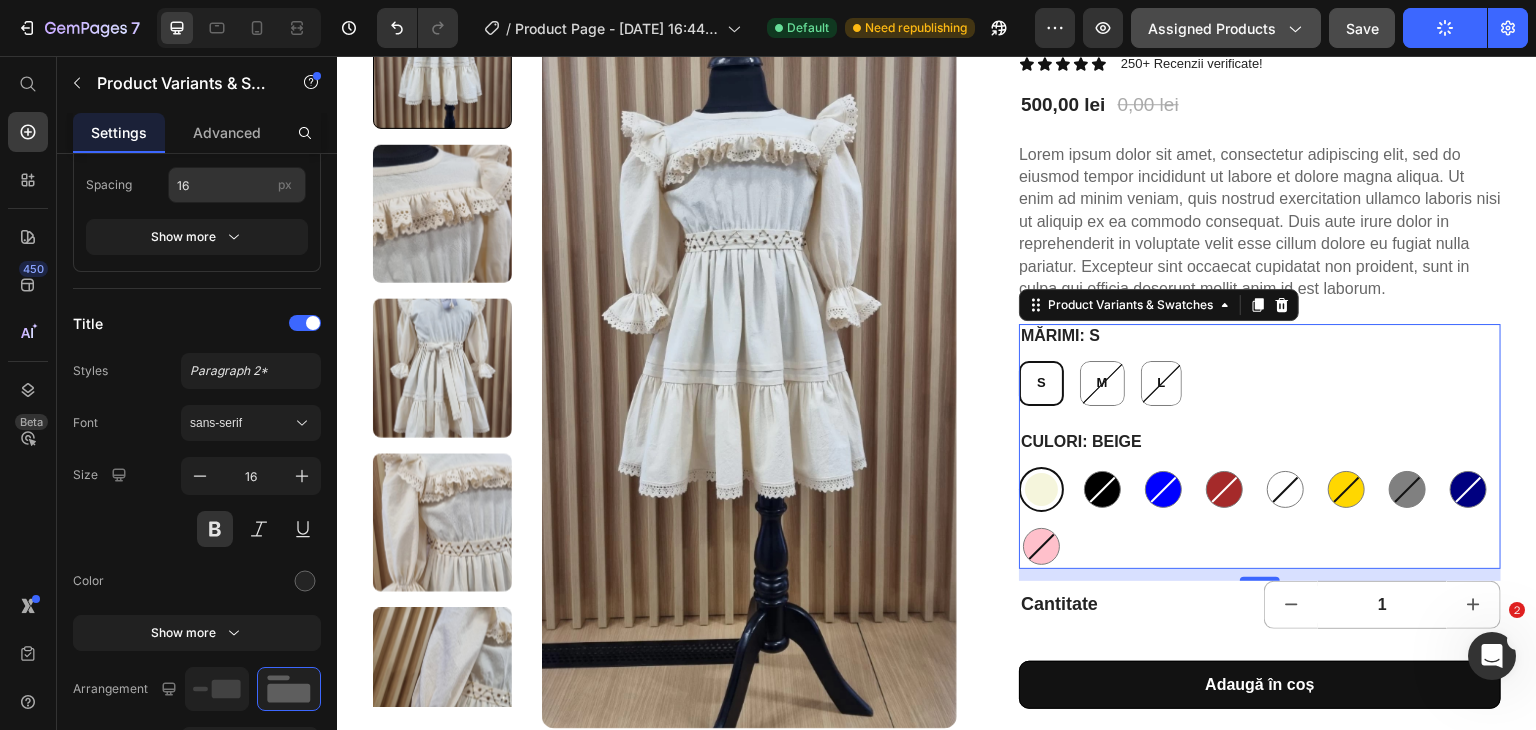 click on "Assigned Products" 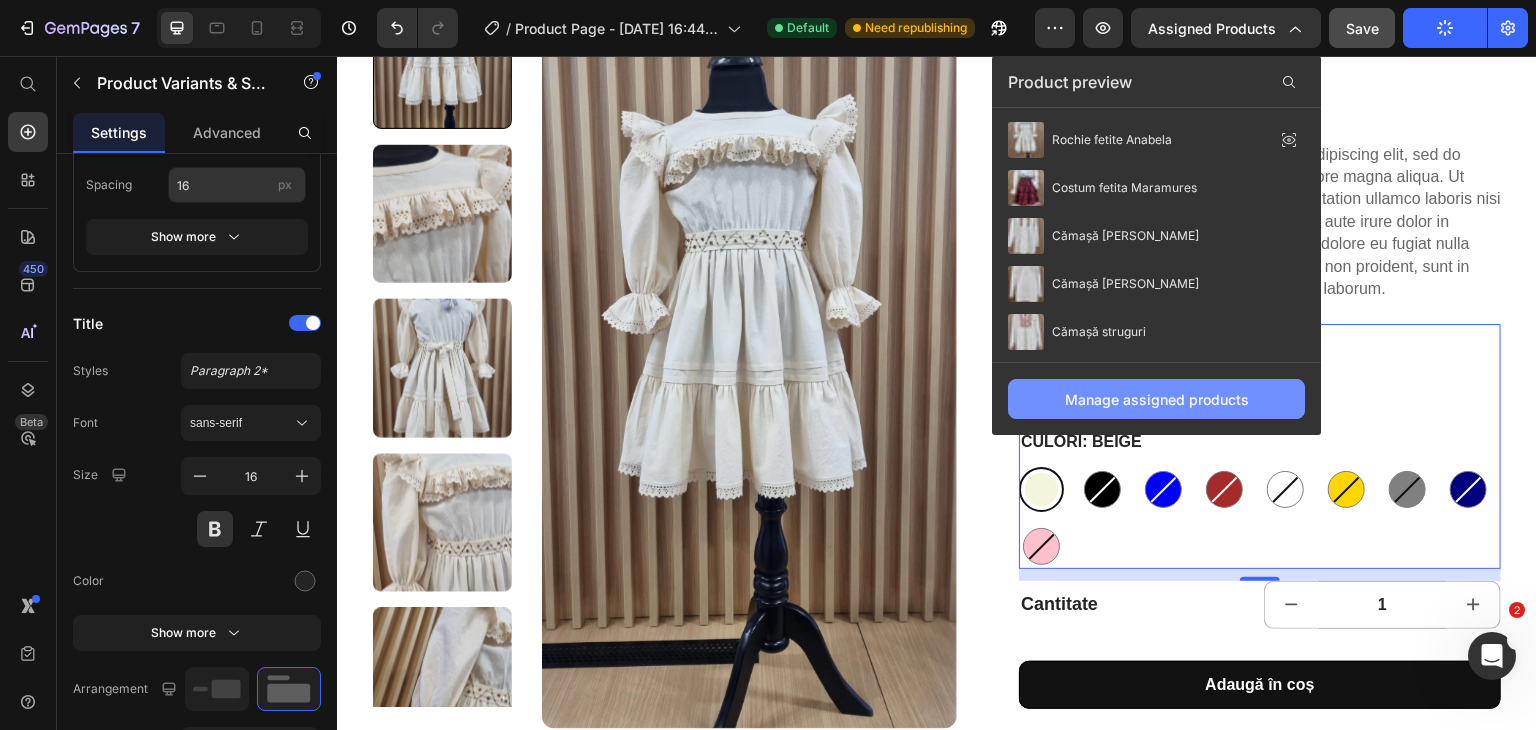 click on "Manage assigned products" at bounding box center (1157, 399) 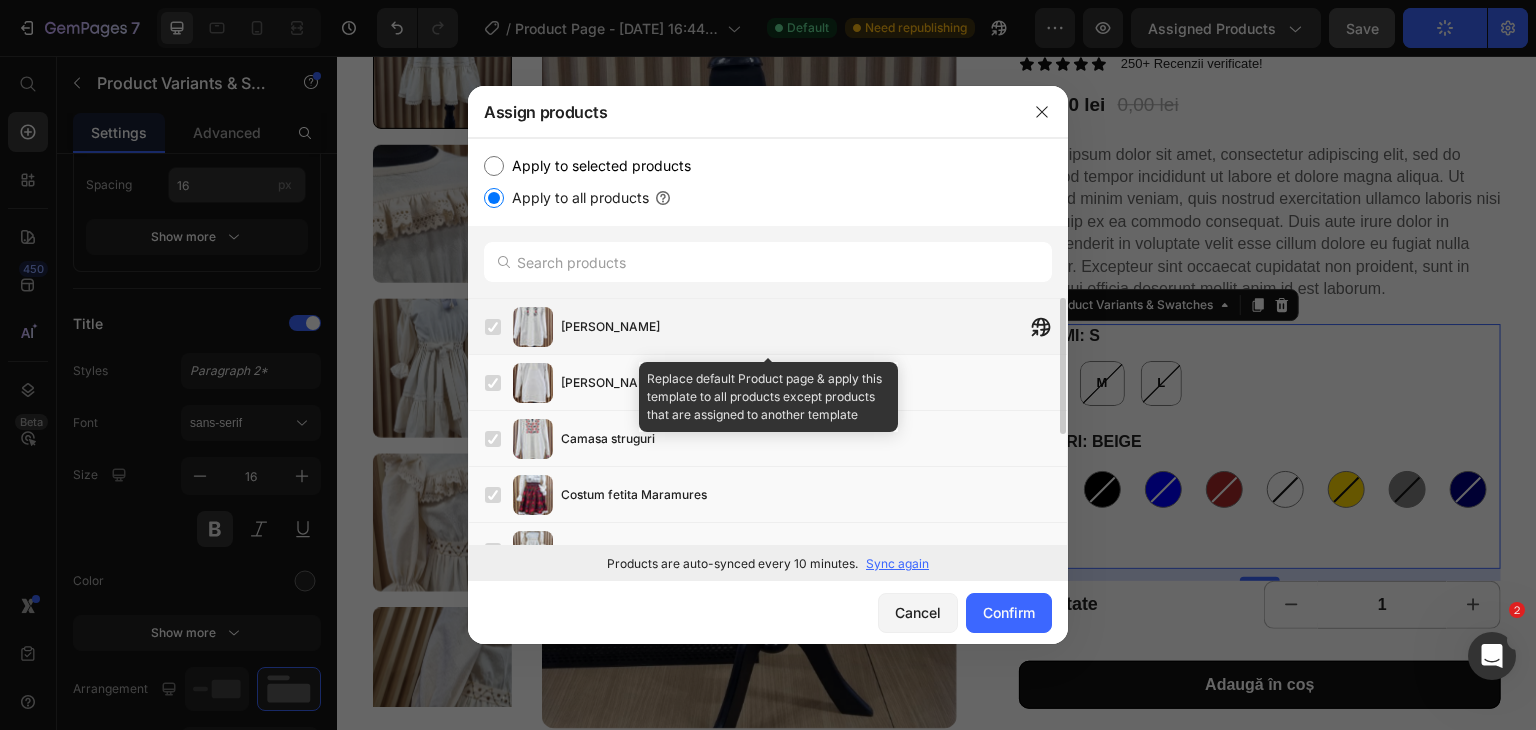 scroll, scrollTop: 200, scrollLeft: 0, axis: vertical 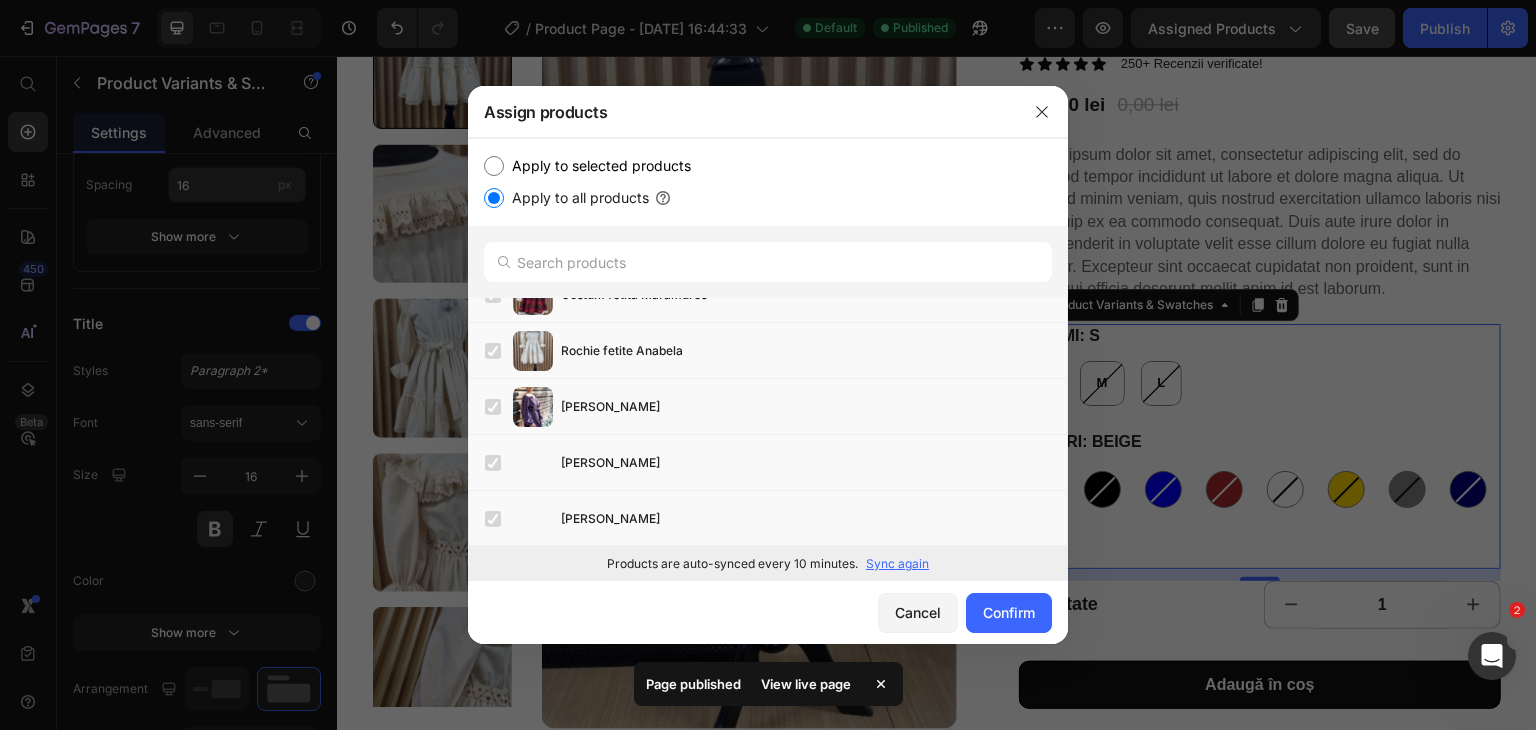 click on "Sync again" at bounding box center (897, 564) 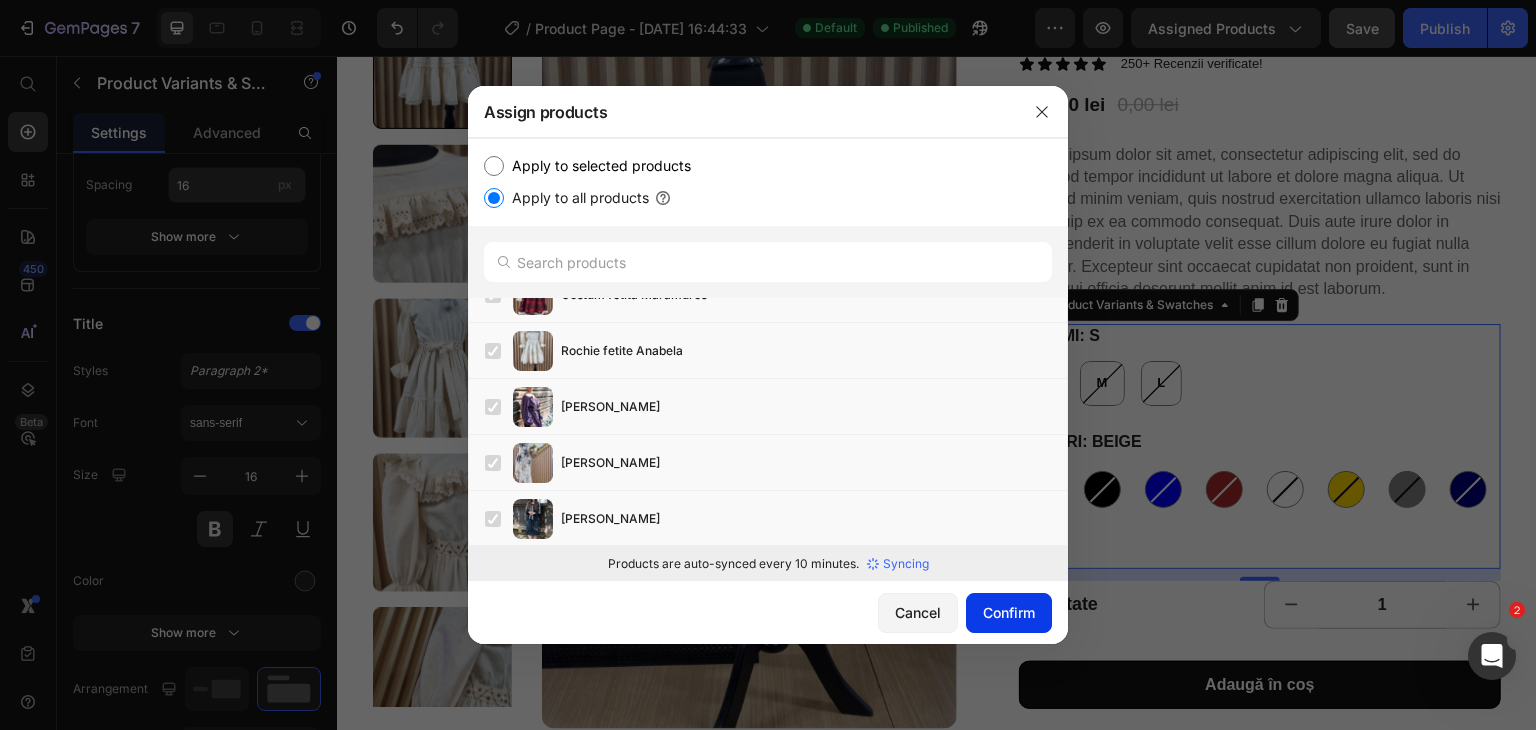 click on "Confirm" at bounding box center (1009, 612) 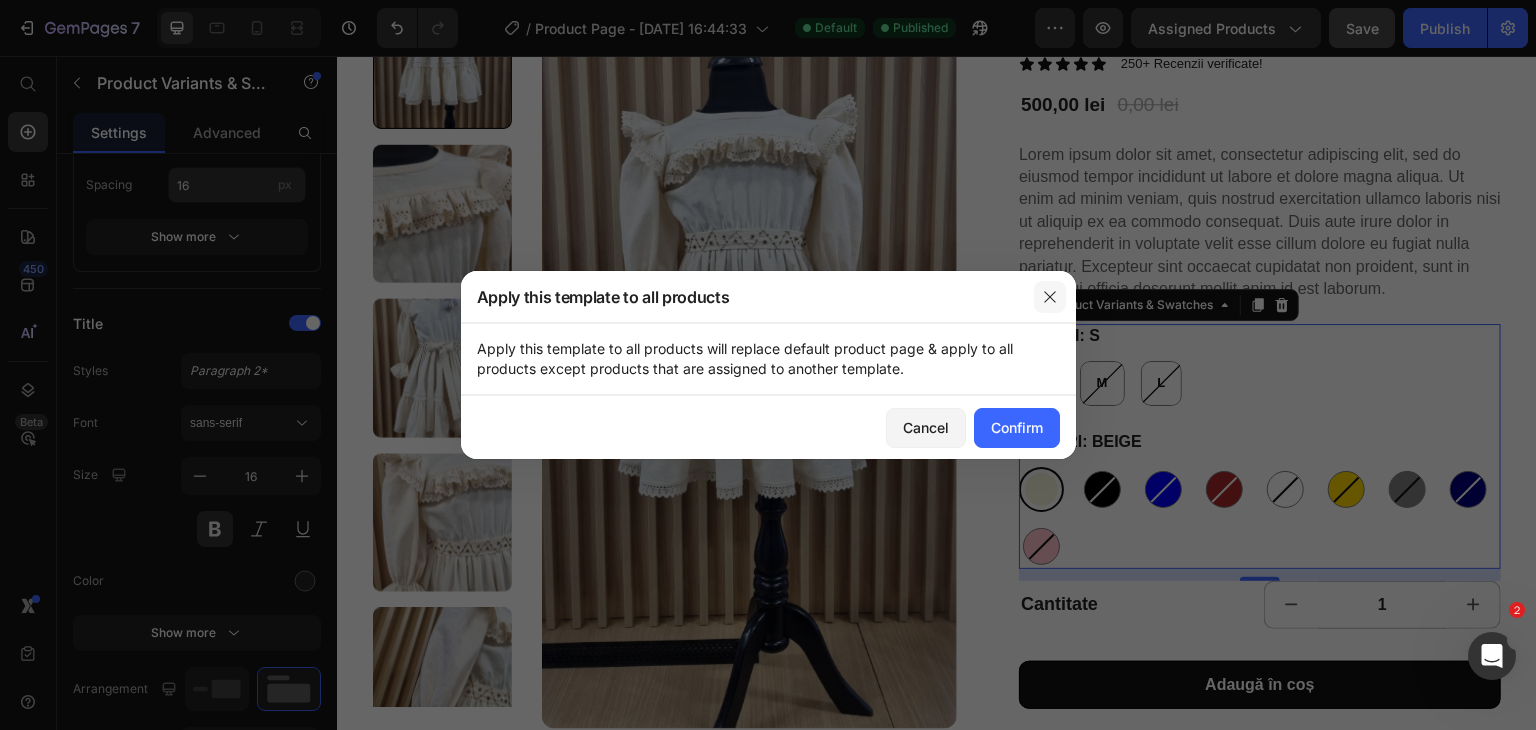 click 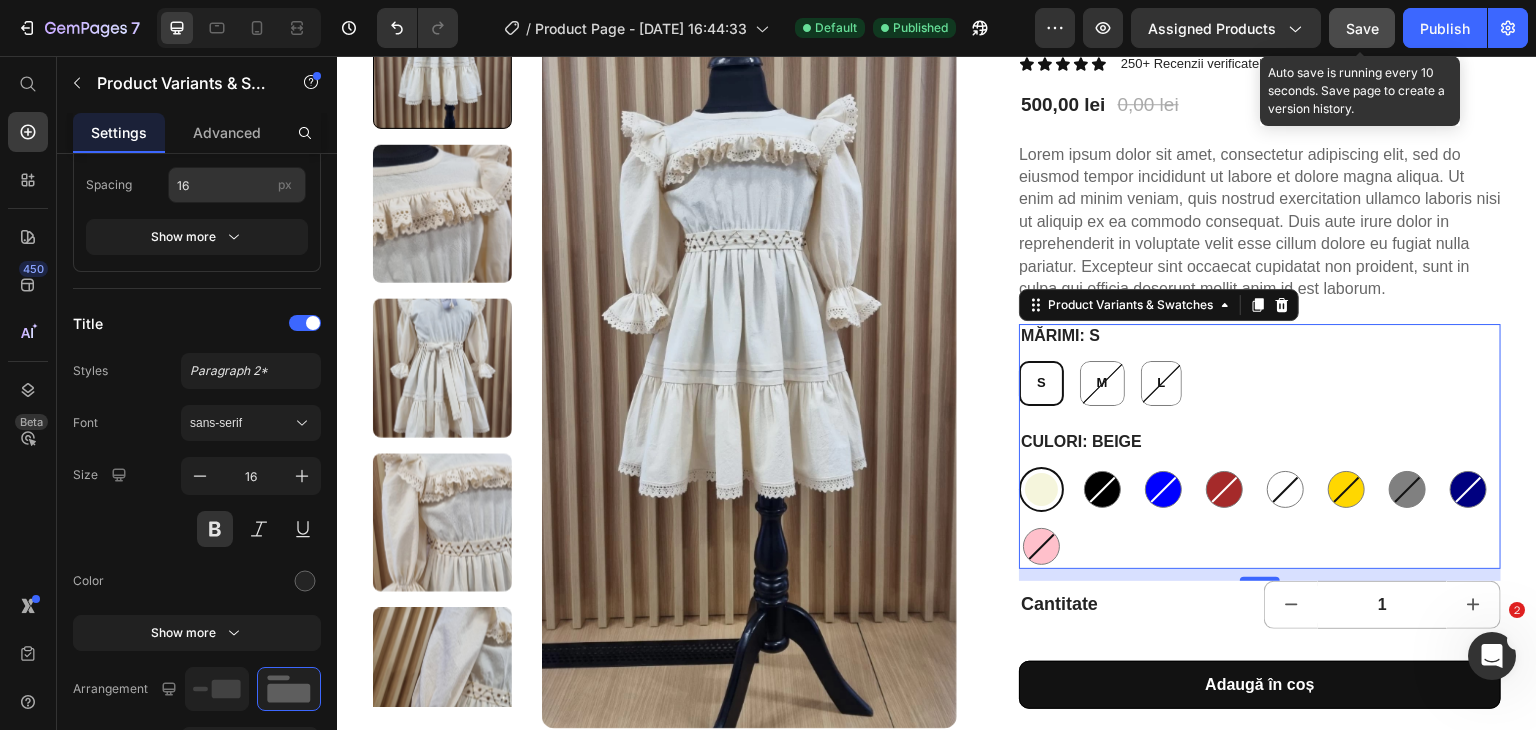 click on "Save" at bounding box center (1362, 28) 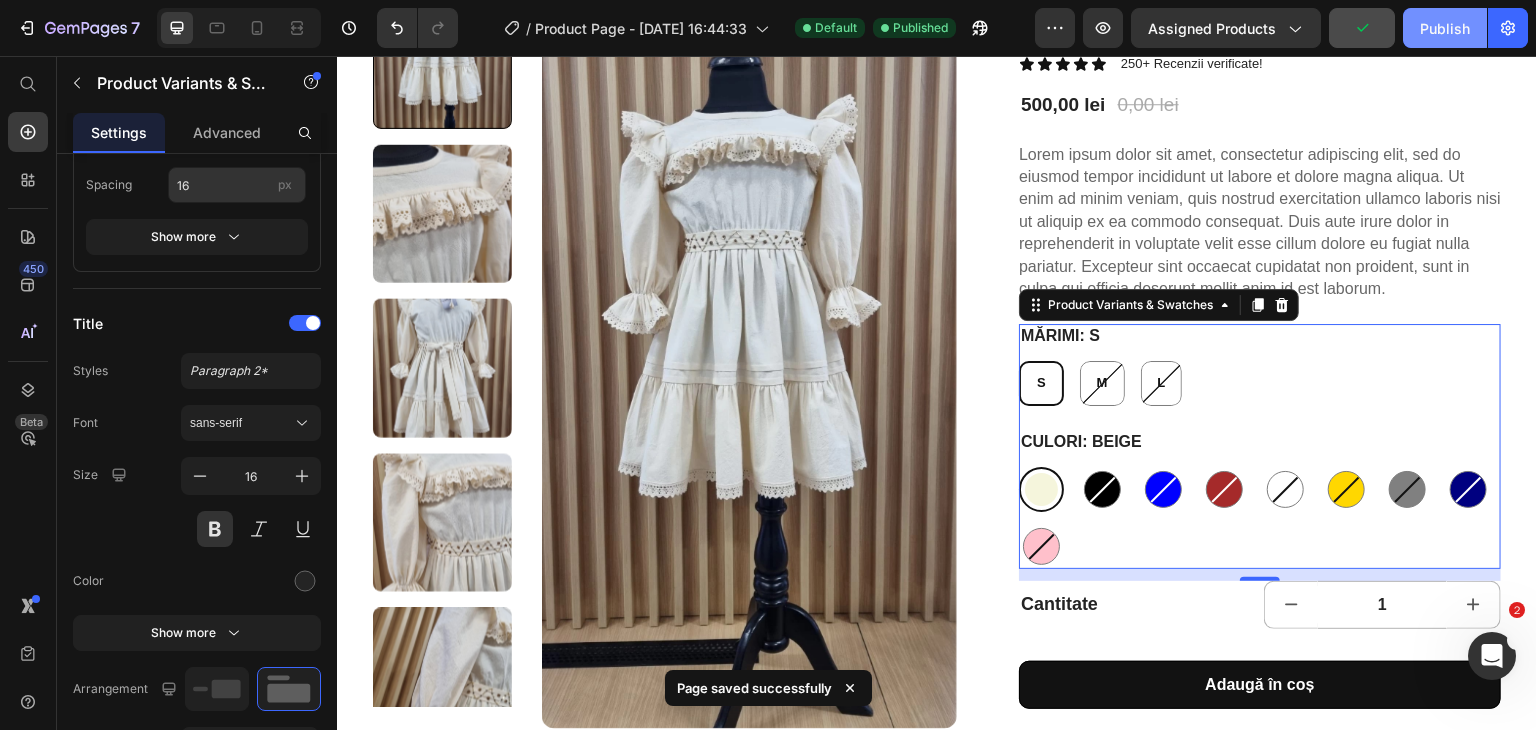 click on "Publish" at bounding box center (1445, 28) 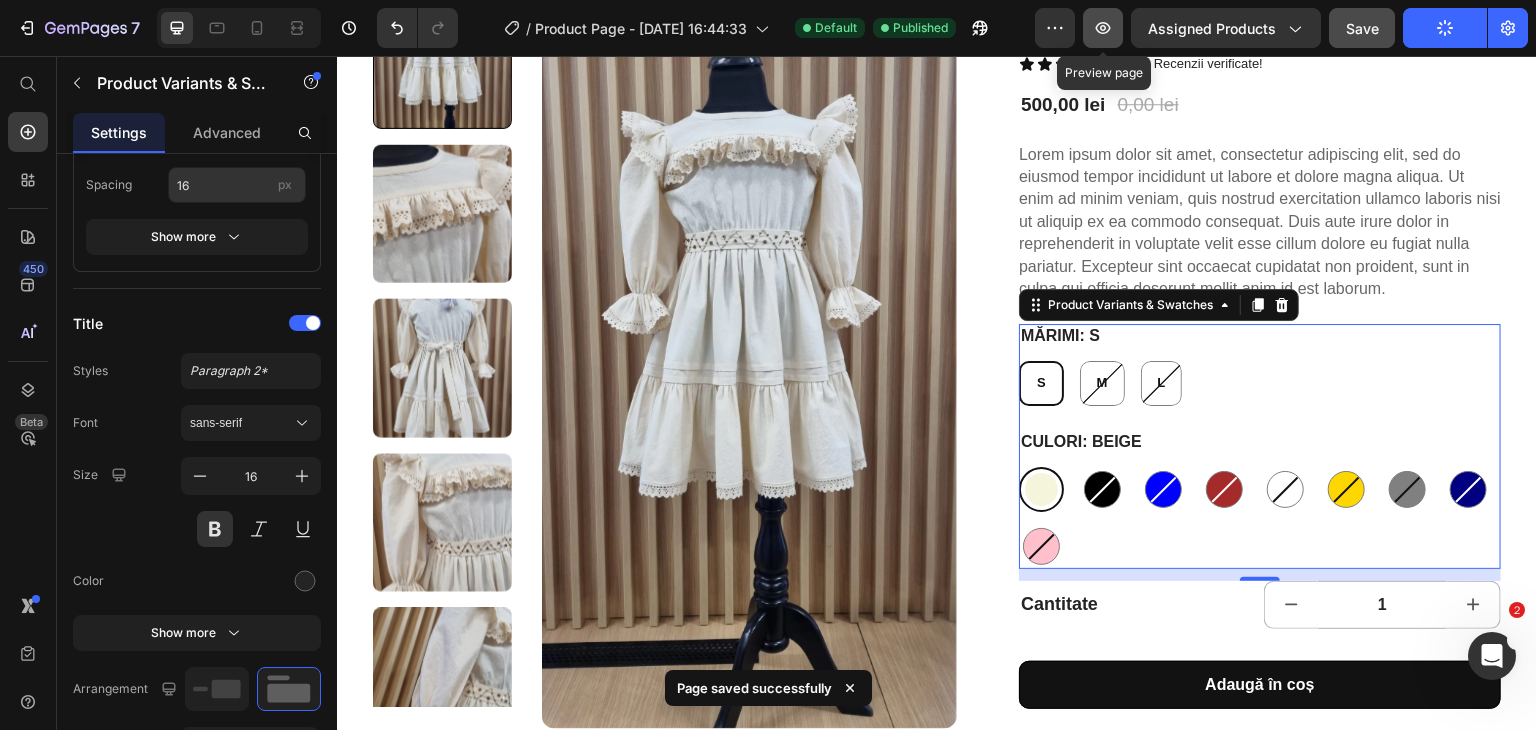 click 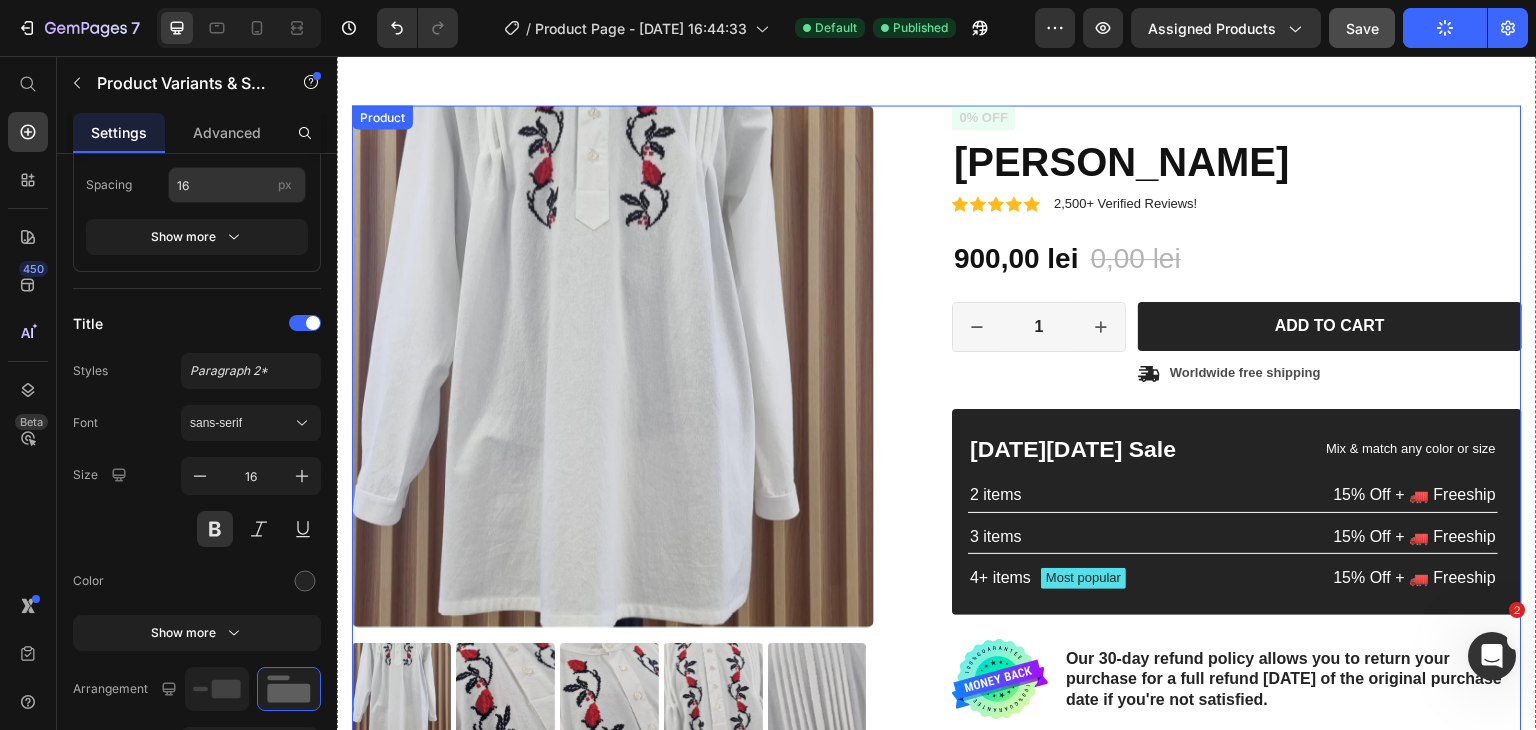 scroll, scrollTop: 2848, scrollLeft: 0, axis: vertical 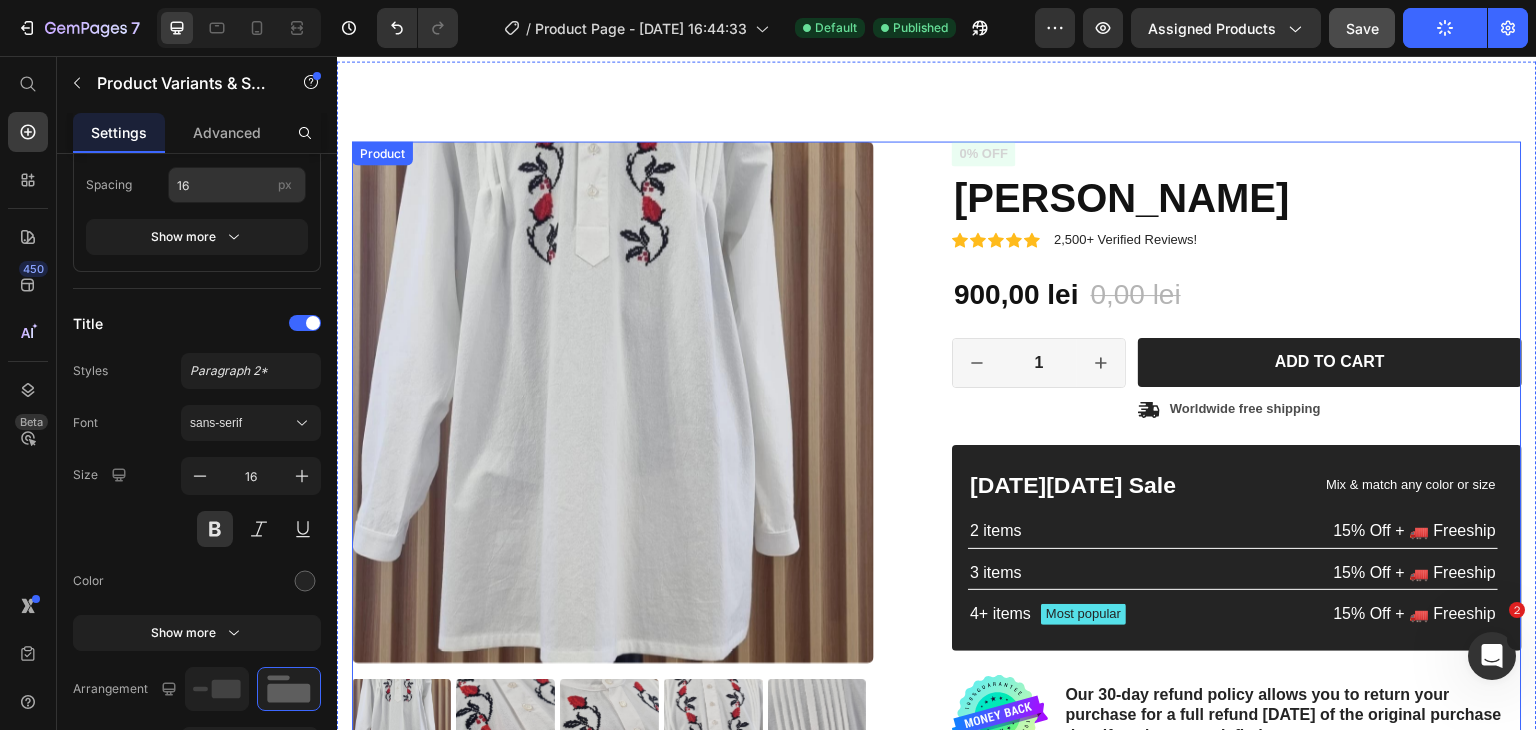 click on "Product Images
Material
Shipping
Care instruction Accordion Icon Icon Icon Icon Icon Icon List 2,500+ Verified Reviews! Text Block Row 0% off Product Badge Camasa Denis Product Title Icon Icon Icon Icon Icon Icon List 2,500+ Verified Reviews! Text Block Row 900,00 lei Product Price 0,00 lei Product Price 0% off Product Badge Row This product has only default variant Product Variants & Swatches 1 Product Quantity Row Add to cart Add to Cart
Icon Worldwide free shipping Text Block Row Row [DATE][DATE] Sale Text Block Mix & match any color or size Text Block Row 2 items Text Block 15% Off + 🚛 Freeship Text Block Row 3 items Text Block 15% Off + 🚛 Freeship Text Block Row 4+ items Text Block Most popular Text Block Row 15% Off + 🚛 Freeship Text Block Row Row Image Our 30-day refund policy allows you to return your purchase for a full refund [DATE] of the original purchase date if you're not satisfied. Text Block Row Row Product" at bounding box center (937, 573) 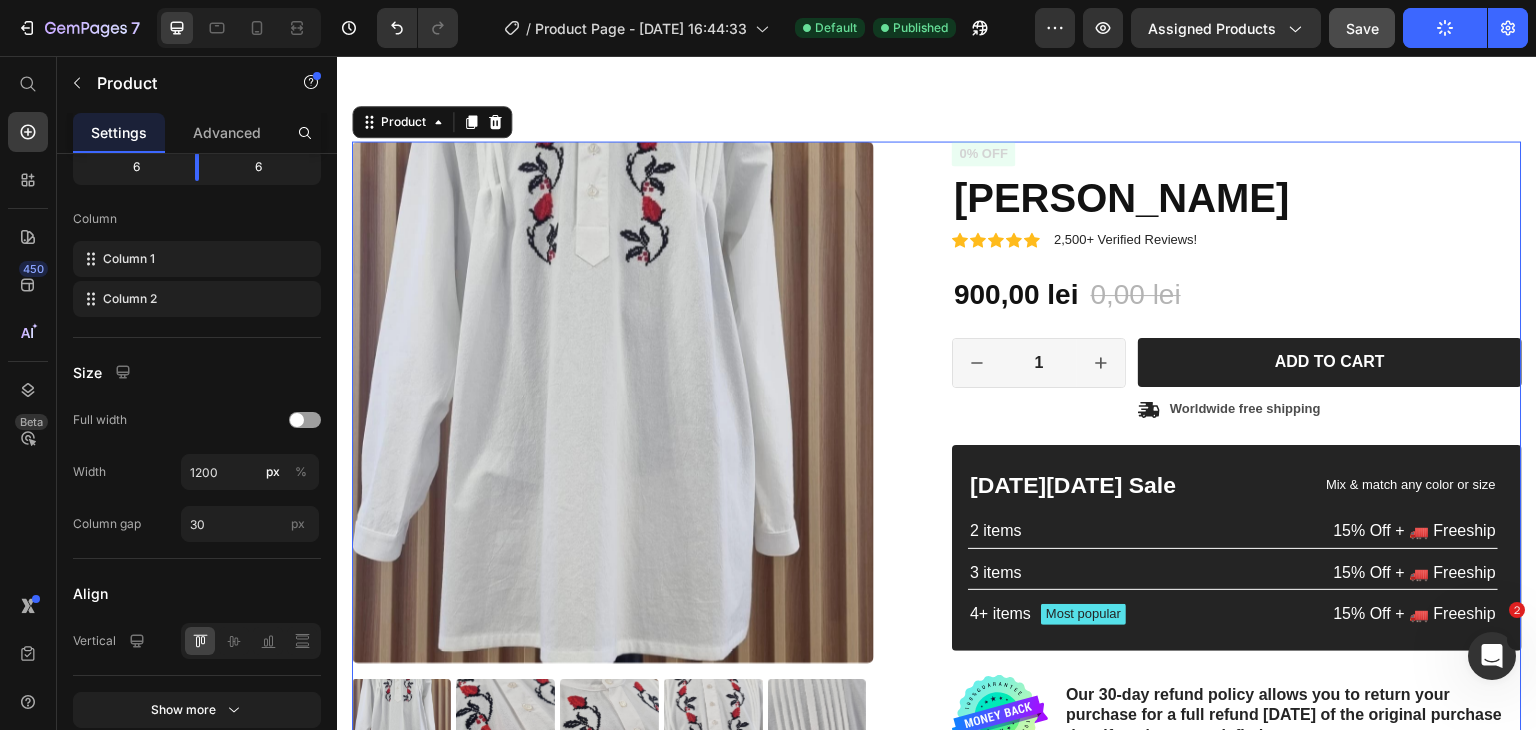 scroll, scrollTop: 0, scrollLeft: 0, axis: both 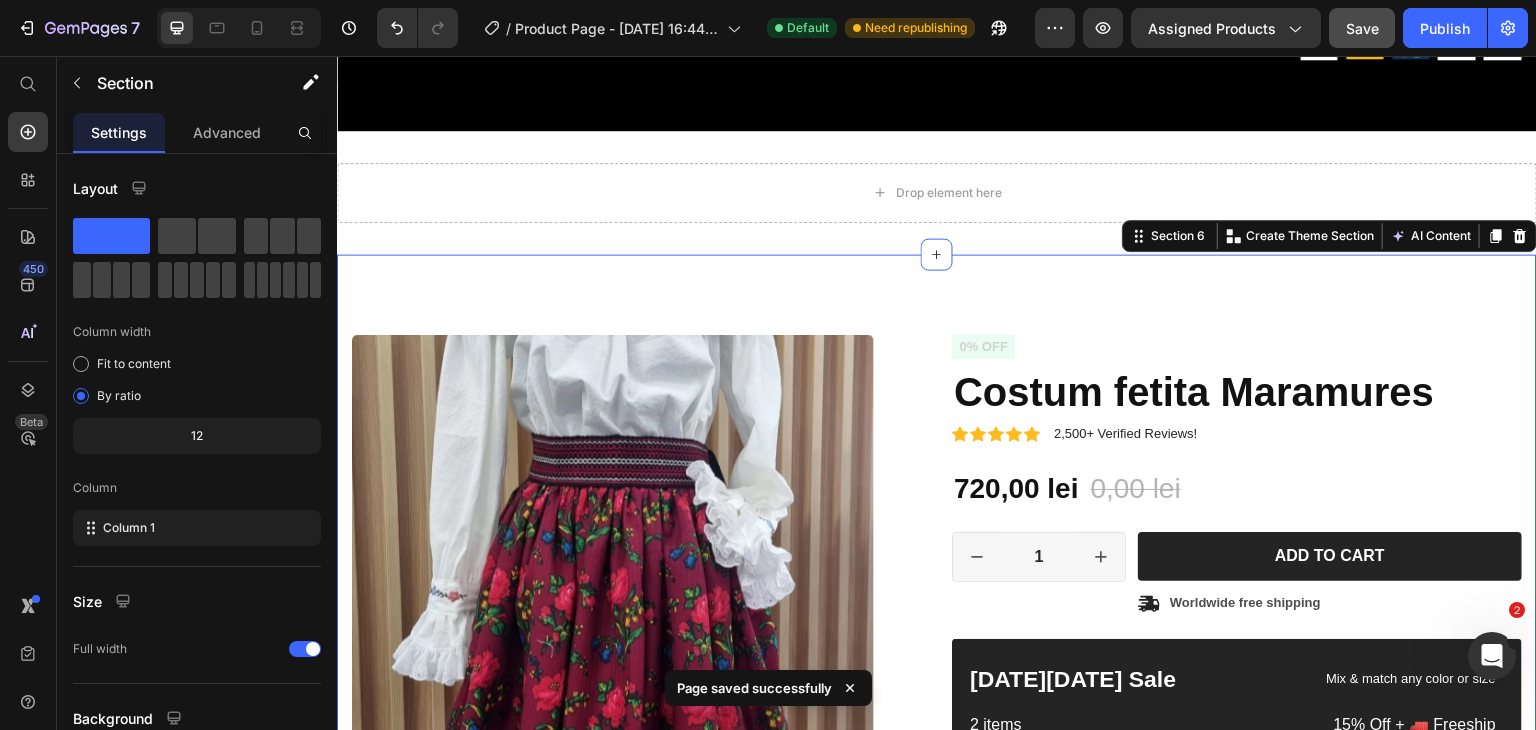 click on "By [PERSON_NAME]  Text block Aducem la viață portul autentic prin creații ce îmbină meșteșugul tradițional cu designul modern, păstrând astfel esența valorilor culturale românești. Text Block Pagini  Text block Acasă Button Despre noi   Button Servicii Button Blog Button Catalog Button Contact Button Linkuri utile Text block Închiriere port tradițional Button Recondiționare obiecte vestimentare Button Produse unicat Button Termeni și condiții Button Politica de confidențialitate Button Contact Text block Calea Feldioarei 80h, [GEOGRAPHIC_DATA] Text block [PHONE_NUMBER]  Text block [EMAIL_ADDRESS][DOMAIN_NAME] Text block
Icon
Icon Row Row By [PERSON_NAME]  Text block Aducem la viață portul autentic prin creații ce îmbină meșteșugul tradițional cu designul modern, păstrând astfel esența valorilor culturale românești. Text Block
Pagini  Acasă Button Despre noi   Button Servicii   Button Blog Button Catalog Button Contact Button Button" at bounding box center [937, -705] 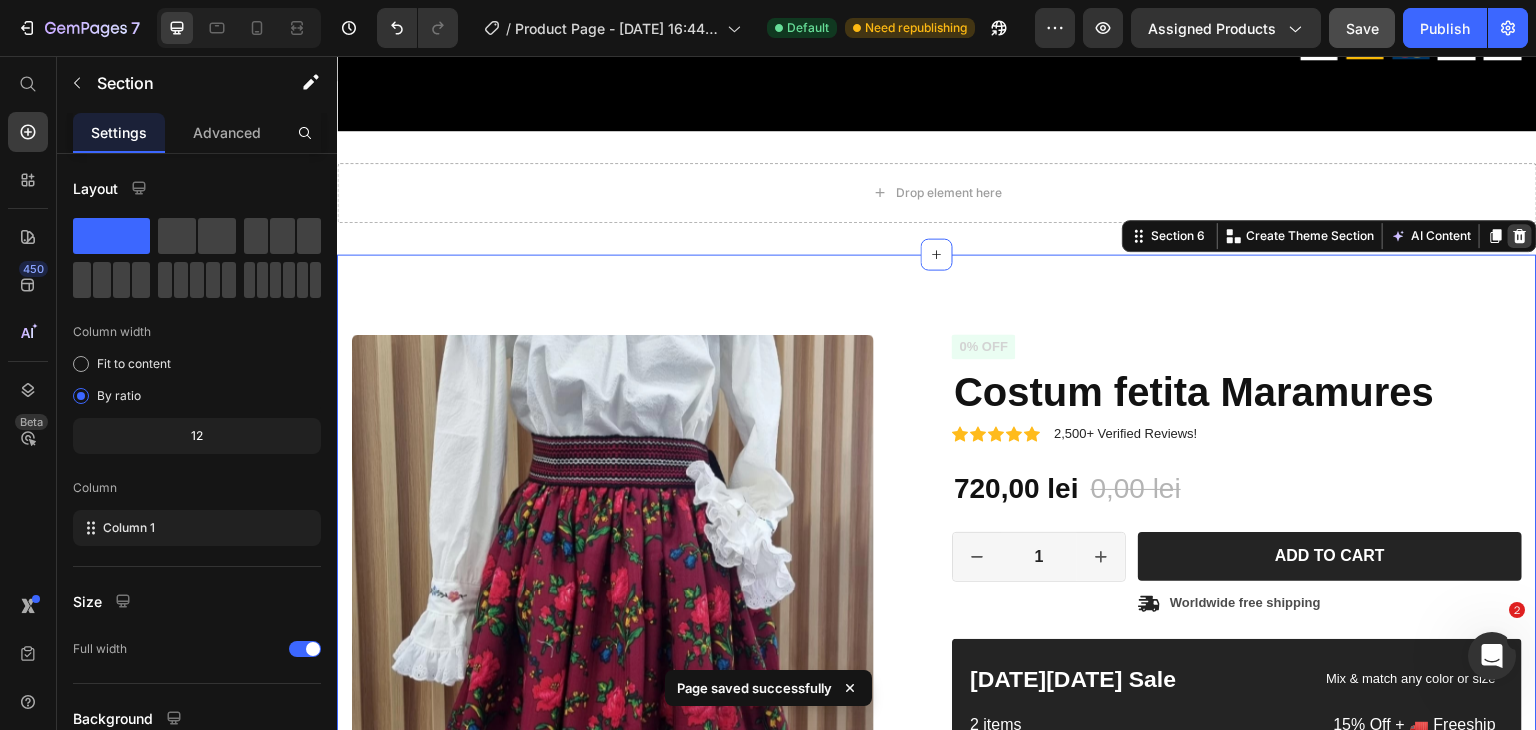 click 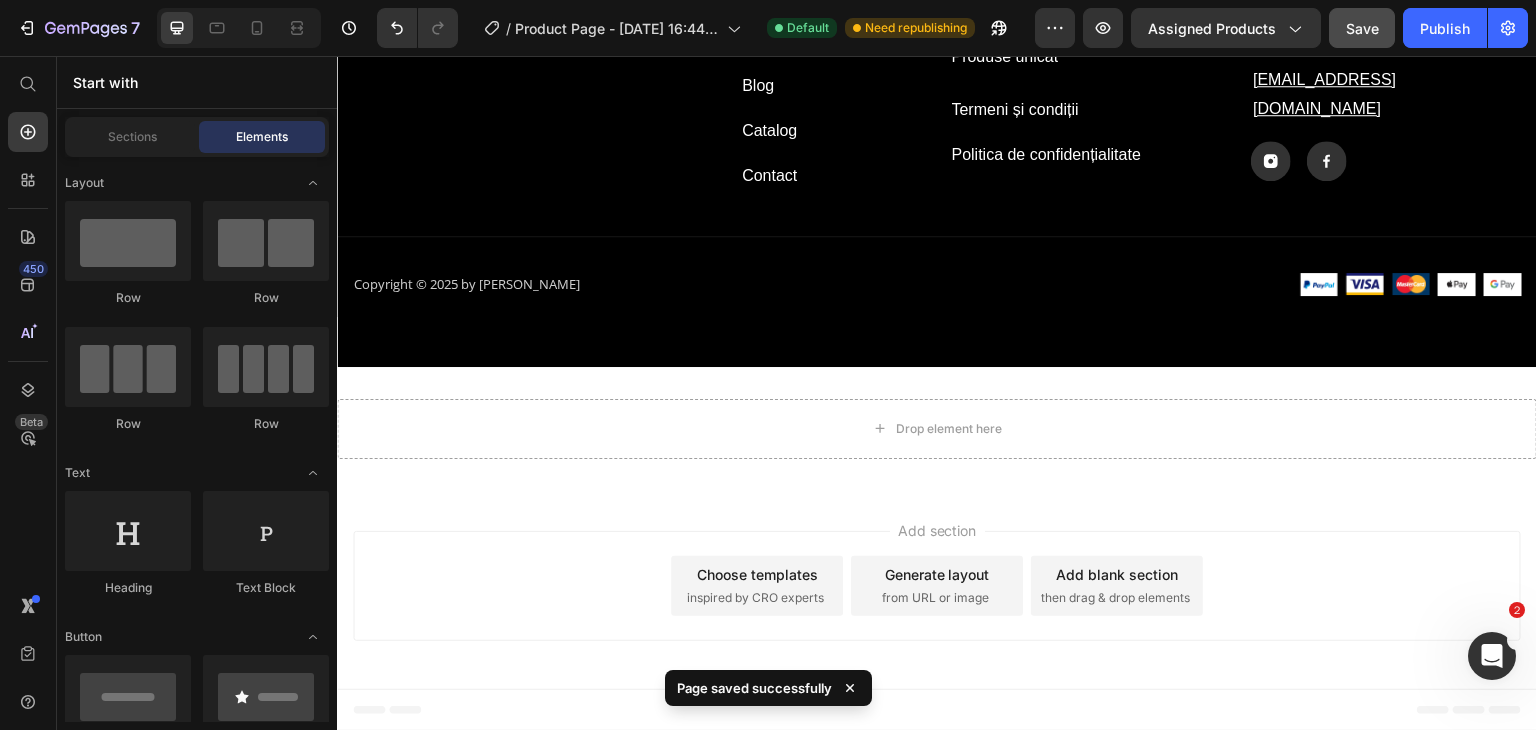 scroll, scrollTop: 2417, scrollLeft: 0, axis: vertical 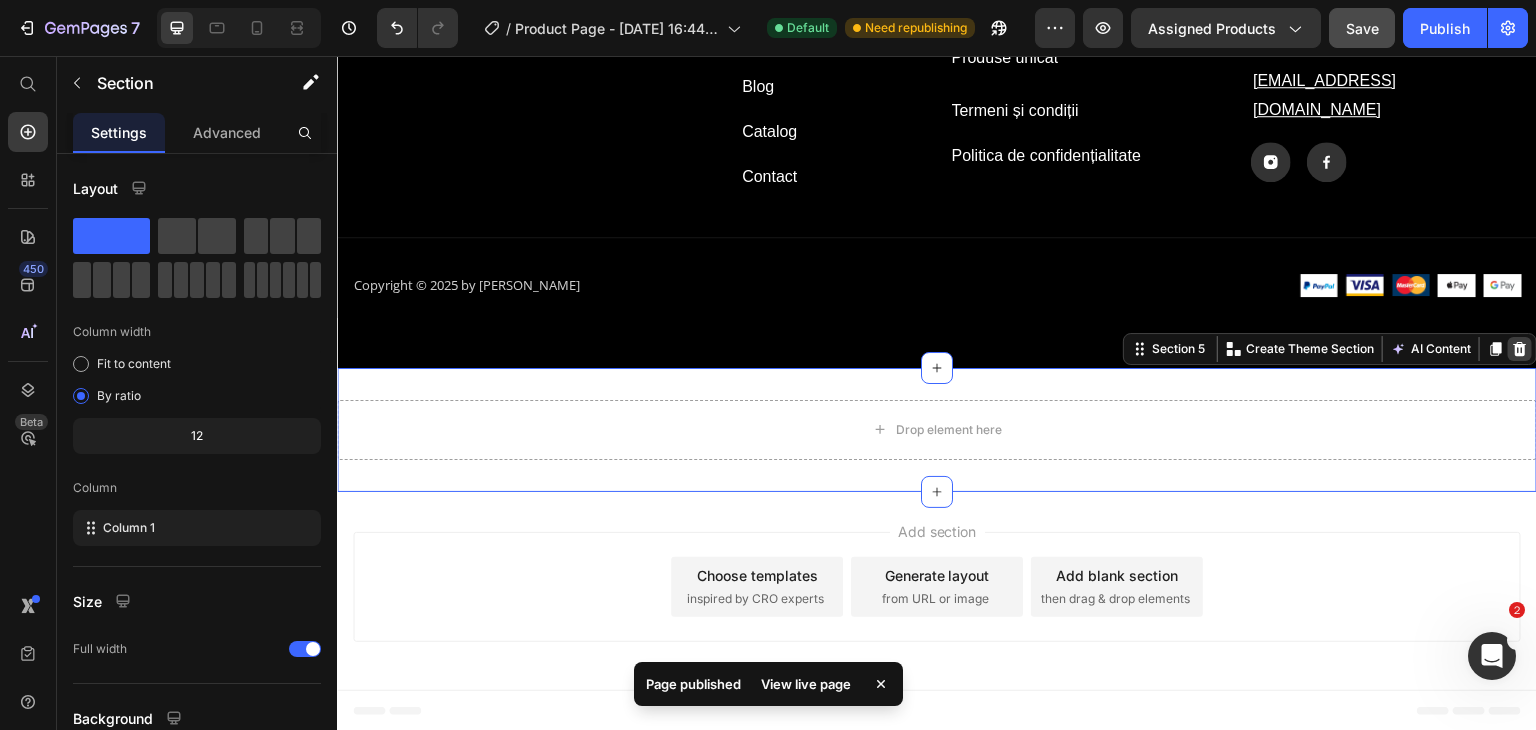 click 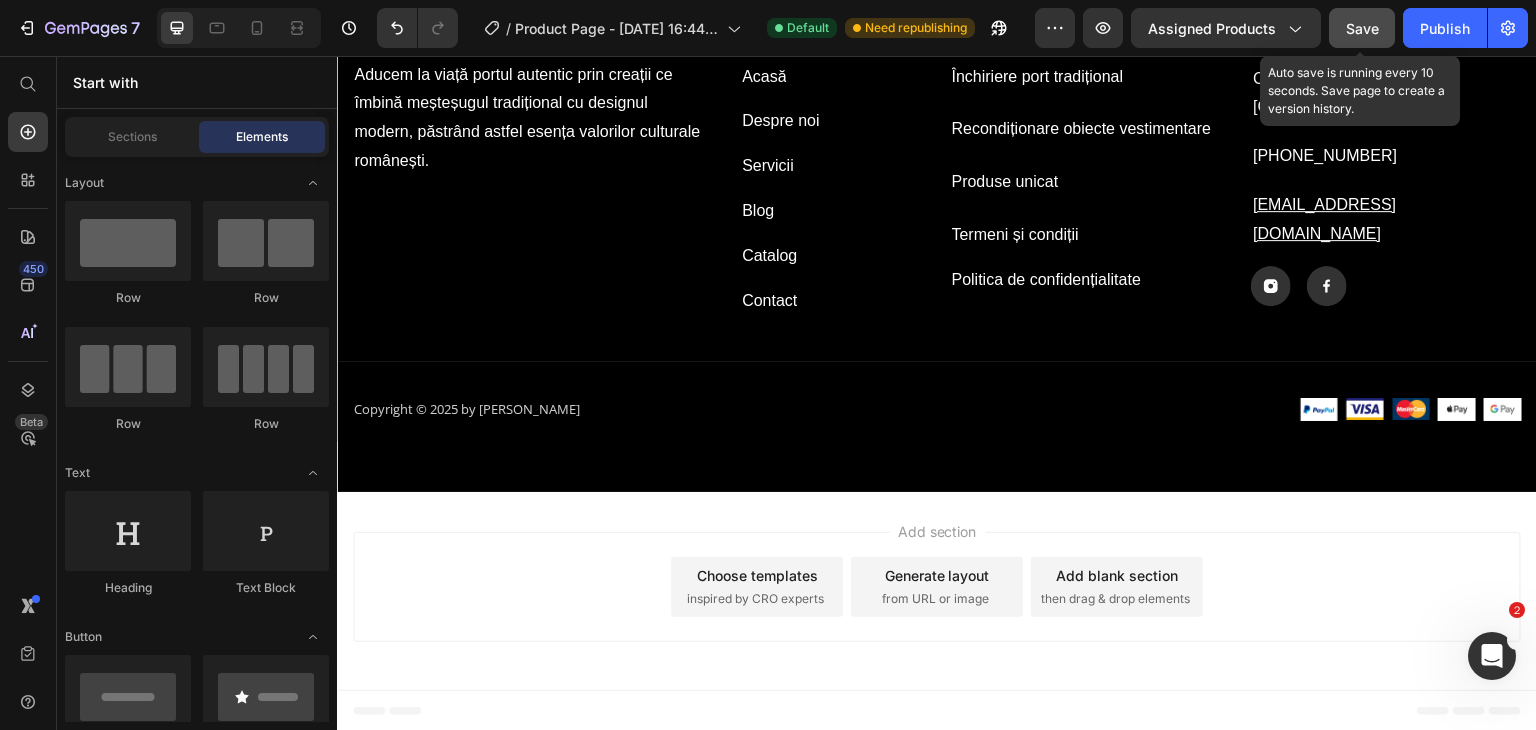 click on "Save" 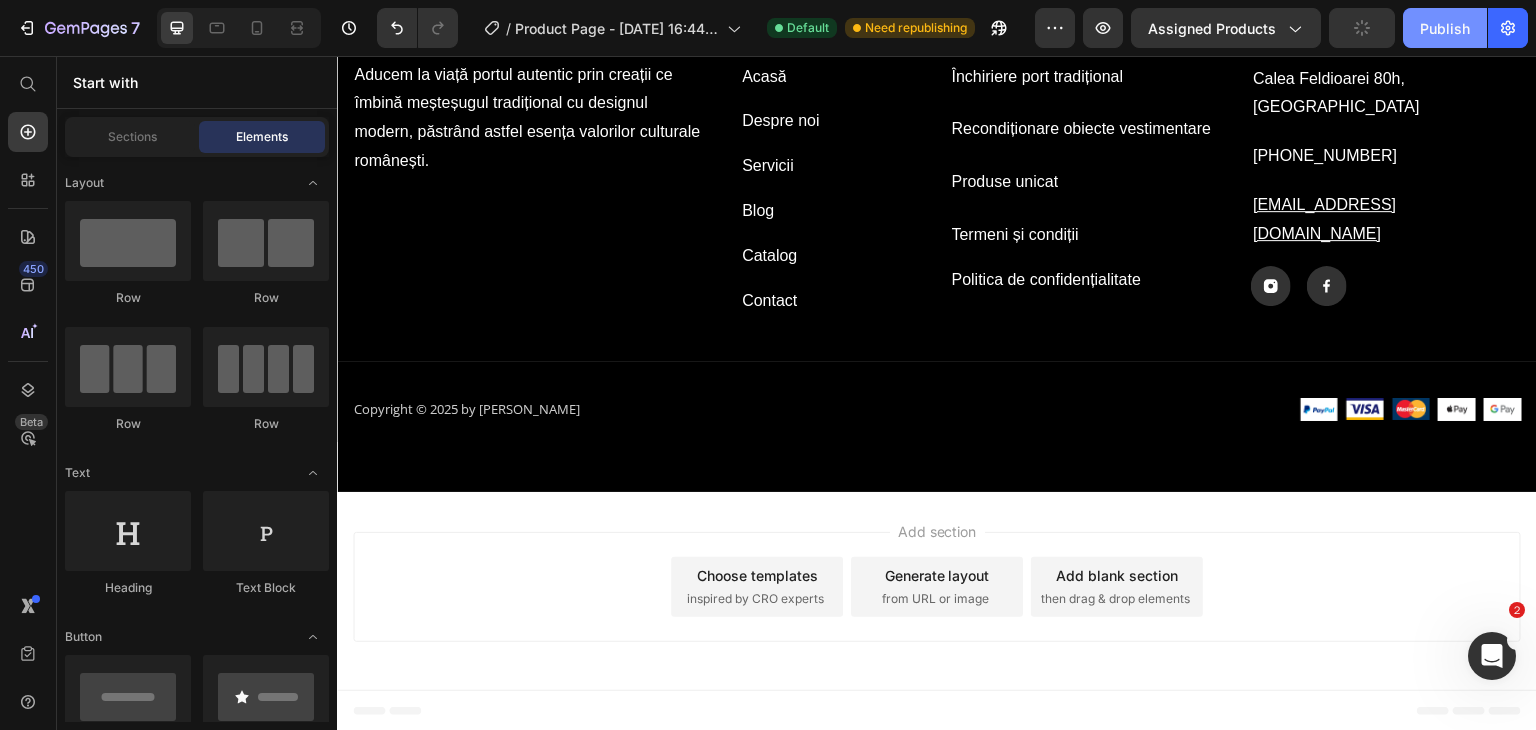 click on "Publish" at bounding box center [1445, 28] 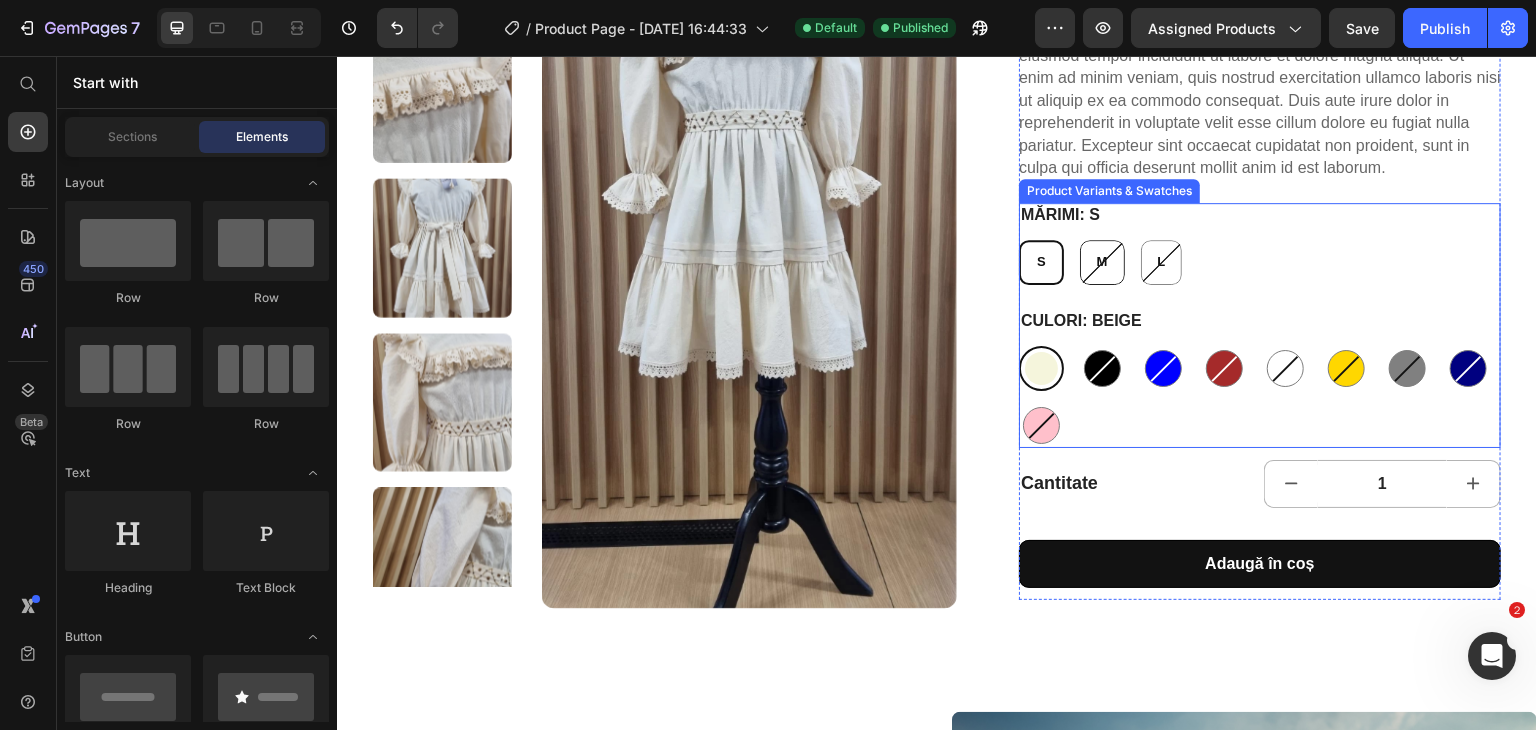 scroll, scrollTop: 284, scrollLeft: 0, axis: vertical 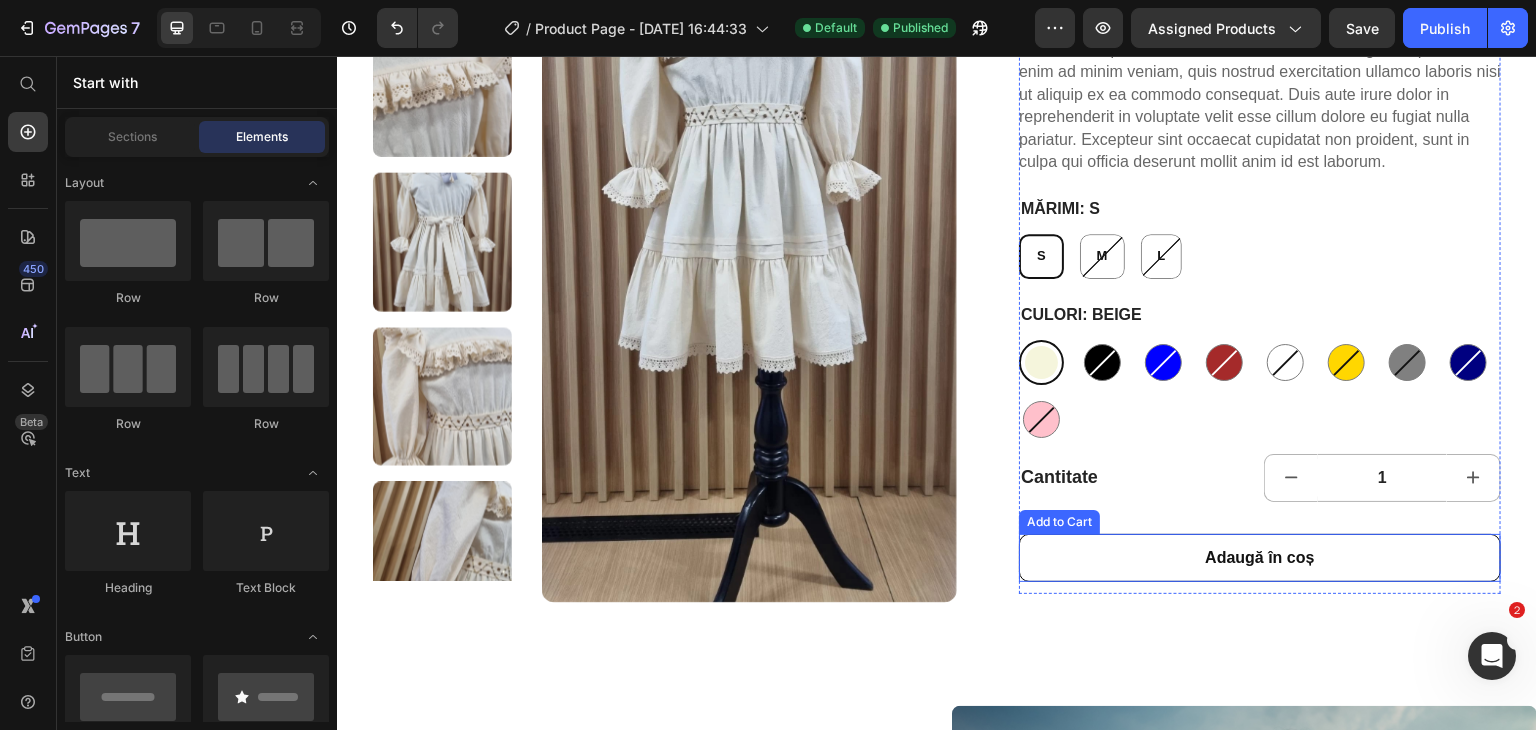 click on "Adaugă în coș" at bounding box center [1260, 558] 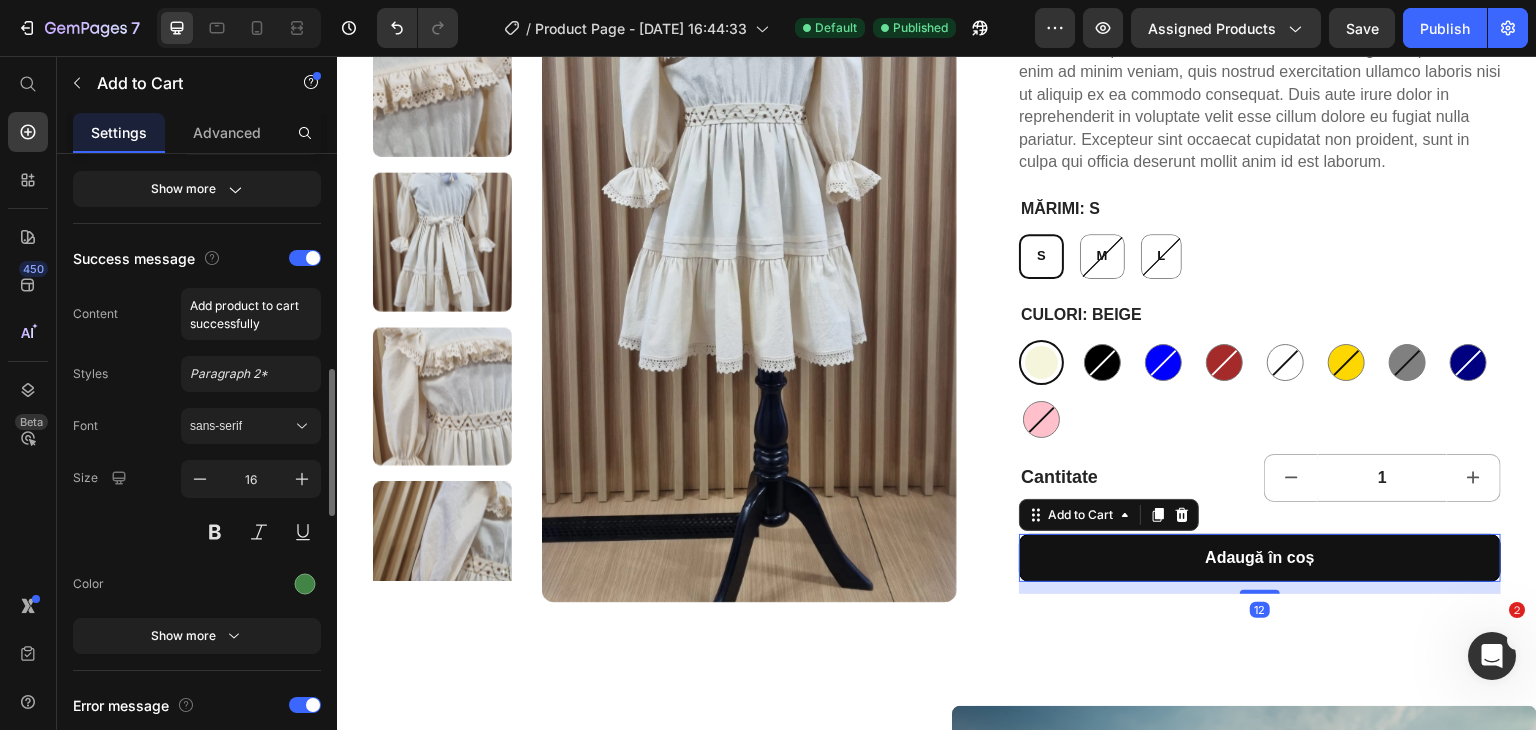 scroll, scrollTop: 940, scrollLeft: 0, axis: vertical 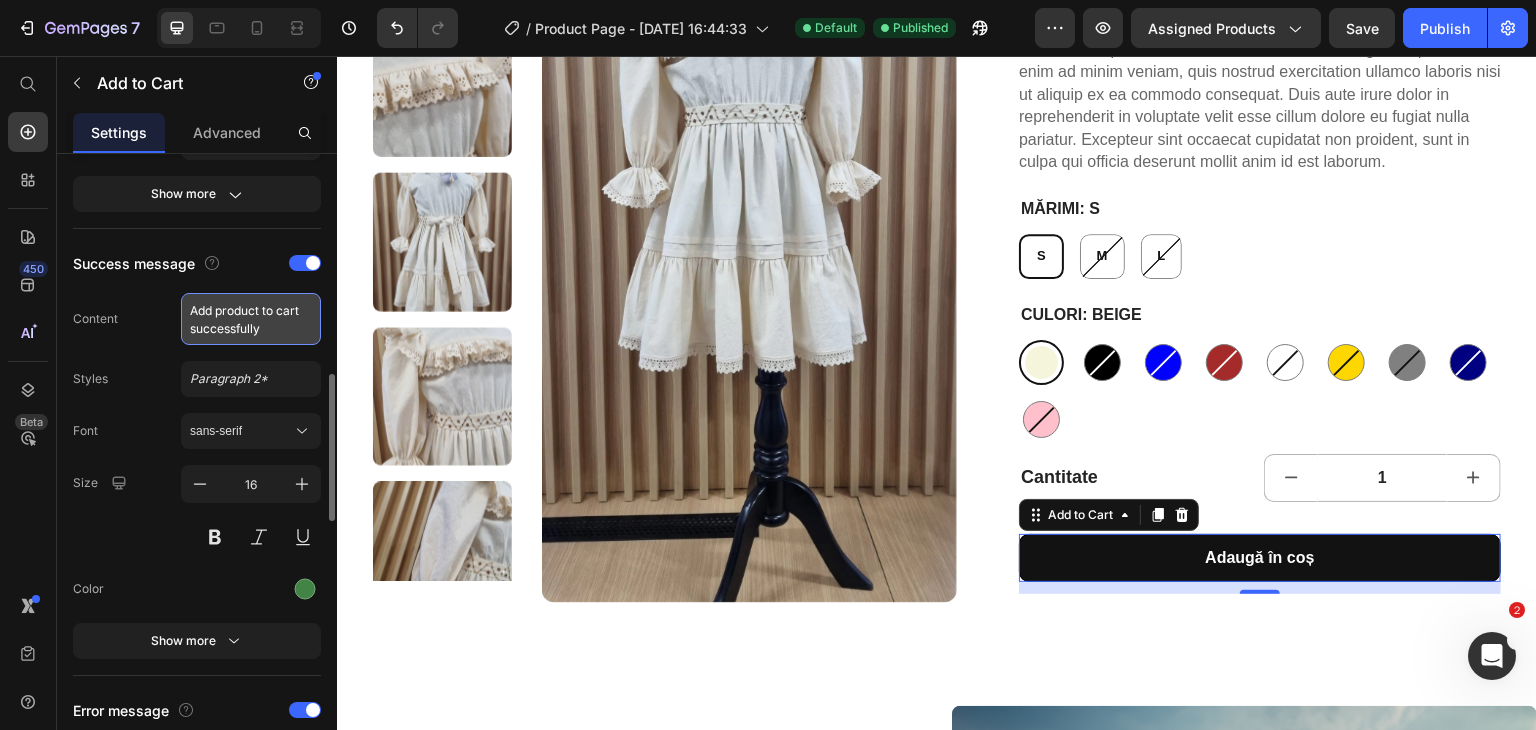 click on "Add product to cart successfully" at bounding box center [251, 319] 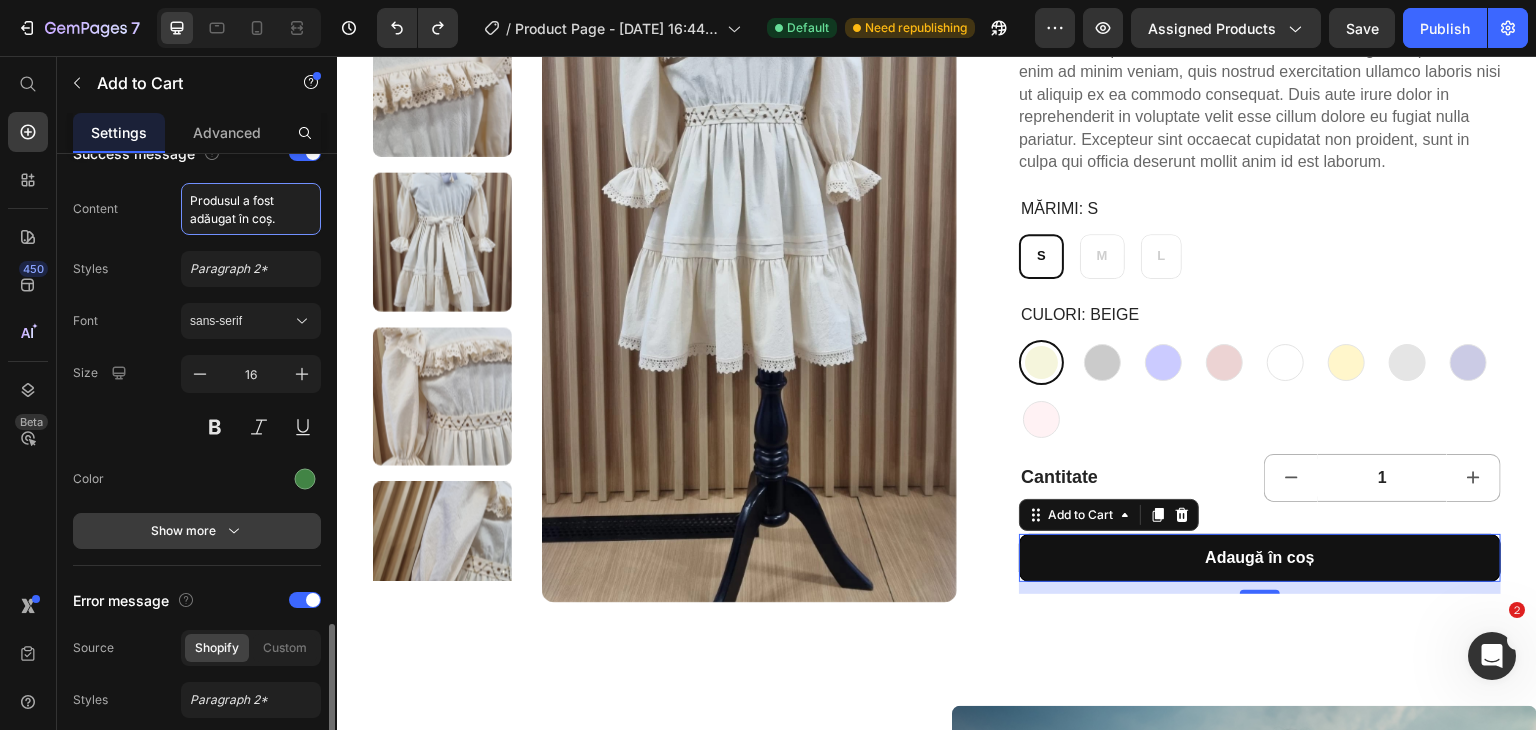 scroll, scrollTop: 1232, scrollLeft: 0, axis: vertical 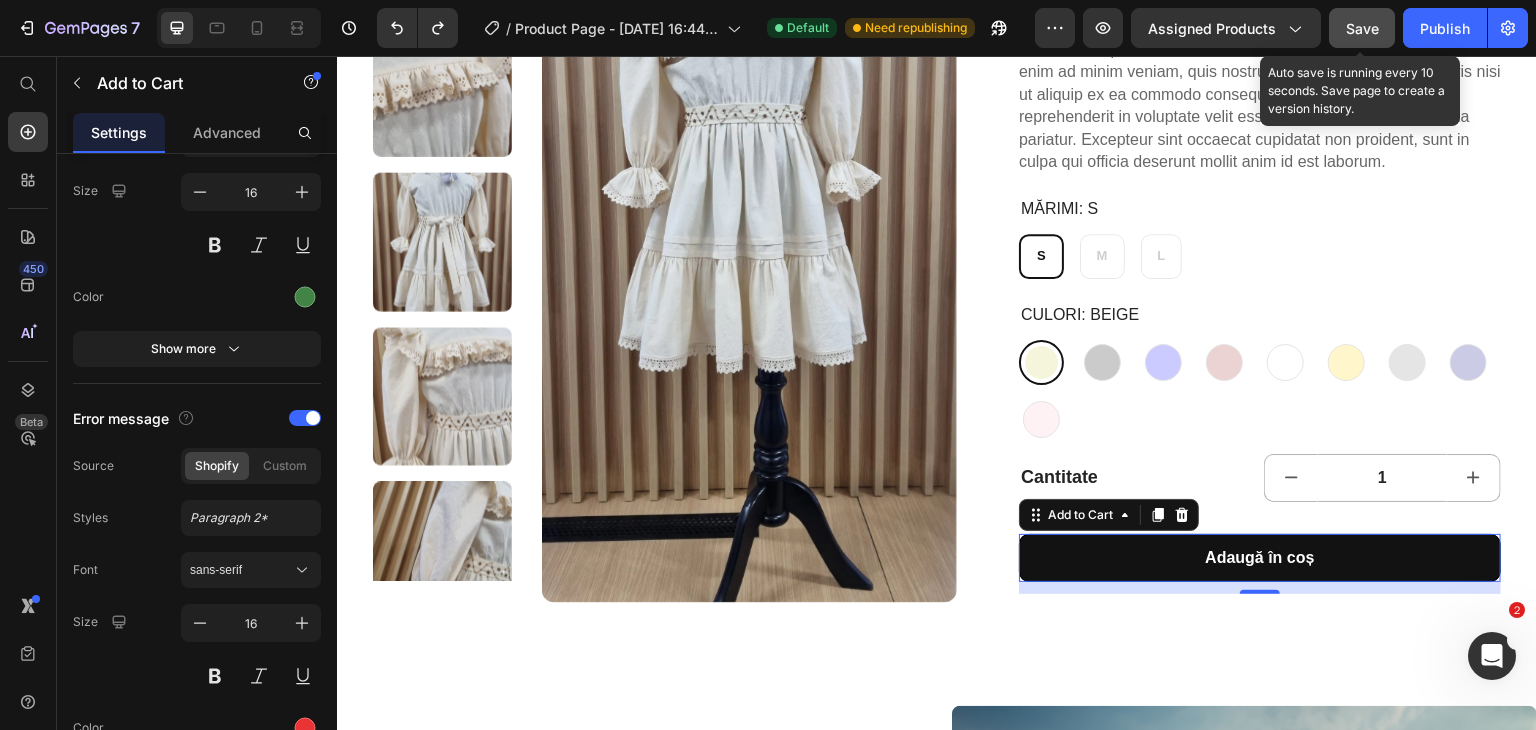 type on "Produsul a fost adăugat în coș." 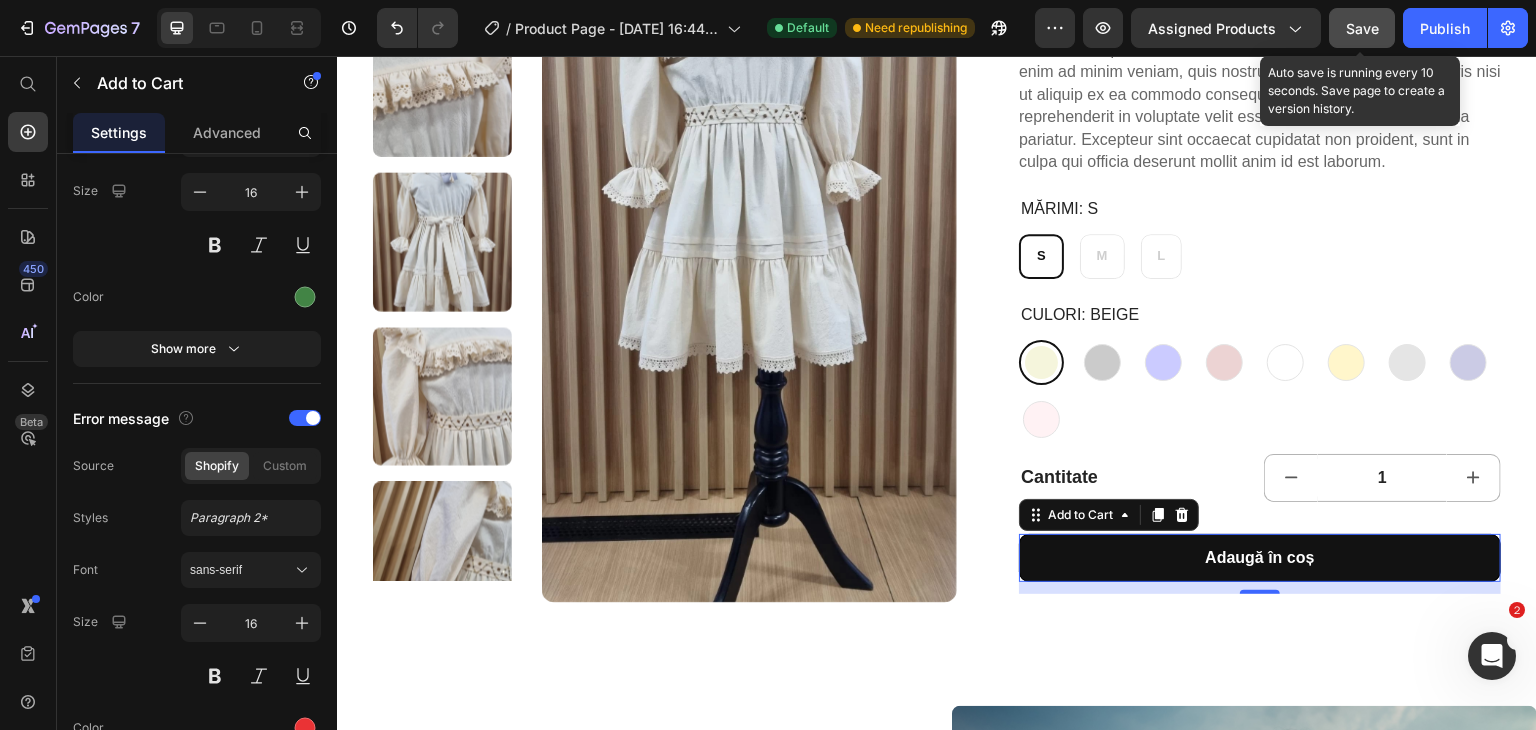 click on "Save" 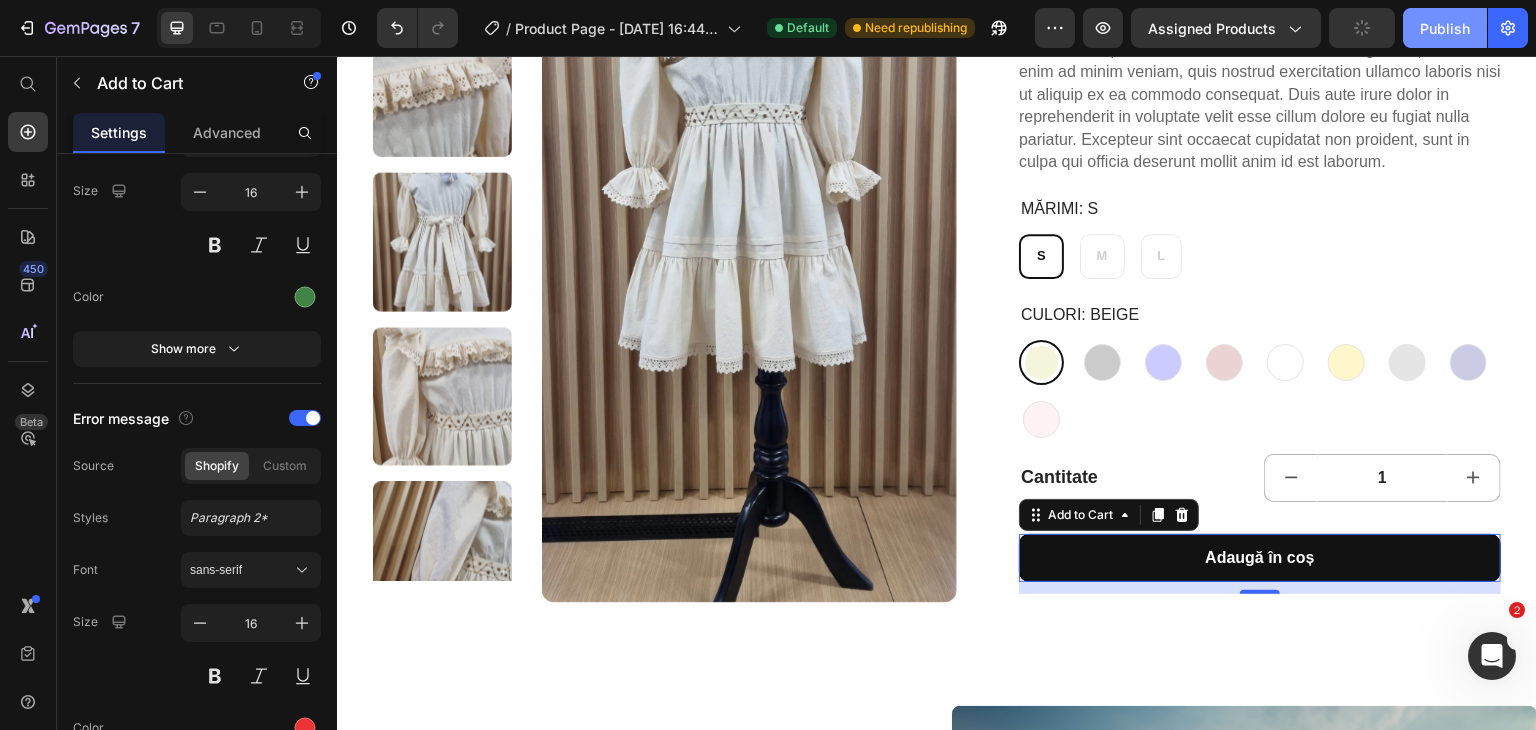 click on "Publish" 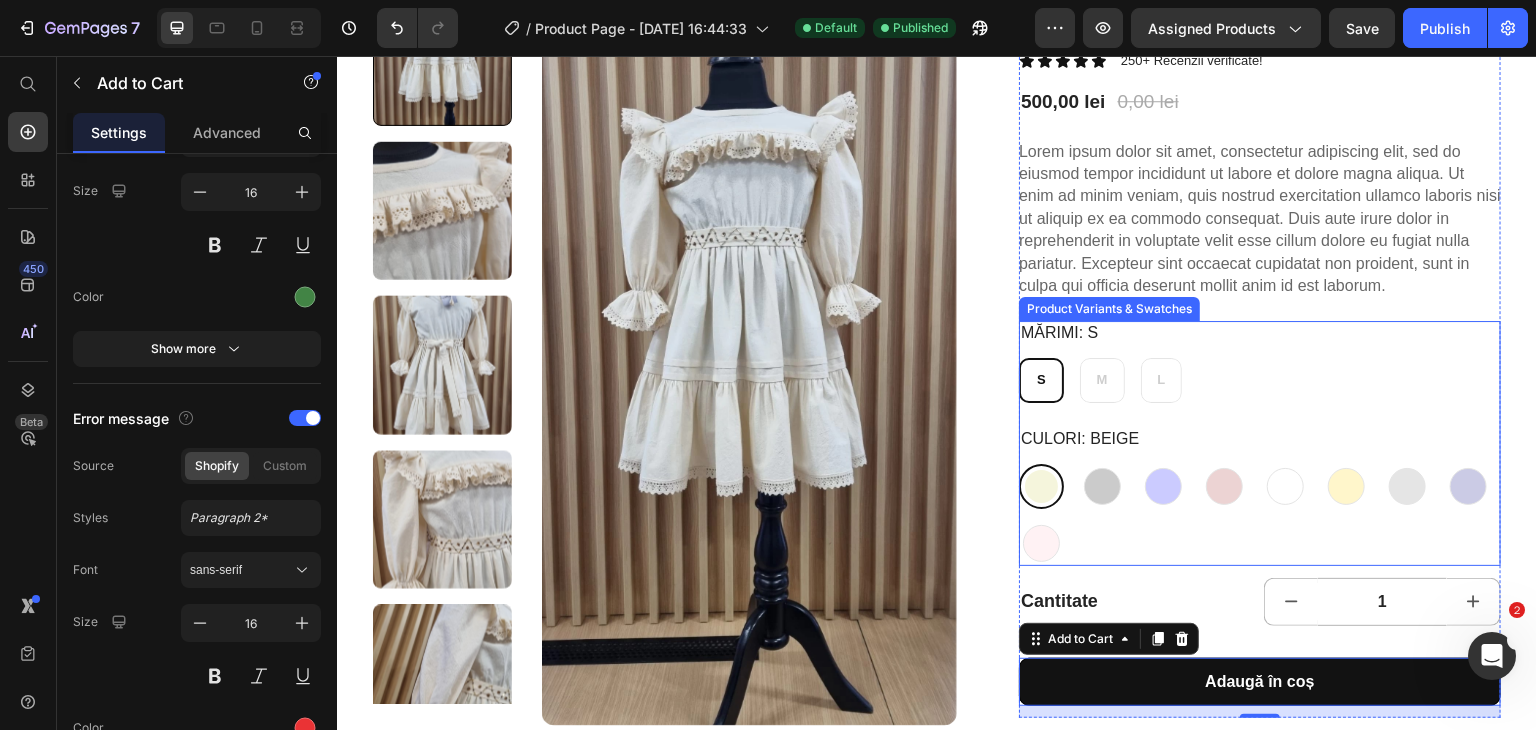 scroll, scrollTop: 96, scrollLeft: 0, axis: vertical 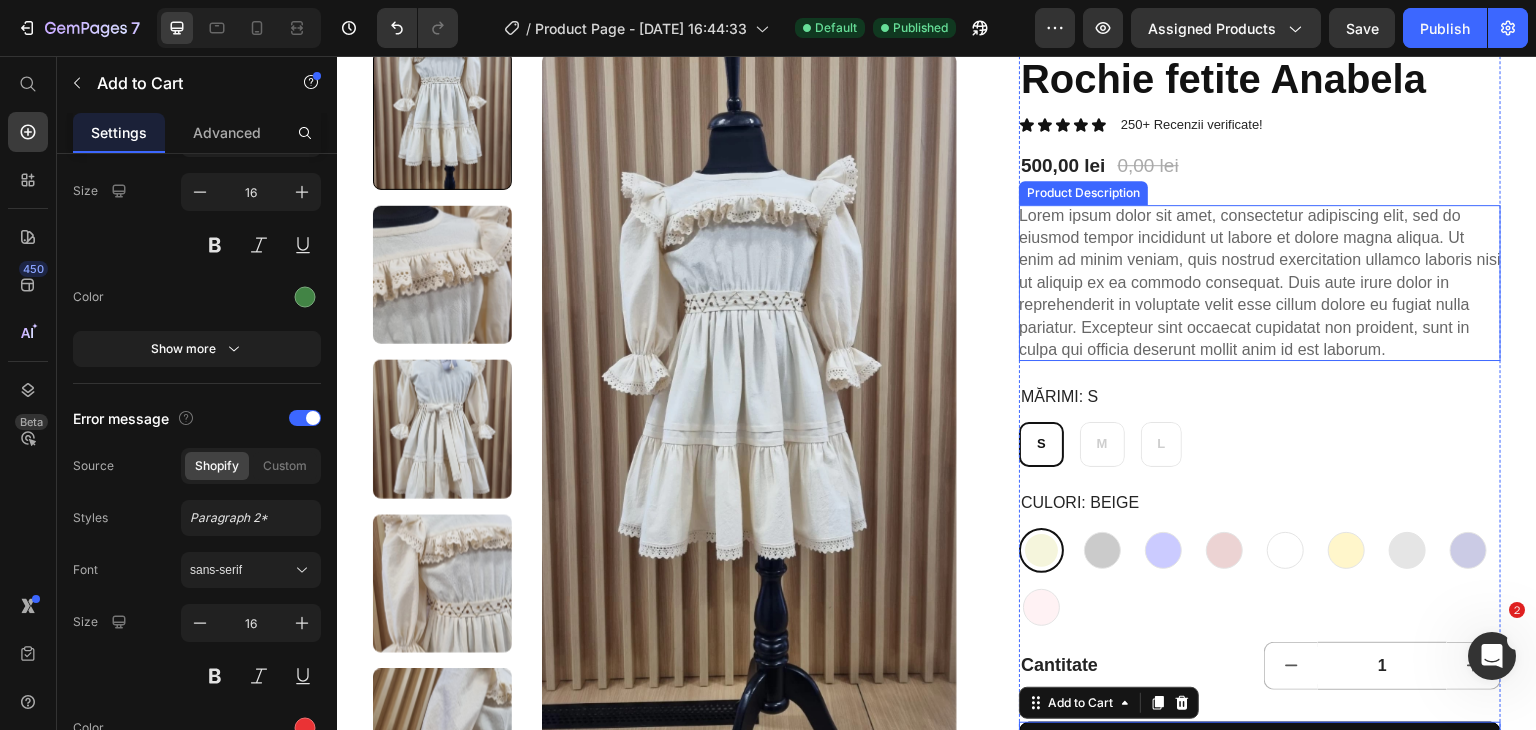 click on "Lorem ipsum dolor sit amet, consectetur adipiscing elit, sed do eiusmod tempor incididunt ut labore et dolore magna aliqua. Ut enim ad minim veniam, quis nostrud exercitation ullamco laboris nisi ut aliquip ex ea commodo consequat. Duis aute irure dolor in reprehenderit in voluptate velit esse cillum dolore eu fugiat nulla pariatur. Excepteur sint occaecat cupidatat non proident, sunt in culpa qui officia deserunt mollit anim id est laborum." at bounding box center (1260, 282) 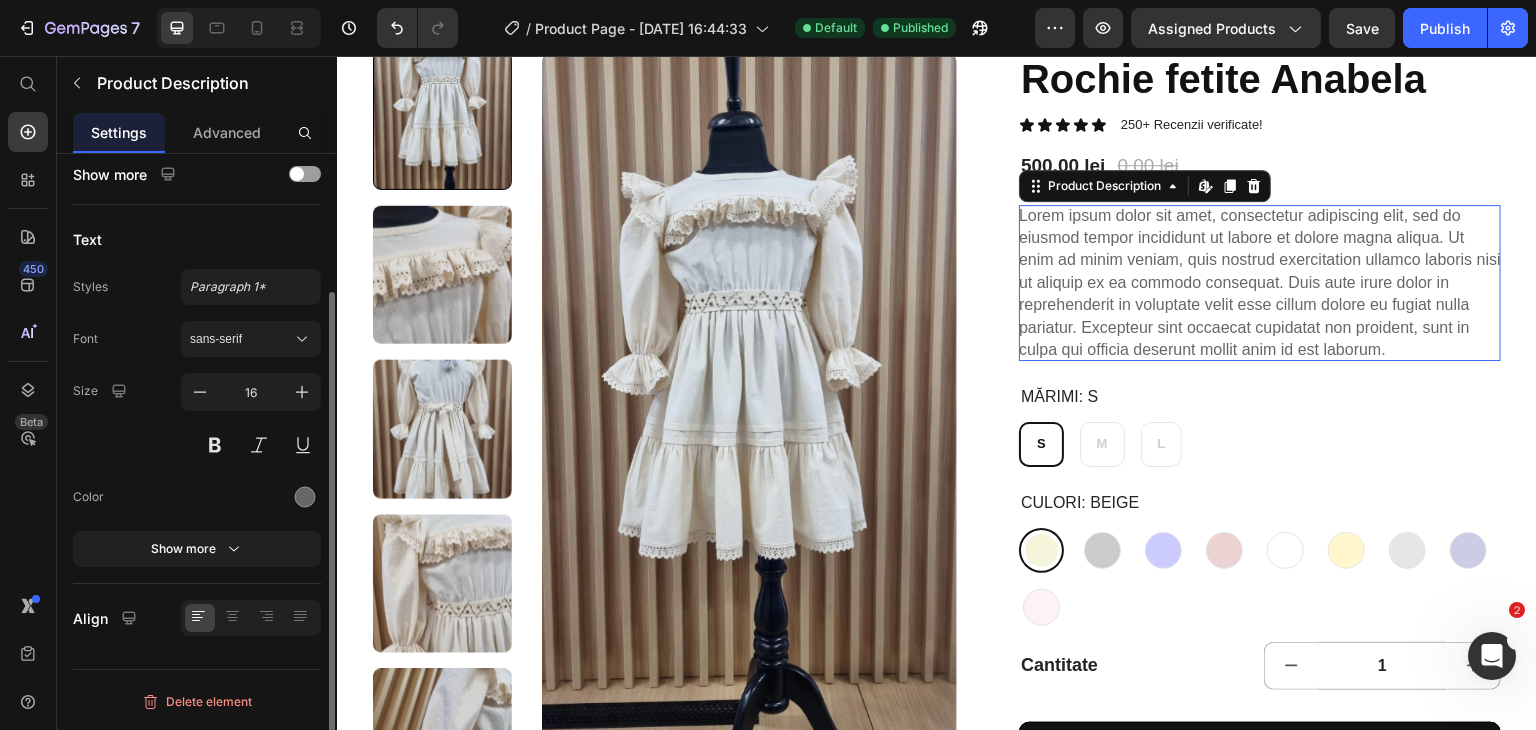 scroll, scrollTop: 0, scrollLeft: 0, axis: both 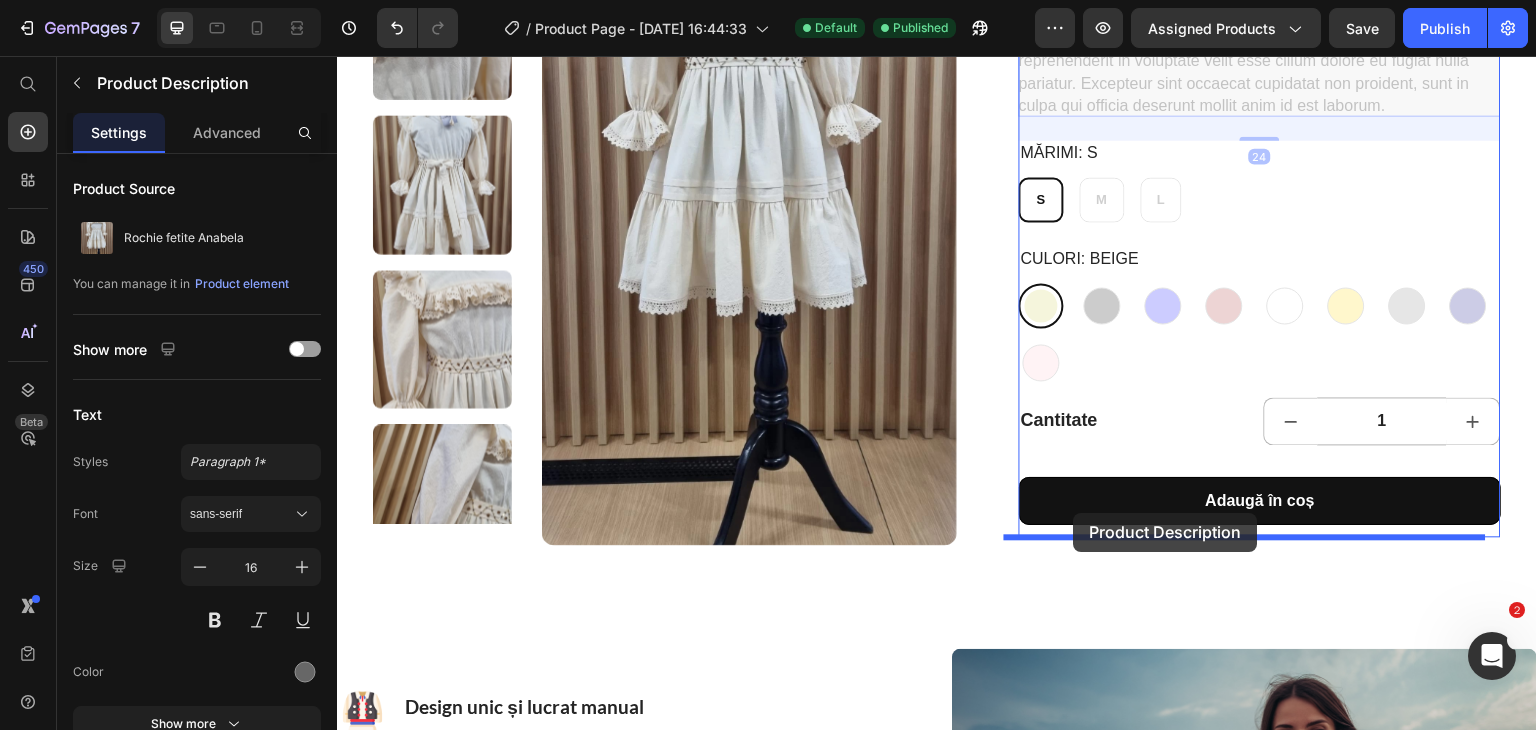 drag, startPoint x: 1087, startPoint y: 187, endPoint x: 1074, endPoint y: 513, distance: 326.2591 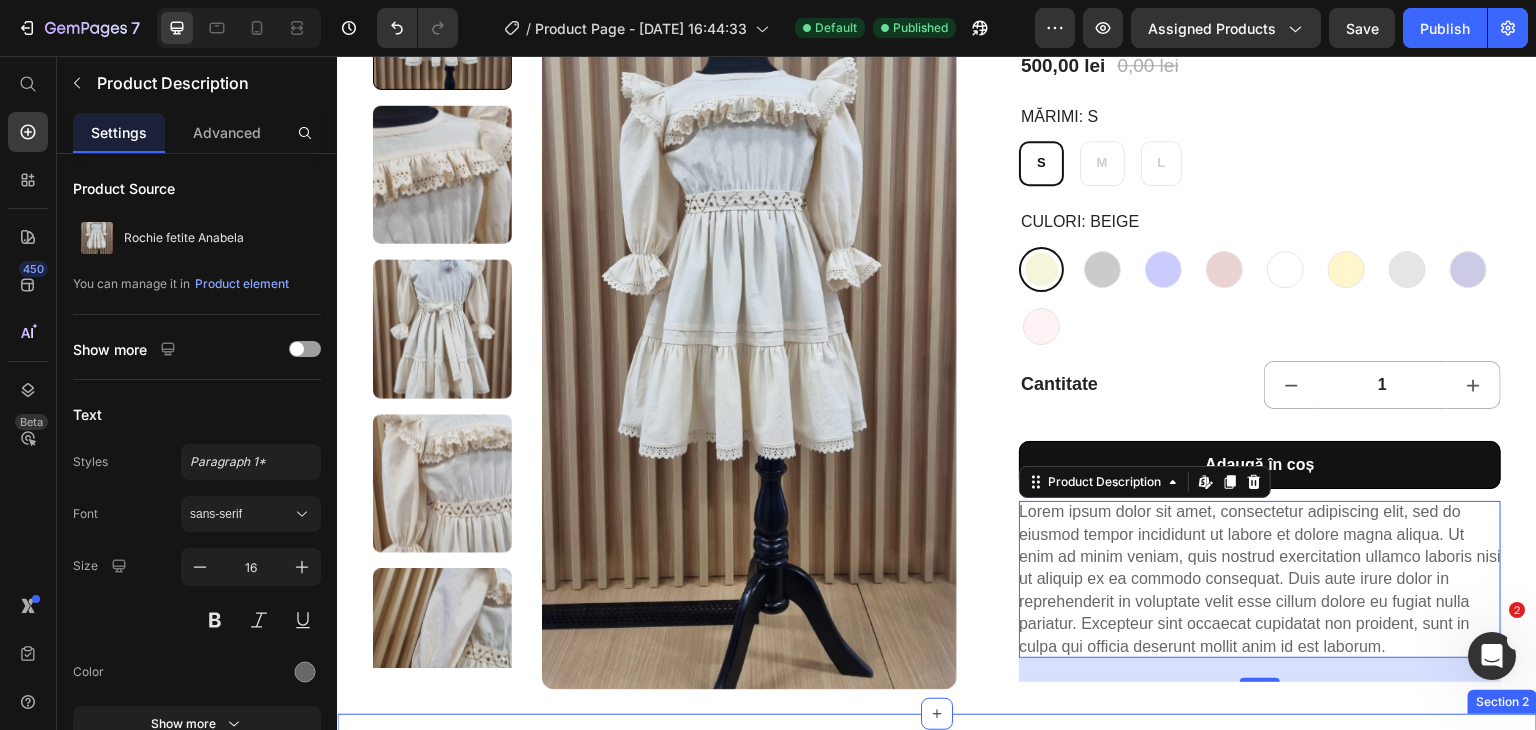 scroll, scrollTop: 43, scrollLeft: 0, axis: vertical 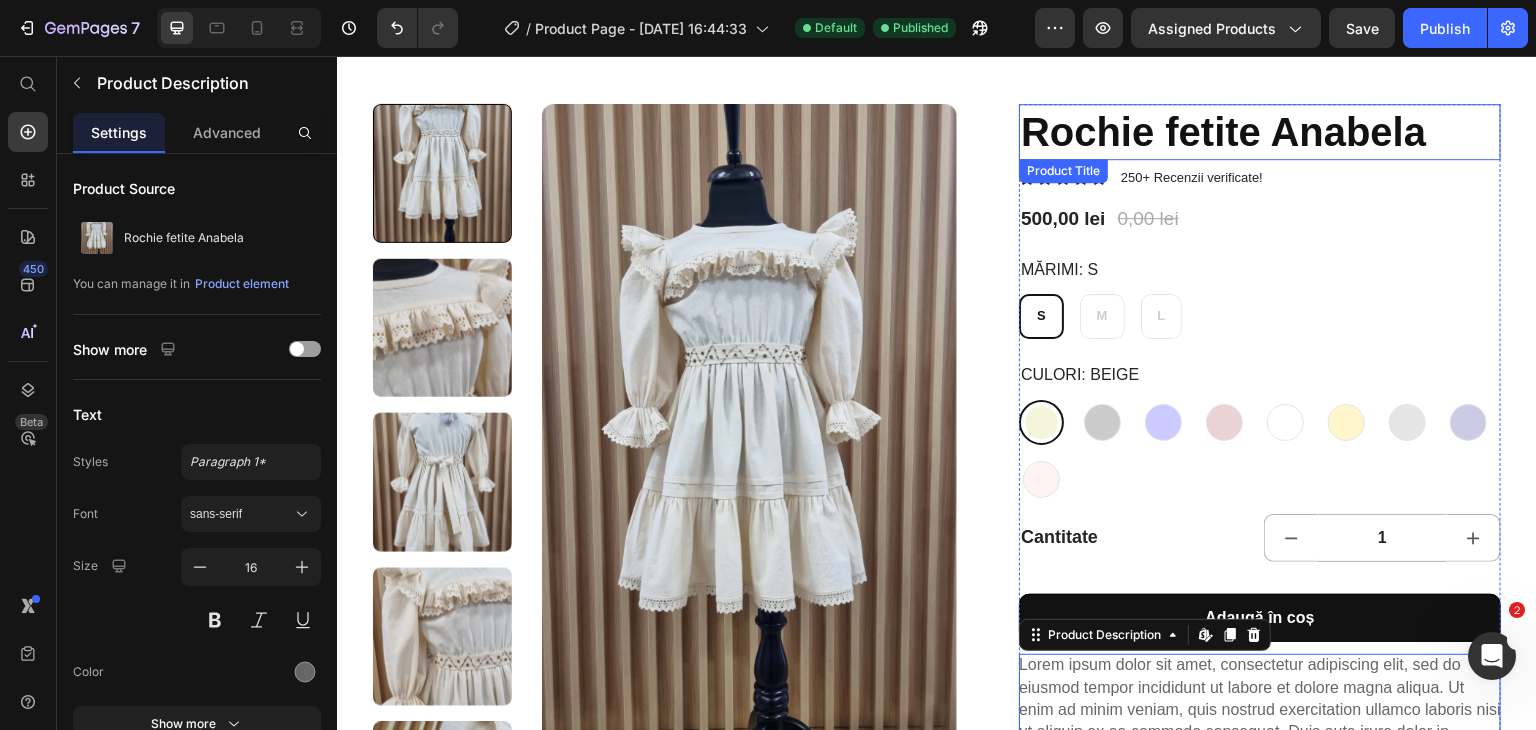 click on "Rochie fetite Anabela" at bounding box center (1260, 132) 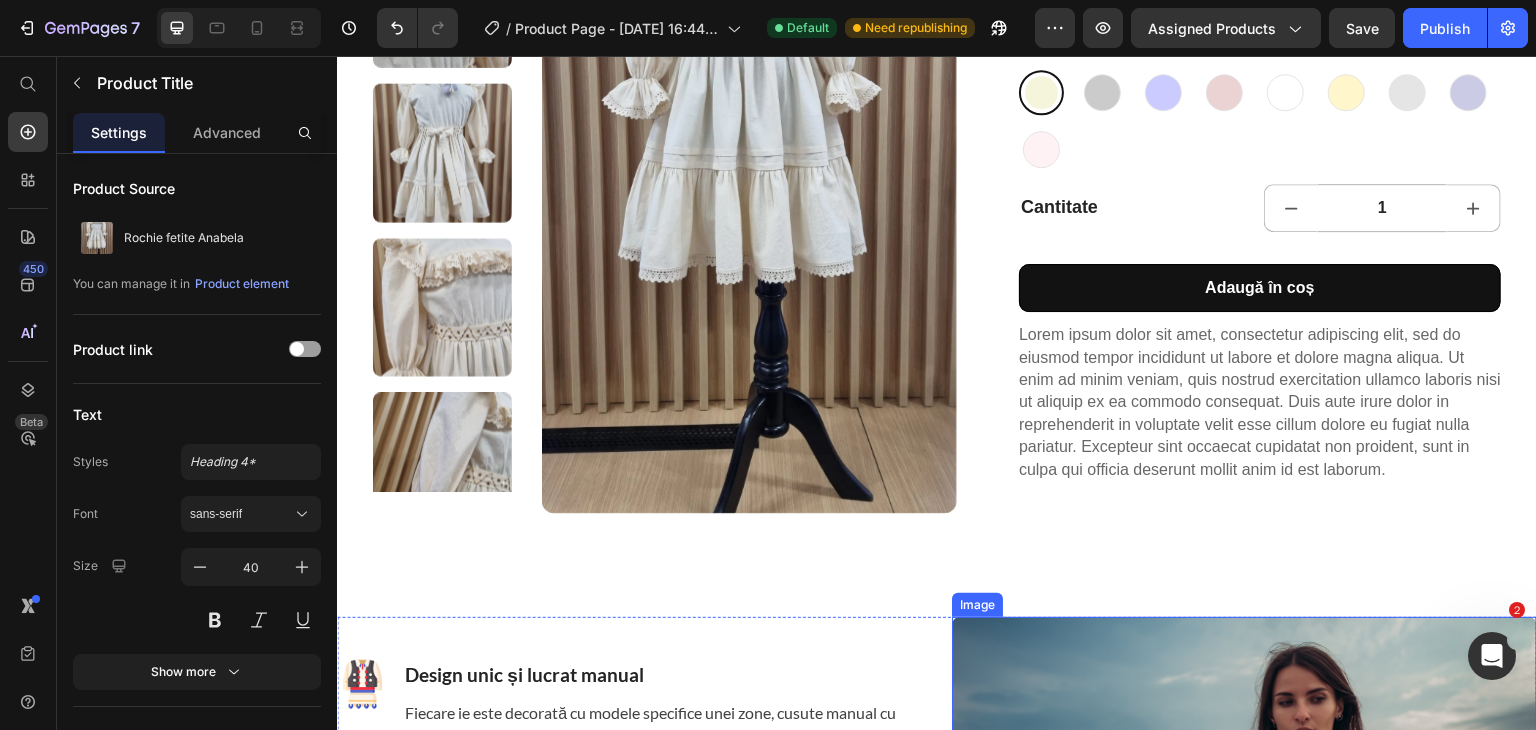 scroll, scrollTop: 588, scrollLeft: 0, axis: vertical 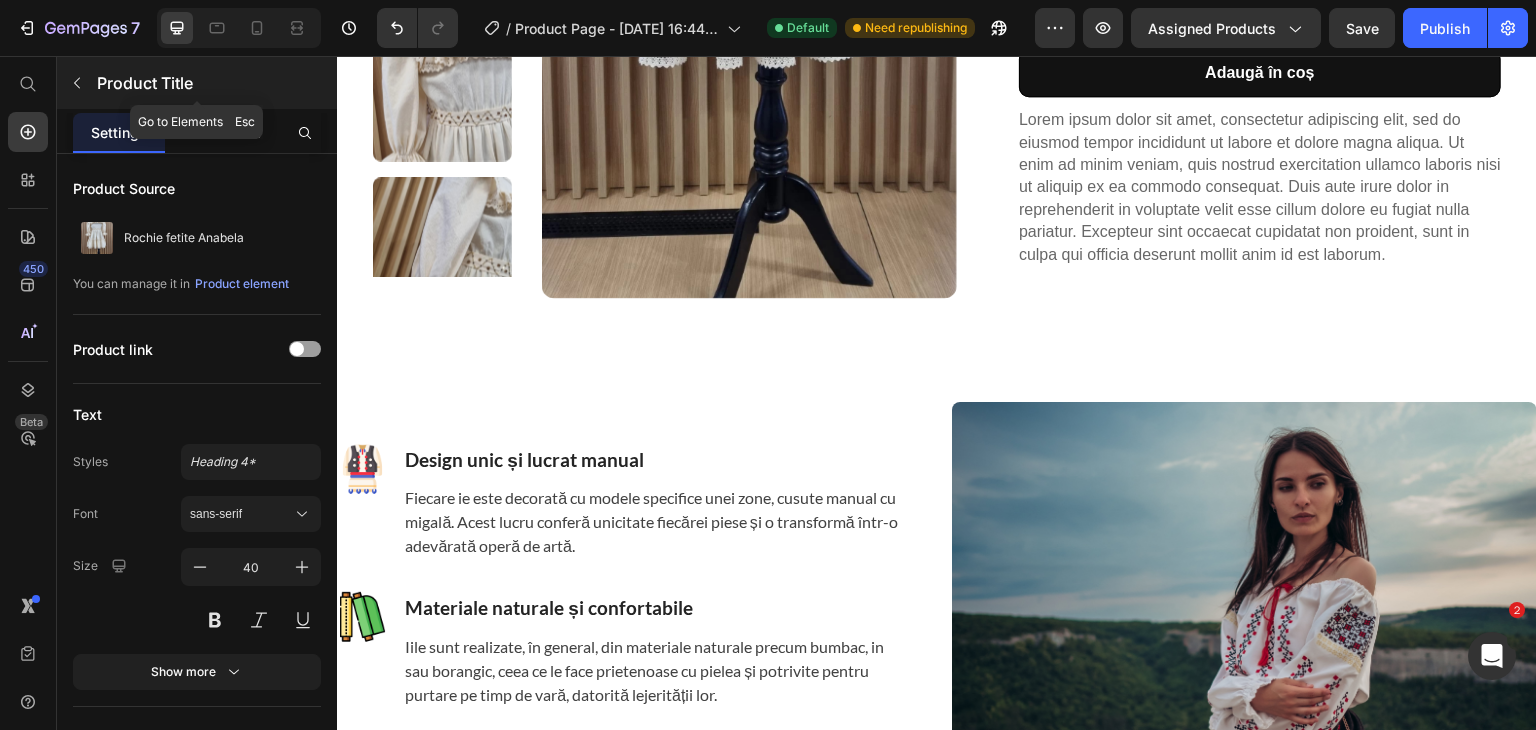 click at bounding box center [77, 83] 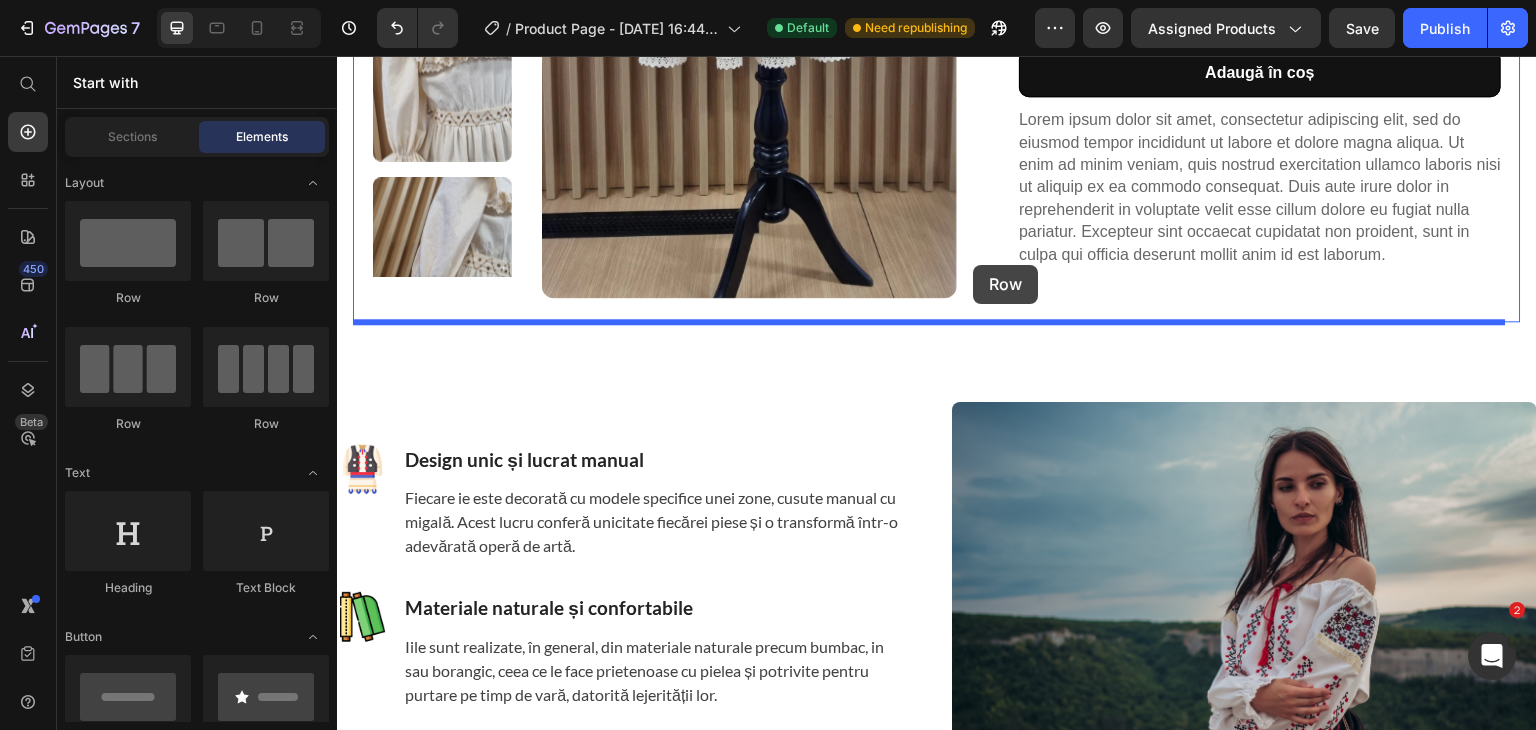 drag, startPoint x: 476, startPoint y: 312, endPoint x: 974, endPoint y: 265, distance: 500.21295 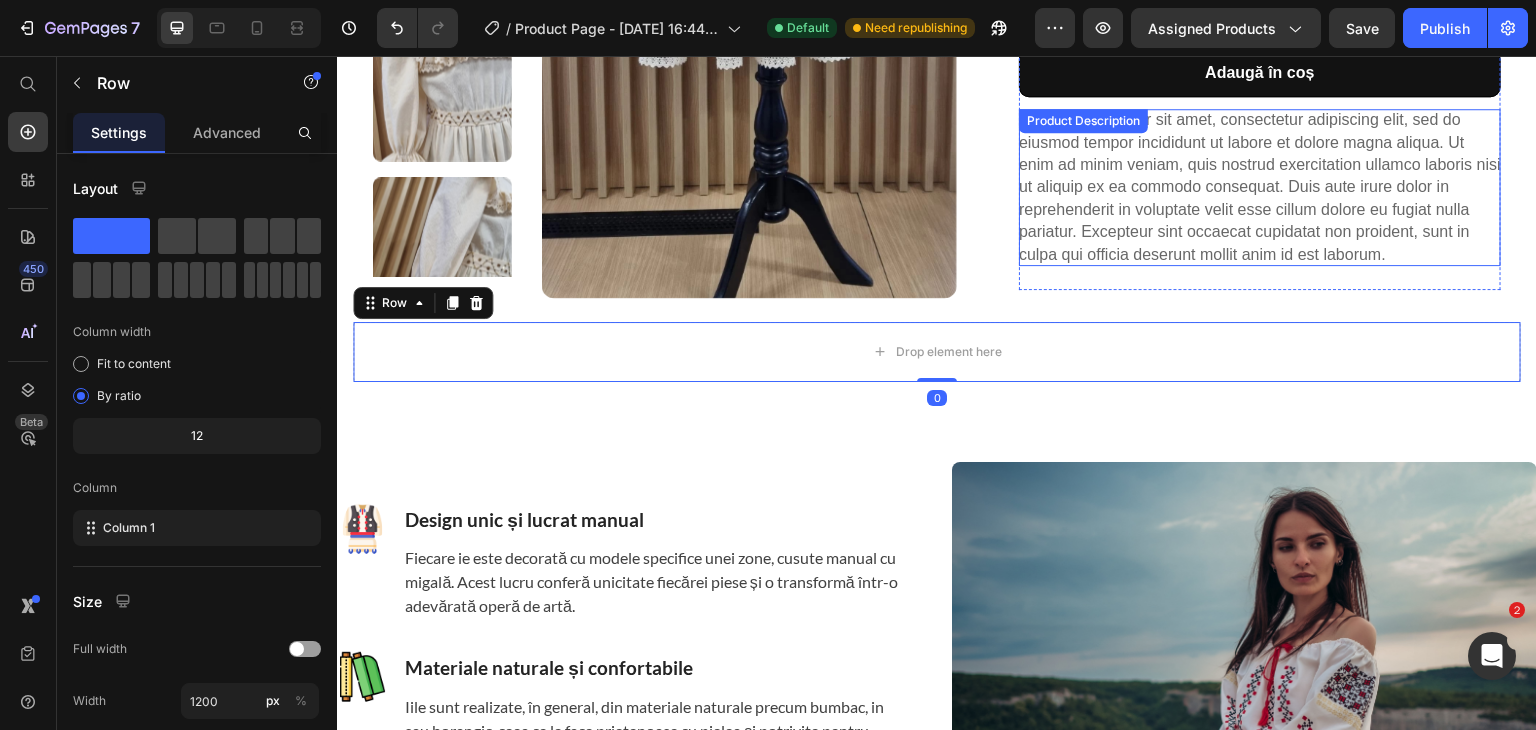 click on "Lorem ipsum dolor sit amet, consectetur adipiscing elit, sed do eiusmod tempor incididunt ut labore et dolore magna aliqua. Ut enim ad minim veniam, quis nostrud exercitation ullamco laboris nisi ut aliquip ex ea commodo consequat. Duis aute irure dolor in reprehenderit in voluptate velit esse cillum dolore eu fugiat nulla pariatur. Excepteur sint occaecat cupidatat non proident, sunt in culpa qui officia deserunt mollit anim id est laborum." at bounding box center [1260, 186] 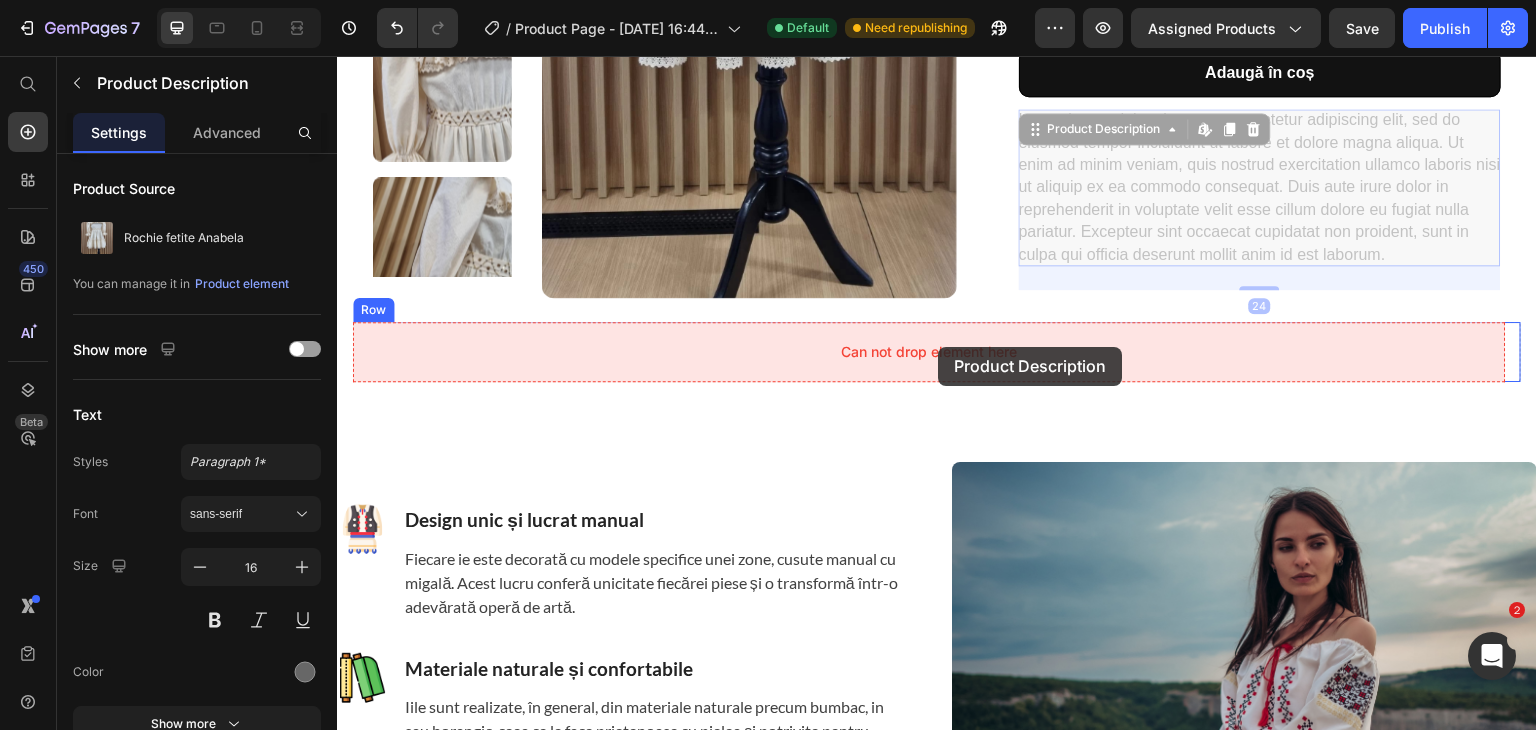 drag, startPoint x: 1104, startPoint y: 206, endPoint x: 939, endPoint y: 347, distance: 217.03917 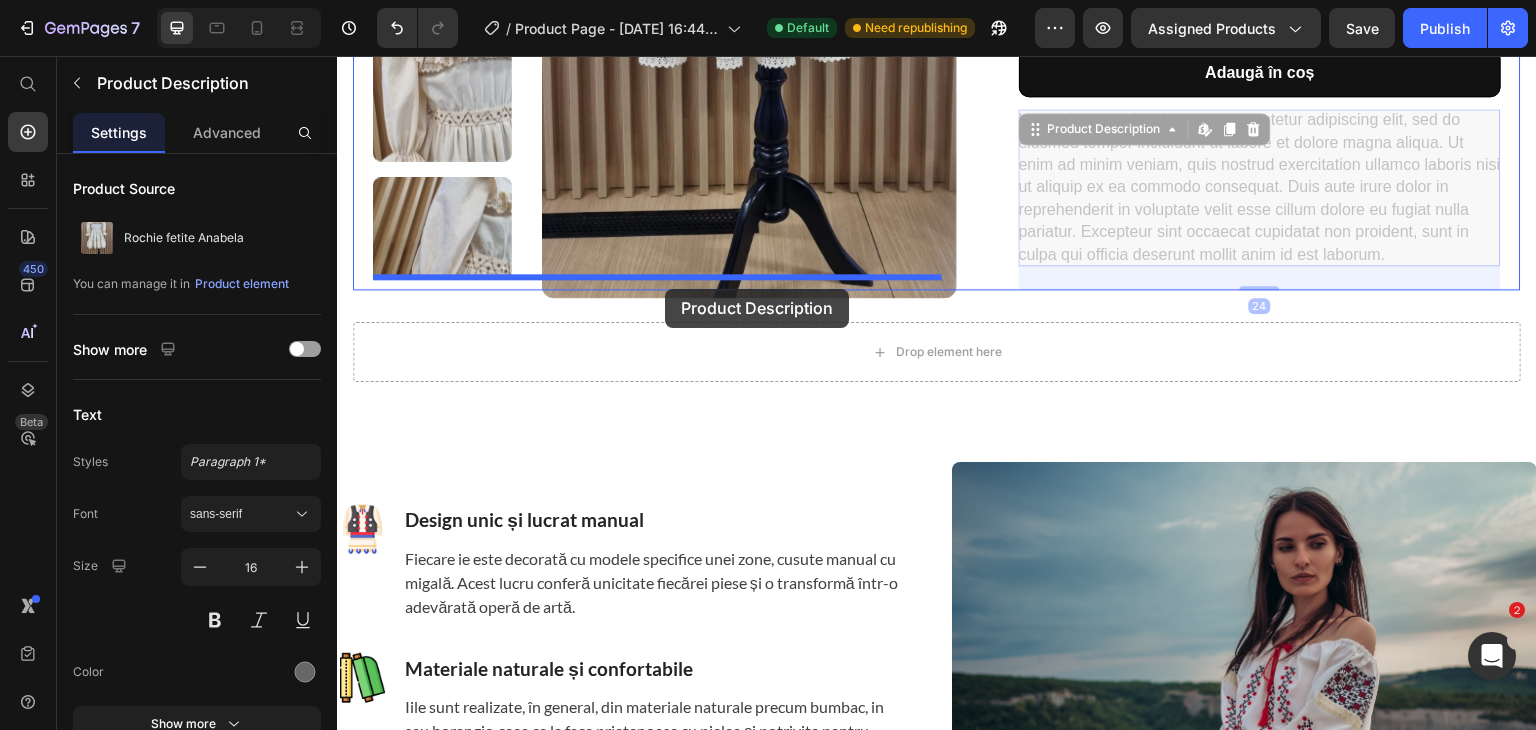 drag, startPoint x: 1099, startPoint y: 212, endPoint x: 665, endPoint y: 289, distance: 440.7777 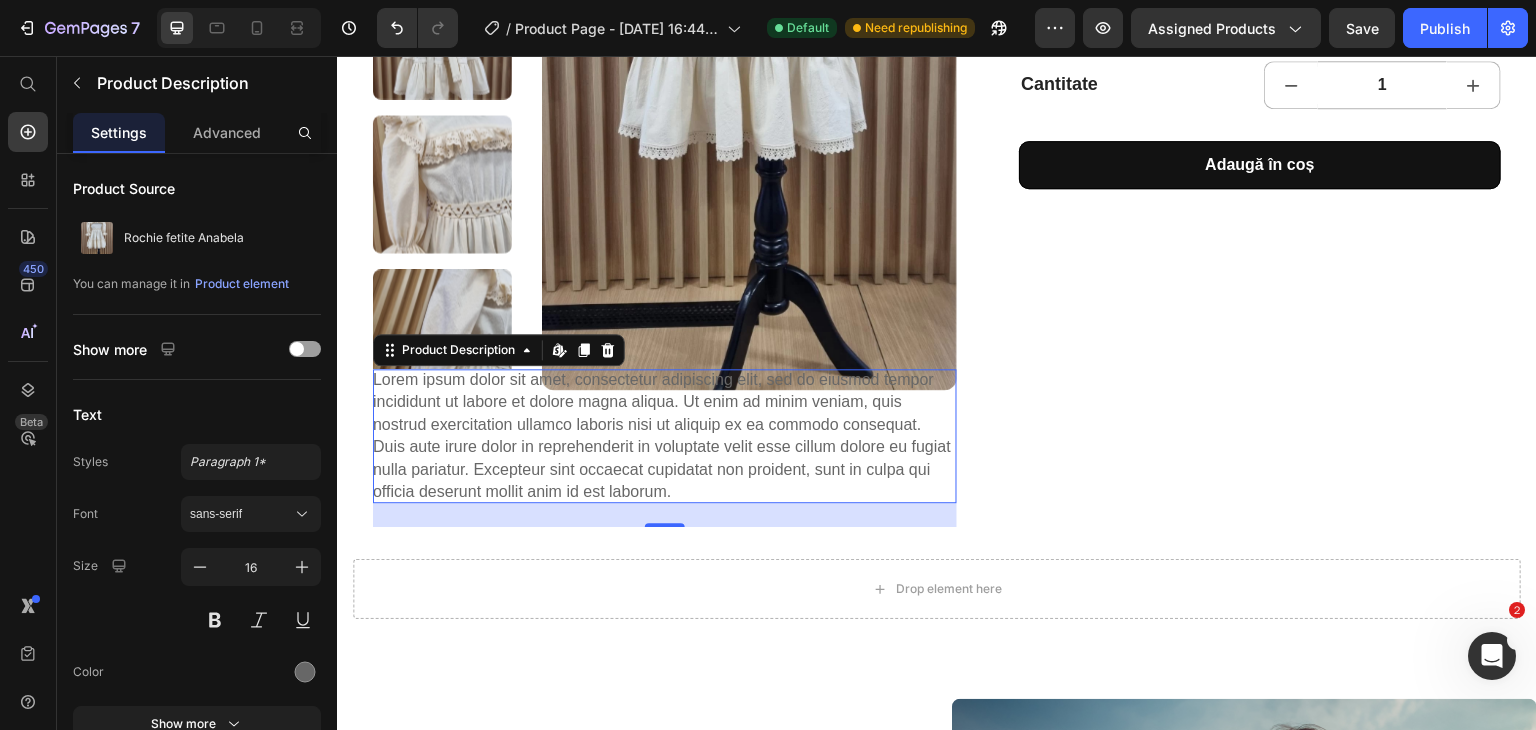 scroll, scrollTop: 516, scrollLeft: 0, axis: vertical 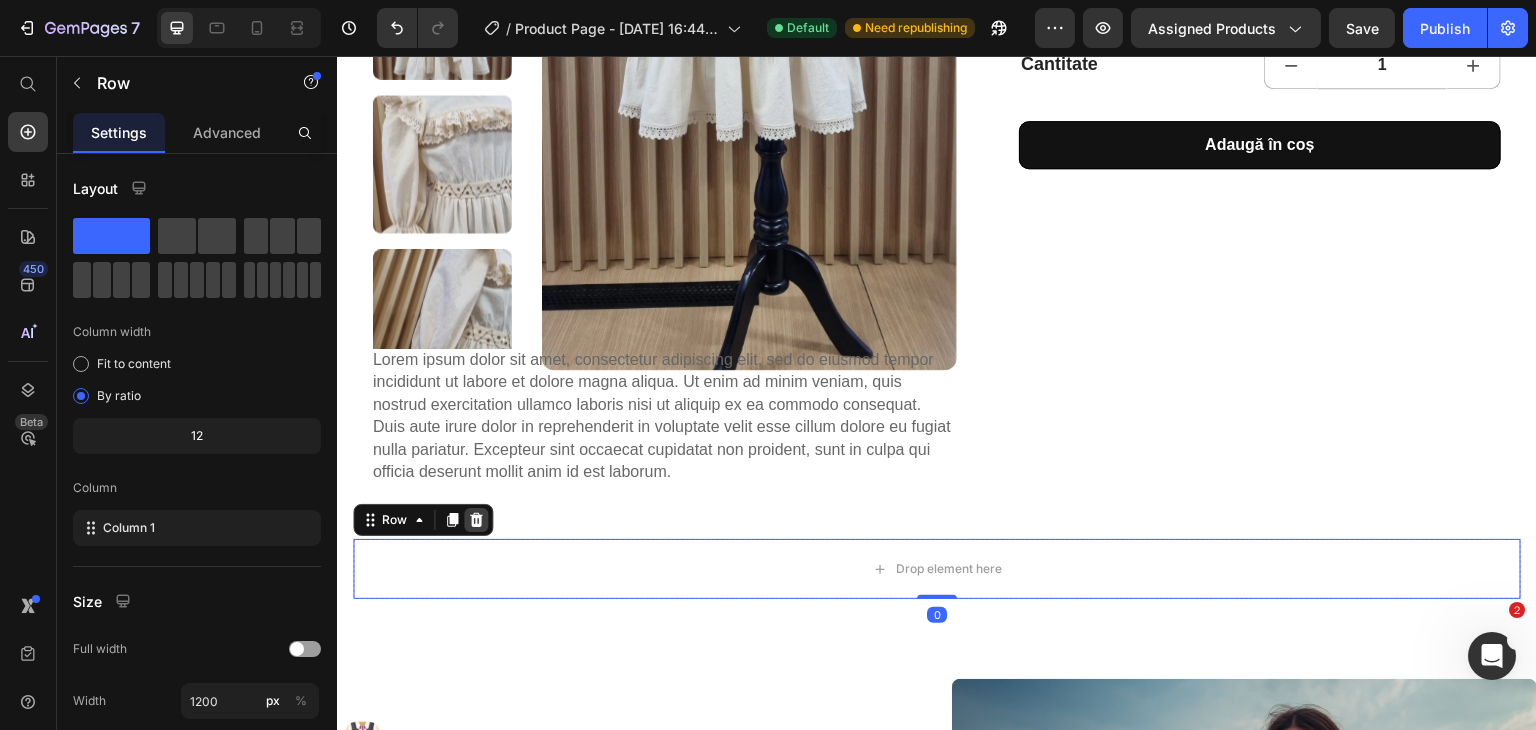 click at bounding box center [476, 520] 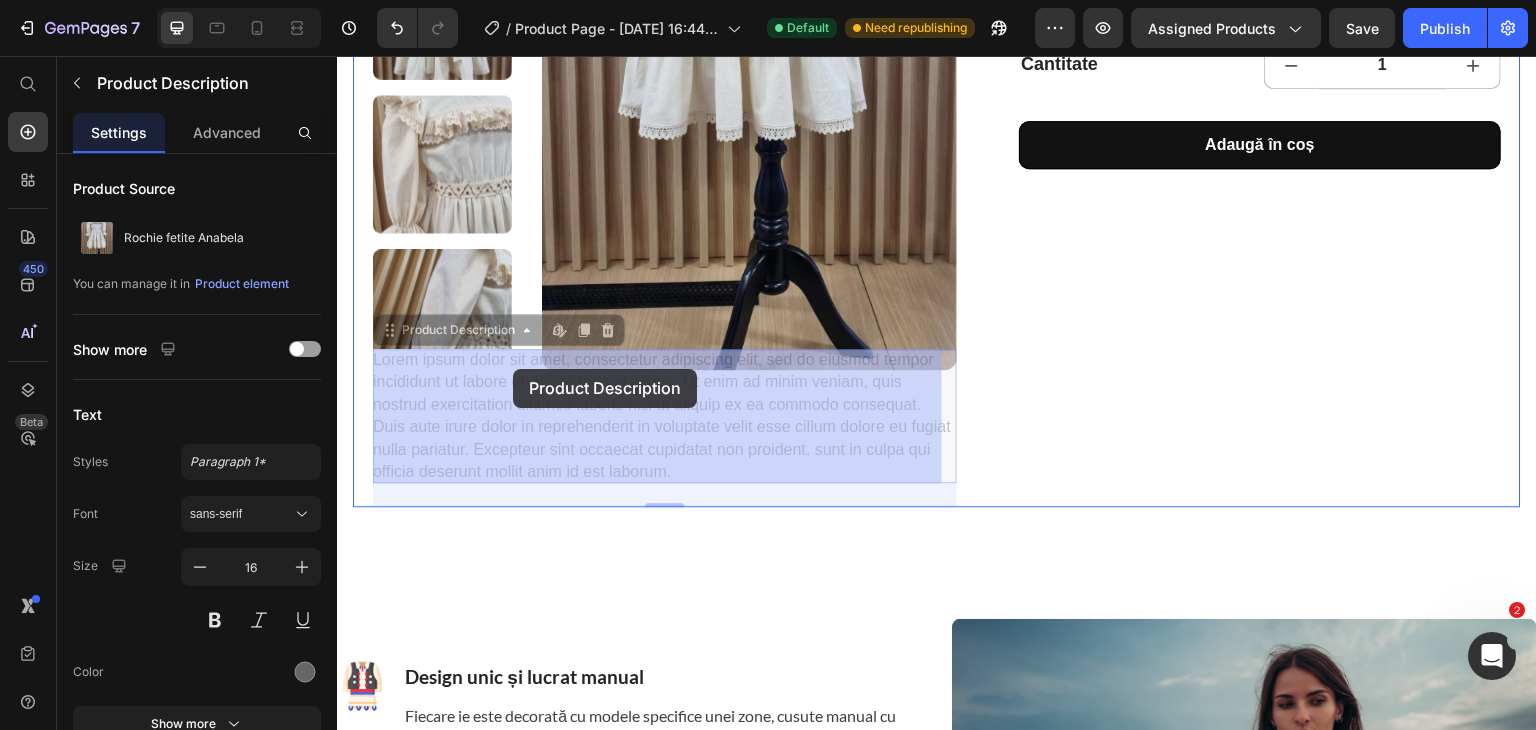 drag, startPoint x: 434, startPoint y: 342, endPoint x: 513, endPoint y: 369, distance: 83.48653 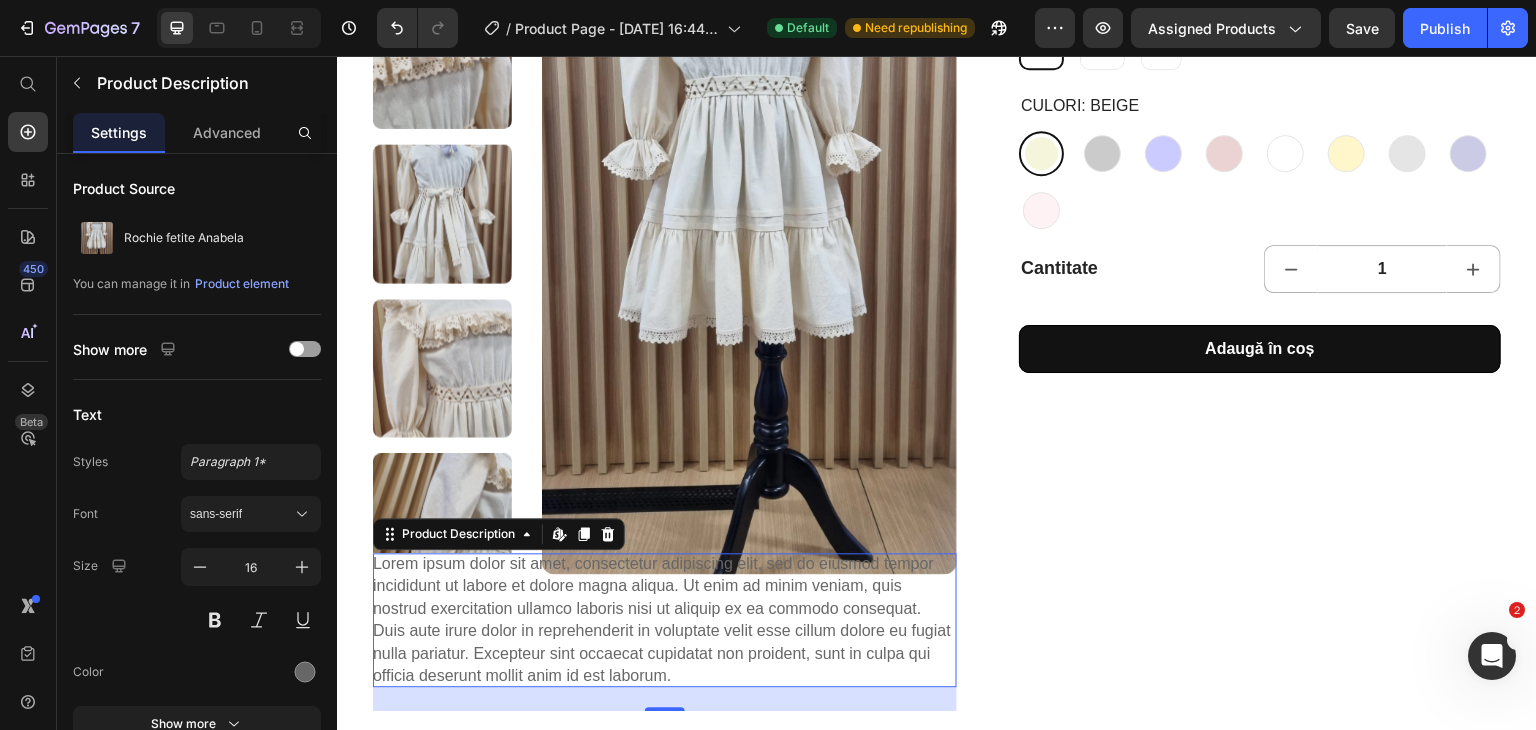 scroll, scrollTop: 511, scrollLeft: 0, axis: vertical 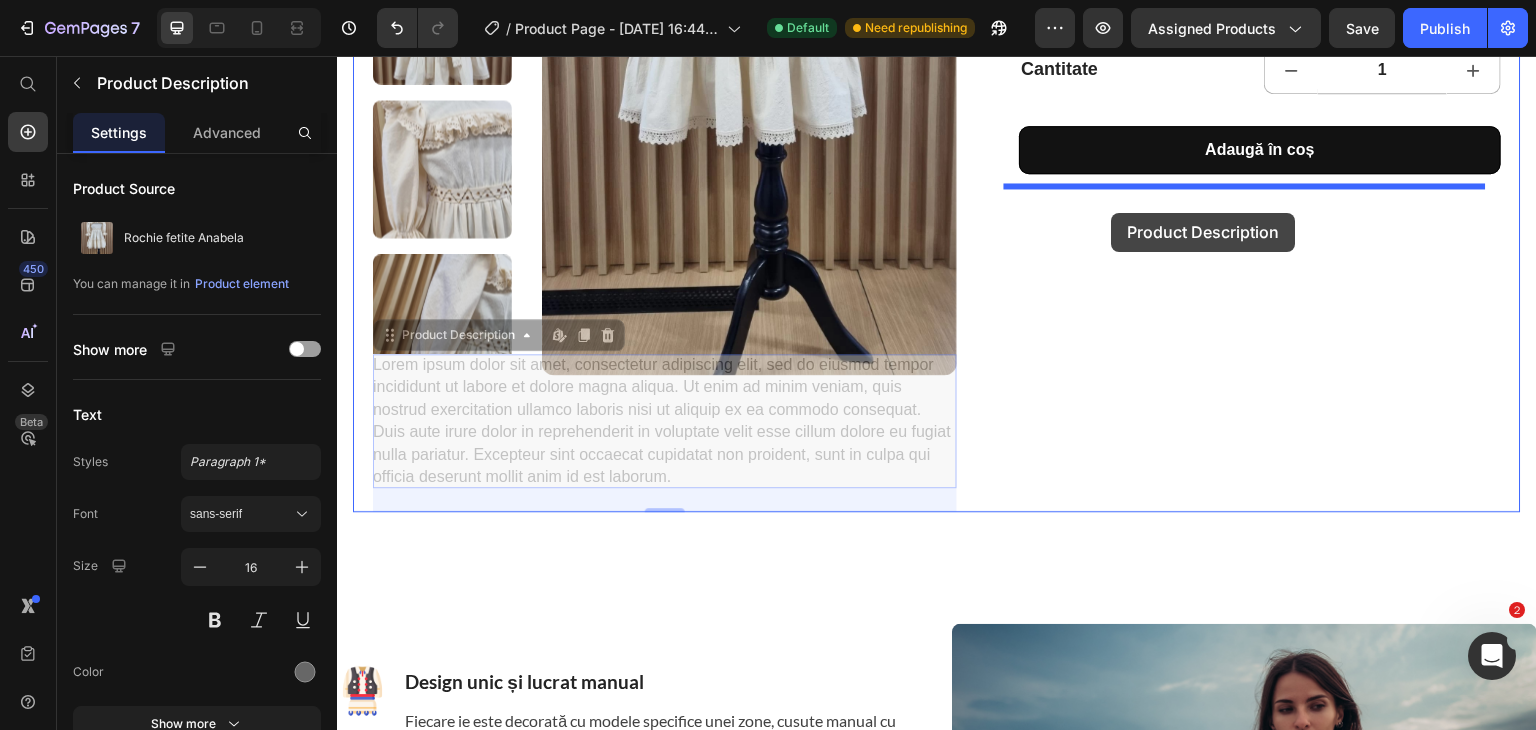 drag, startPoint x: 541, startPoint y: 408, endPoint x: 1112, endPoint y: 213, distance: 603.37885 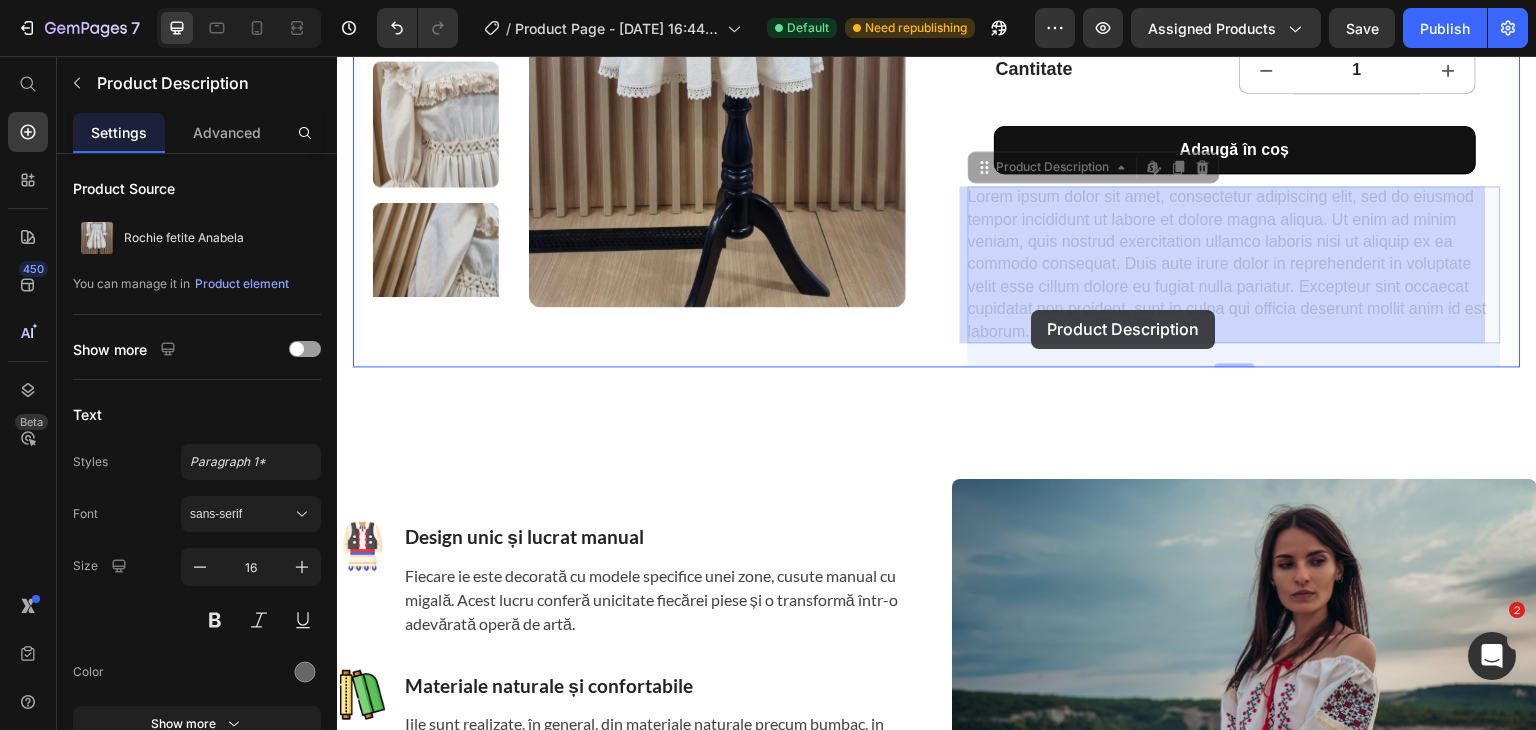 drag, startPoint x: 1164, startPoint y: 292, endPoint x: 1032, endPoint y: 310, distance: 133.22162 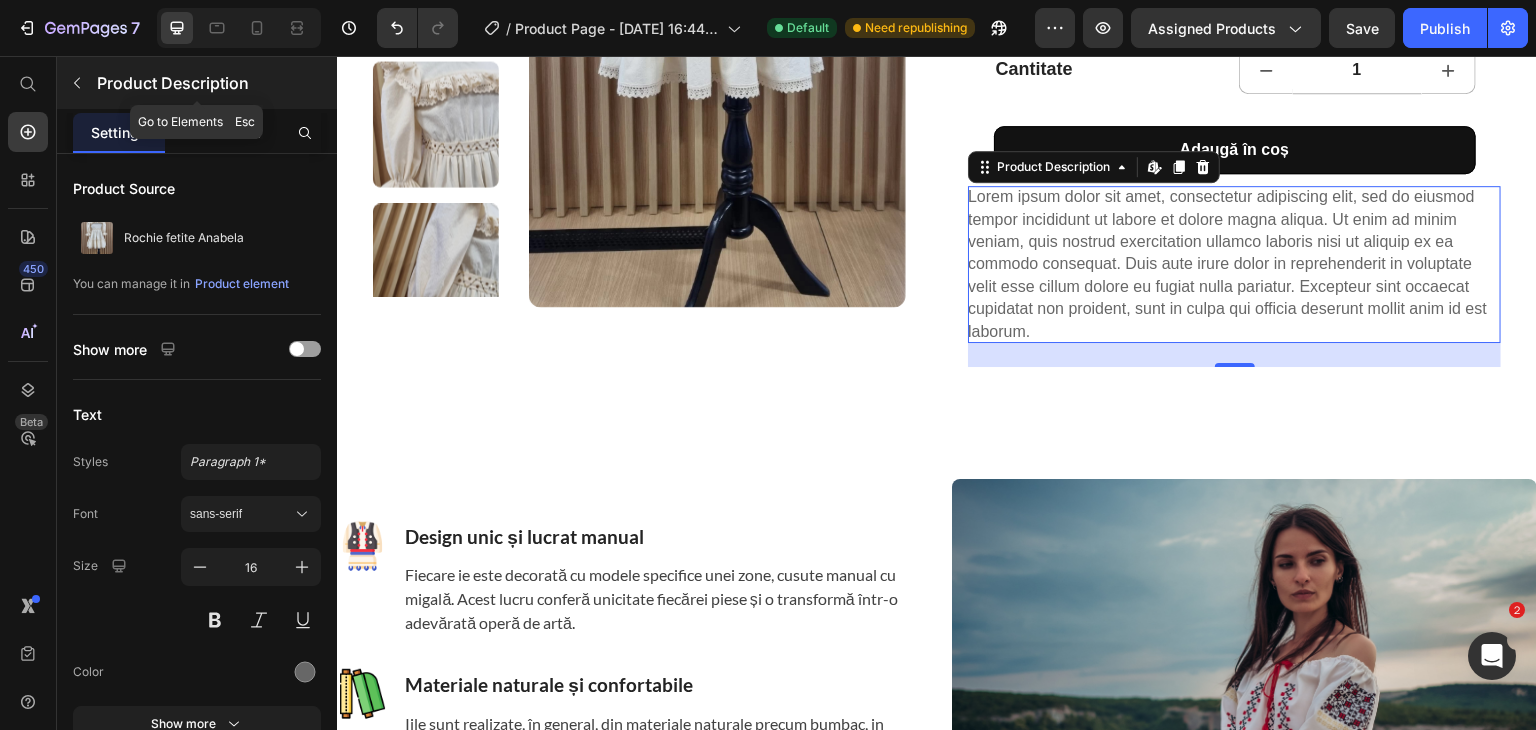 click 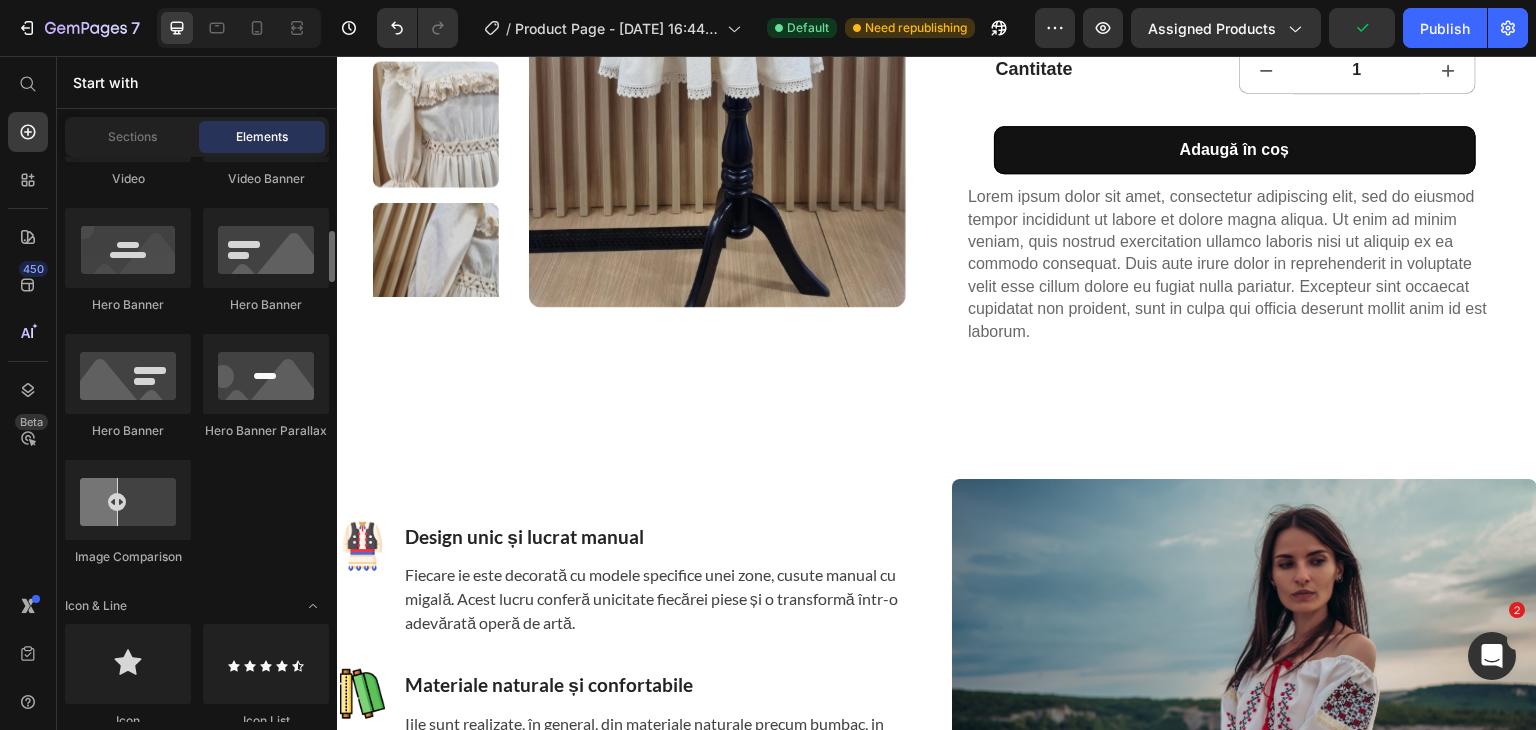scroll, scrollTop: 1004, scrollLeft: 0, axis: vertical 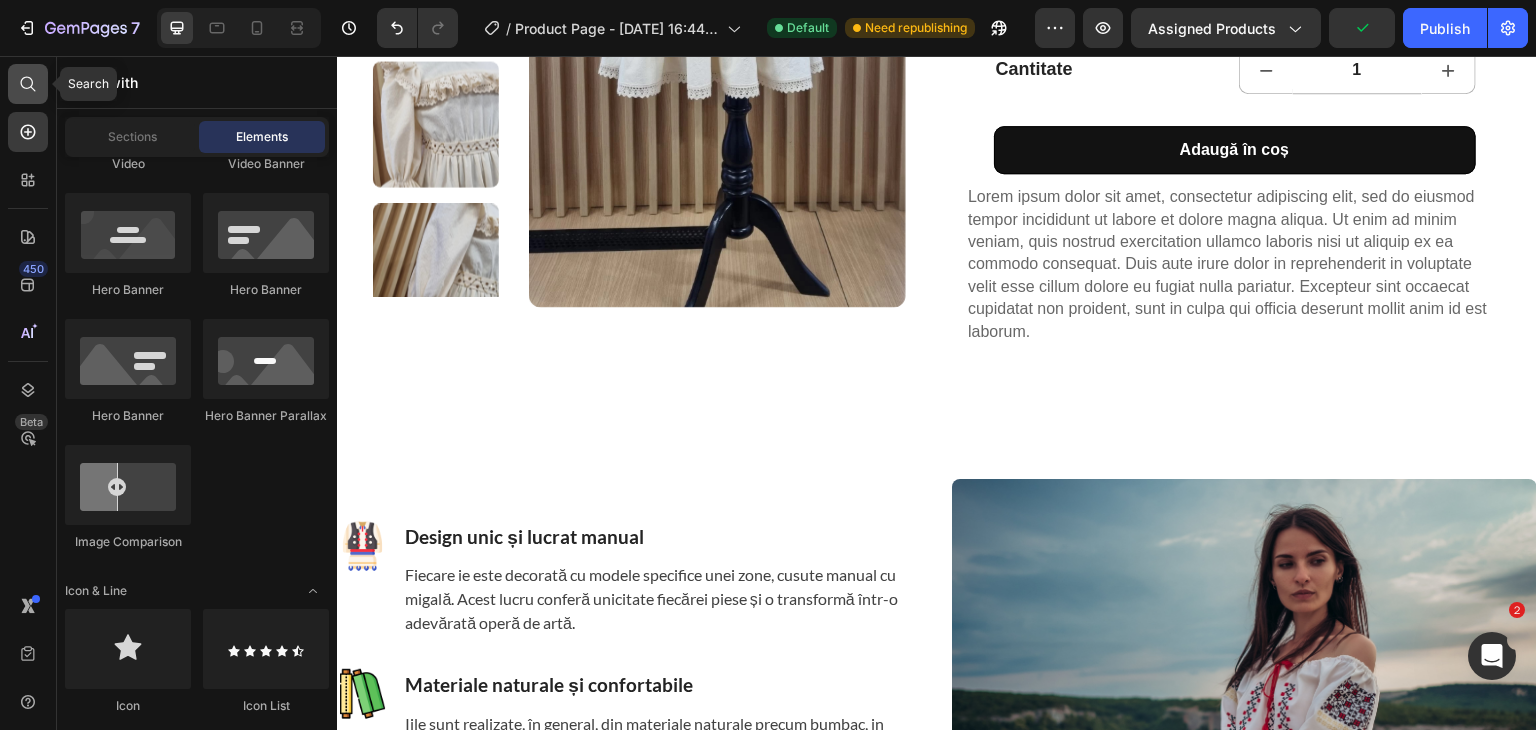 click 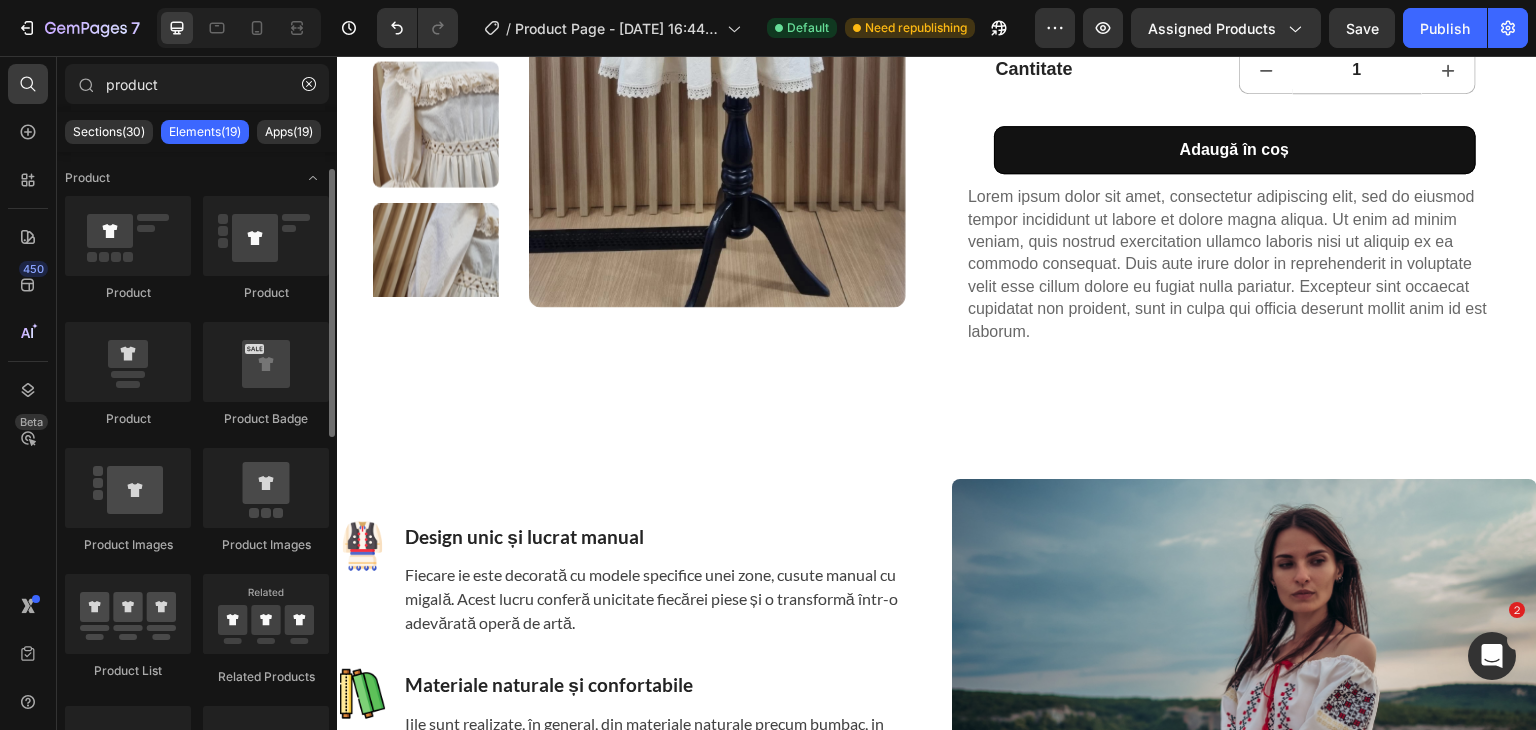 scroll, scrollTop: 58, scrollLeft: 0, axis: vertical 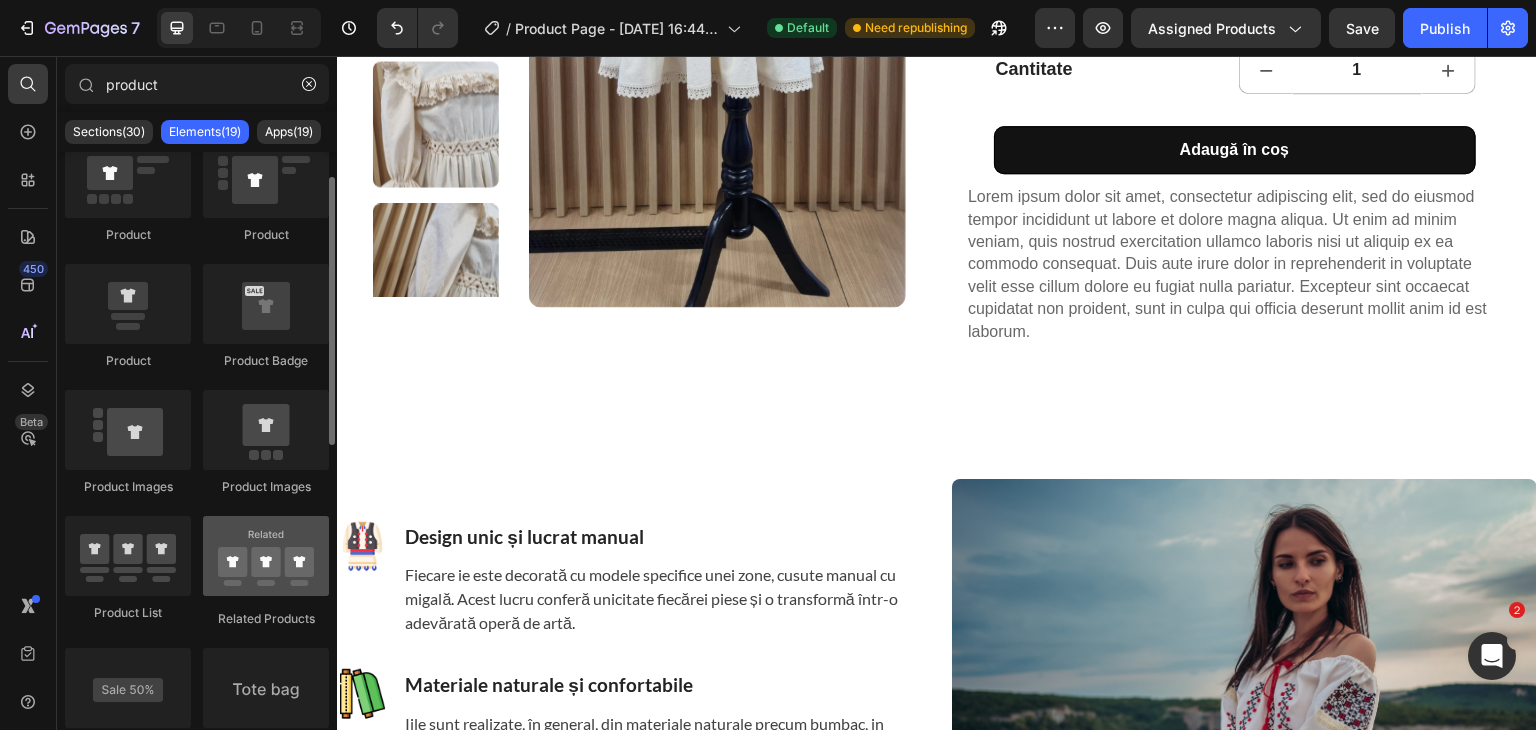 type on "product" 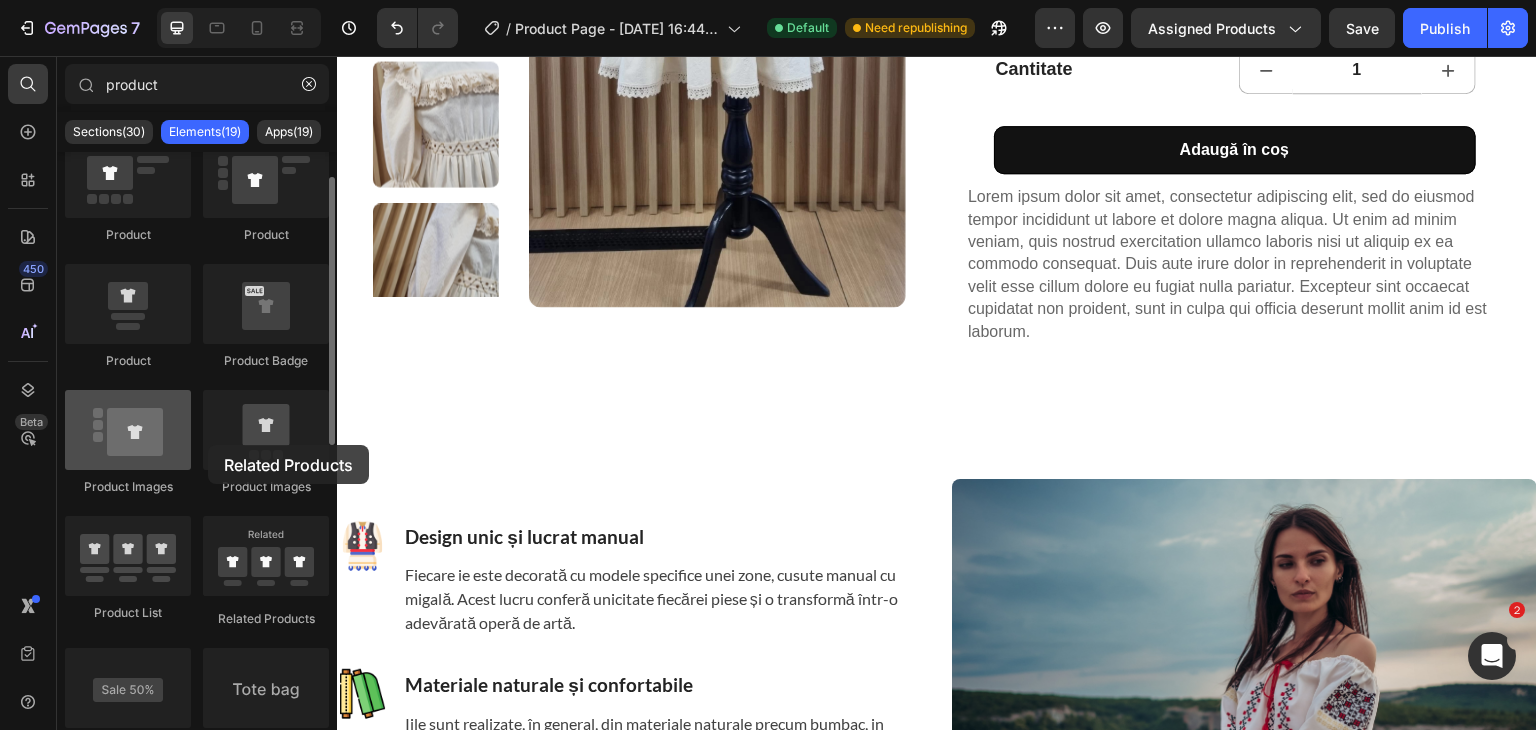 drag, startPoint x: 271, startPoint y: 572, endPoint x: 128, endPoint y: 434, distance: 198.72845 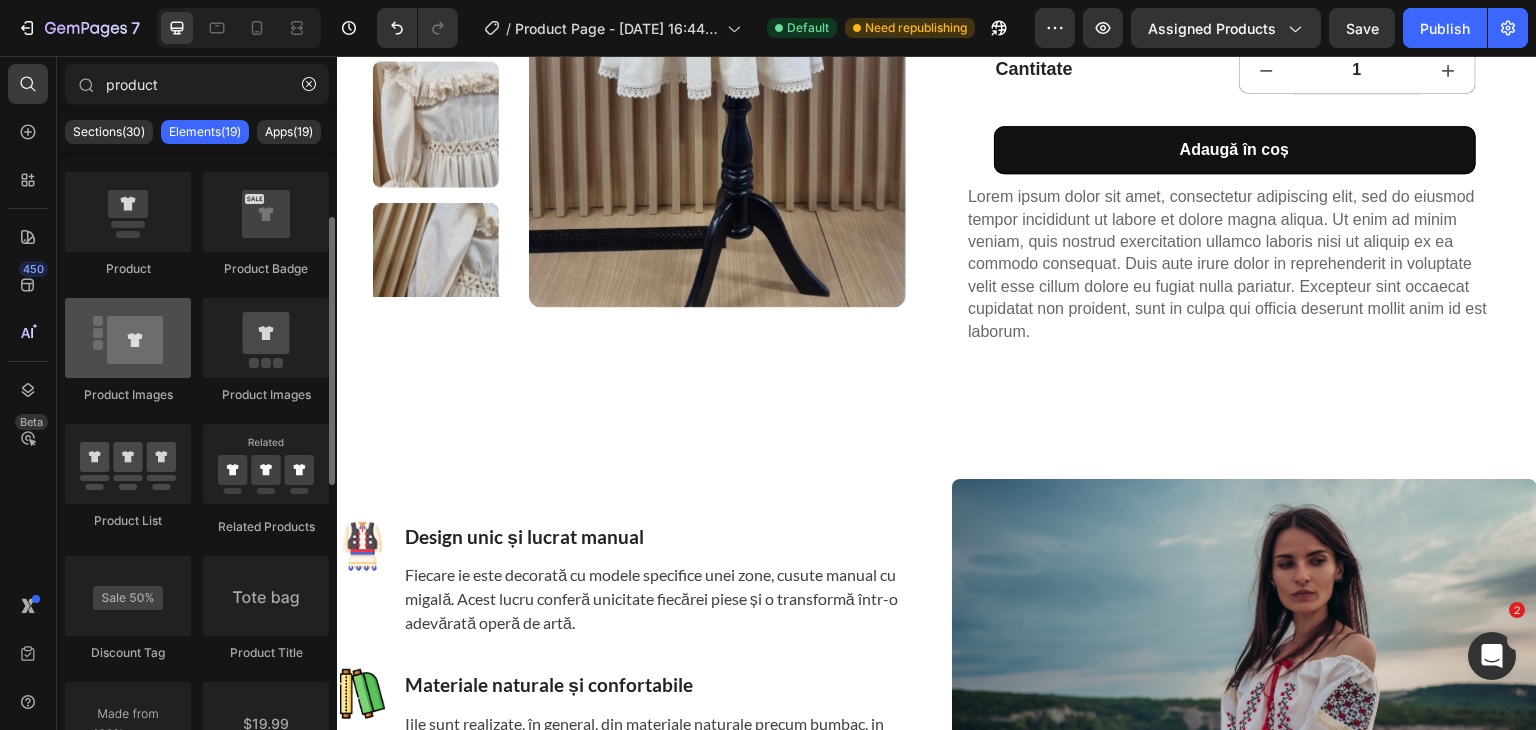 scroll, scrollTop: 0, scrollLeft: 0, axis: both 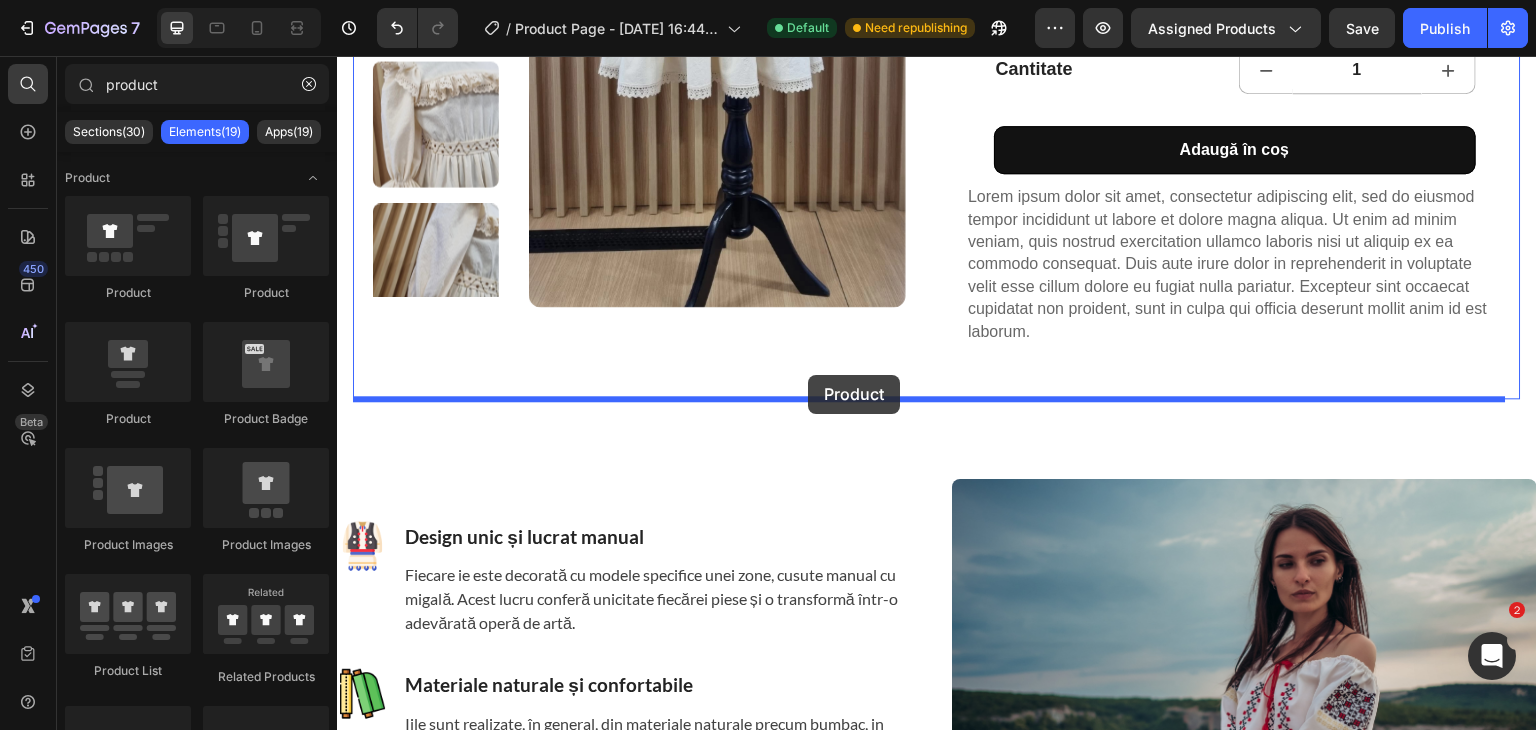 drag, startPoint x: 478, startPoint y: 436, endPoint x: 808, endPoint y: 375, distance: 335.5905 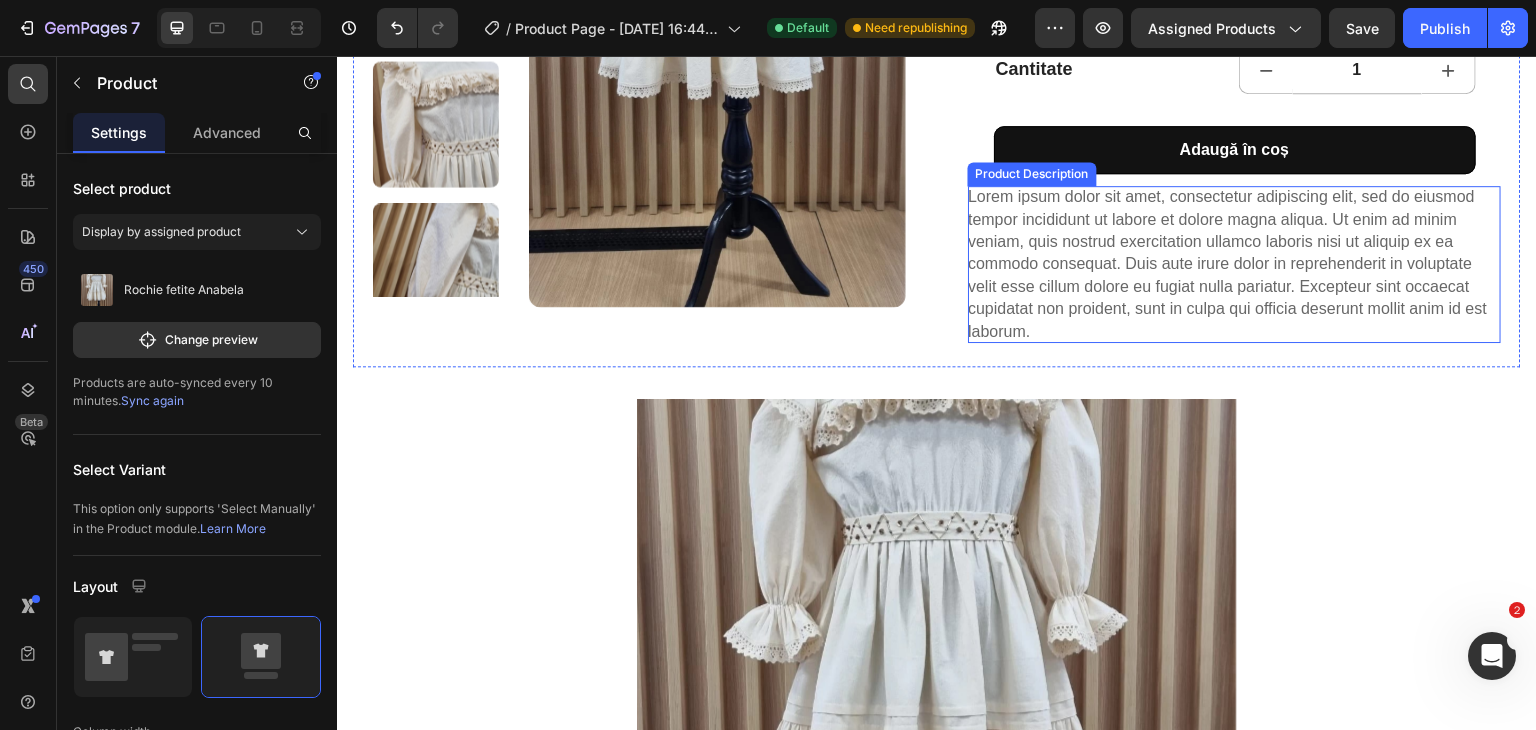 scroll, scrollTop: 580, scrollLeft: 0, axis: vertical 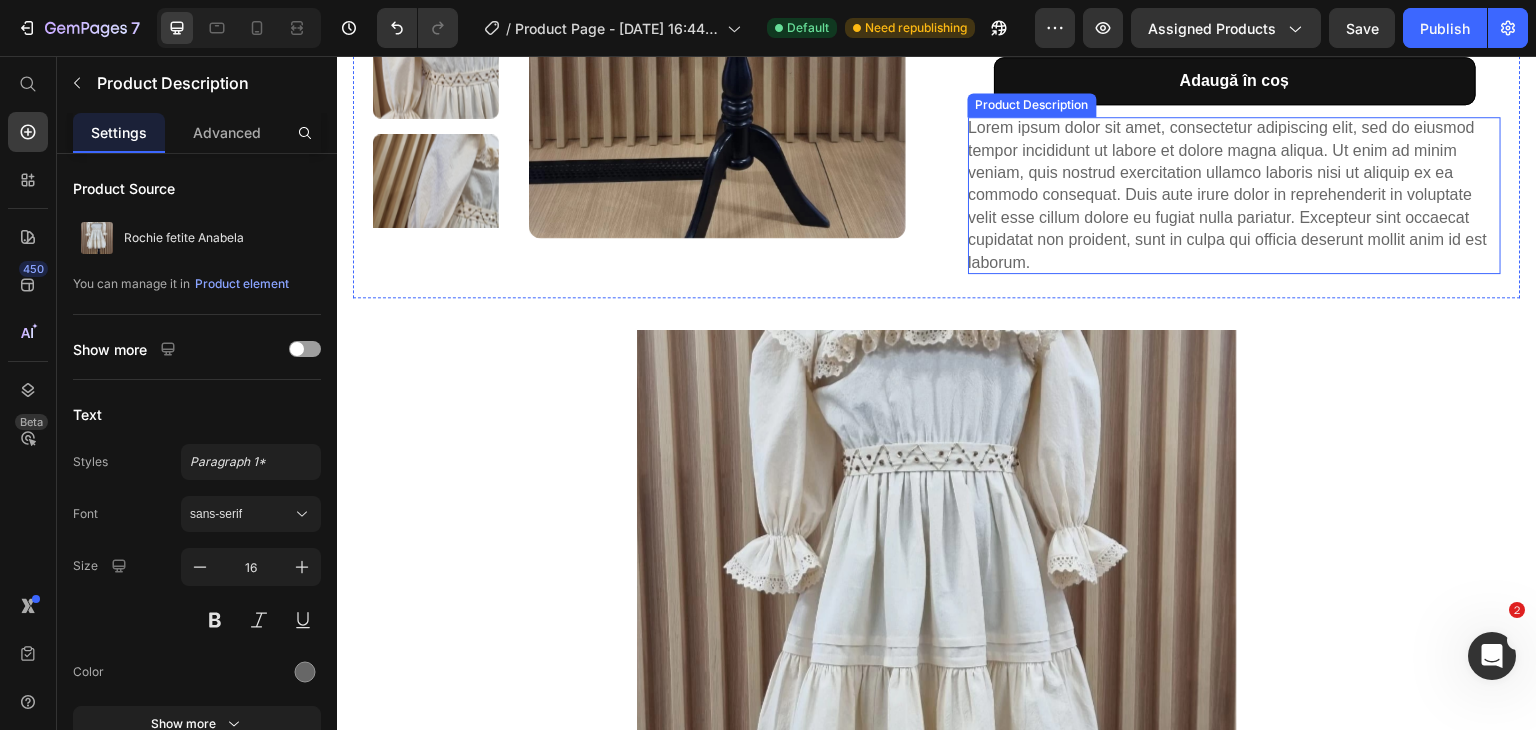 radio on "false" 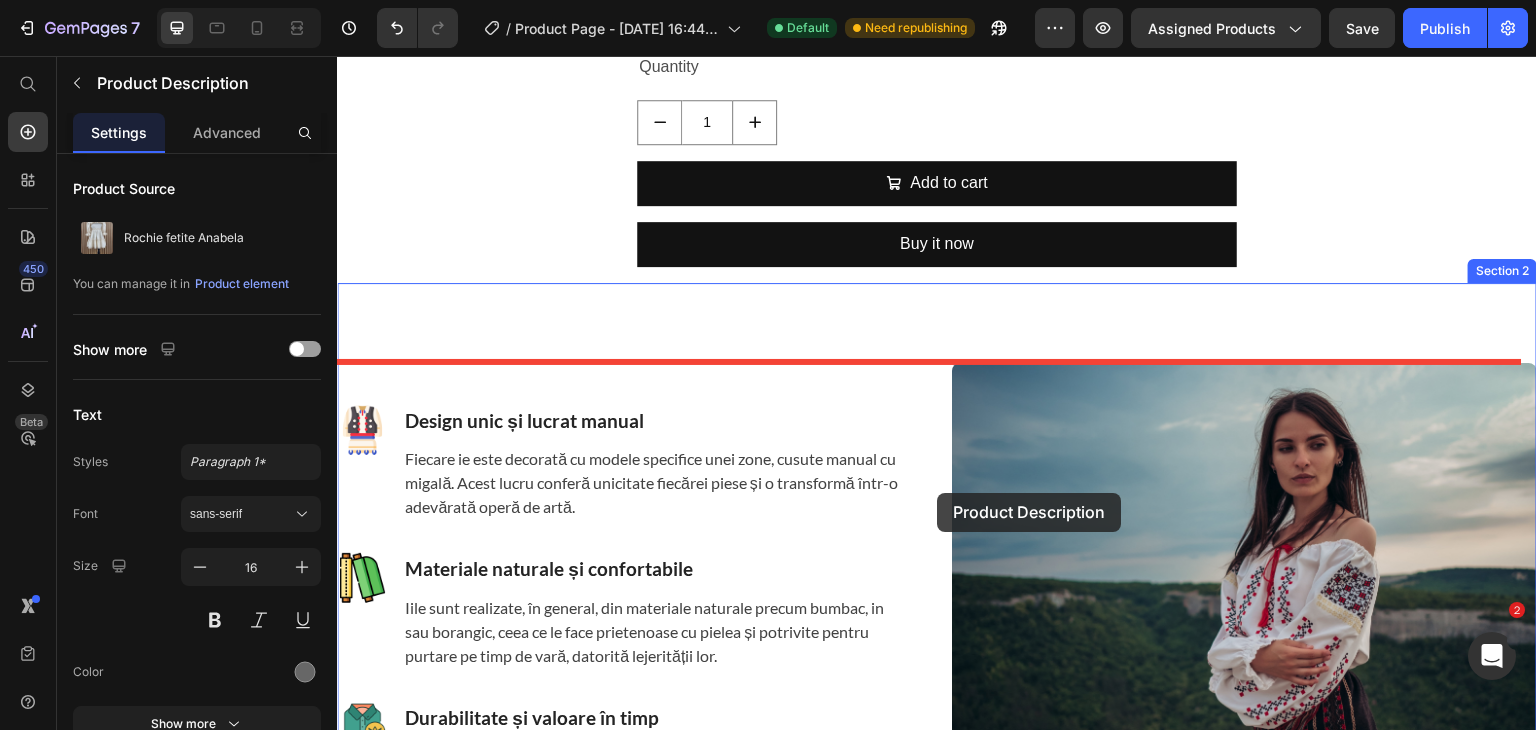 scroll, scrollTop: 2215, scrollLeft: 0, axis: vertical 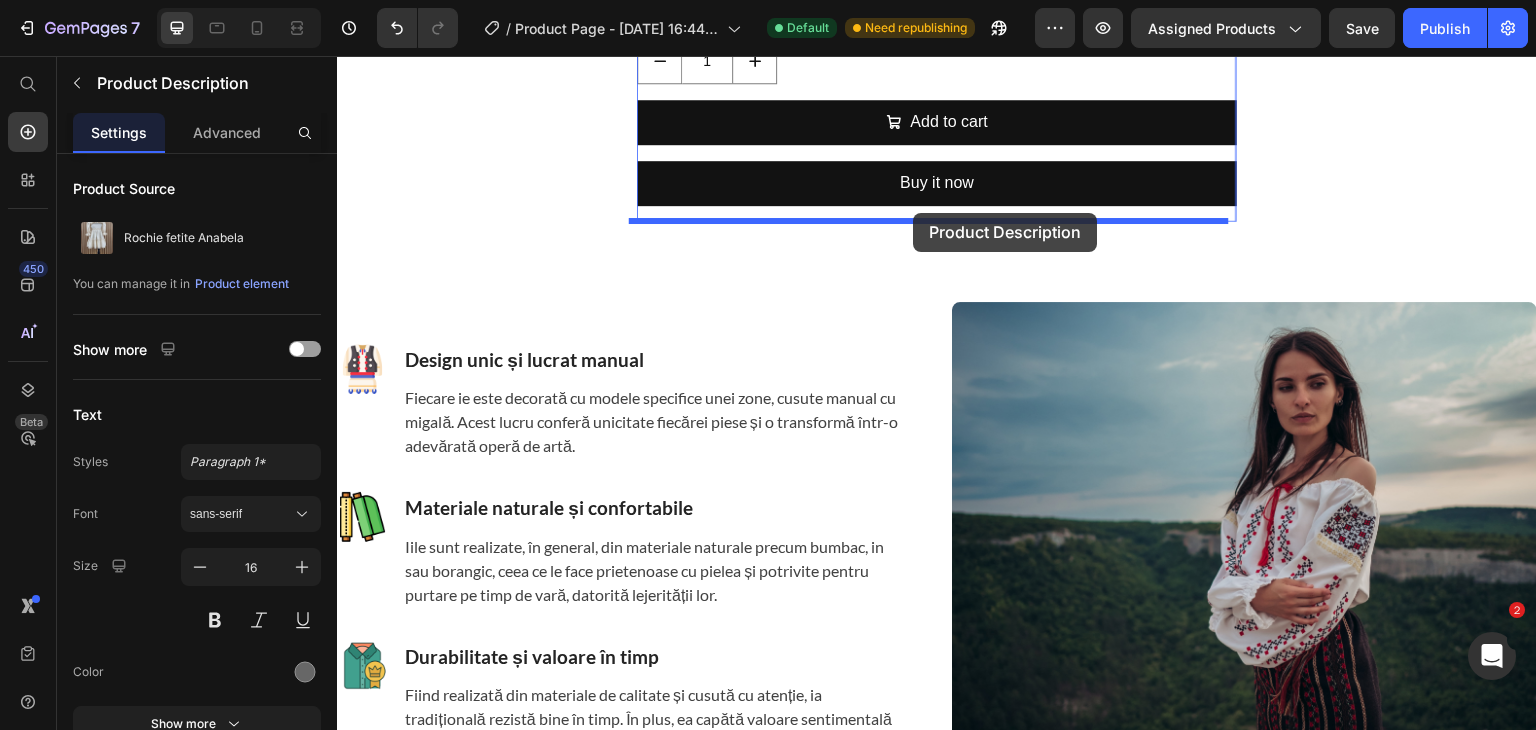 drag, startPoint x: 1087, startPoint y: 185, endPoint x: 913, endPoint y: 213, distance: 176.23848 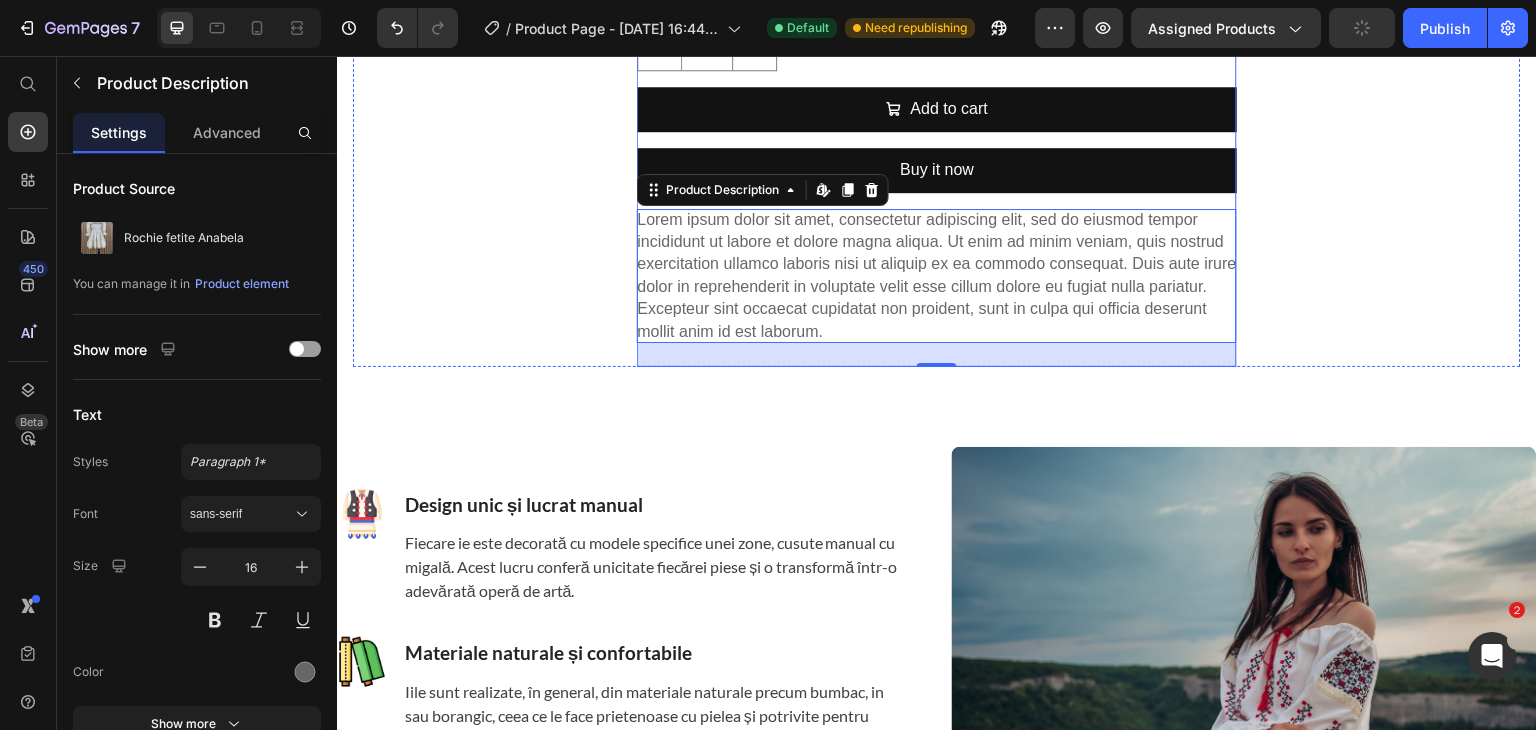 scroll, scrollTop: 2202, scrollLeft: 0, axis: vertical 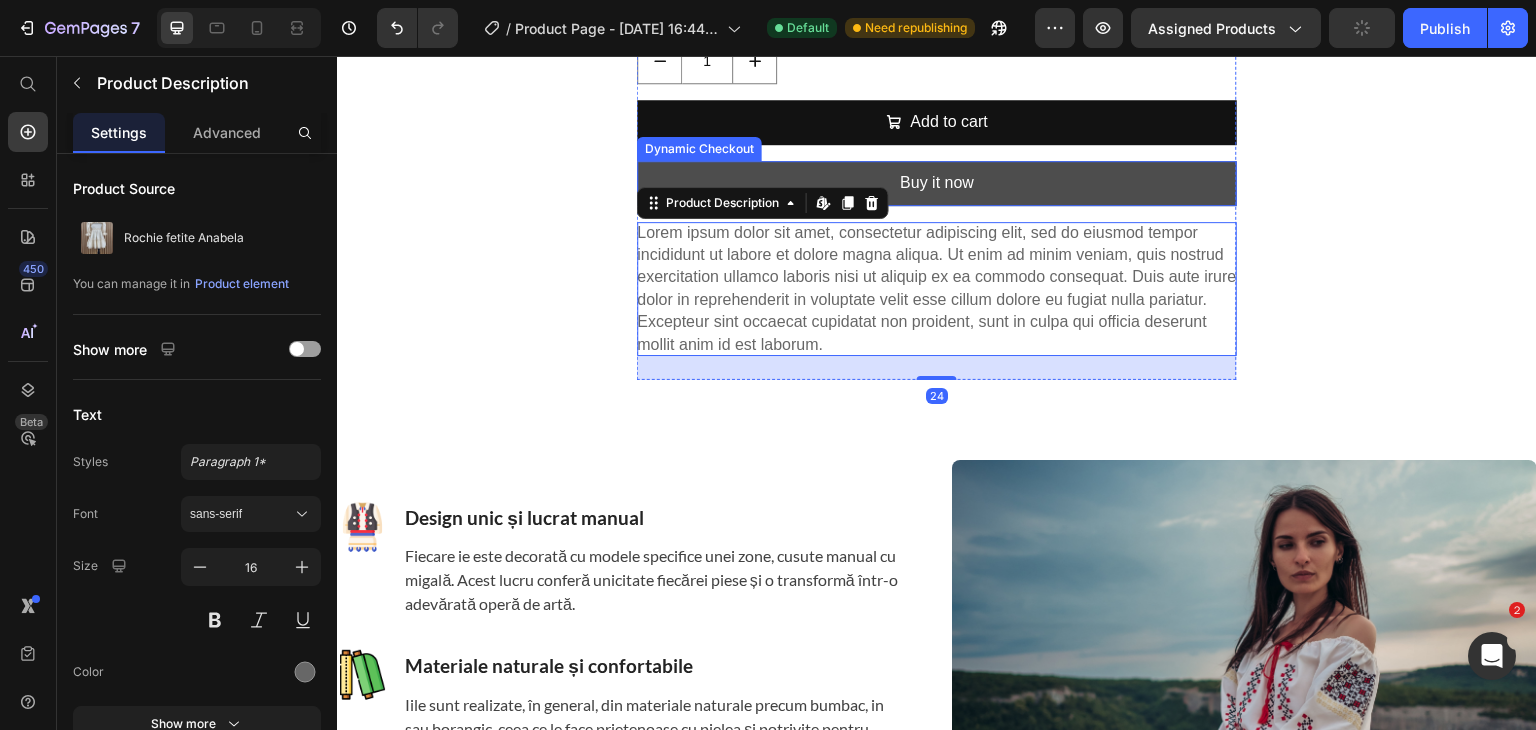 click on "Buy it now" at bounding box center [937, 183] 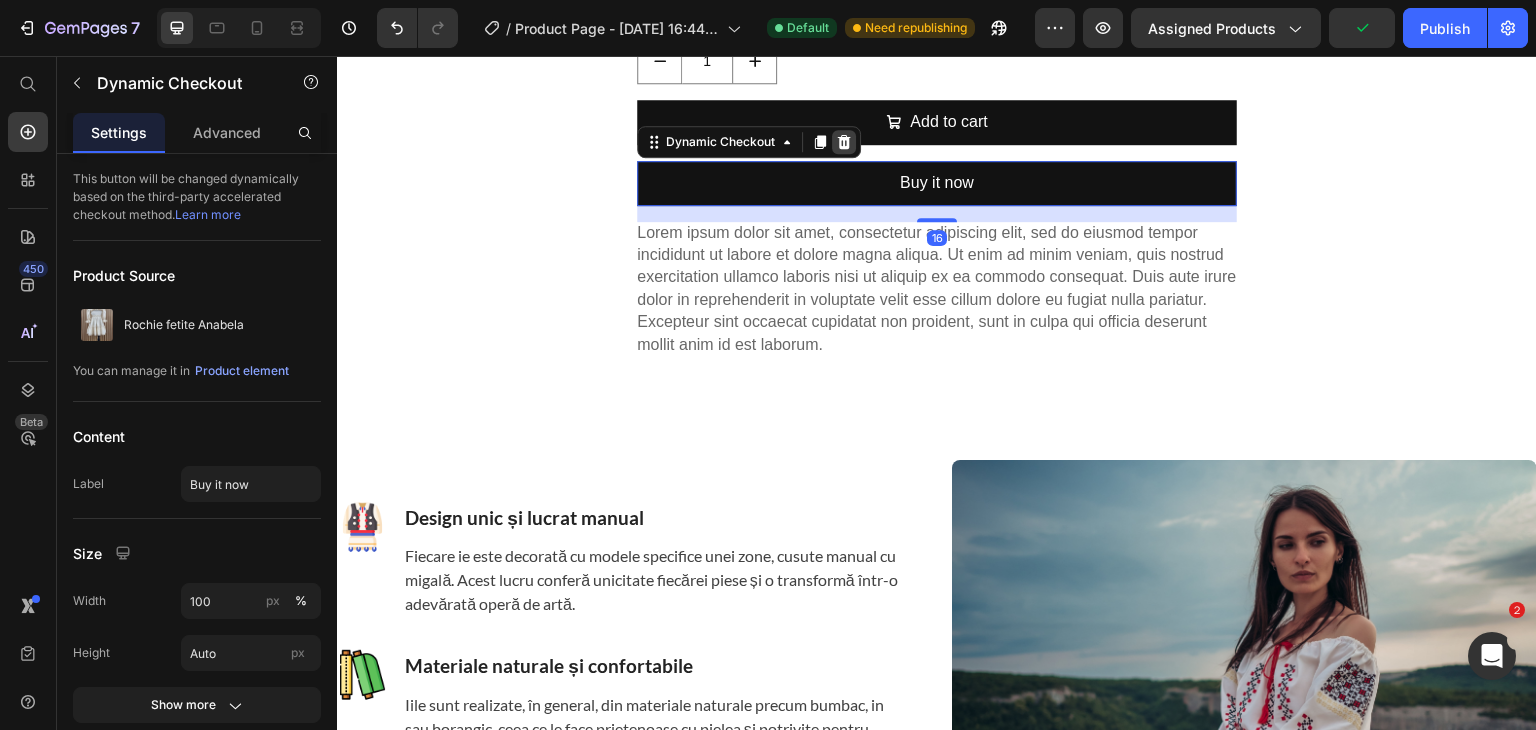 click 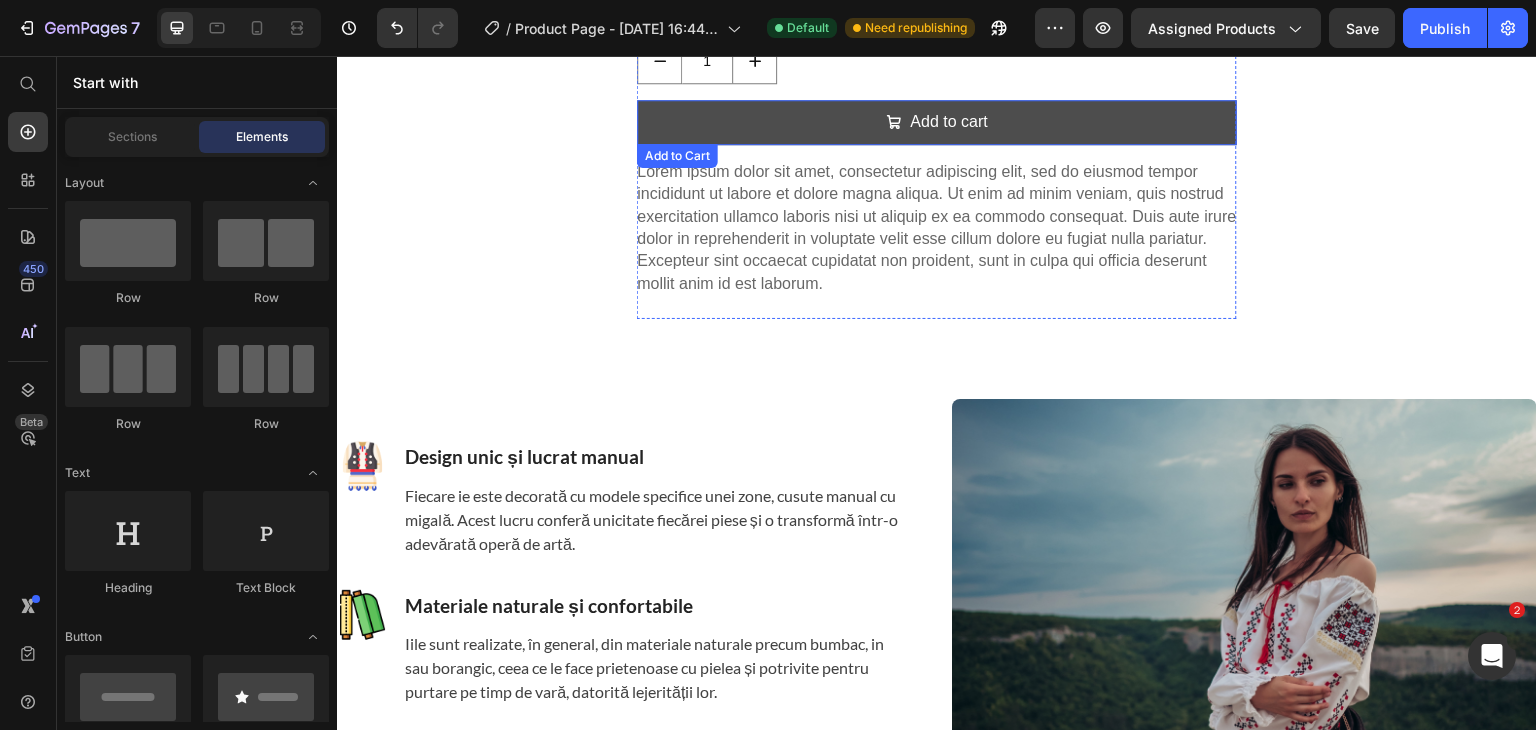 click on "Add to cart" at bounding box center (937, 122) 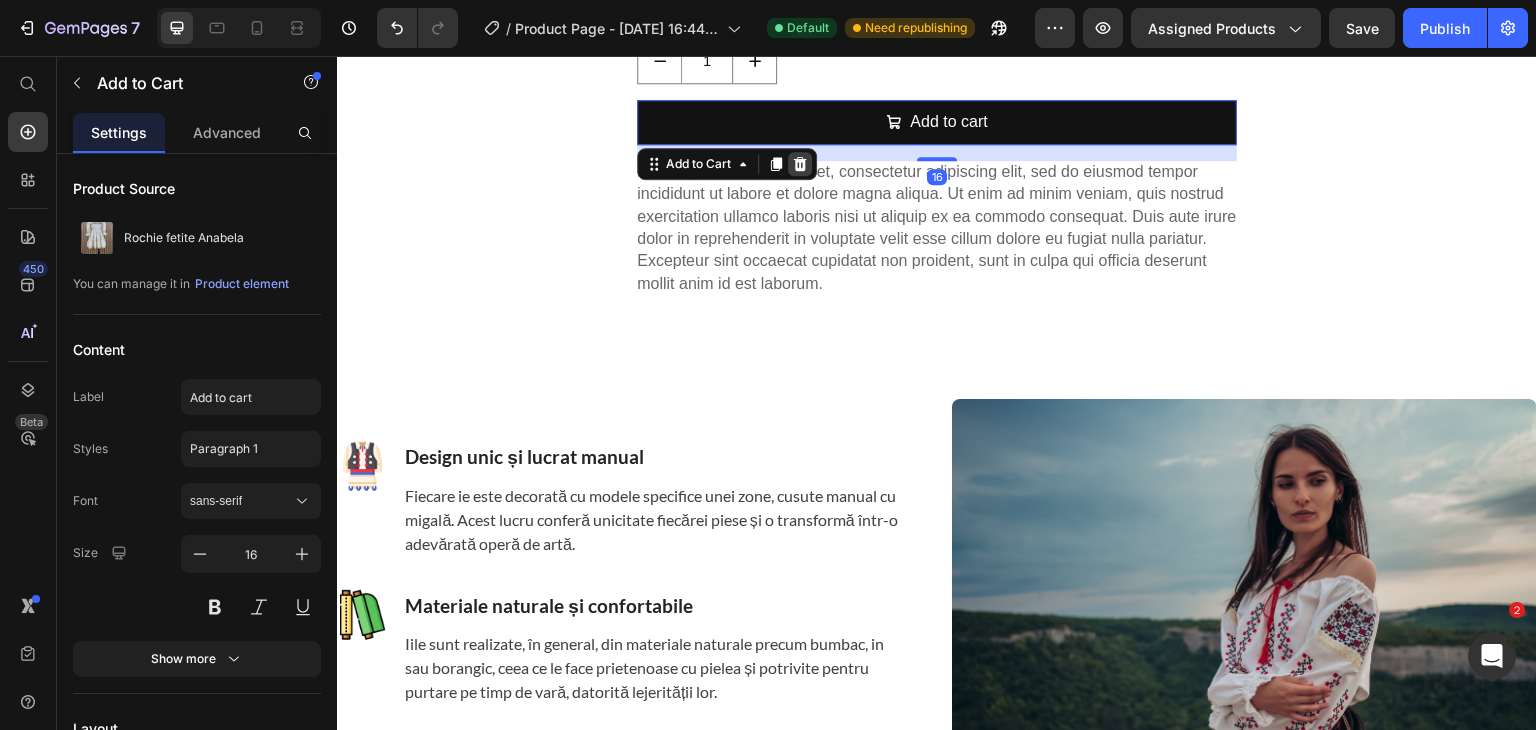 click 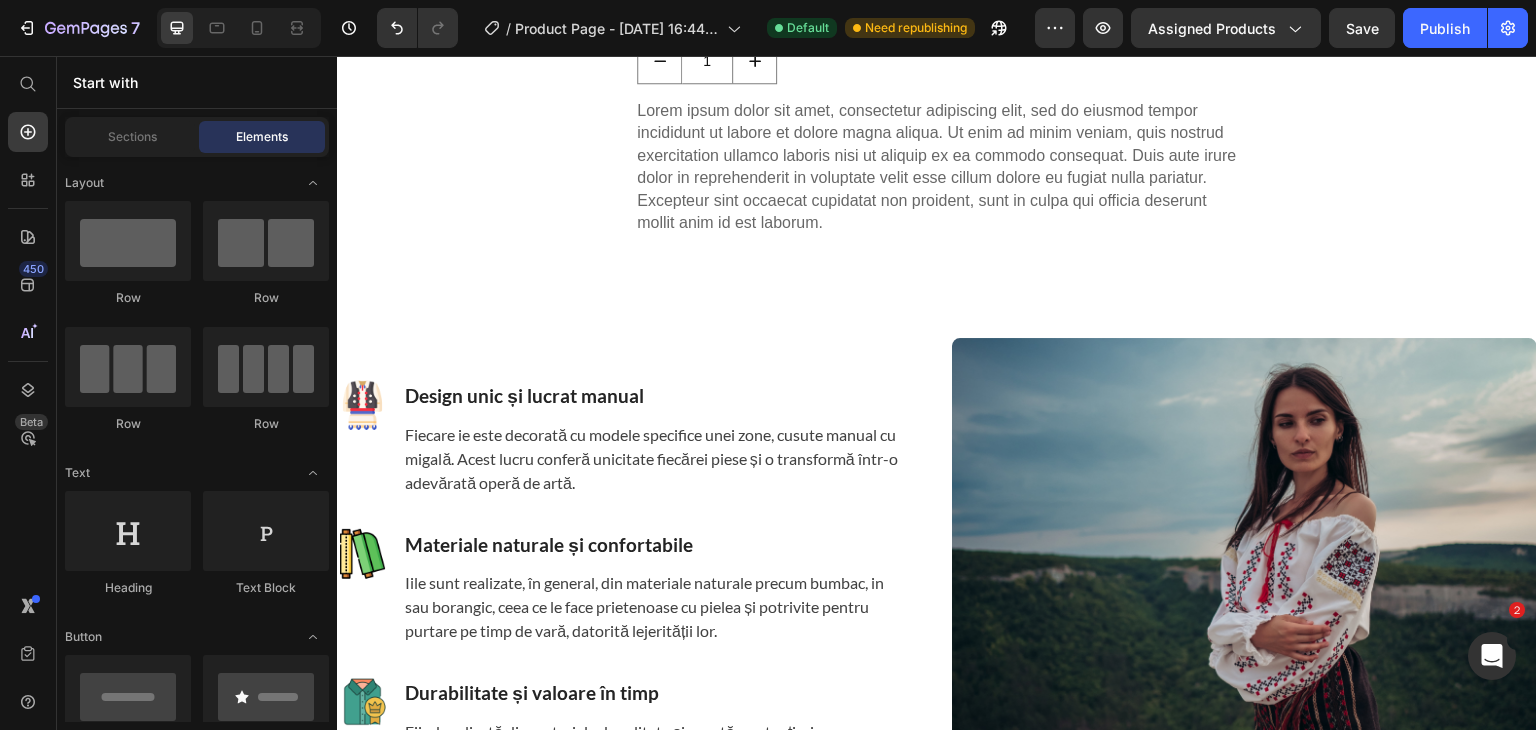 scroll, scrollTop: 2054, scrollLeft: 0, axis: vertical 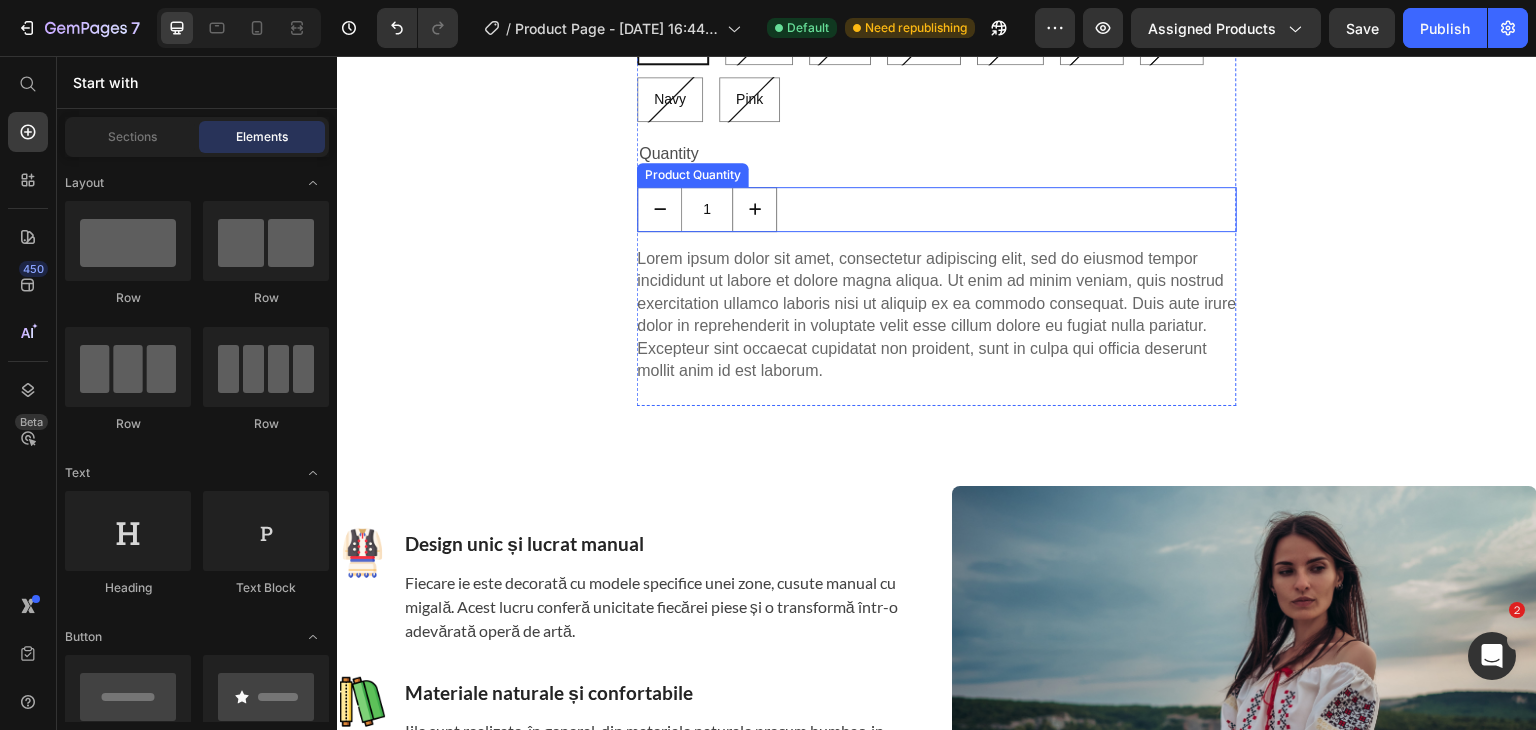 click on "1" at bounding box center (937, 209) 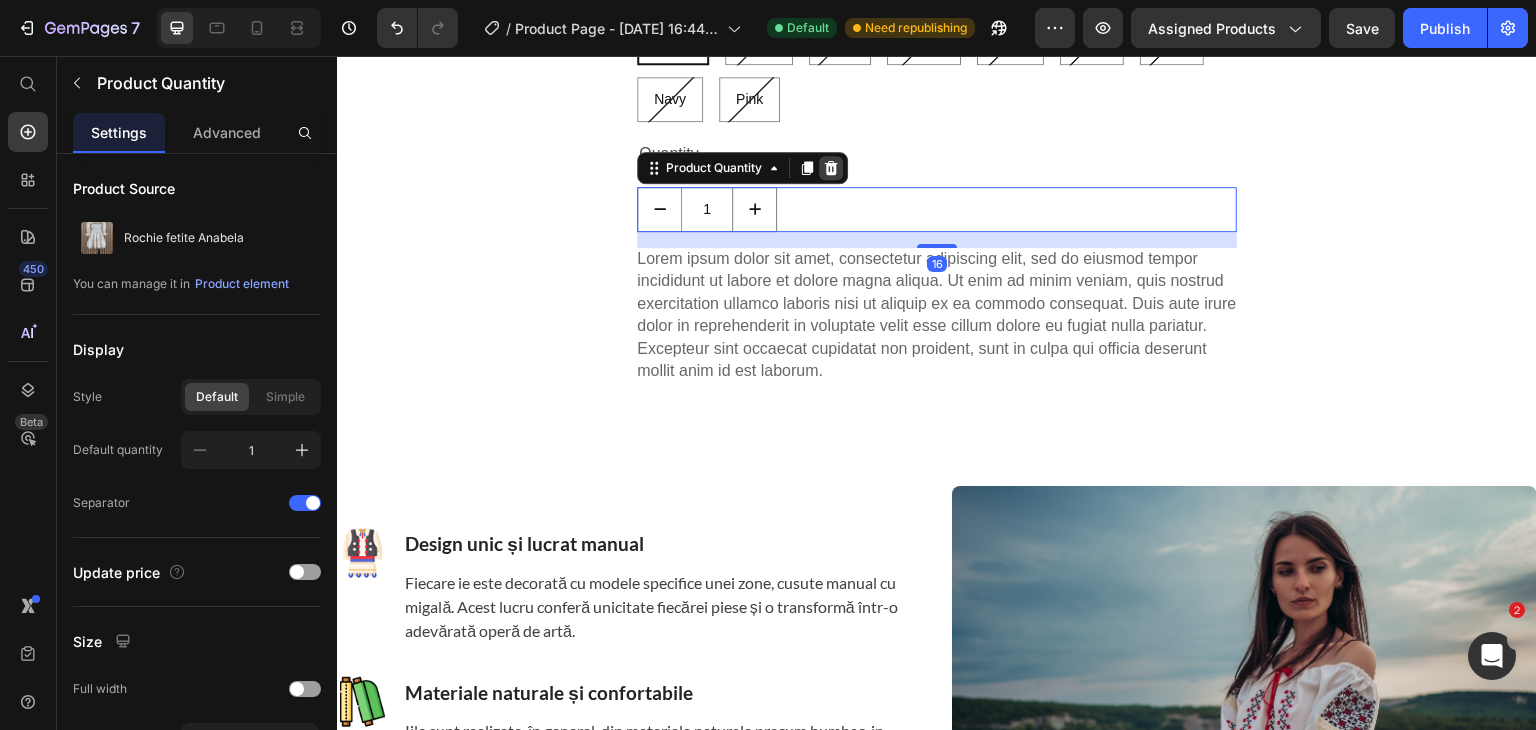 click 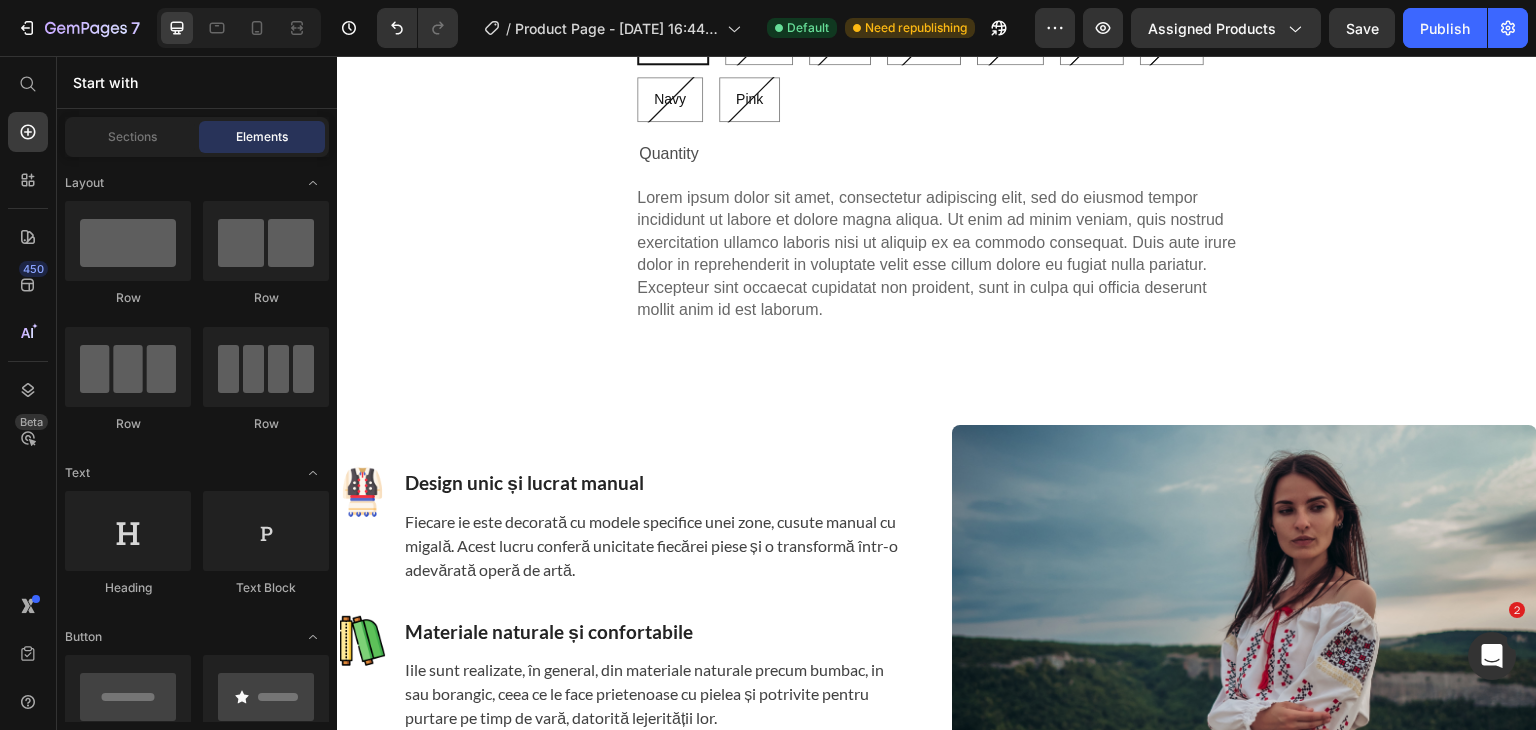 click on "Quantity" at bounding box center [937, 154] 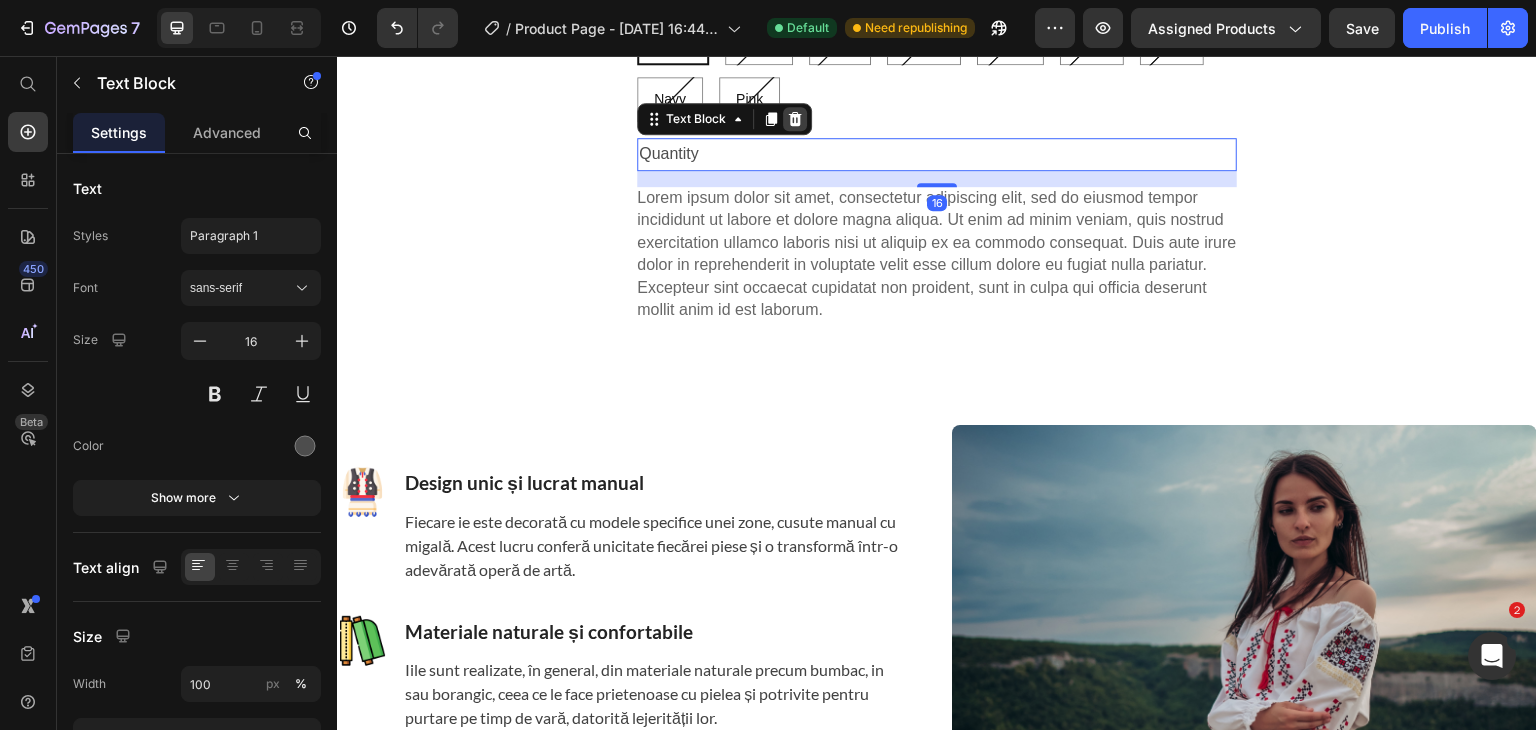 click 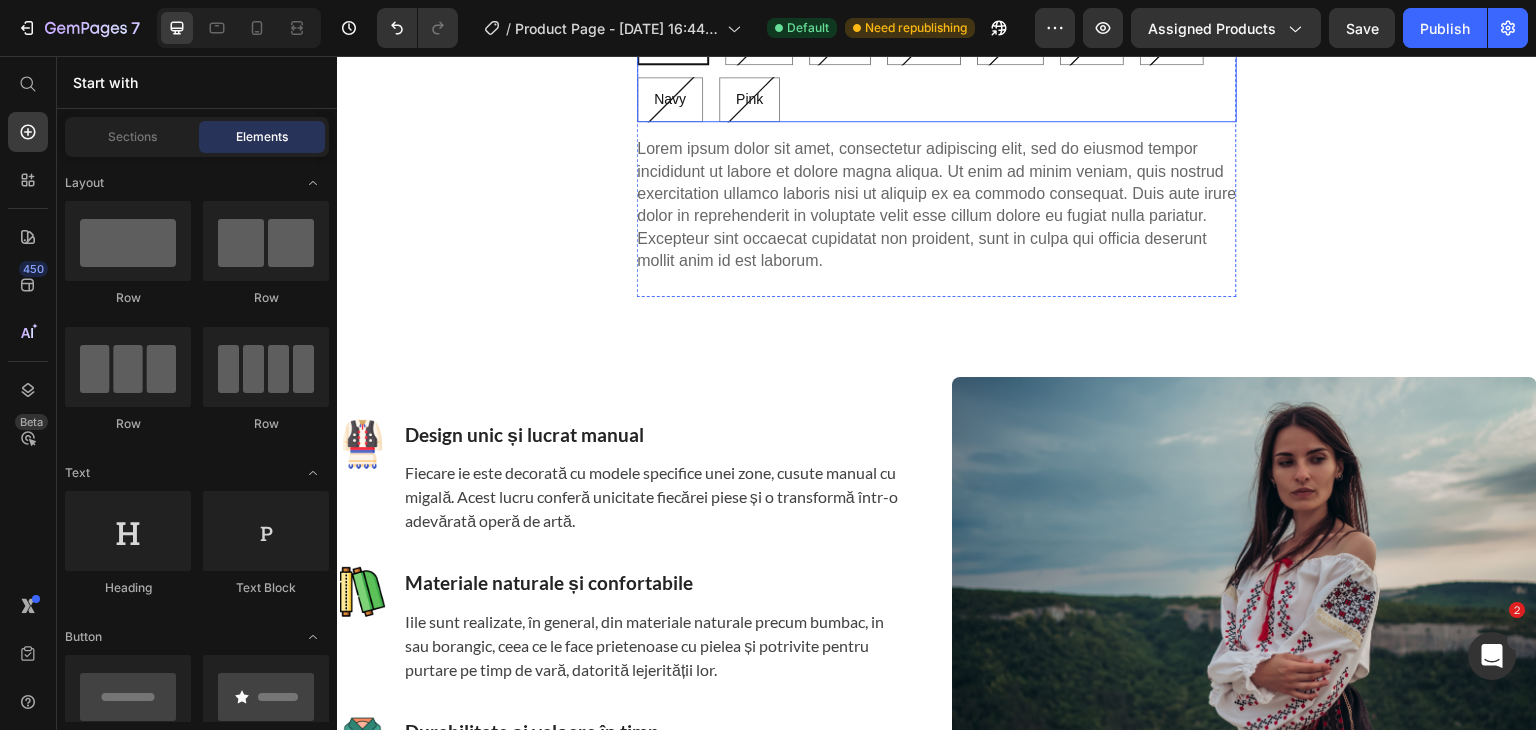 click on "Beige Beige Beige Black Black Black Blue Blue Blue Brown Brown Brown Clear Clear Clear Gold Gold Gold Gray Gray Gray Navy Navy Navy Pink Pink Pink" at bounding box center [937, 71] 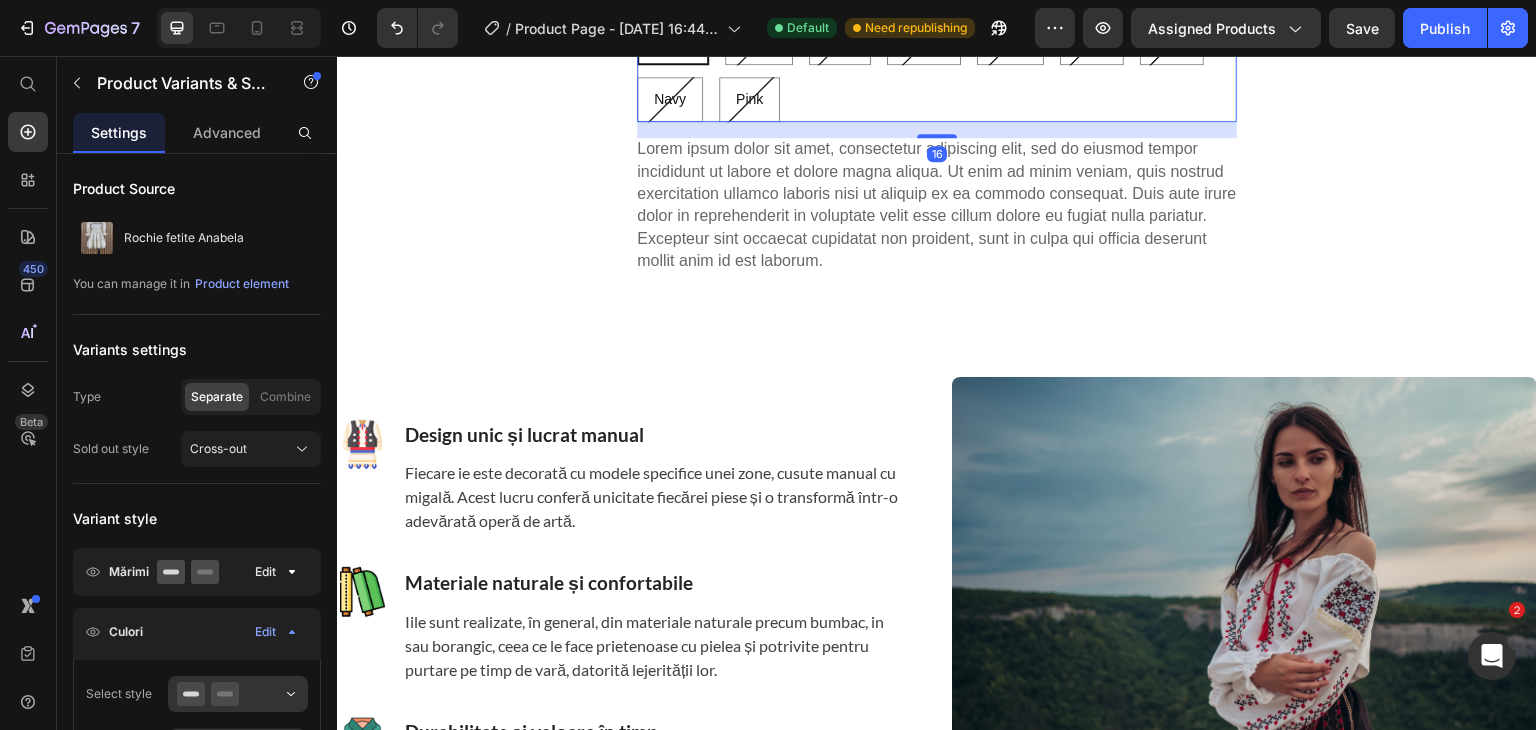 scroll, scrollTop: 1746, scrollLeft: 0, axis: vertical 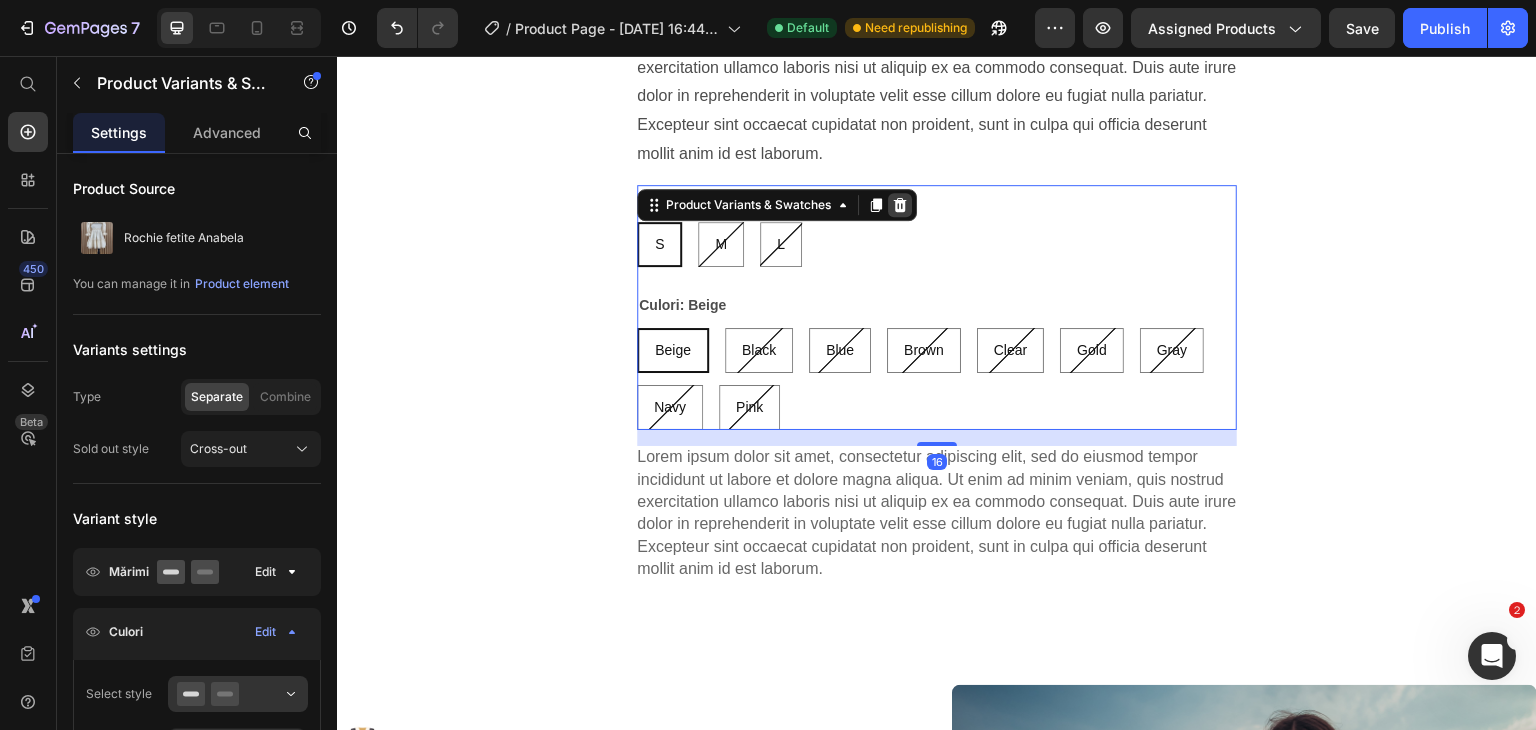 click 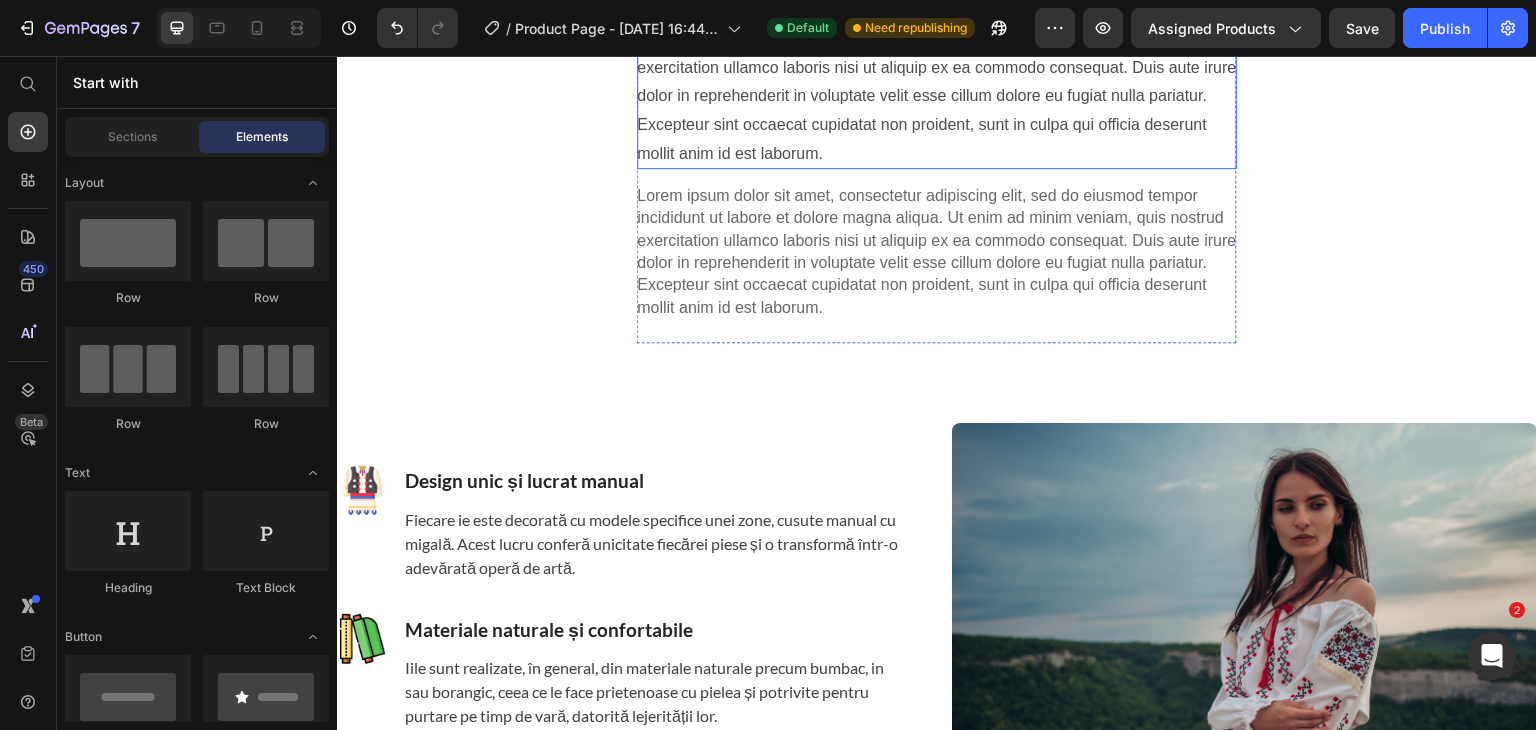 click on "Lorem ipsum dolor sit amet, consectetur adipiscing elit, sed do eiusmod tempor incididunt ut labore et dolore magna aliqua. Ut enim ad minim veniam, quis nostrud exercitation ullamco laboris nisi ut aliquip ex ea commodo consequat. Duis aute irure dolor in reprehenderit in voluptate velit esse cillum dolore eu fugiat nulla pariatur. Excepteur sint occaecat cupidatat non proident, sunt in culpa qui officia deserunt mollit anim id est laborum." at bounding box center (937, 82) 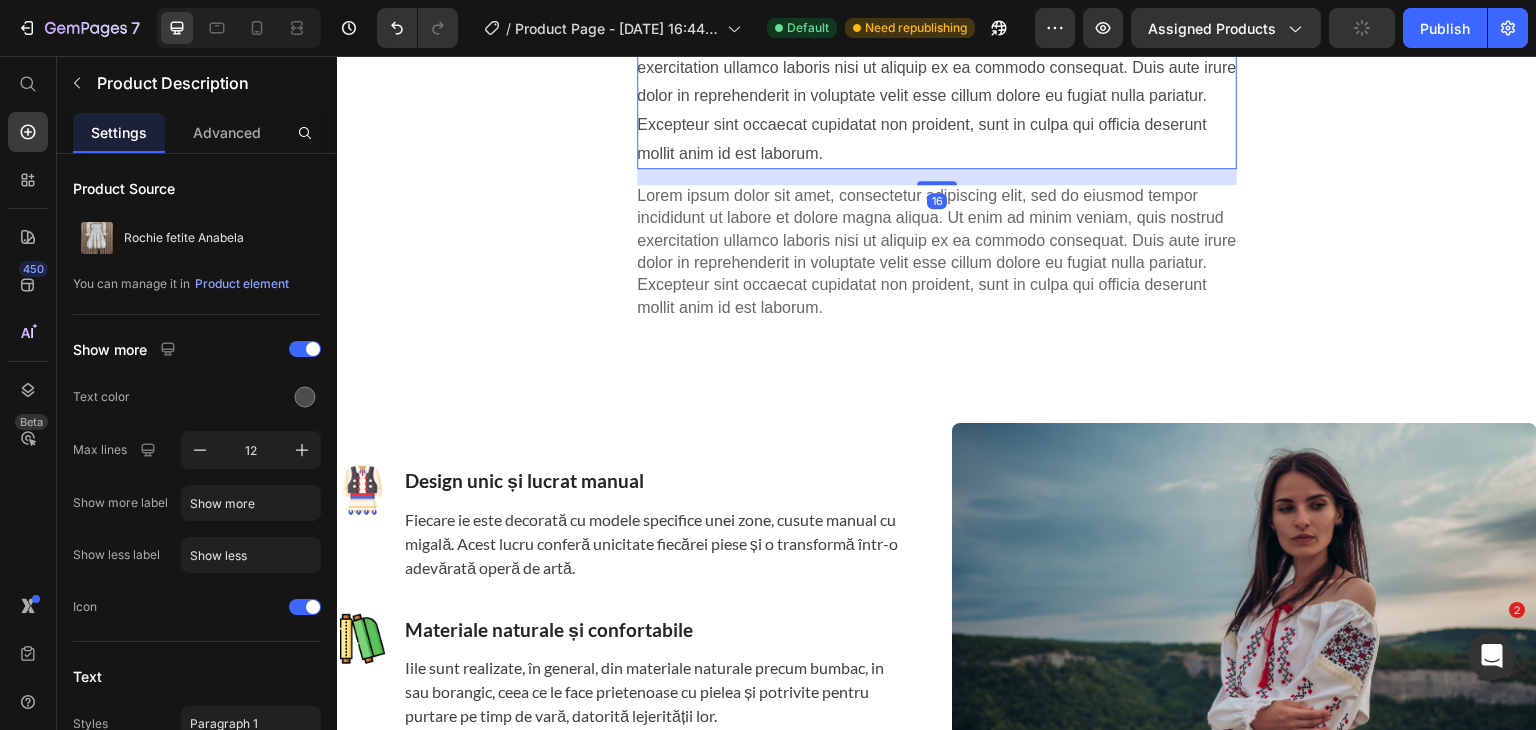 scroll, scrollTop: 1508, scrollLeft: 0, axis: vertical 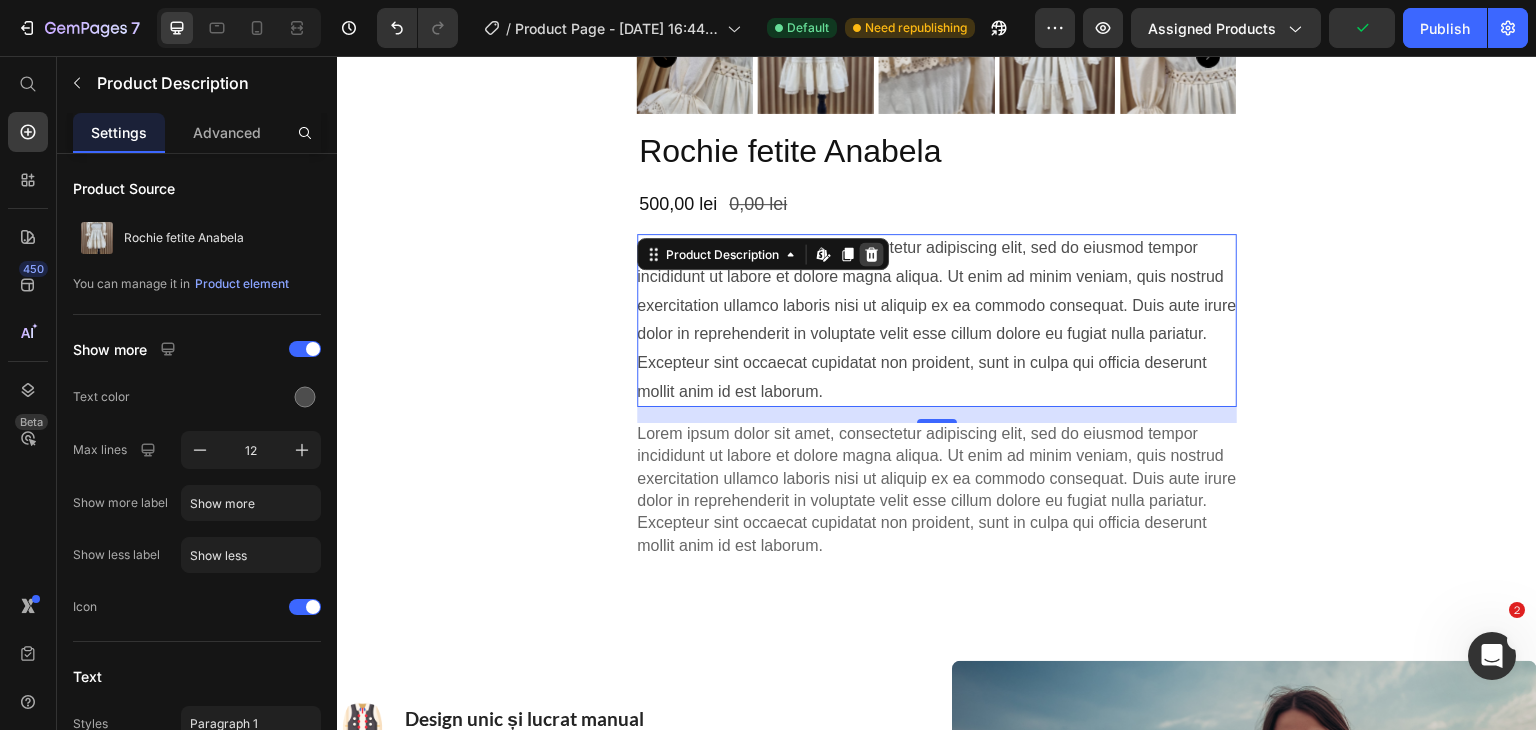 click 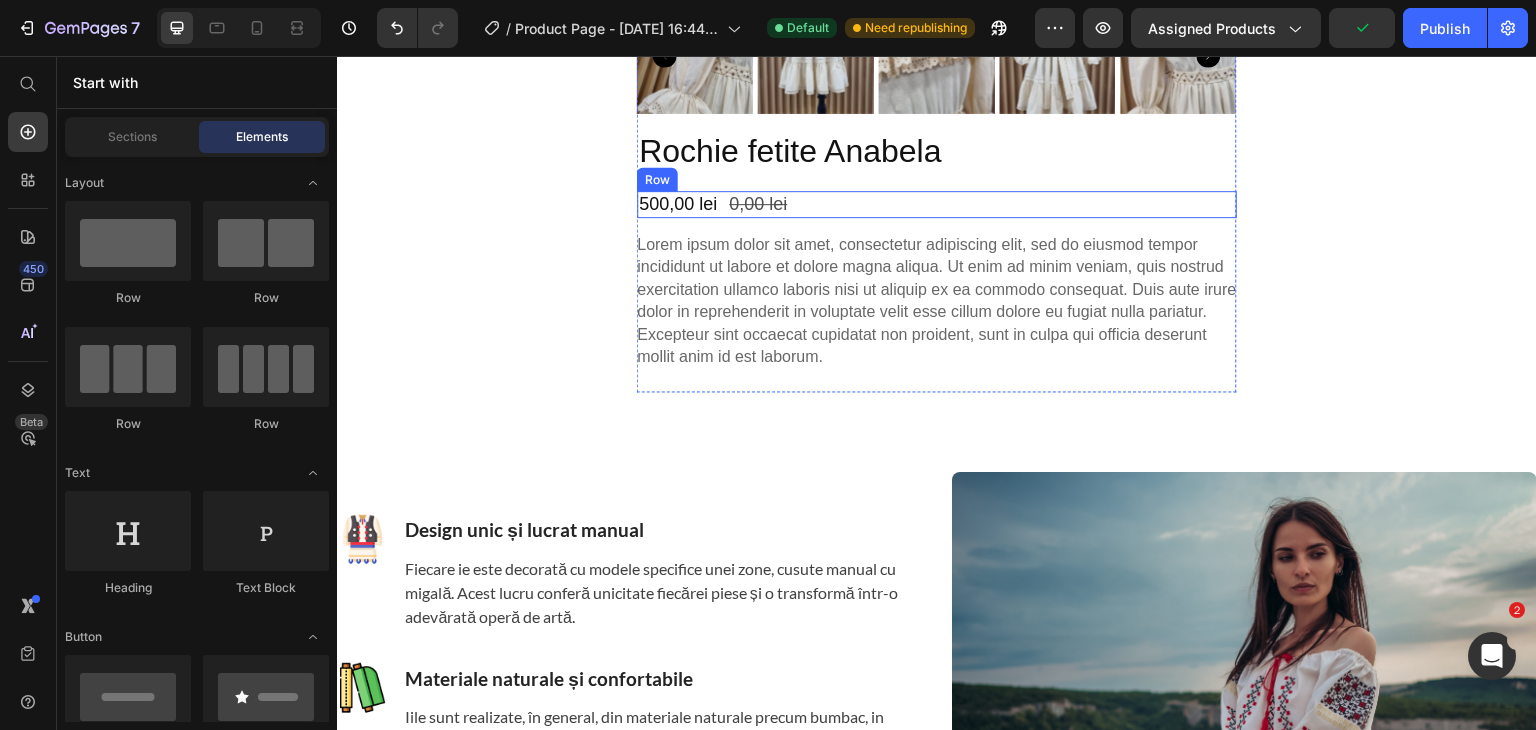 click on "500,00 lei Product Price 0,00 lei Product Price Row" at bounding box center [937, 204] 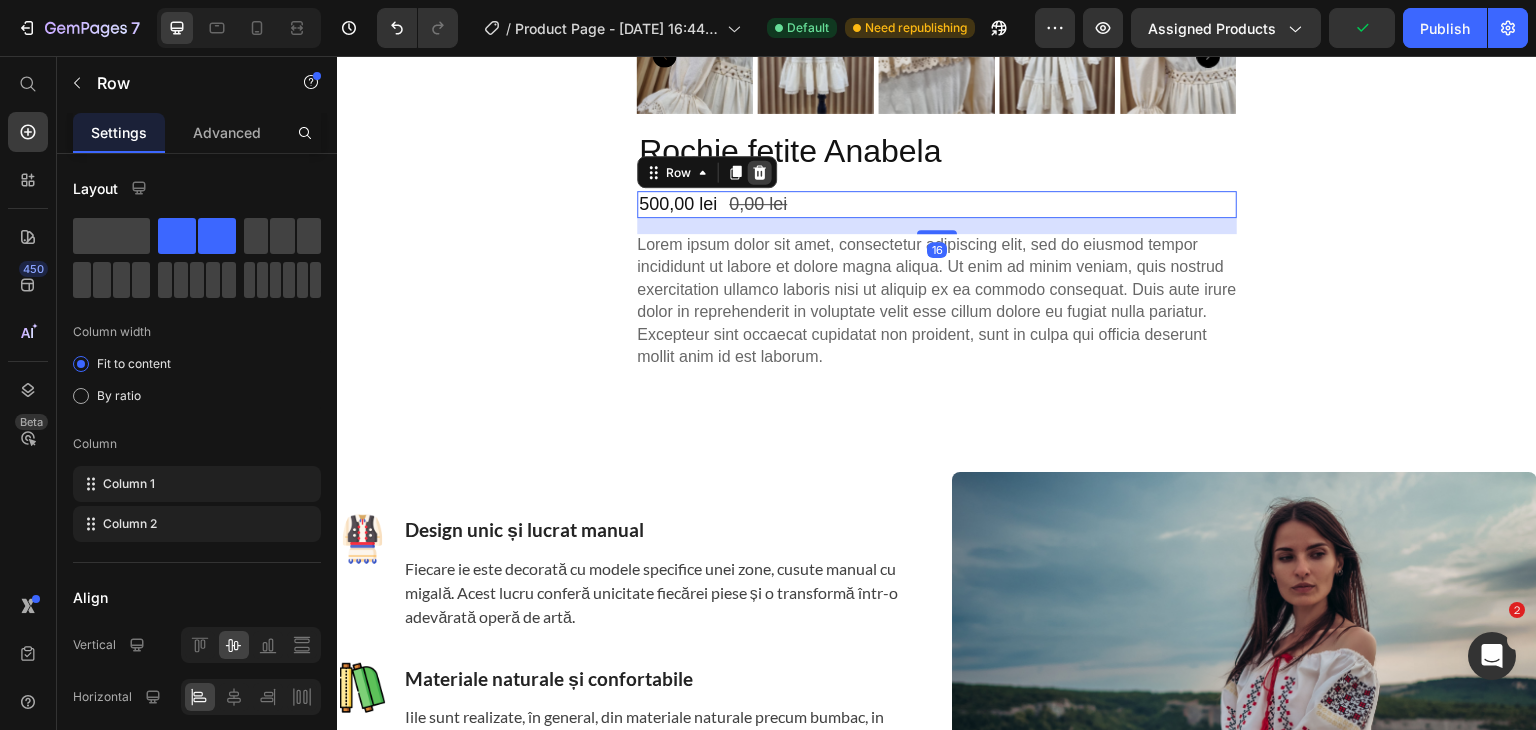 click 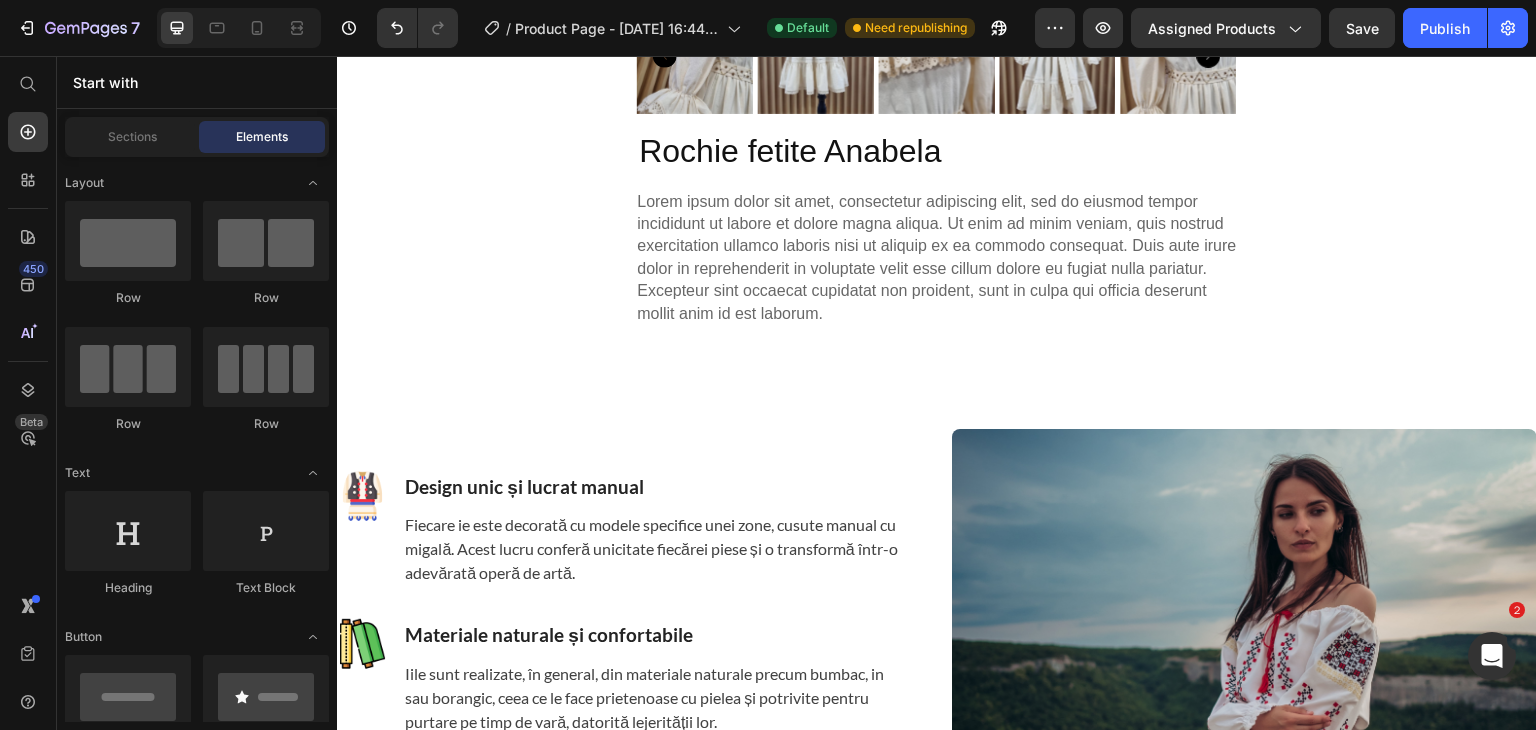 click on "Rochie fetite Anabela" at bounding box center (937, 152) 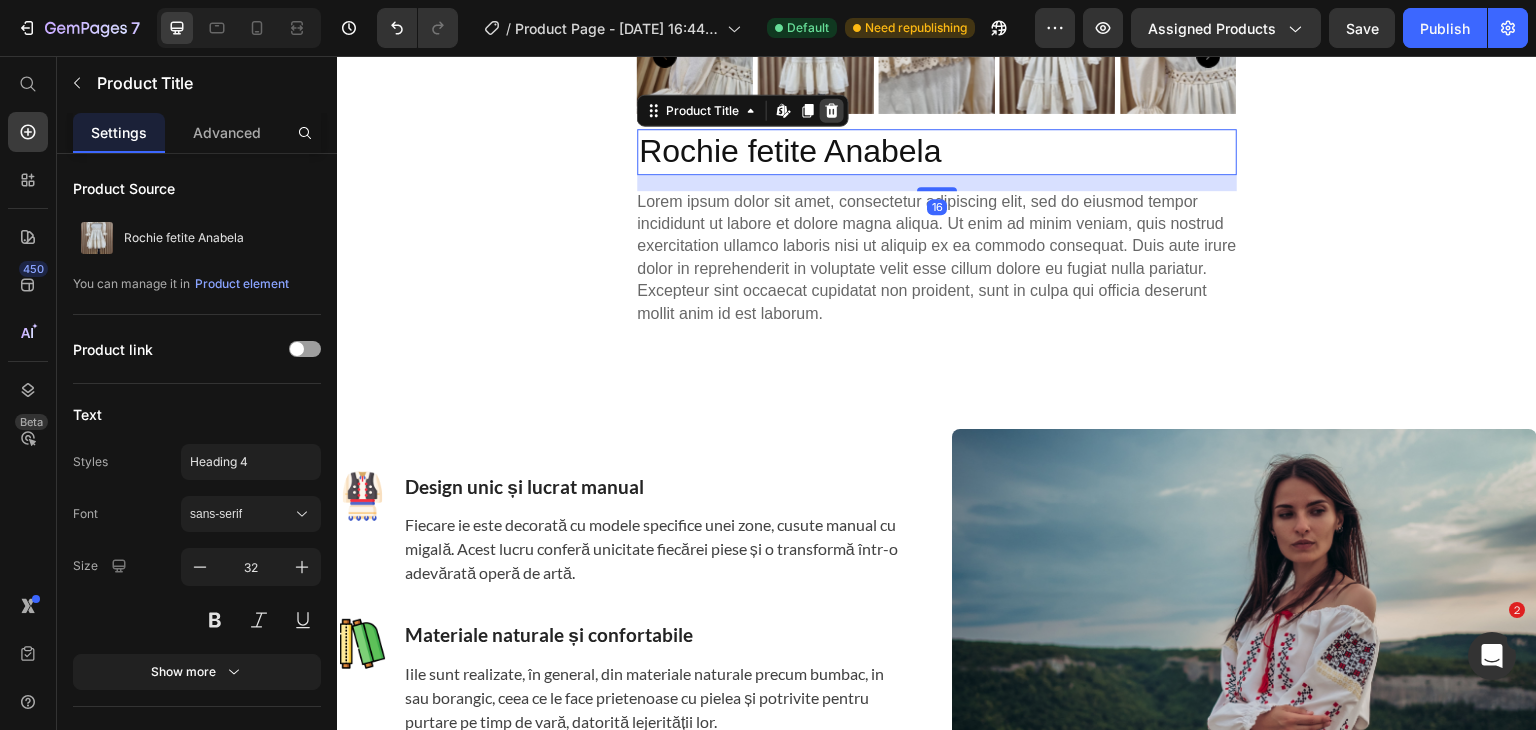 click 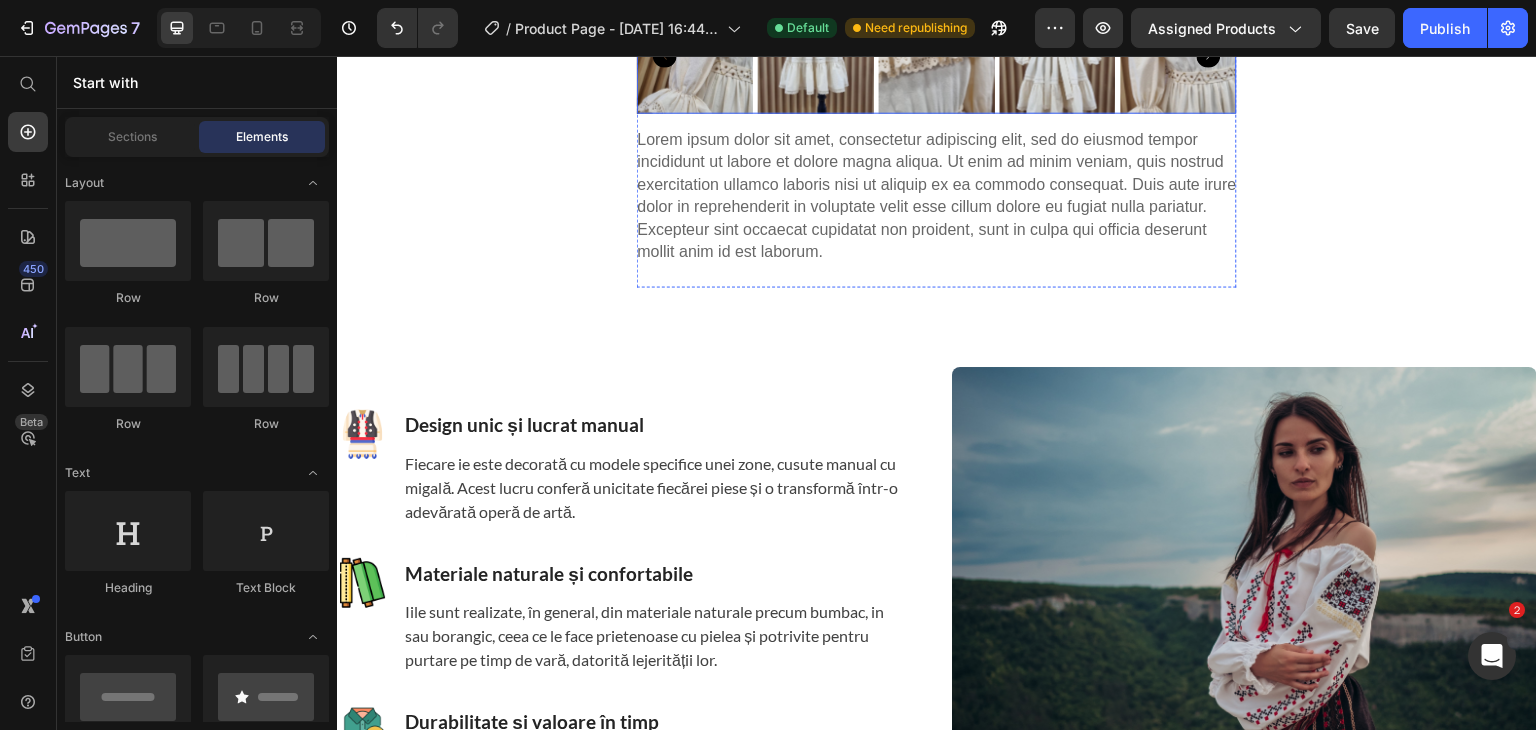 click at bounding box center (816, 55) 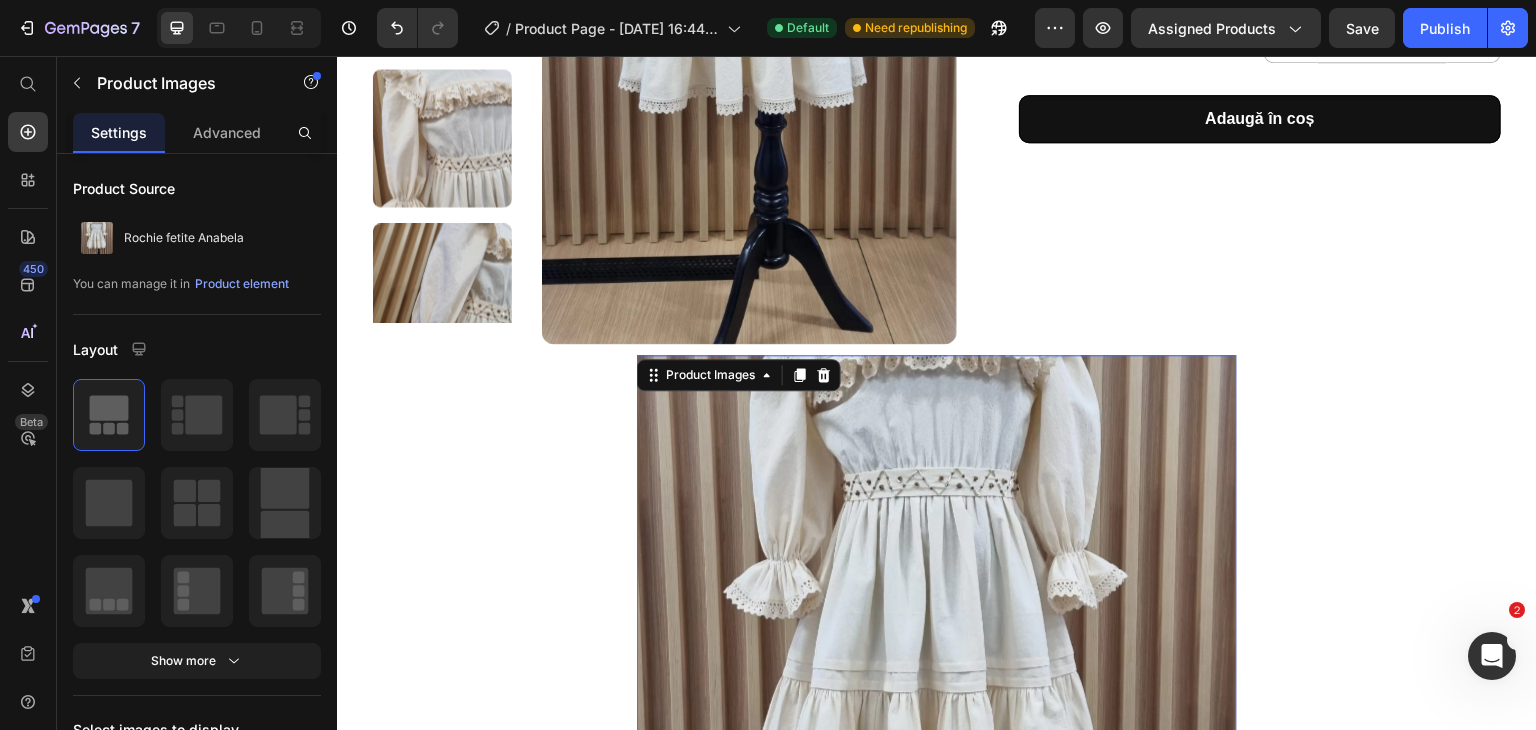 scroll, scrollTop: 528, scrollLeft: 0, axis: vertical 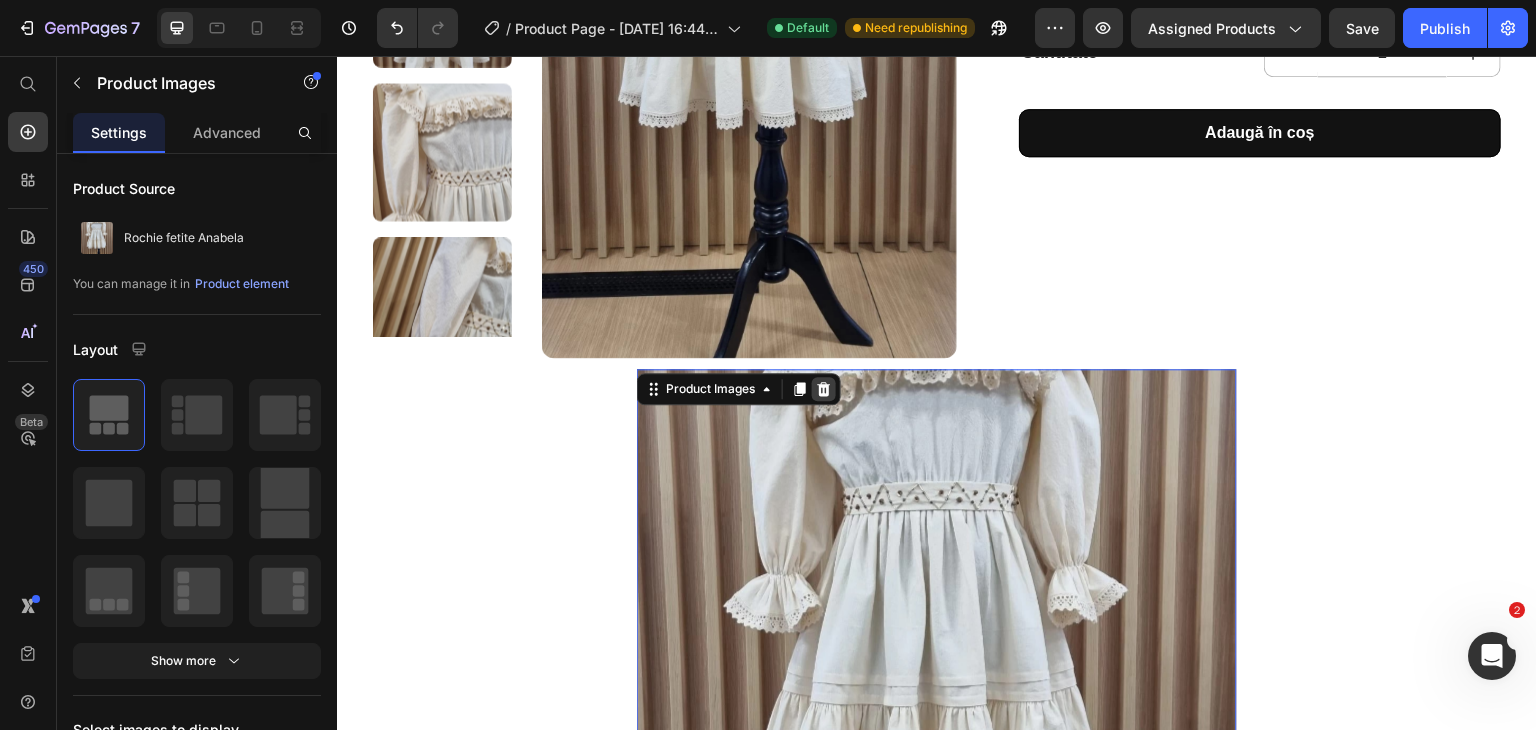 click 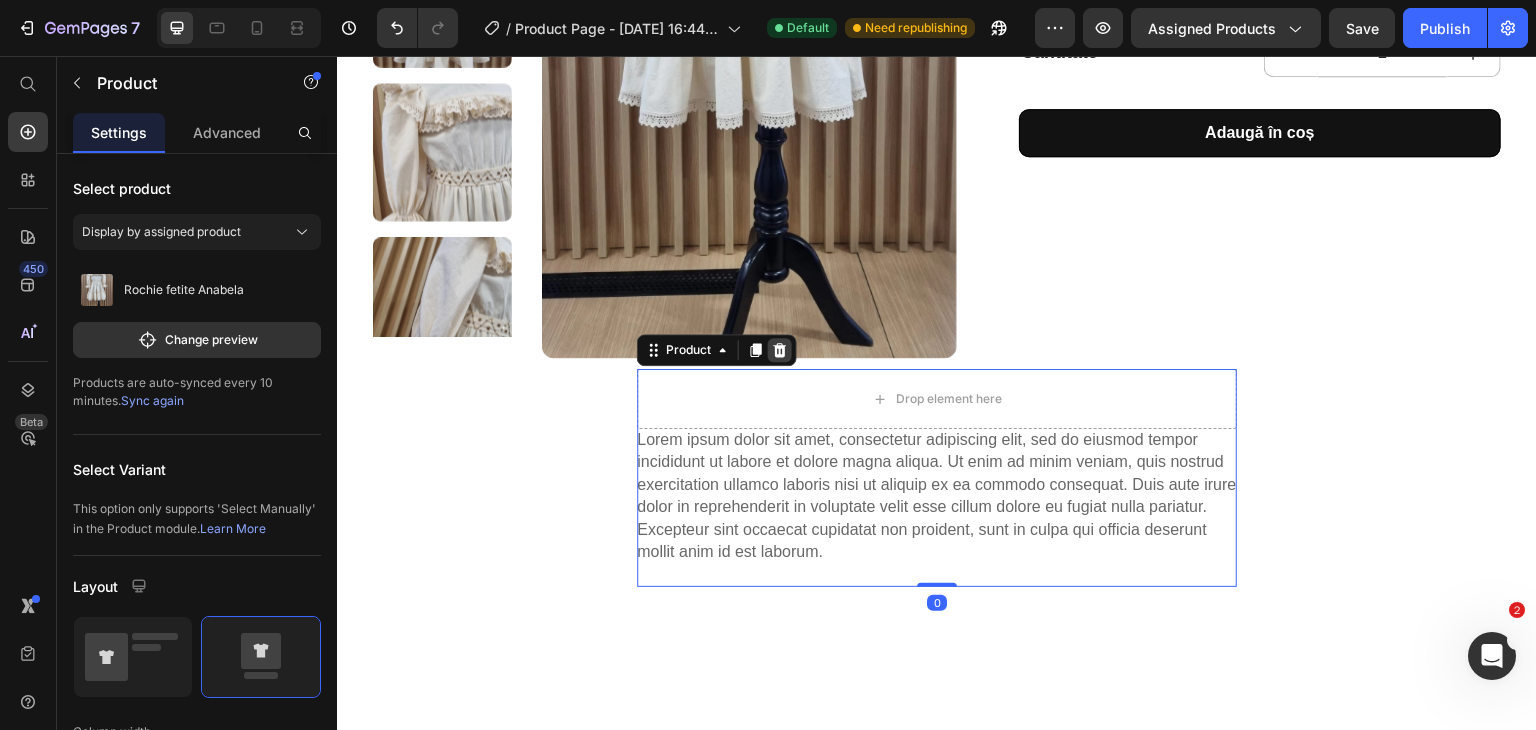 click 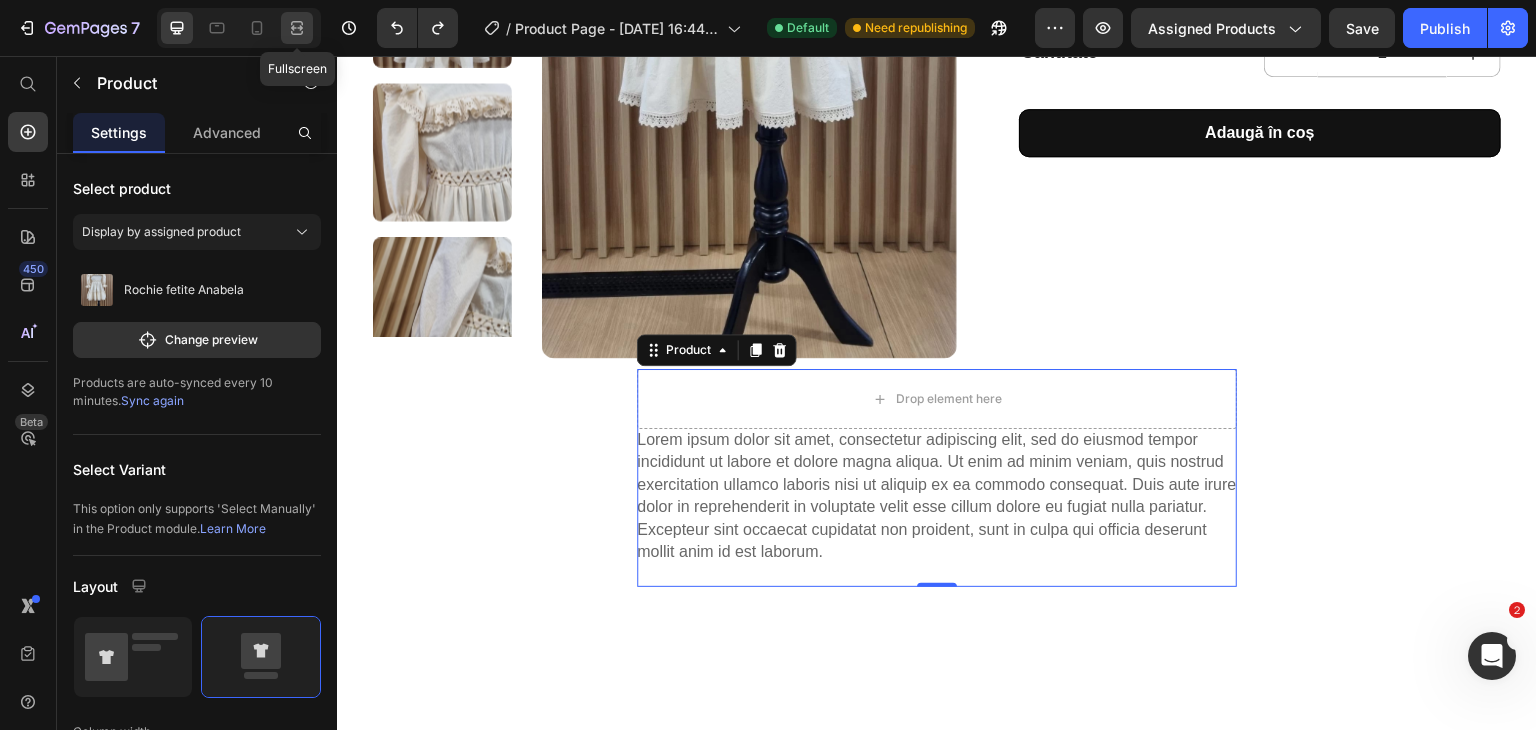 click 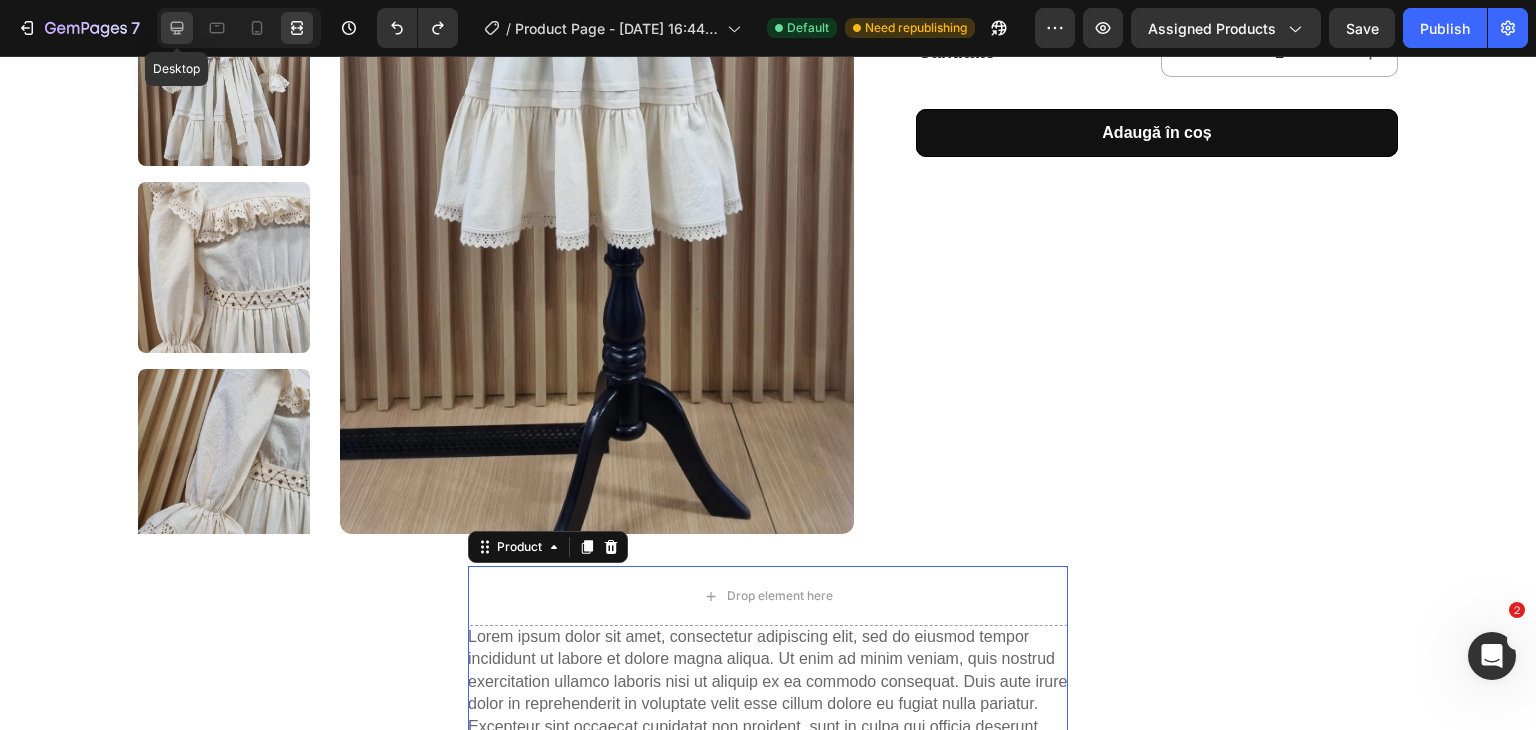 click 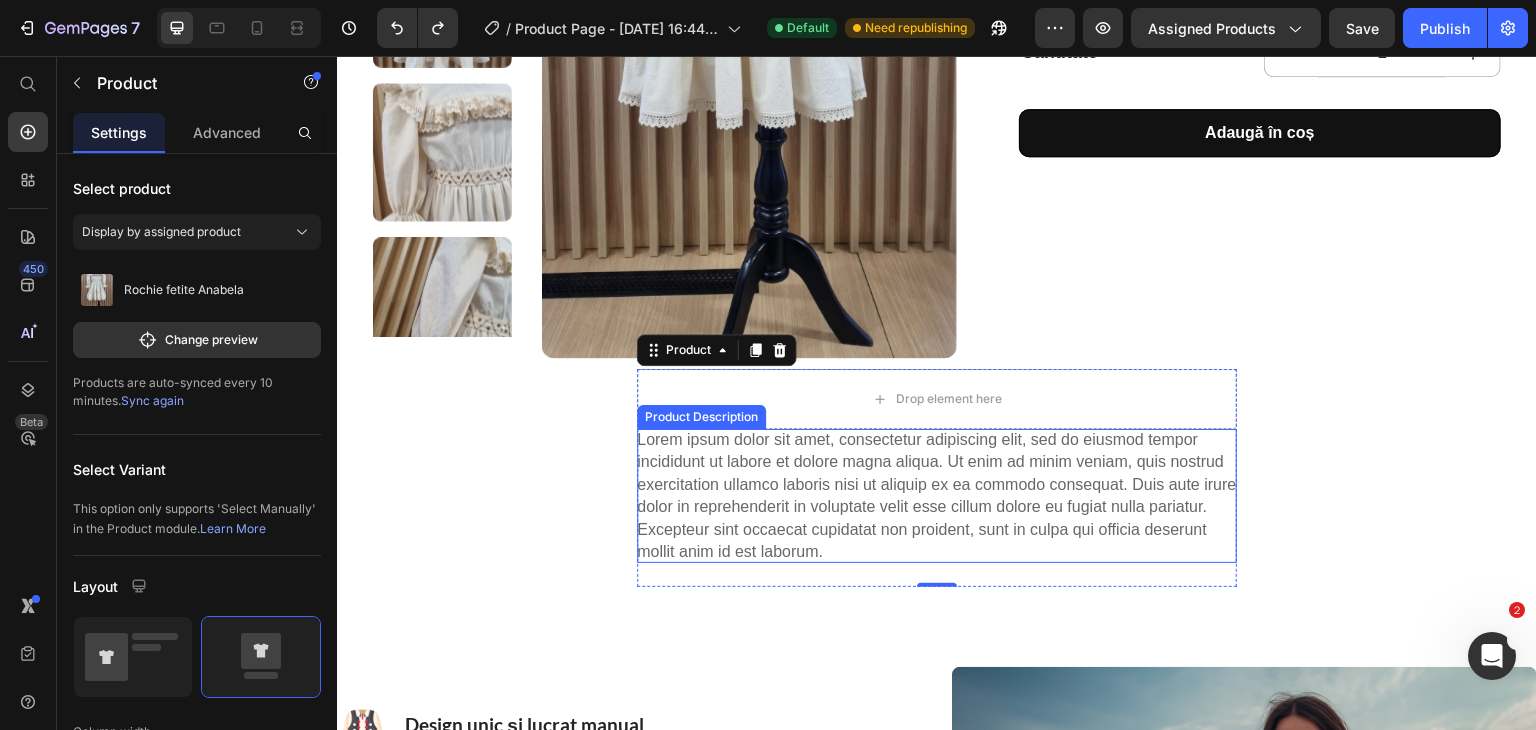 scroll, scrollTop: 588, scrollLeft: 0, axis: vertical 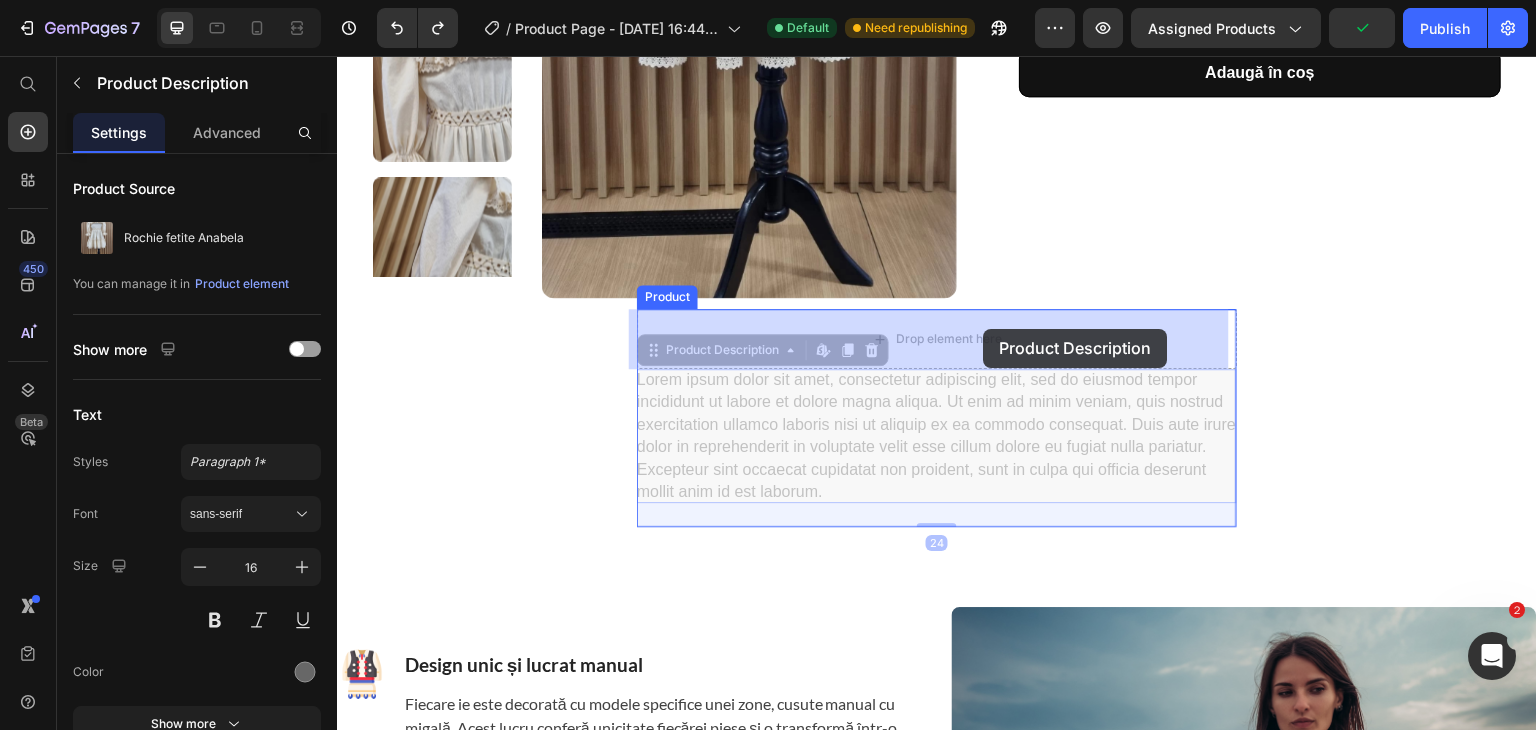 drag, startPoint x: 1042, startPoint y: 416, endPoint x: 984, endPoint y: 329, distance: 104.56099 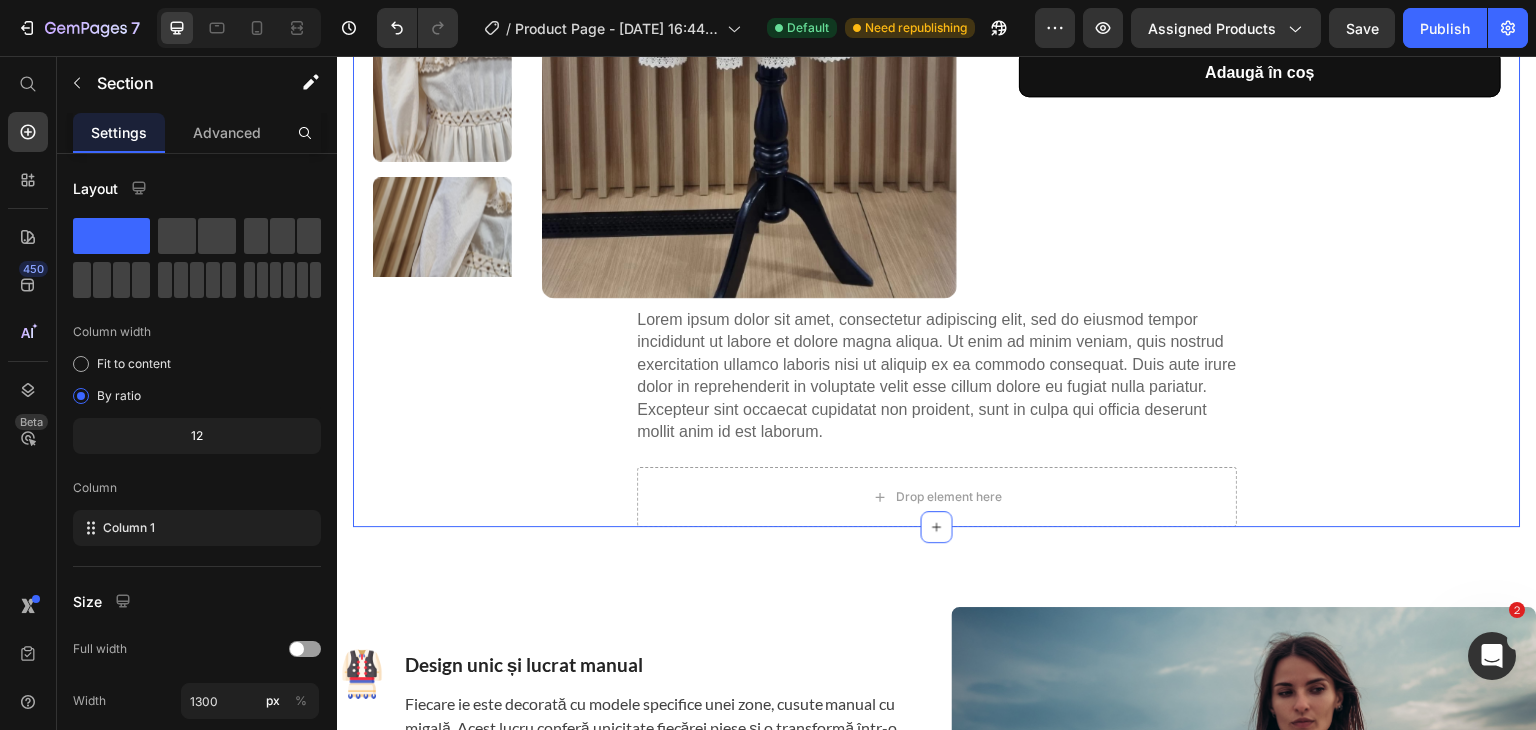 click on "Drop element here" at bounding box center [937, 497] 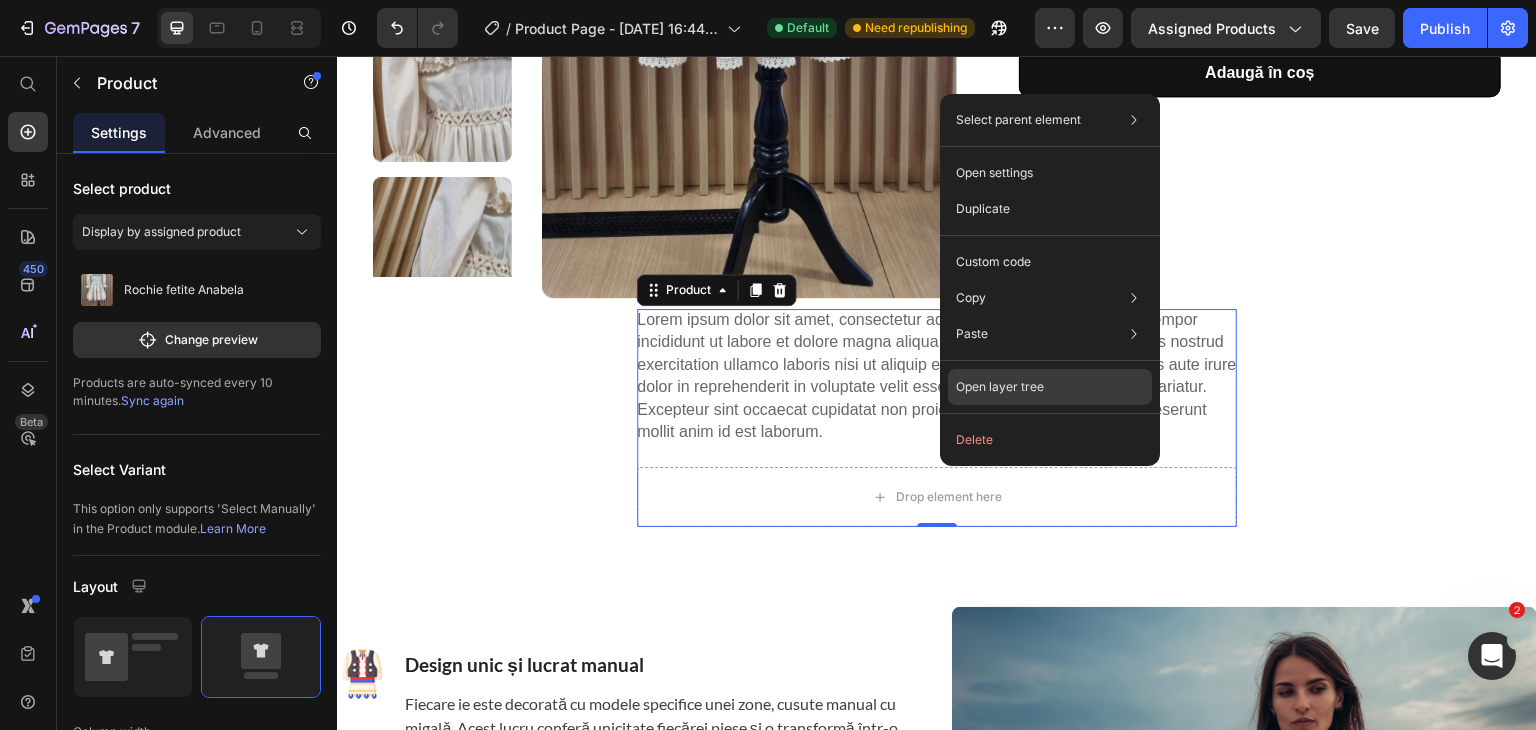 click on "Open layer tree" 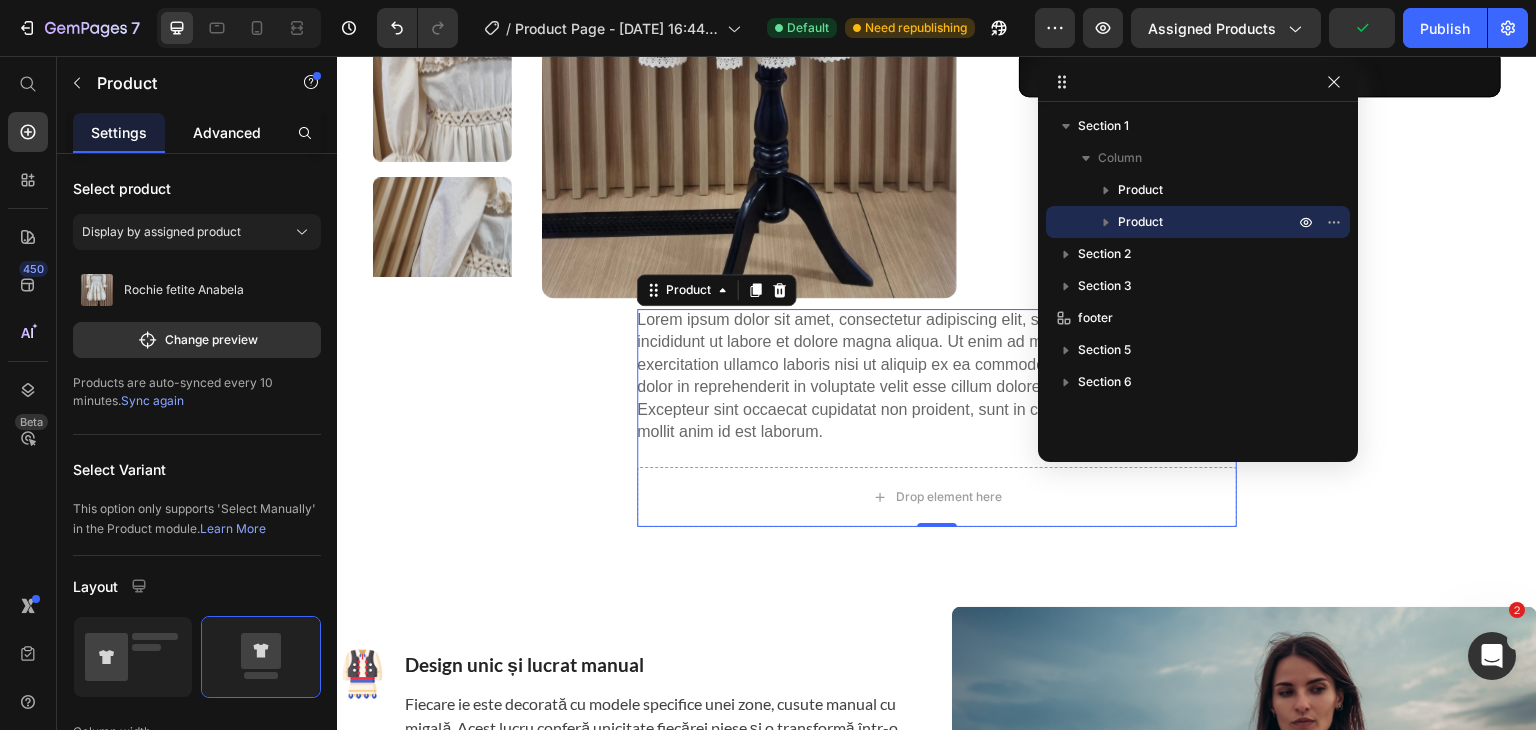 click on "Advanced" at bounding box center [227, 132] 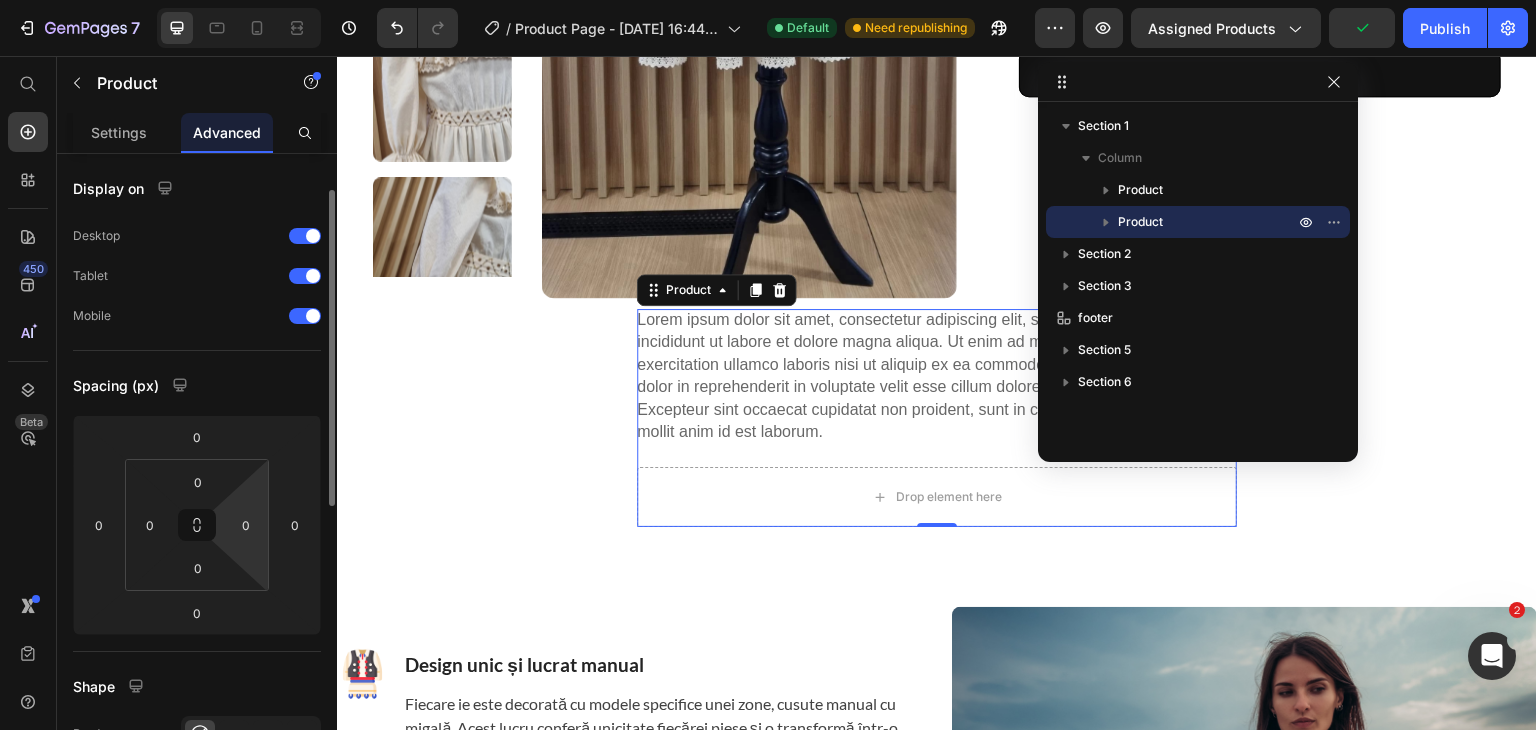 scroll, scrollTop: 24, scrollLeft: 0, axis: vertical 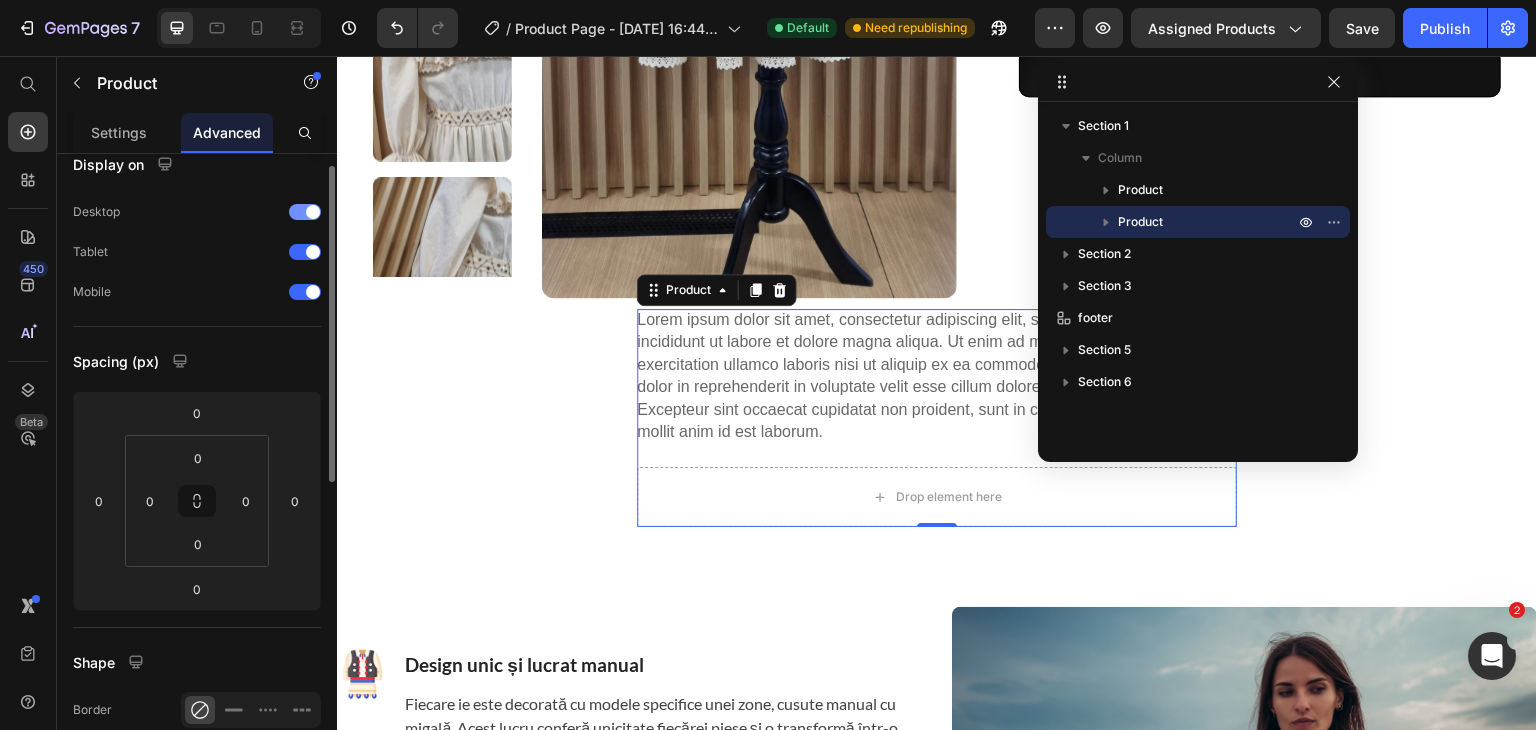 click at bounding box center [305, 212] 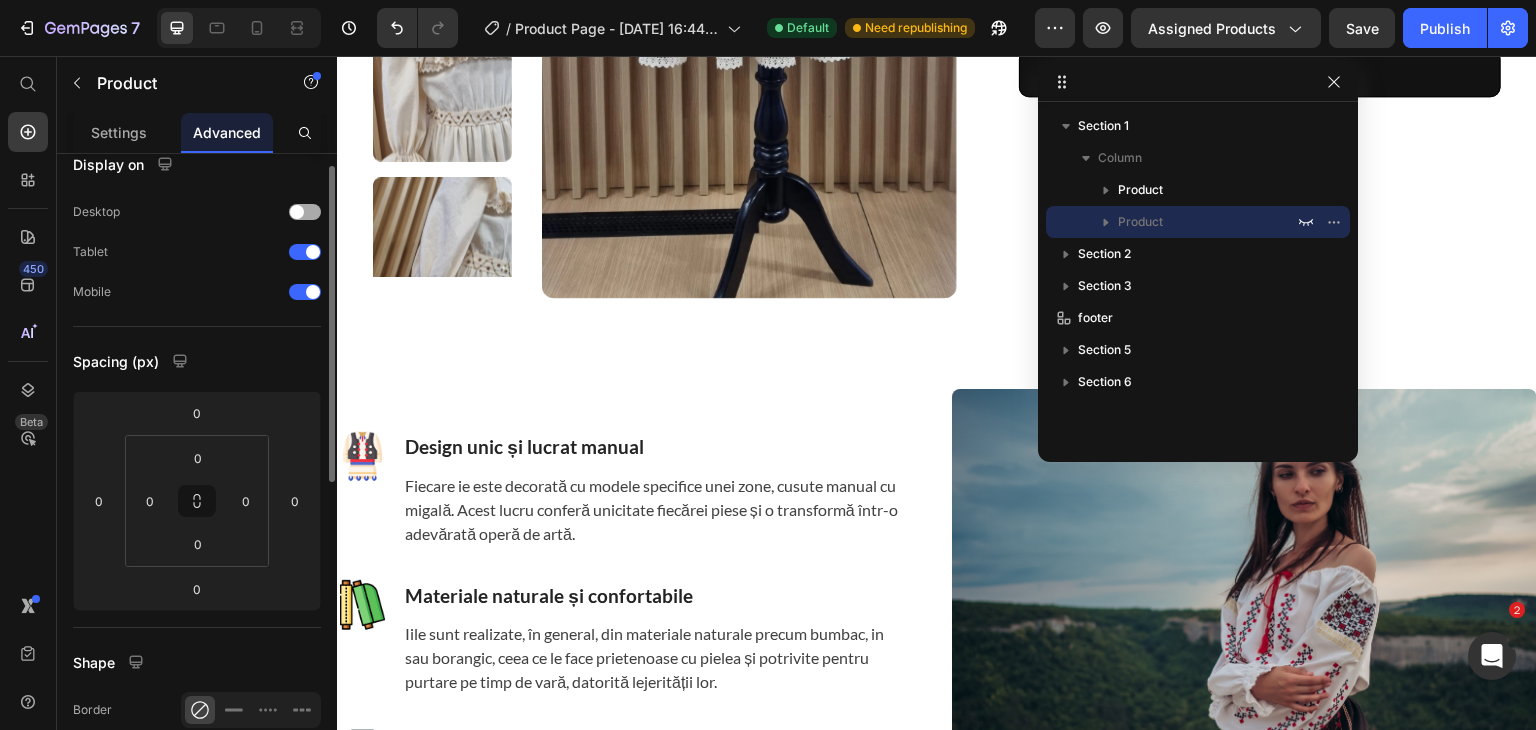 click at bounding box center [297, 212] 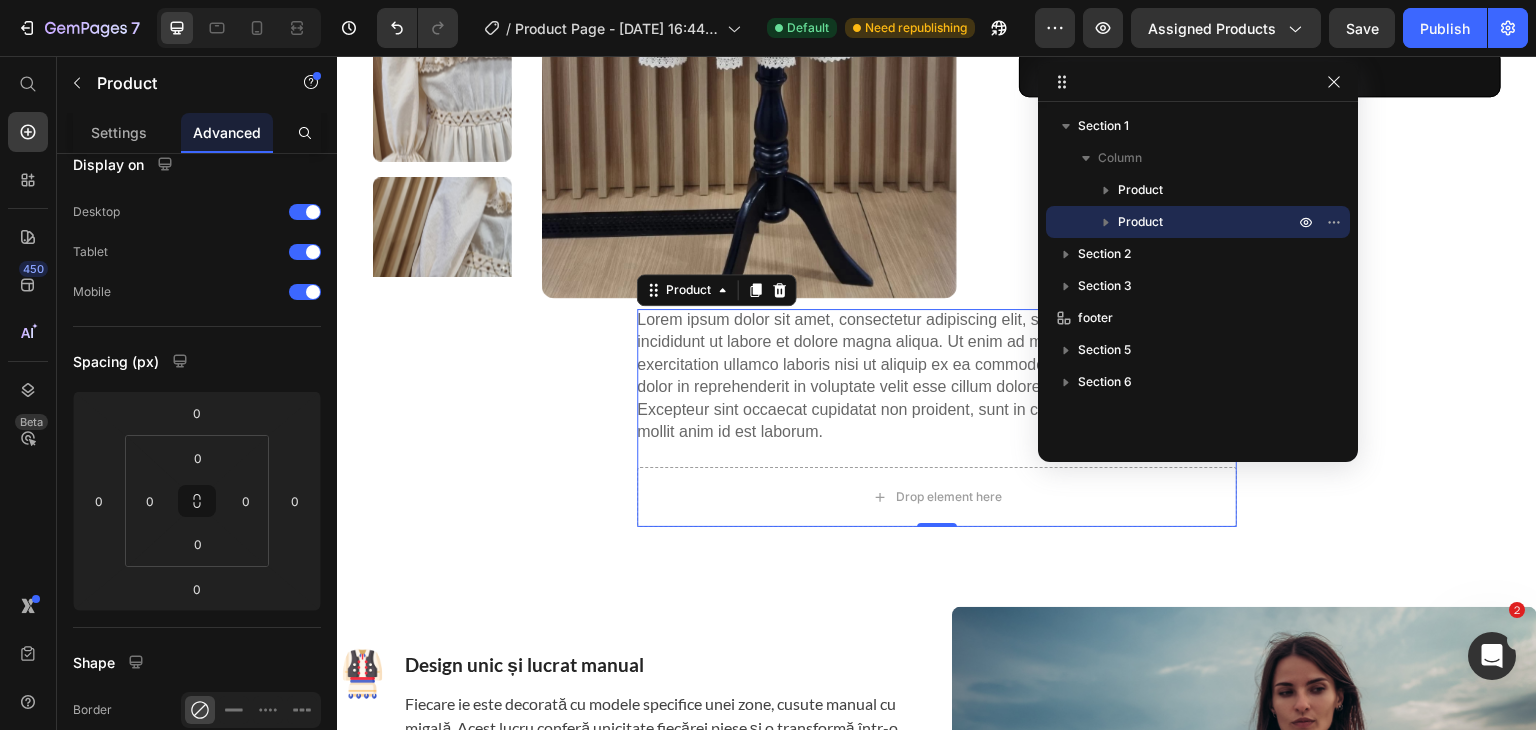click 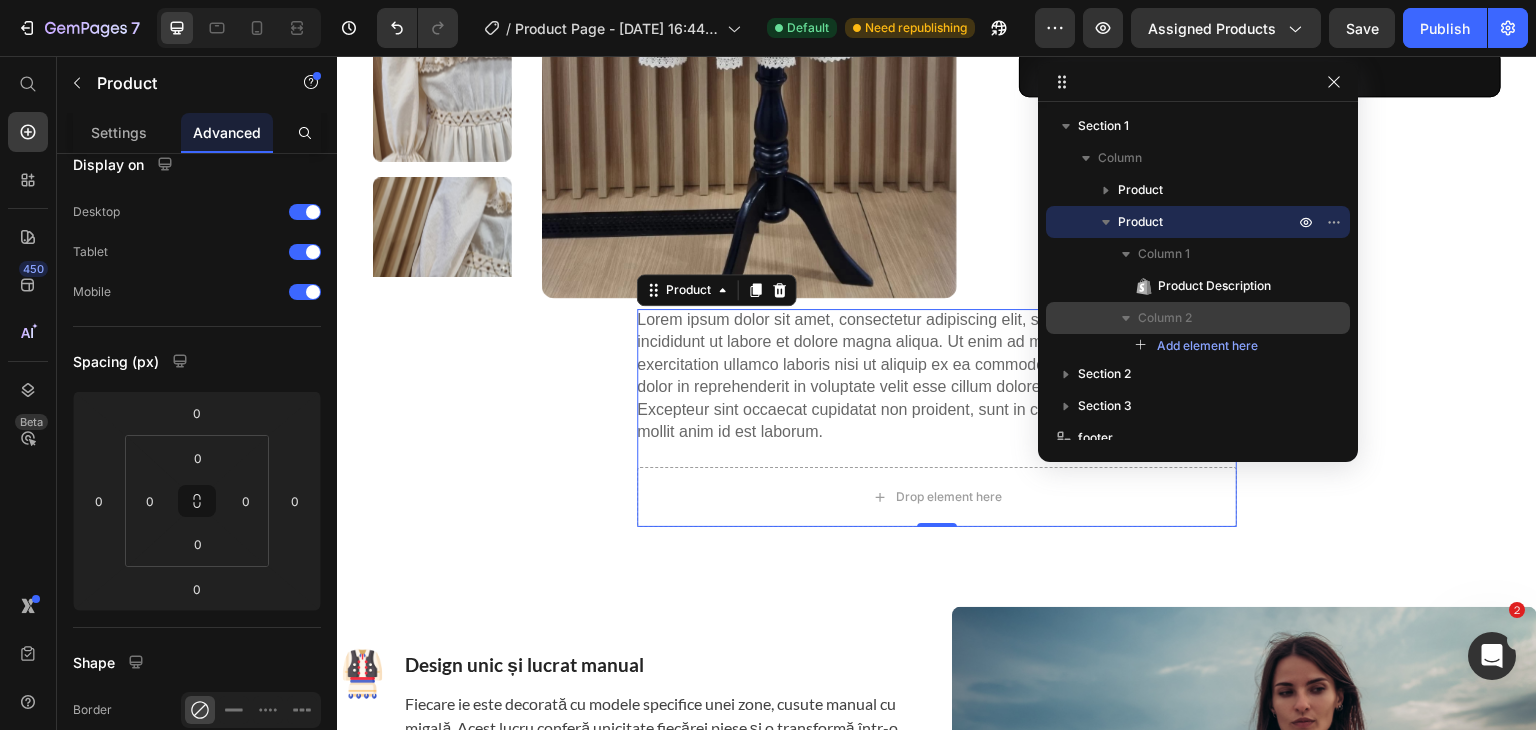 click on "Column 2" at bounding box center (1165, 318) 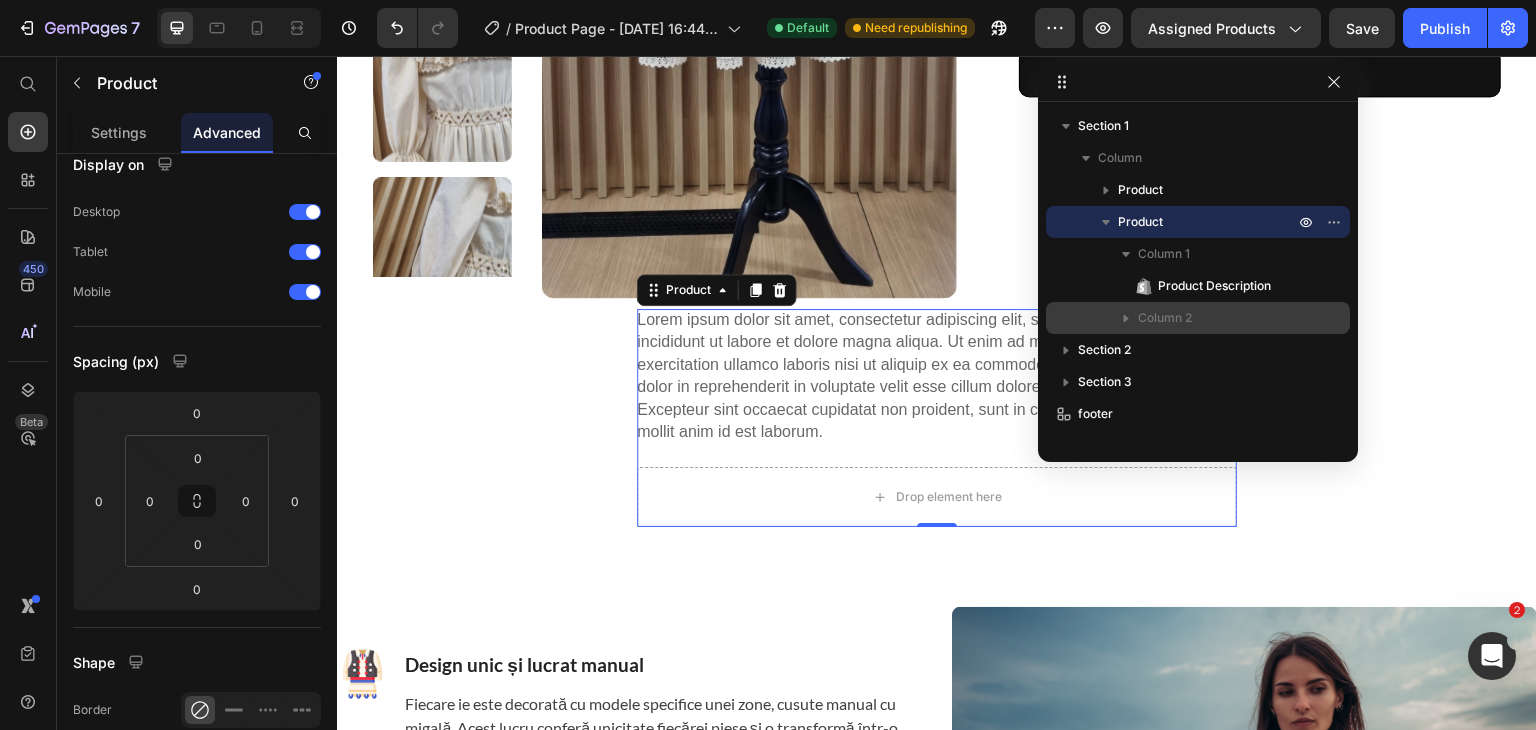 click on "Column 2" at bounding box center (1165, 318) 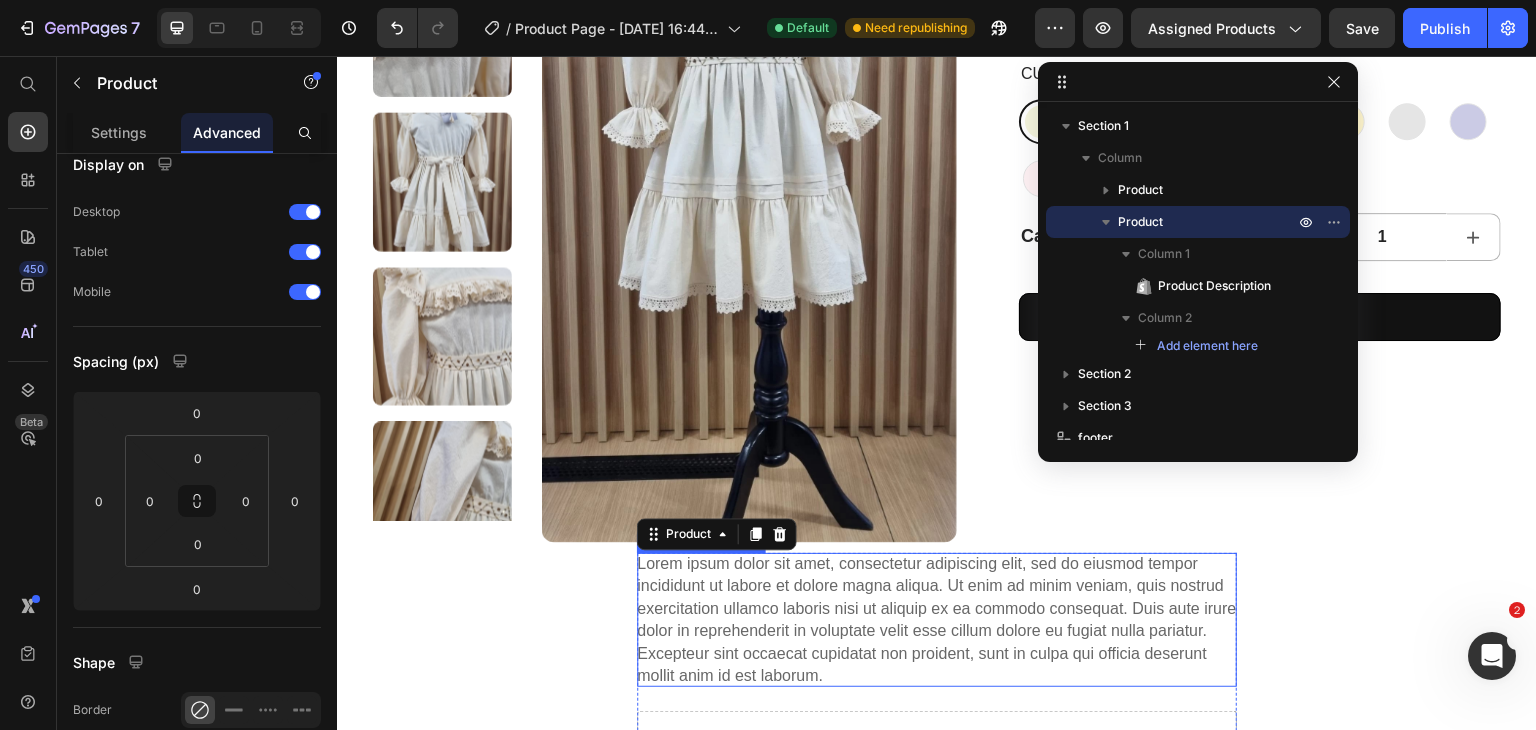 scroll, scrollTop: 320, scrollLeft: 0, axis: vertical 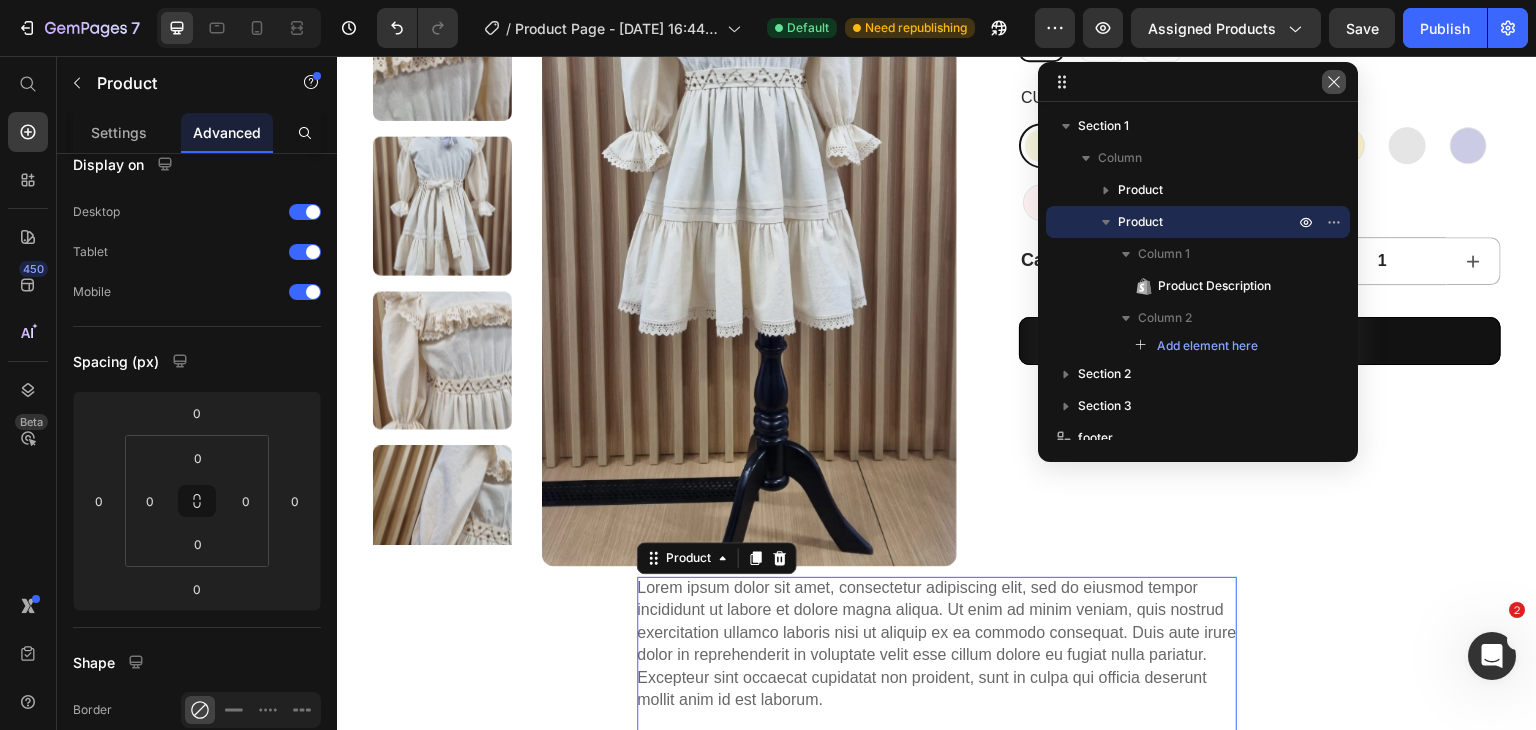 click 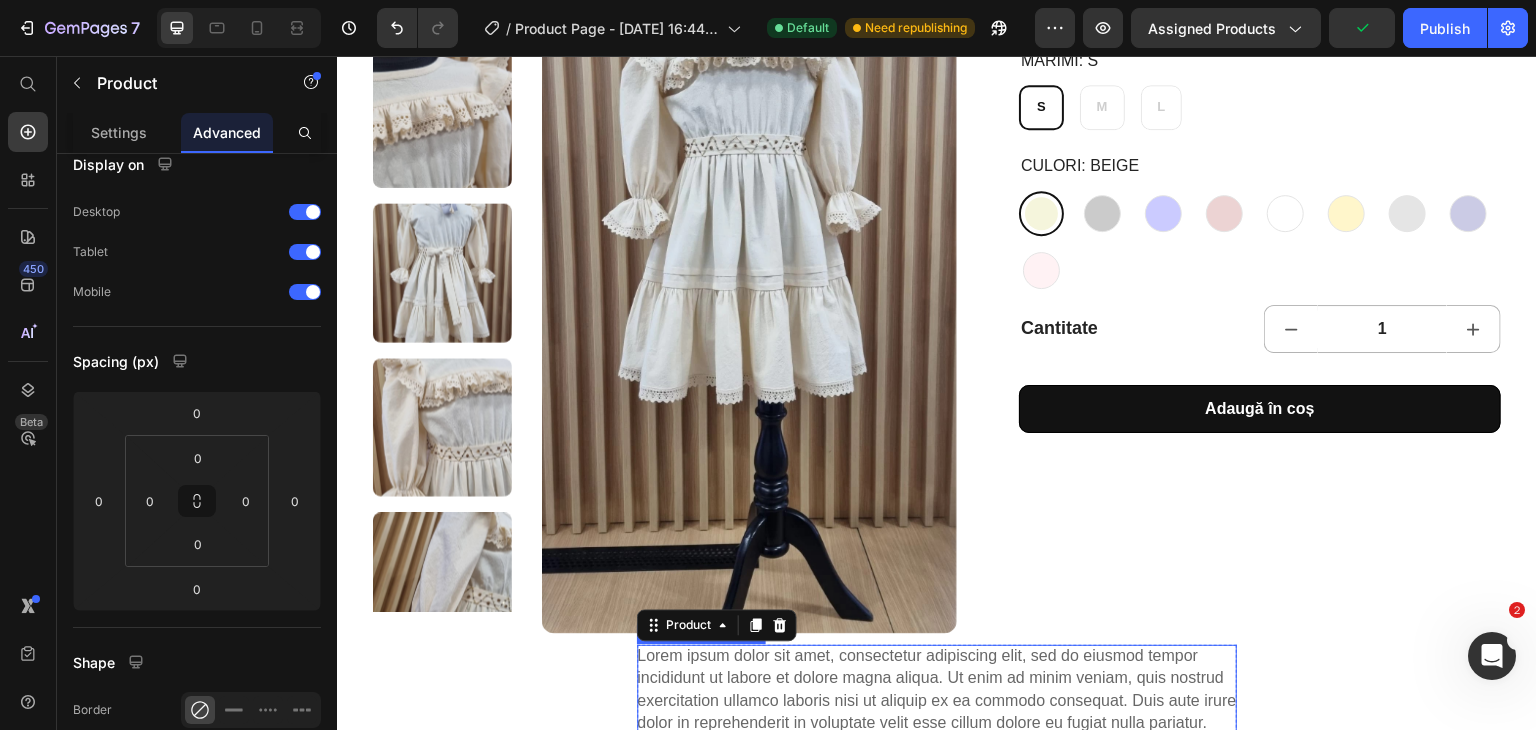 scroll, scrollTop: 252, scrollLeft: 0, axis: vertical 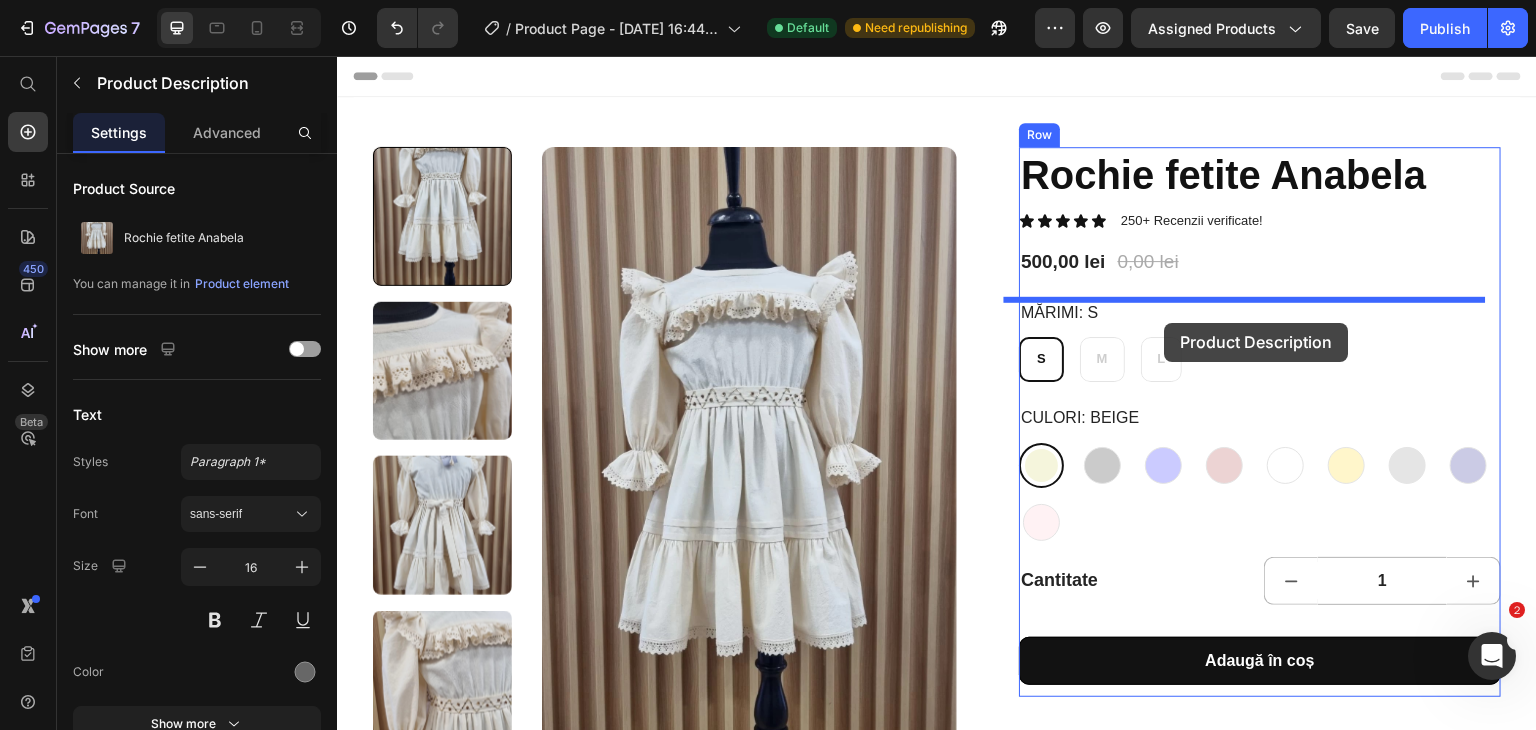 drag, startPoint x: 921, startPoint y: 689, endPoint x: 1165, endPoint y: 323, distance: 439.87726 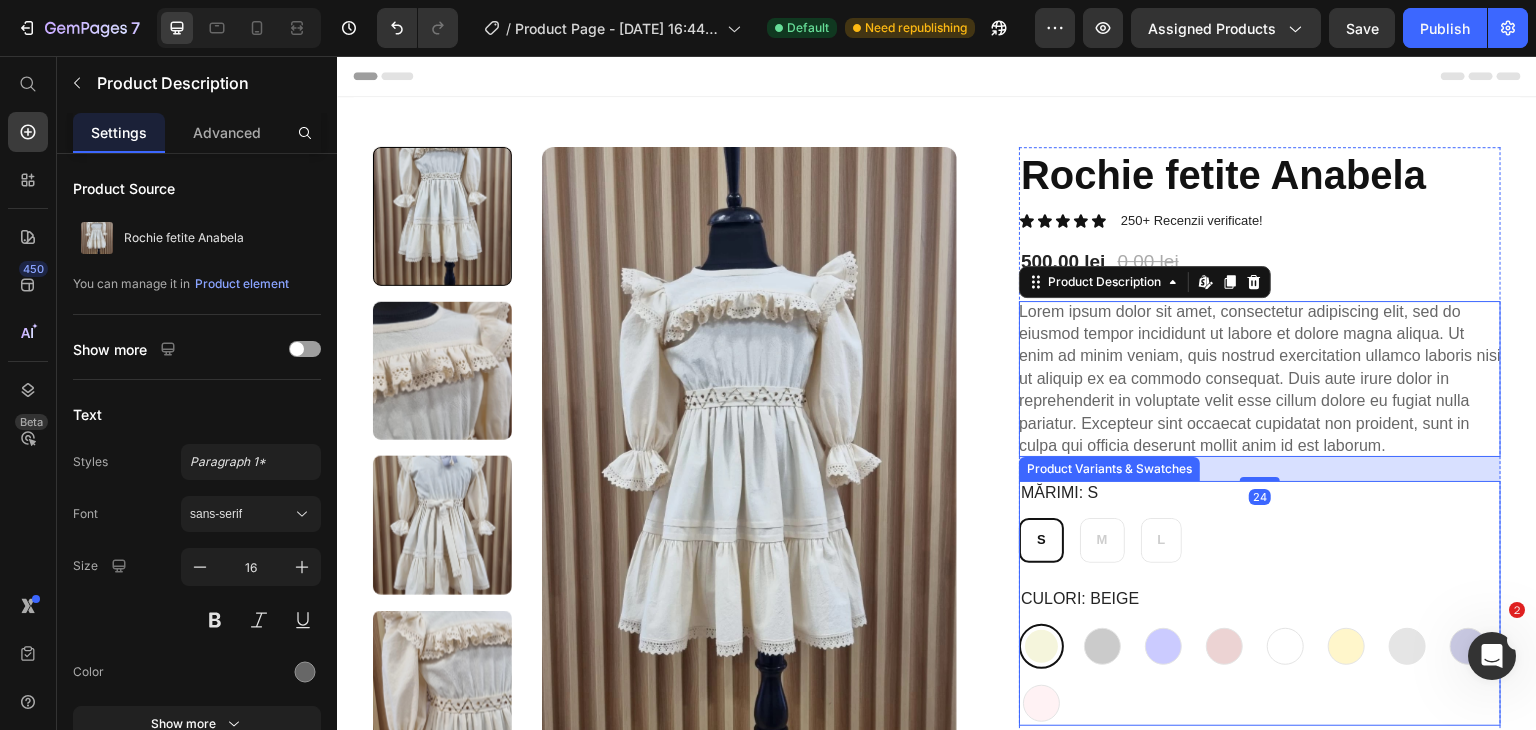 click on "Mărimi: S S S S M M M L L L" at bounding box center [1260, 522] 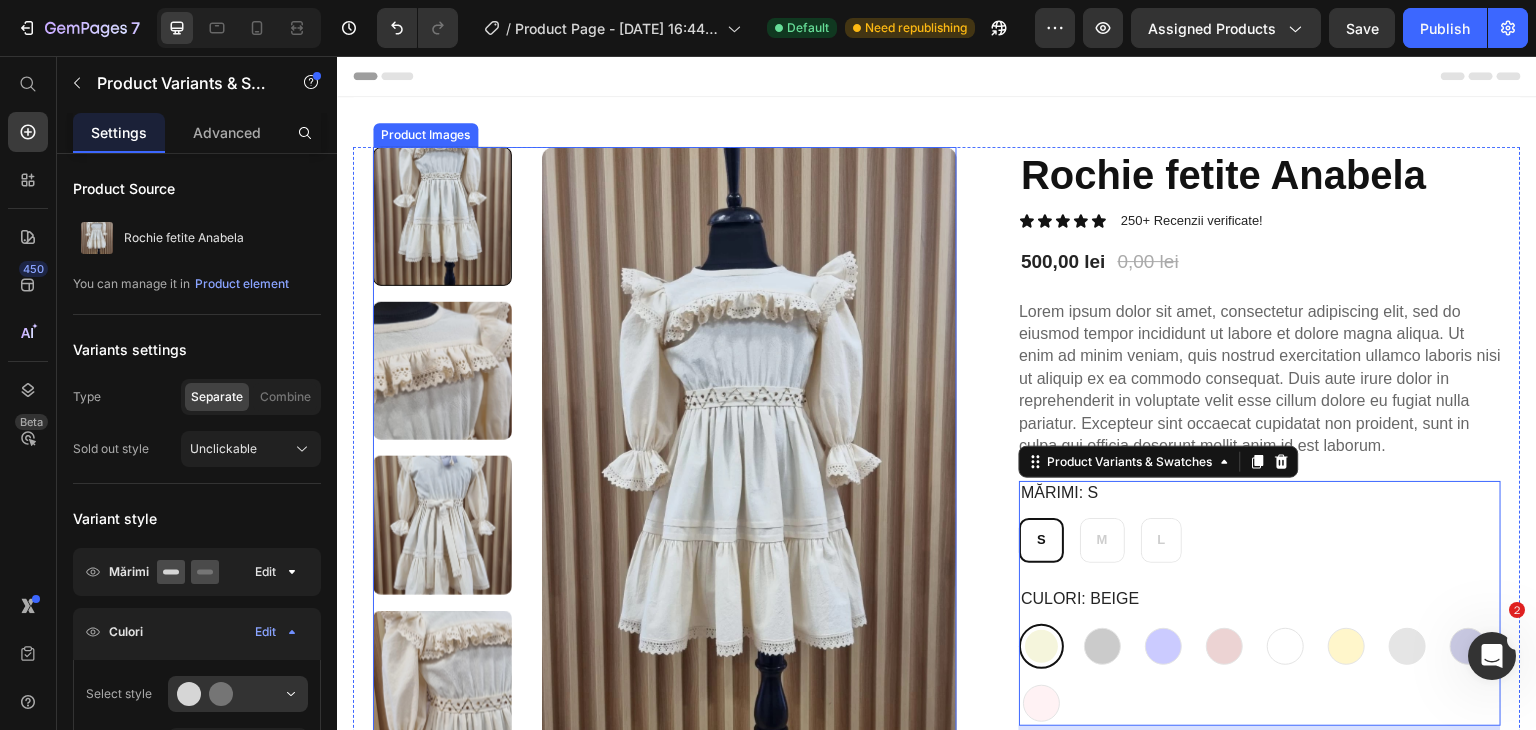 scroll, scrollTop: 303, scrollLeft: 0, axis: vertical 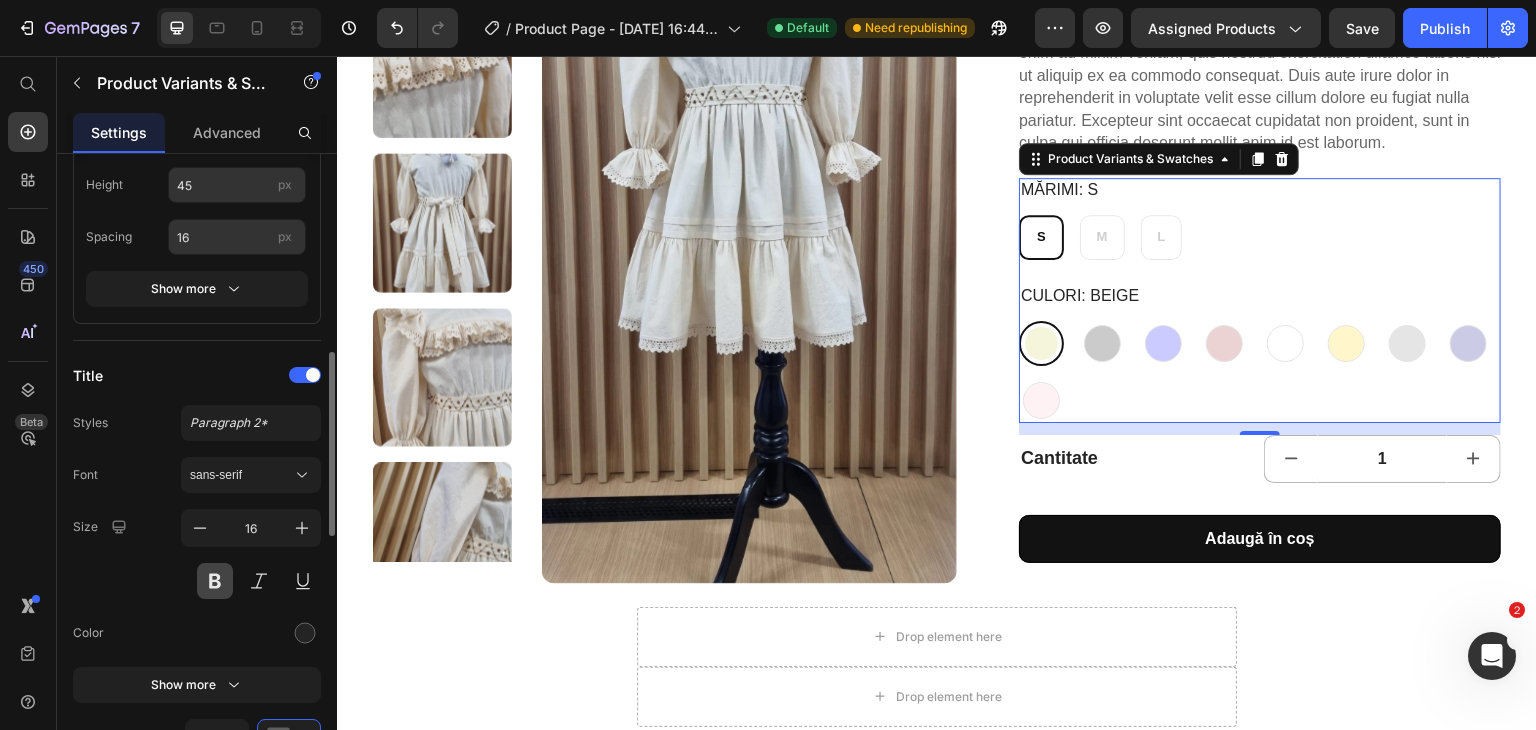 click at bounding box center (215, 581) 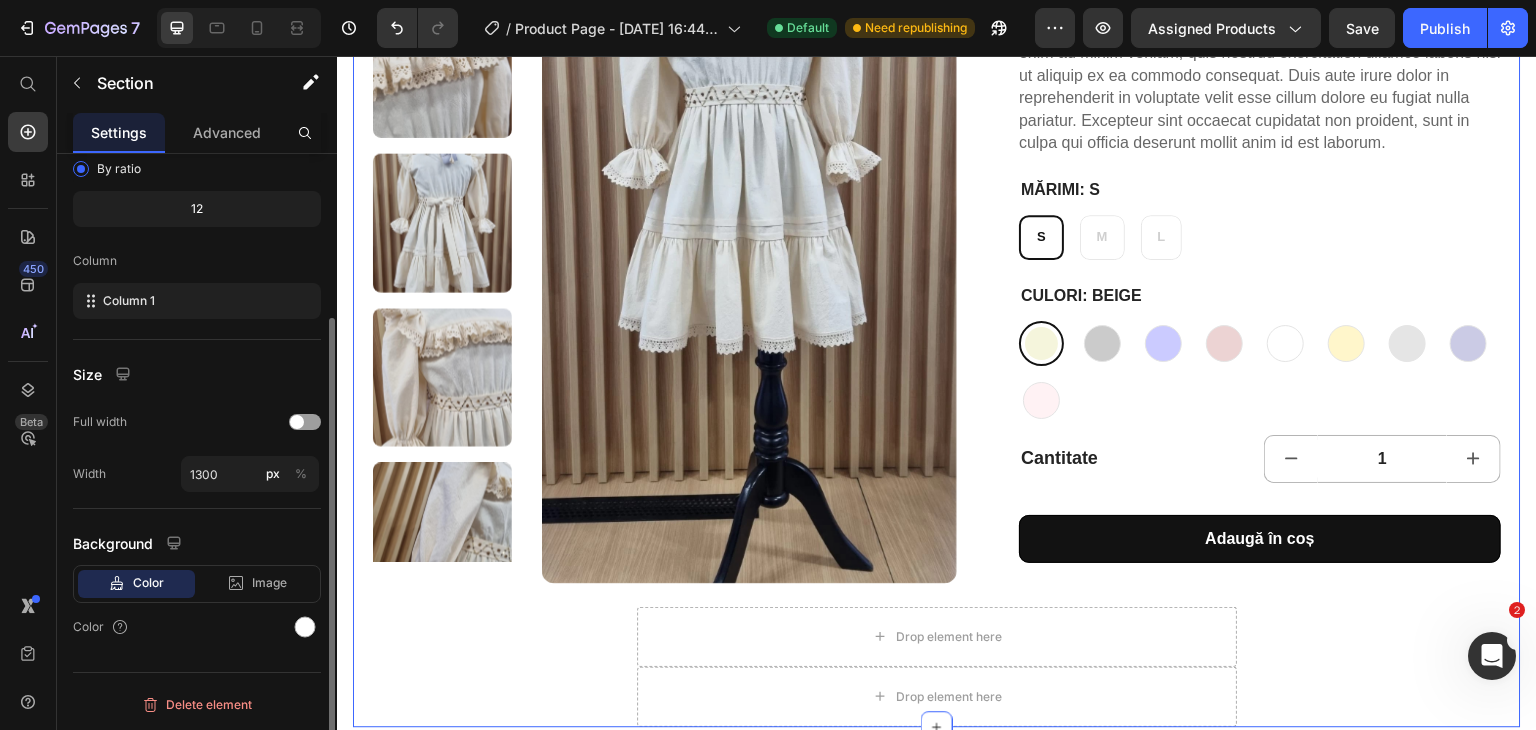 scroll, scrollTop: 0, scrollLeft: 0, axis: both 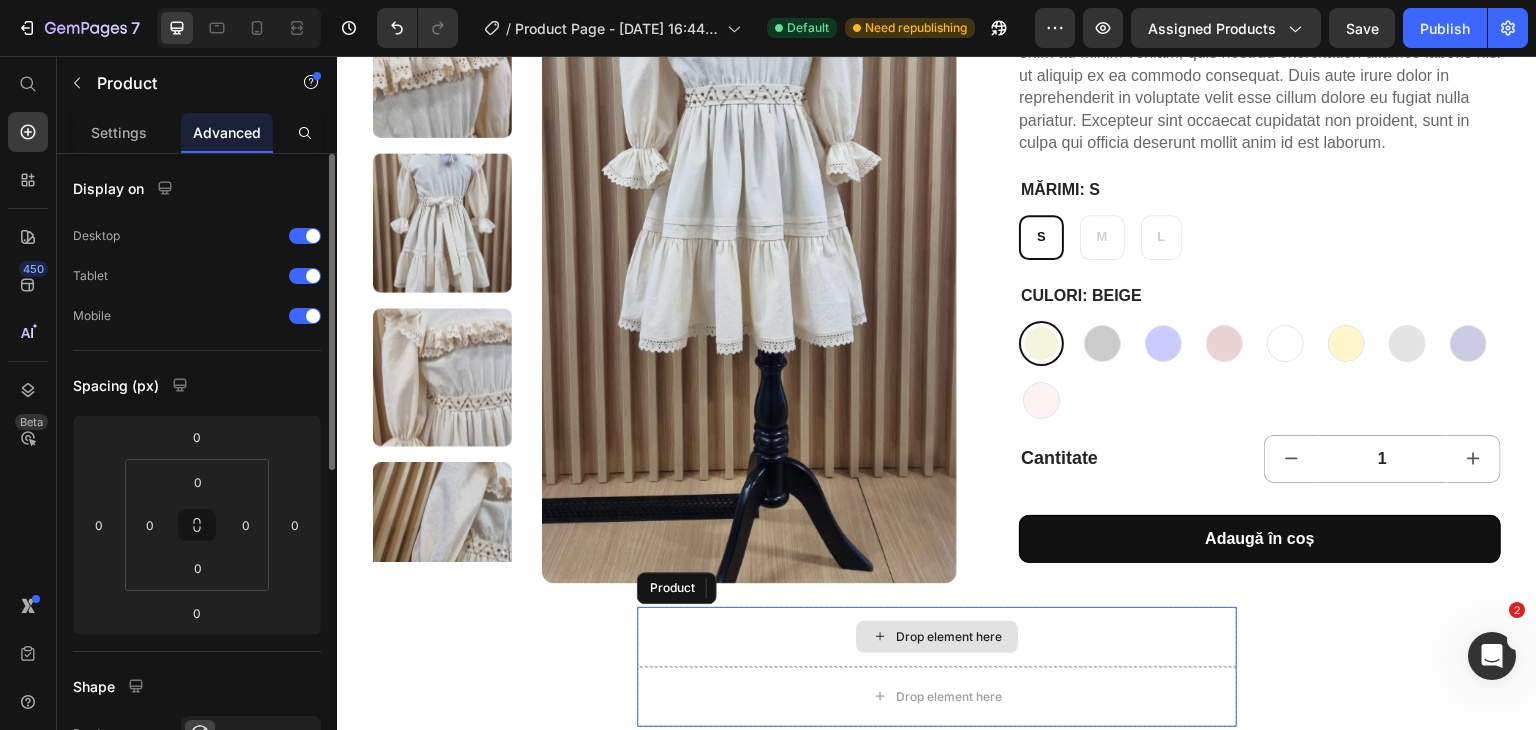 click on "Drop element here" at bounding box center (937, 637) 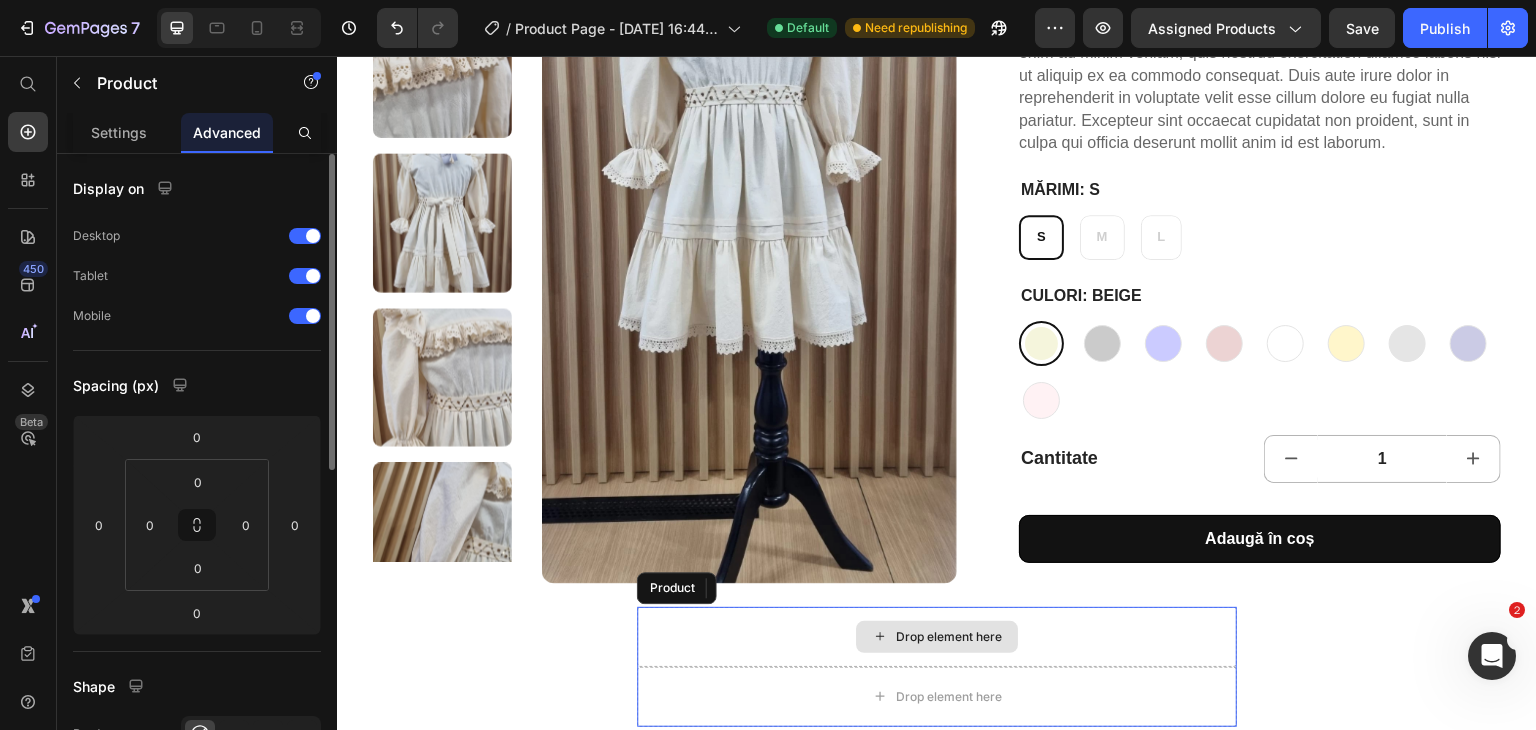 scroll, scrollTop: 447, scrollLeft: 0, axis: vertical 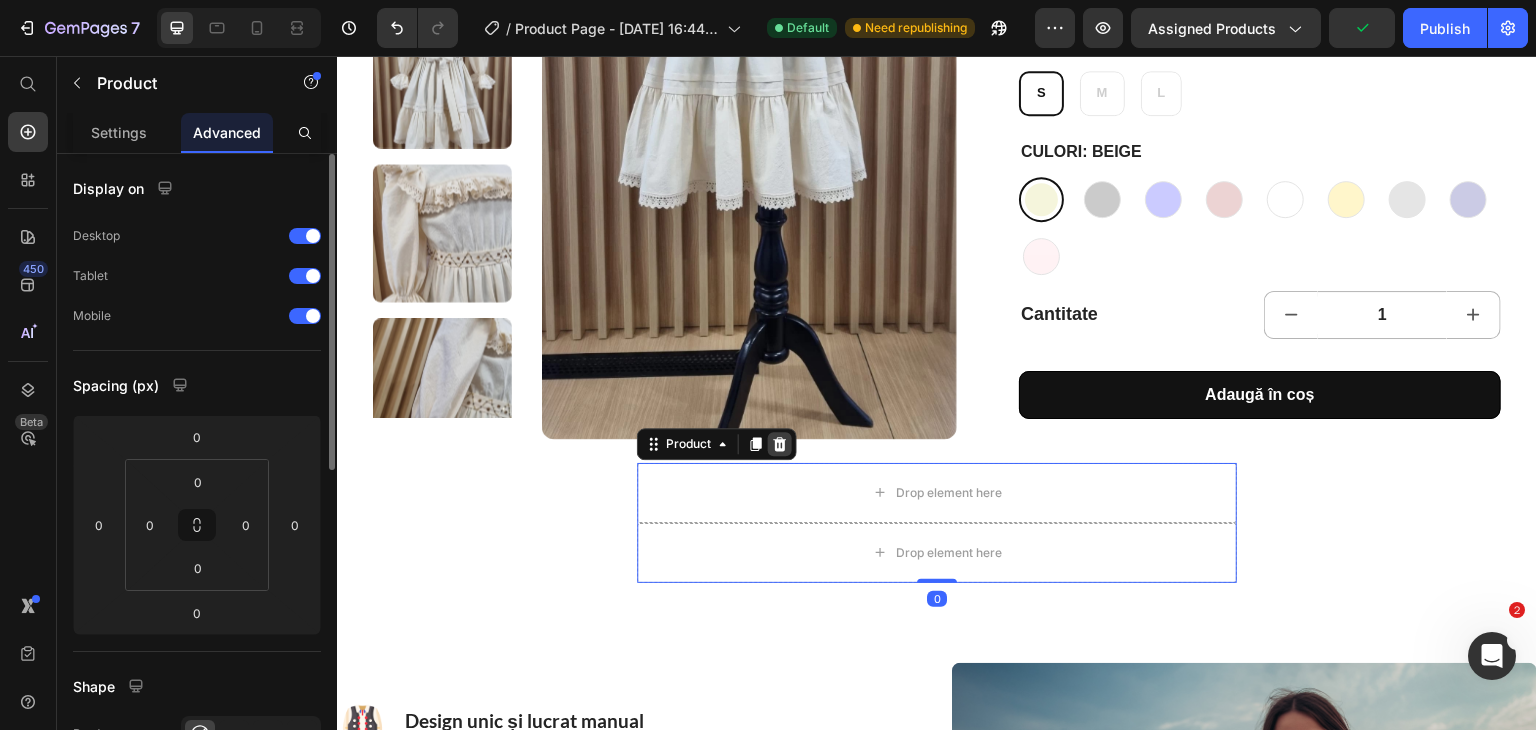 click 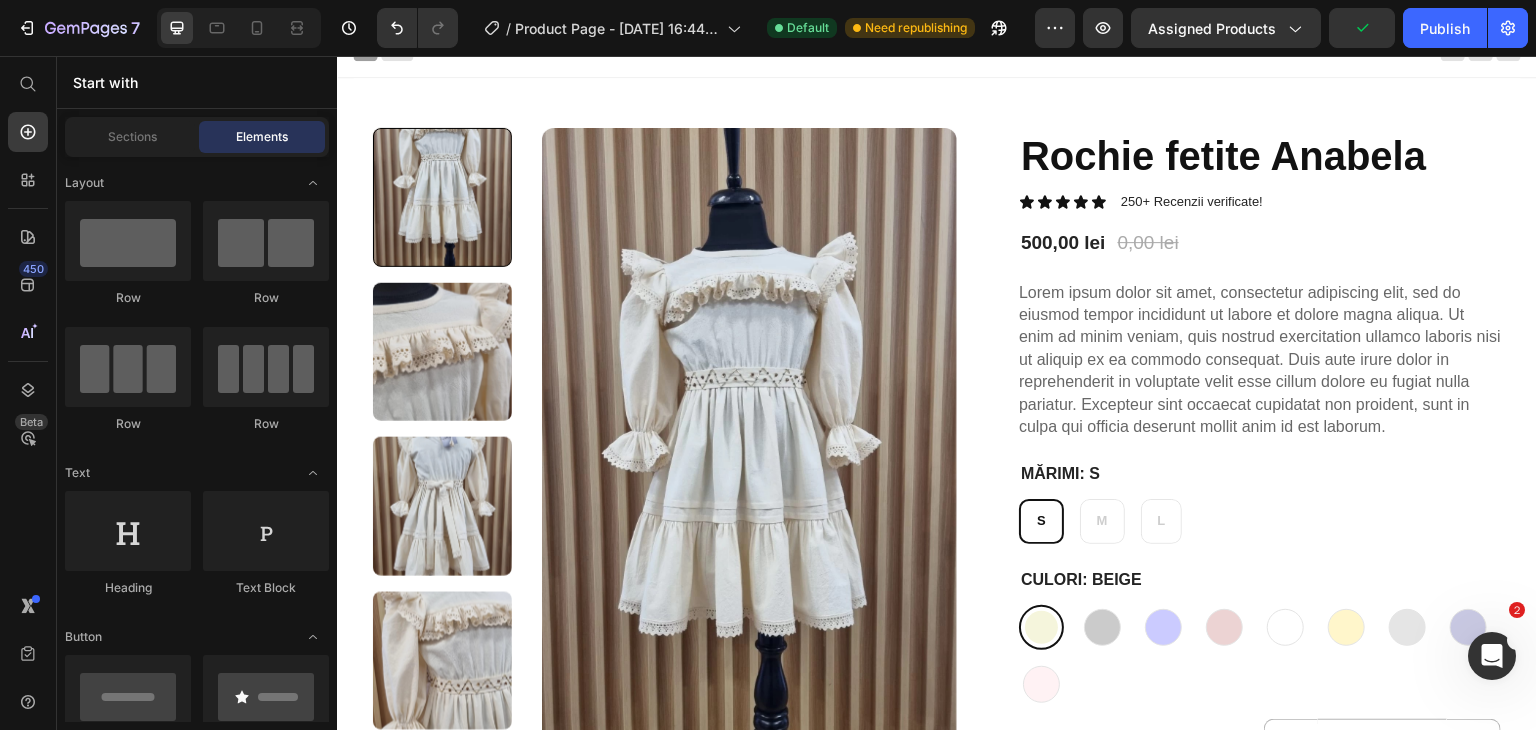 scroll, scrollTop: 15, scrollLeft: 0, axis: vertical 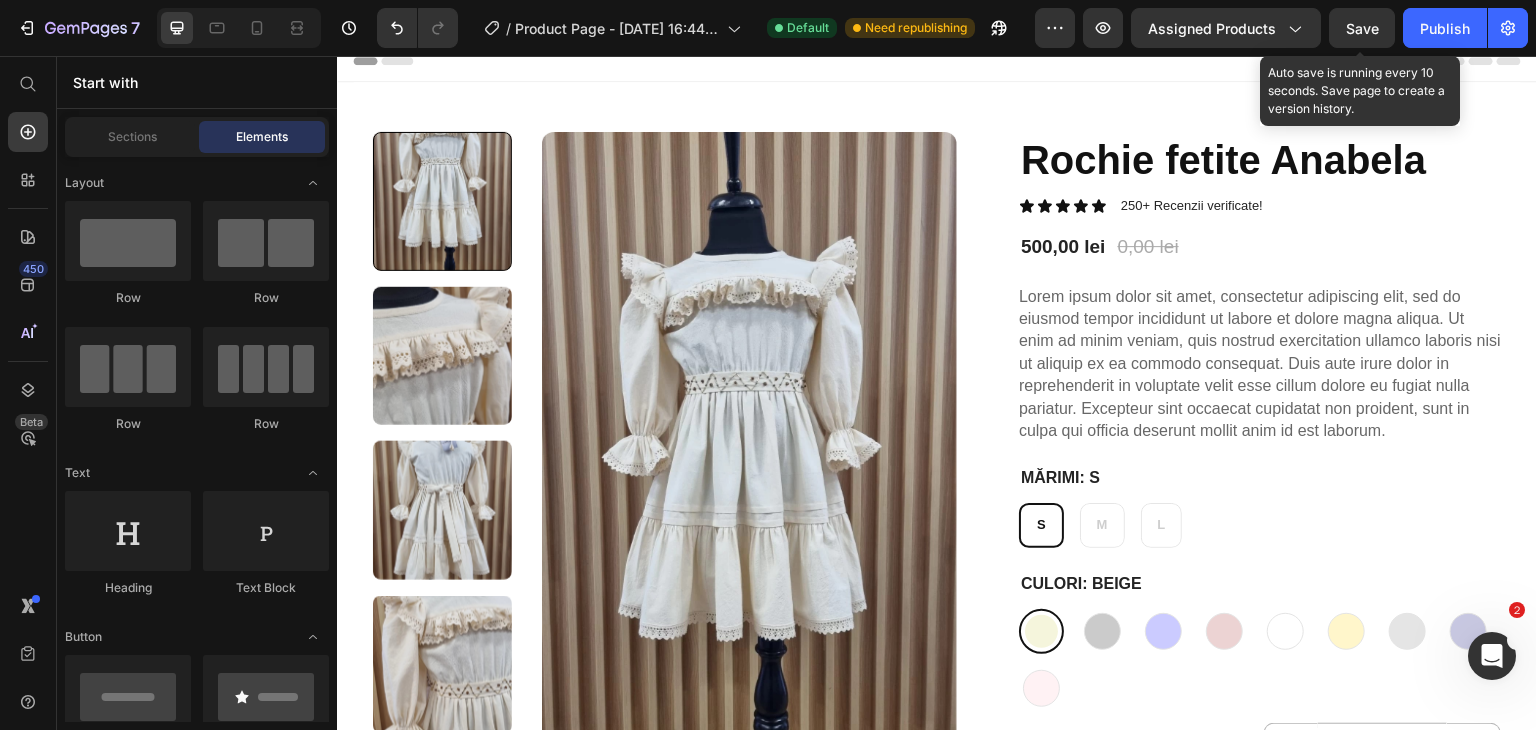 click on "Save" 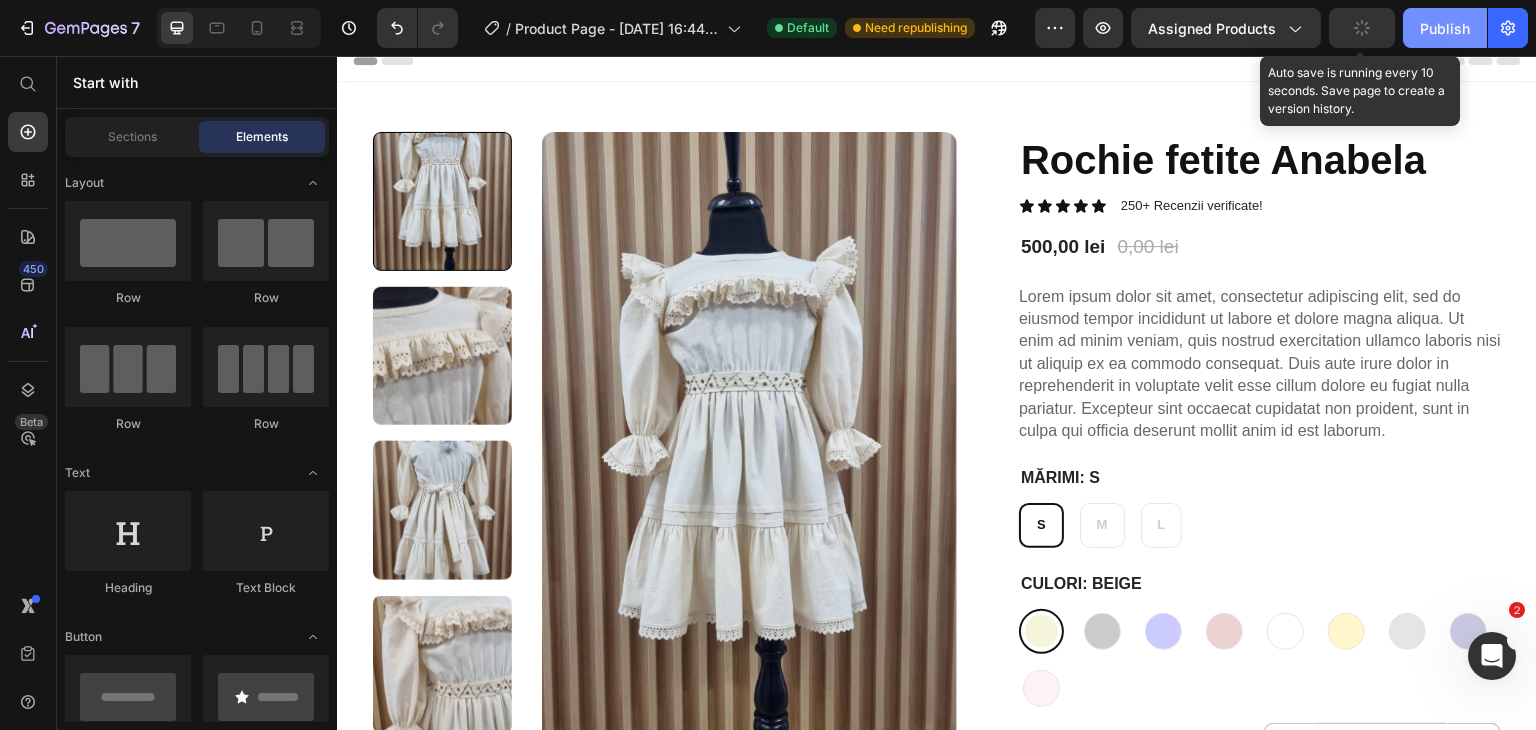 click on "Publish" at bounding box center (1445, 28) 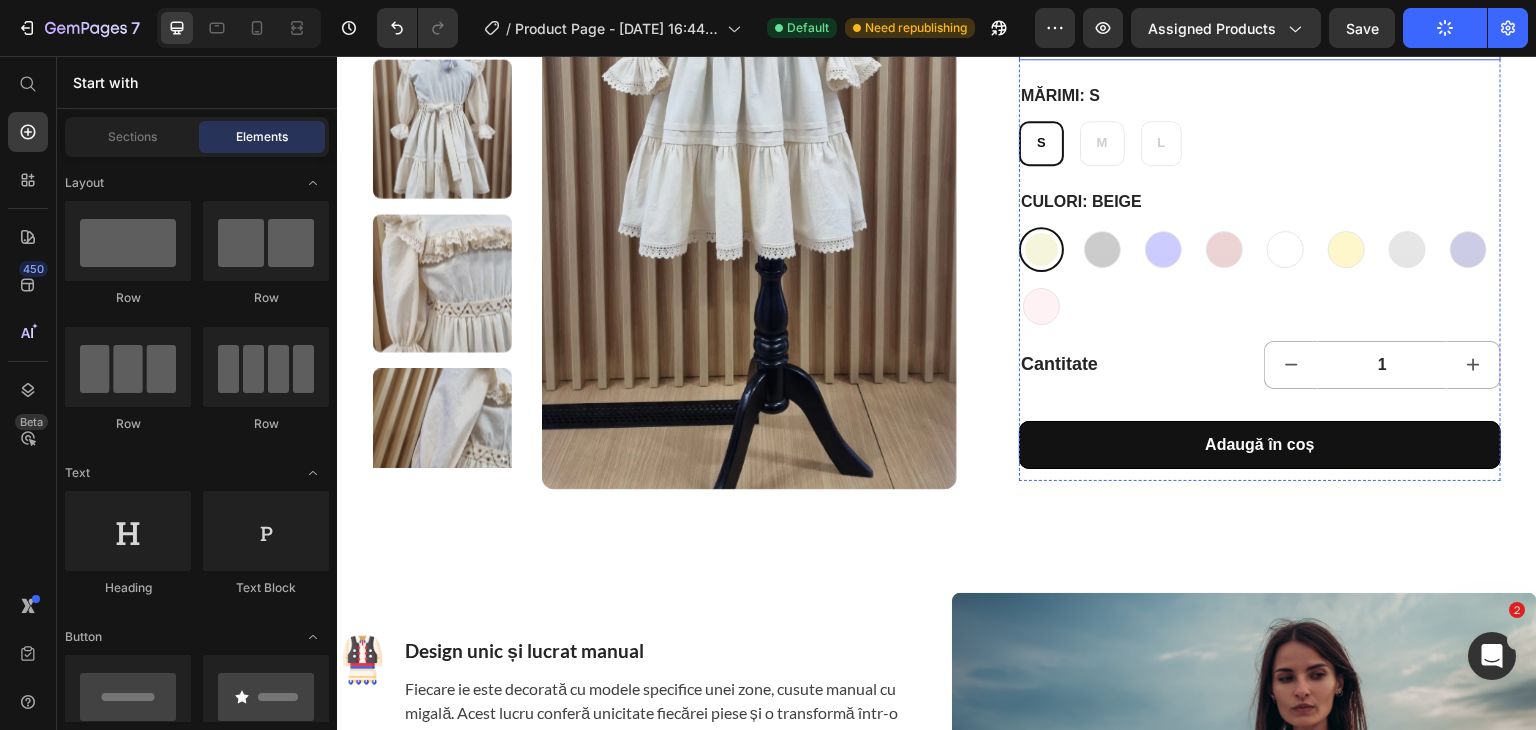 scroll, scrollTop: 241, scrollLeft: 0, axis: vertical 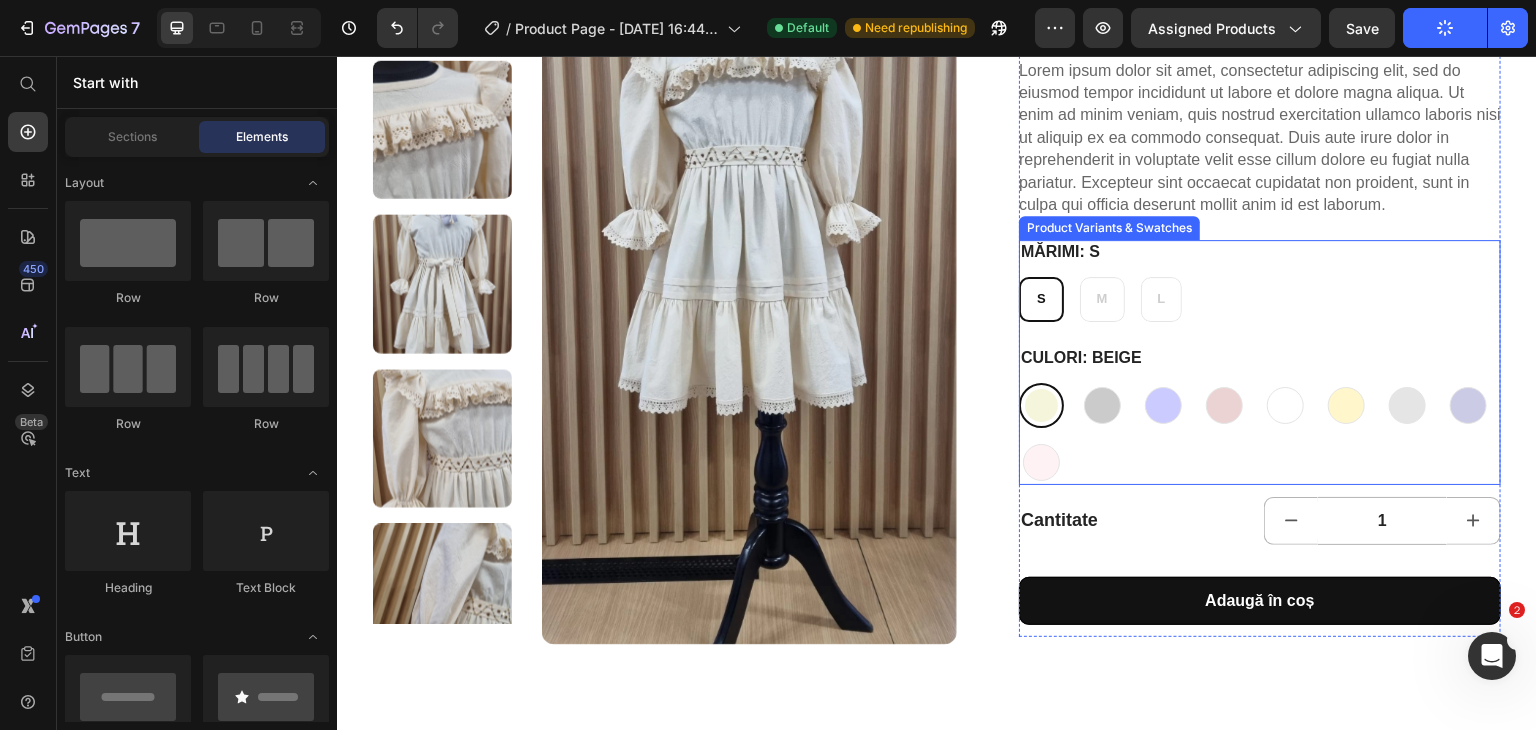 click on "Beige Beige Black Black Blue Blue Brown Brown Clear Clear Gold Gold Gray Gray Navy Navy Pink Pink" at bounding box center (1260, 434) 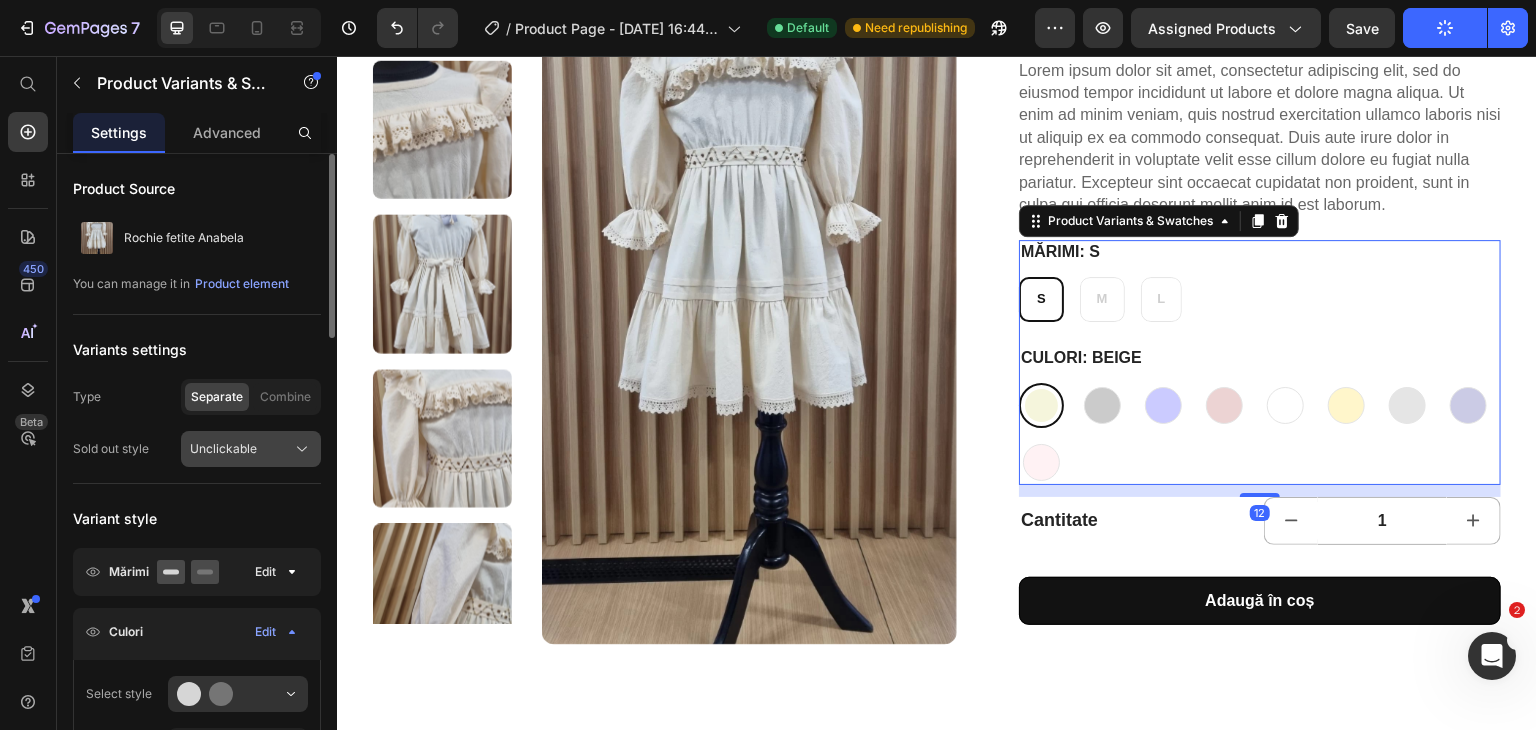scroll, scrollTop: 52, scrollLeft: 0, axis: vertical 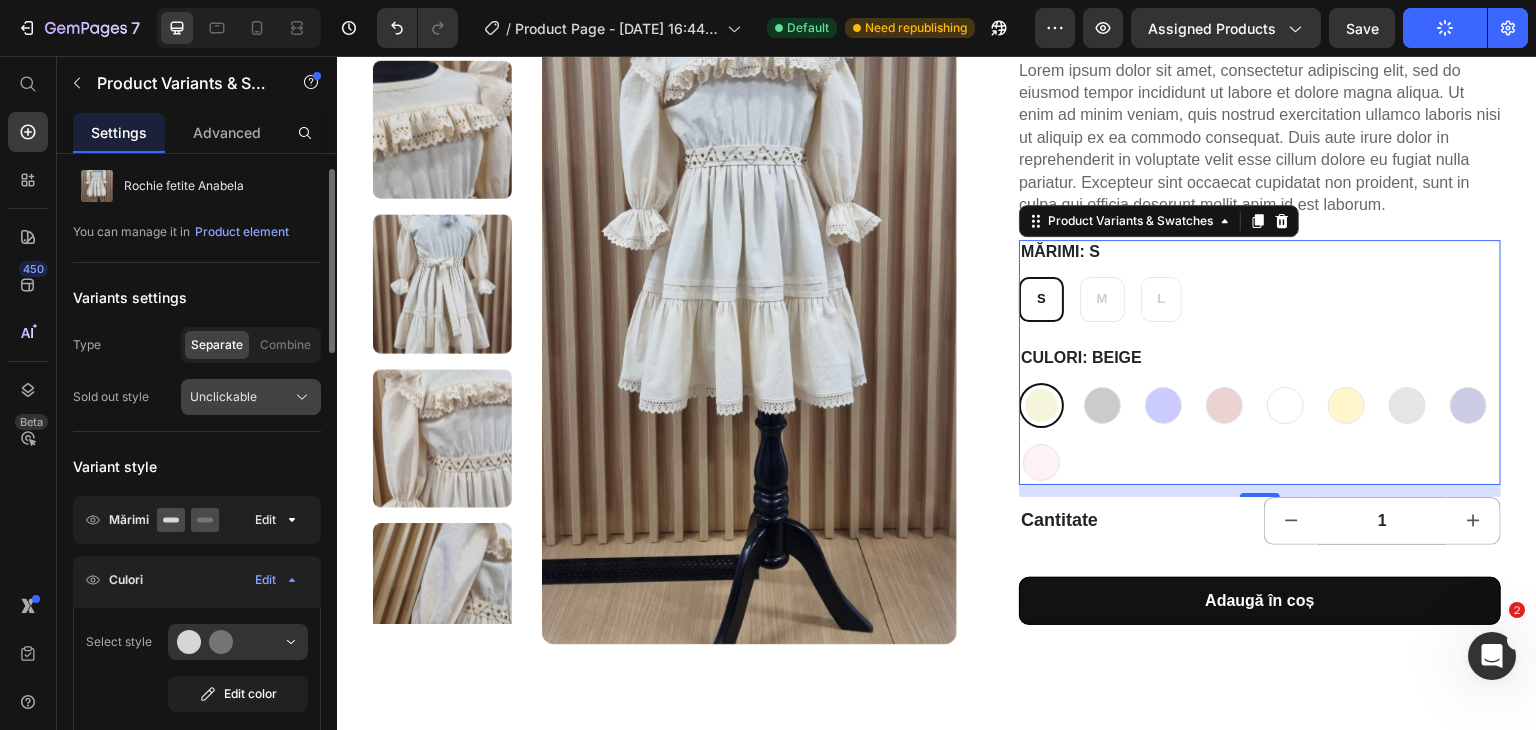 click on "Unclickable" 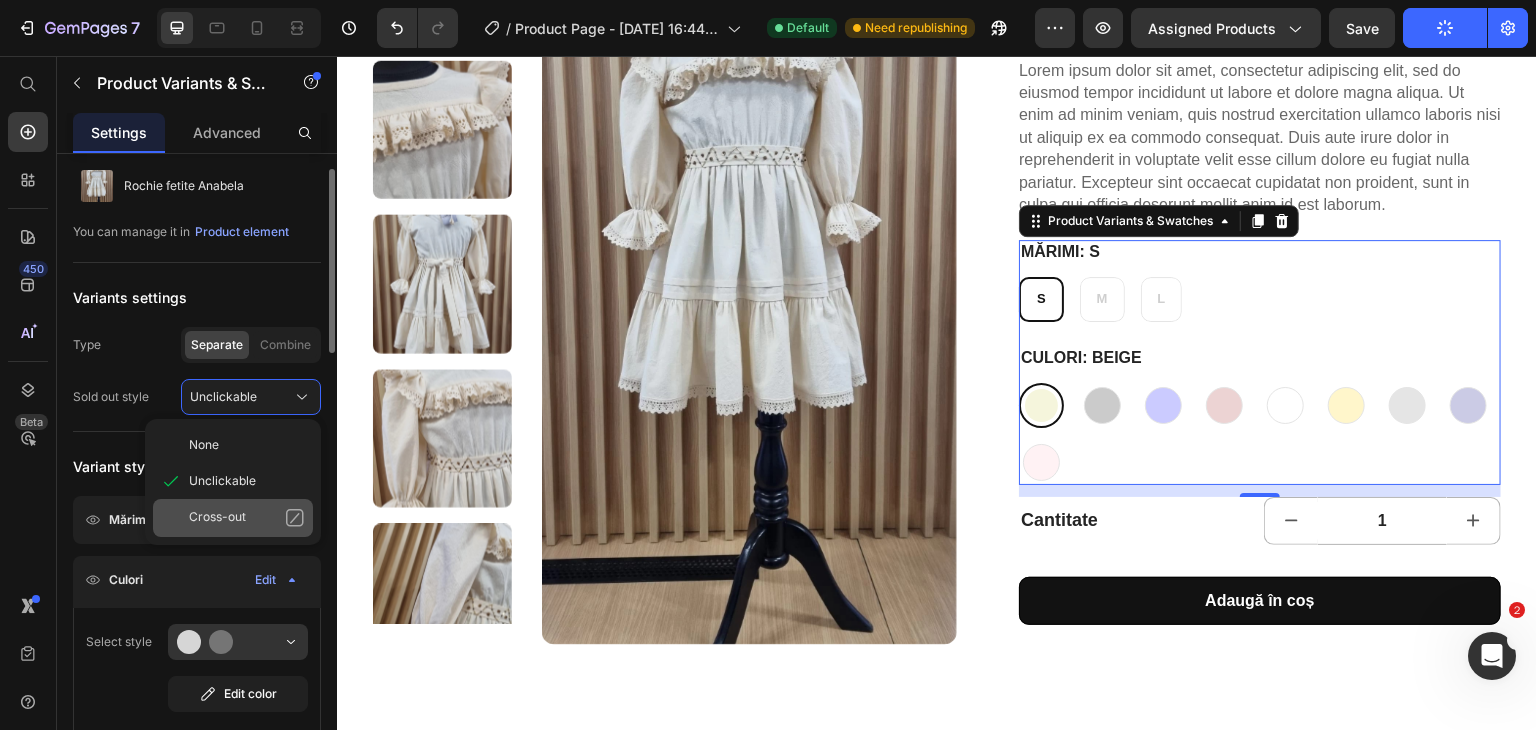 click on "Cross-out" at bounding box center (247, 518) 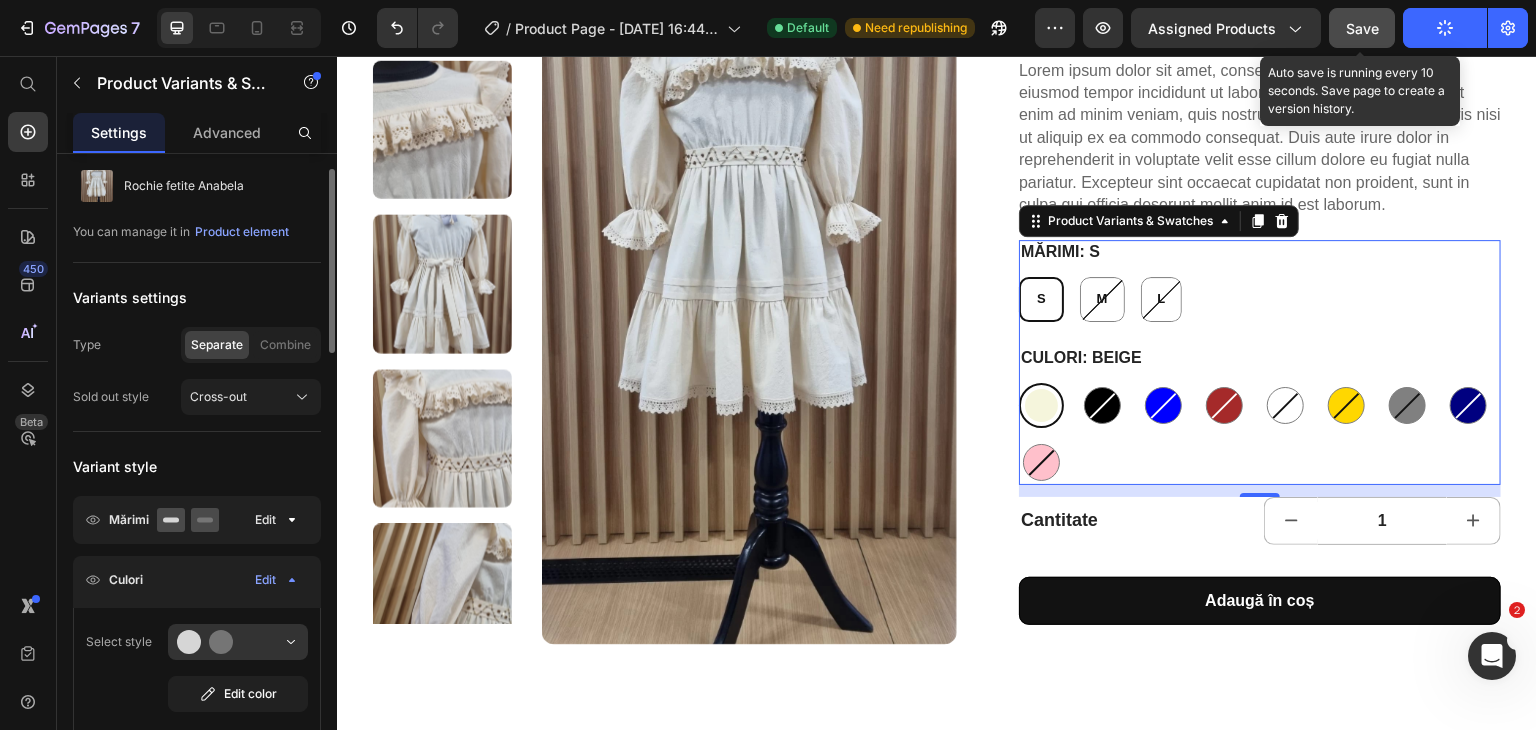 click on "Save" 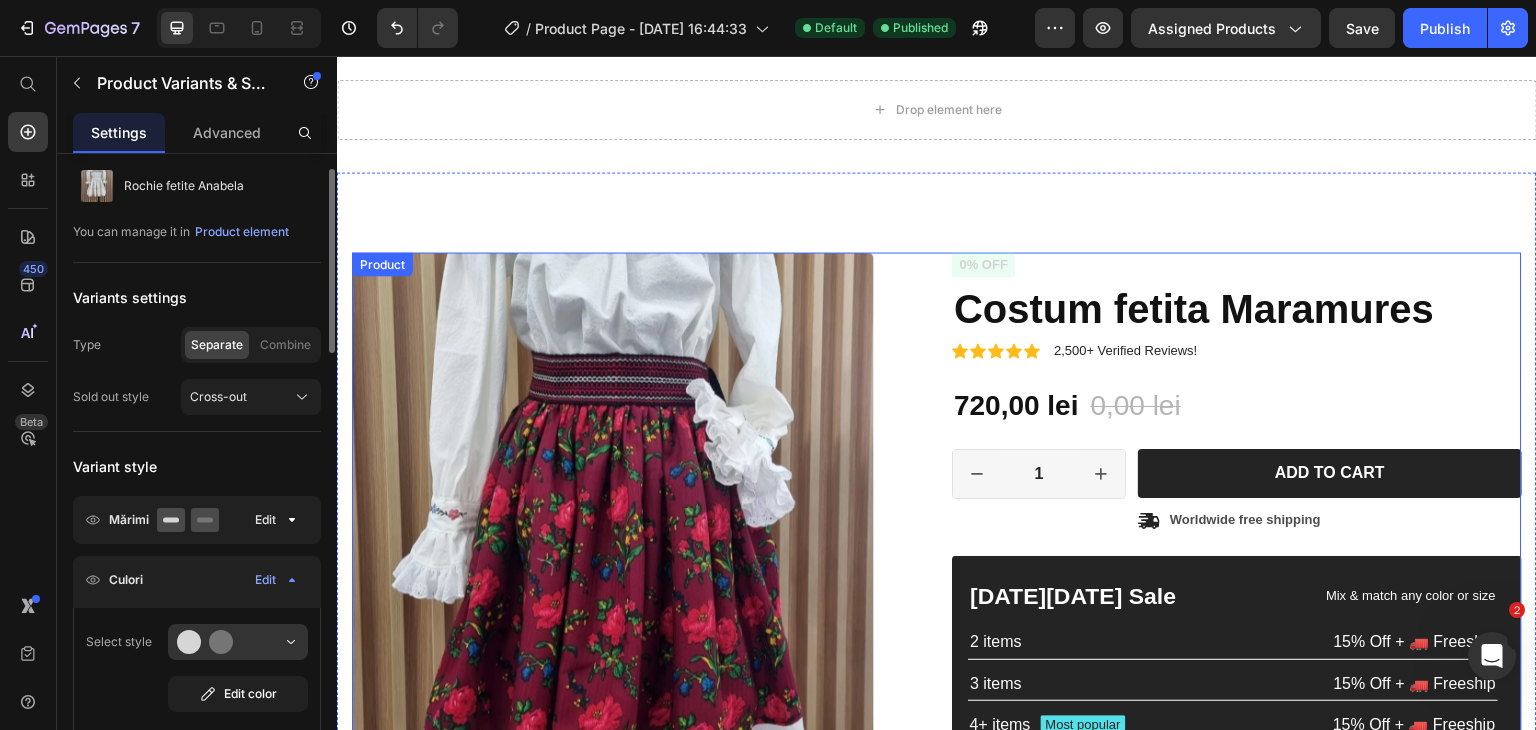 scroll, scrollTop: 2740, scrollLeft: 0, axis: vertical 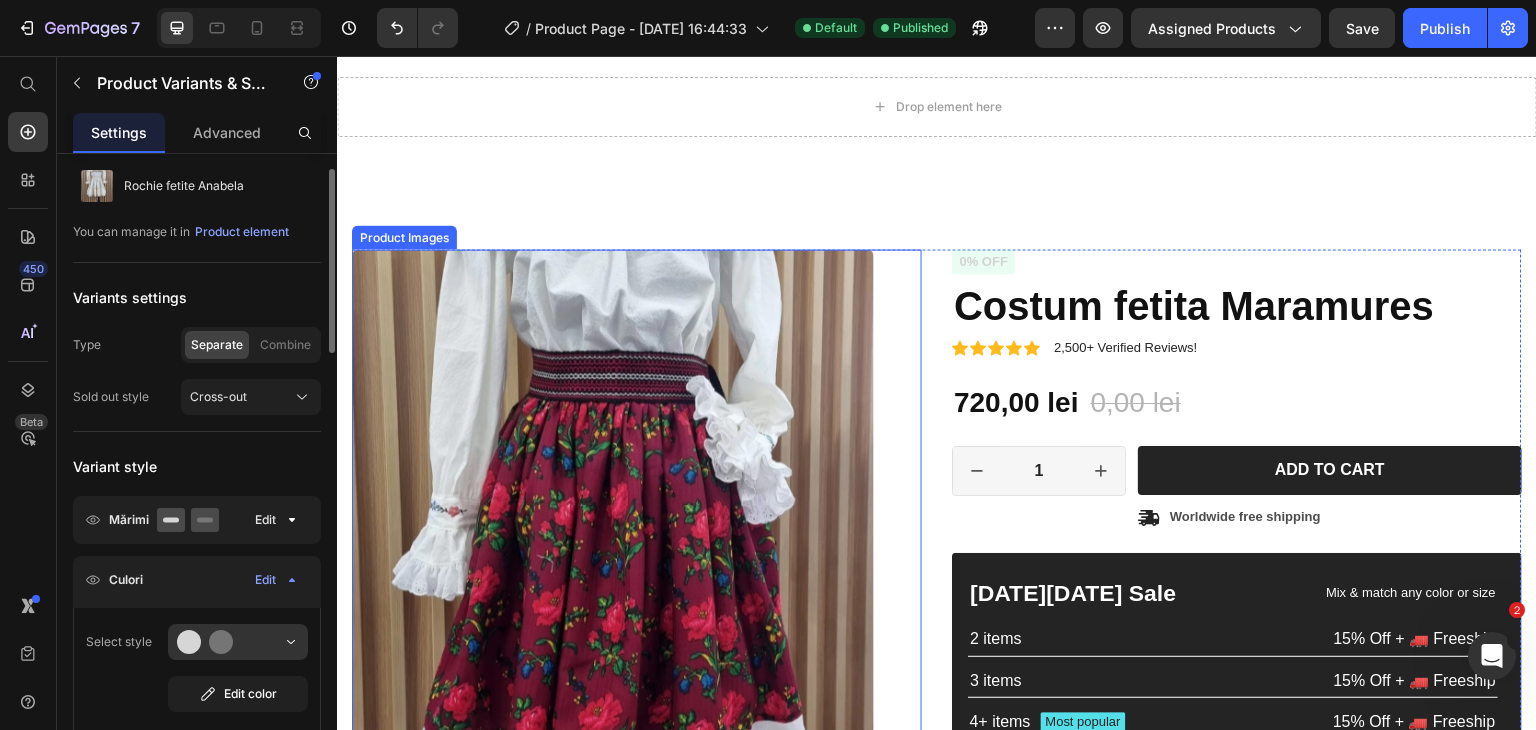 click on "Product Images" at bounding box center (637, 510) 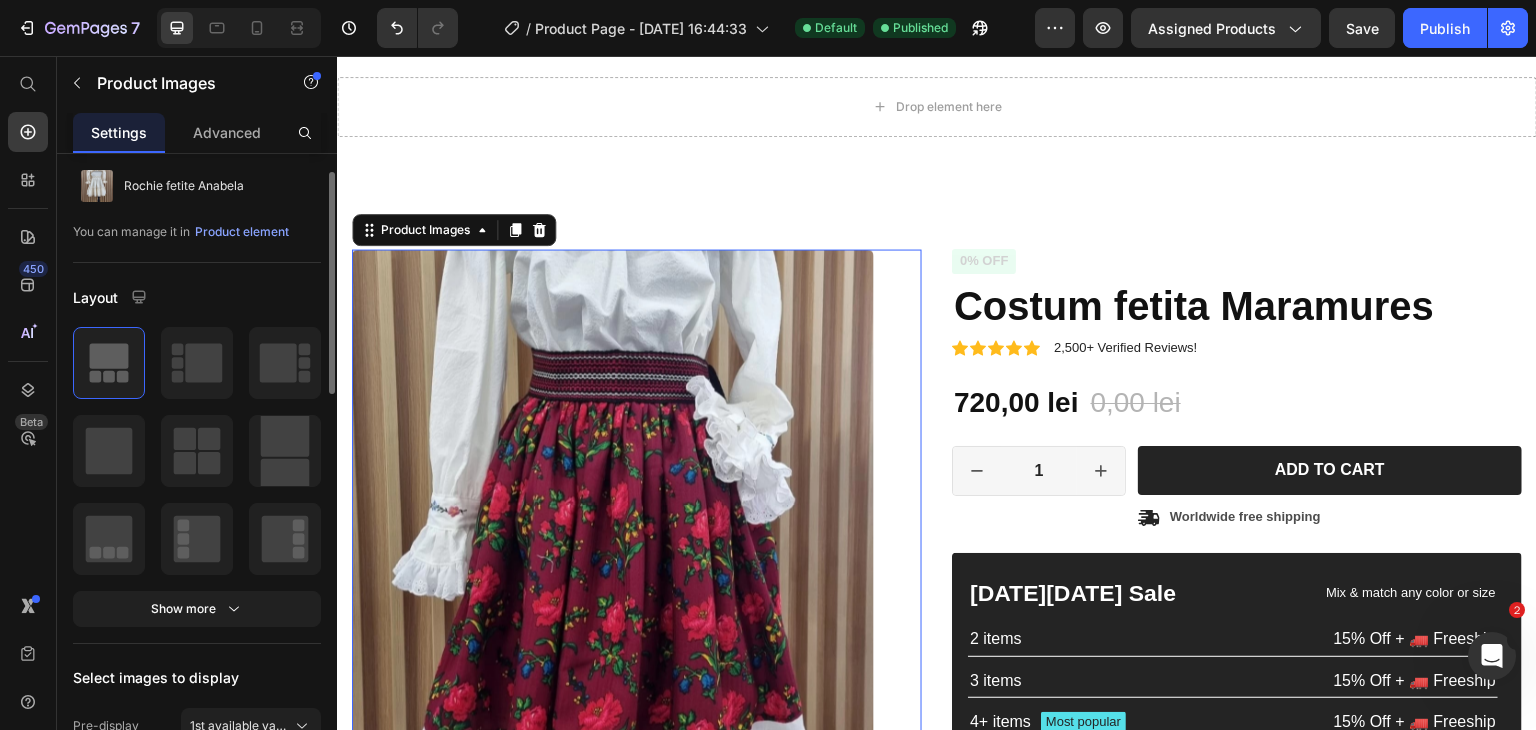 scroll, scrollTop: 0, scrollLeft: 0, axis: both 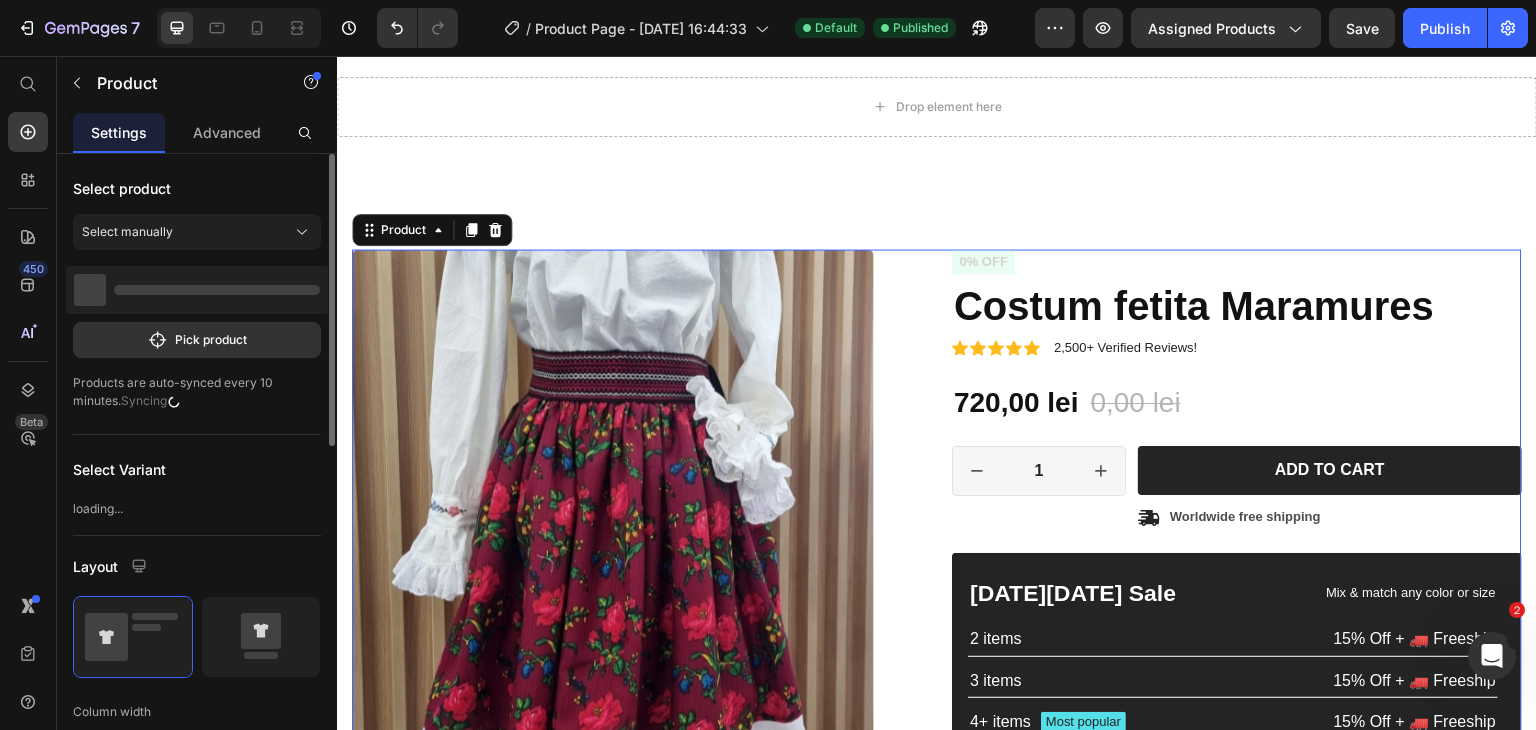 click on "Product Images
Material
Shipping
Care instruction Accordion Icon Icon Icon Icon Icon Icon List 2,500+ Verified Reviews! Text Block Row 0% off Product Badge Costum fetita Maramures Product Title Icon Icon Icon Icon Icon Icon List 2,500+ Verified Reviews! Text Block Row 720,00 lei Product Price 0,00 lei Product Price 0% off Product Badge Row S S S M M M L L L Product Variants & Swatches 1 Product Quantity Row Add to cart Add to Cart
Icon Worldwide free shipping Text Block Row Row [DATE][DATE] Sale Text Block Mix & match any color or size Text Block Row 2 items Text Block 15% Off + 🚛 Freeship Text Block Row 3 items Text Block 15% Off + 🚛 Freeship Text Block Row 4+ items Text Block Most popular Text Block Row 15% Off + 🚛 Freeship Text Block Row Row Image Our 30-day refund policy allows you to return your purchase for a full refund [DATE] of the original purchase date if you're not satisfied. Text Block Row Row Product   0" at bounding box center (937, 623) 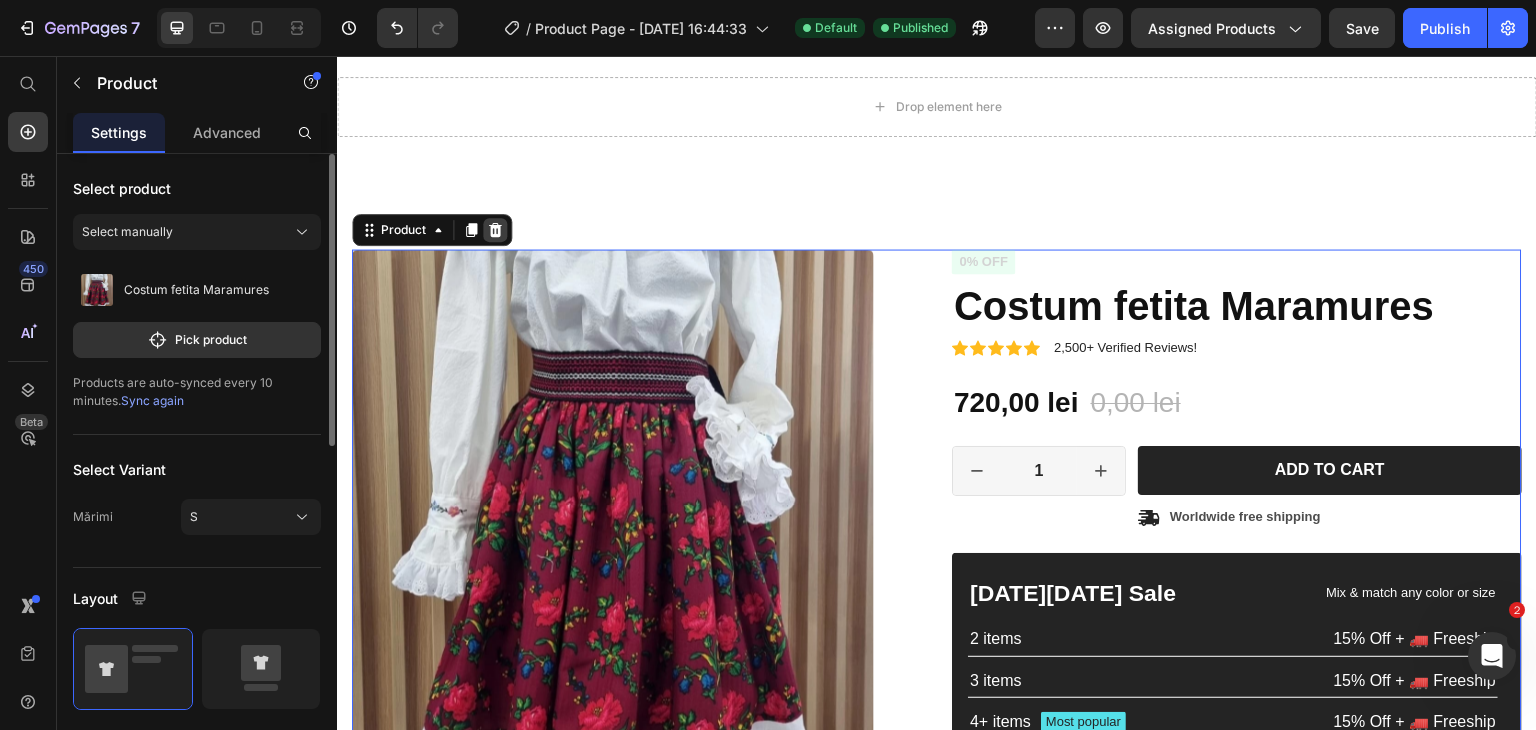 click at bounding box center (495, 230) 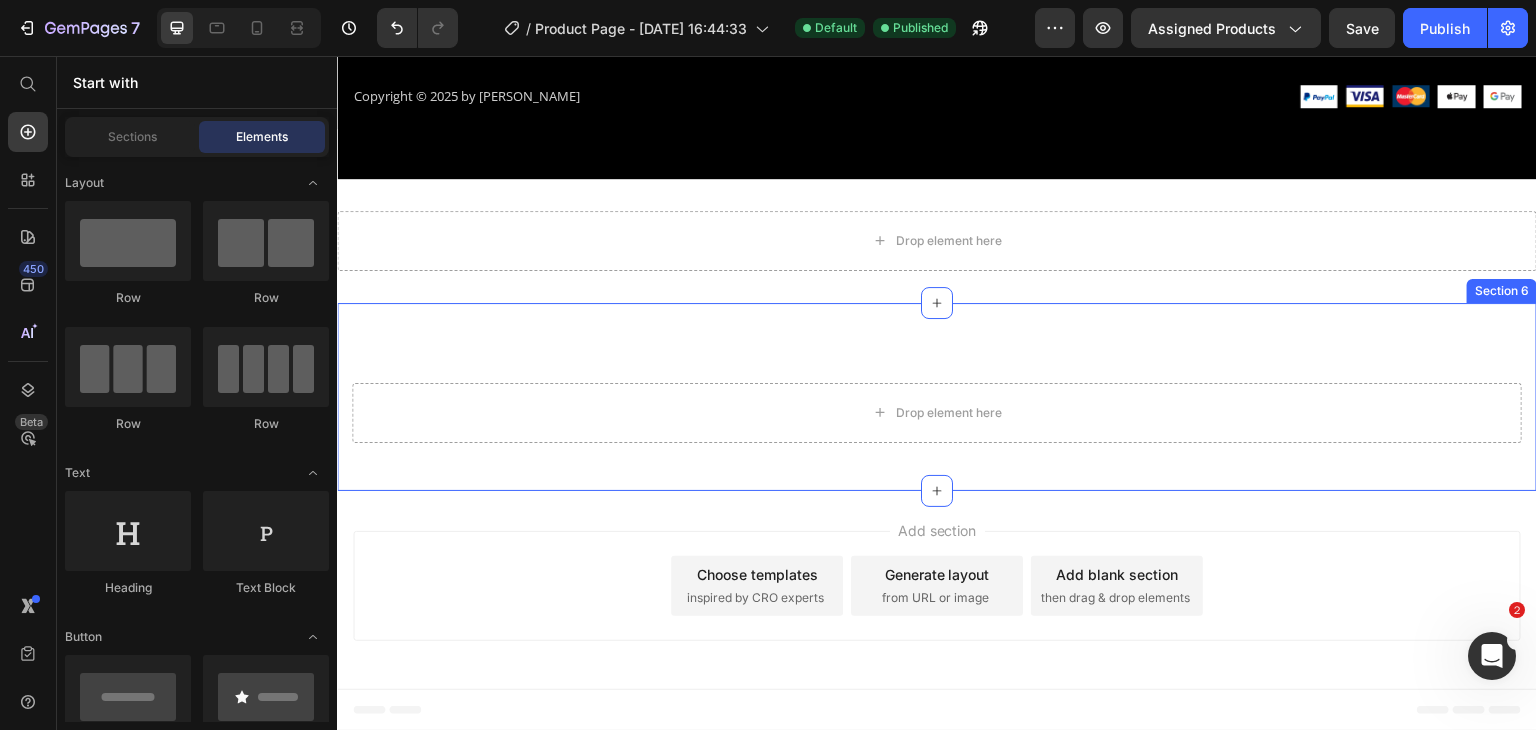scroll, scrollTop: 2605, scrollLeft: 0, axis: vertical 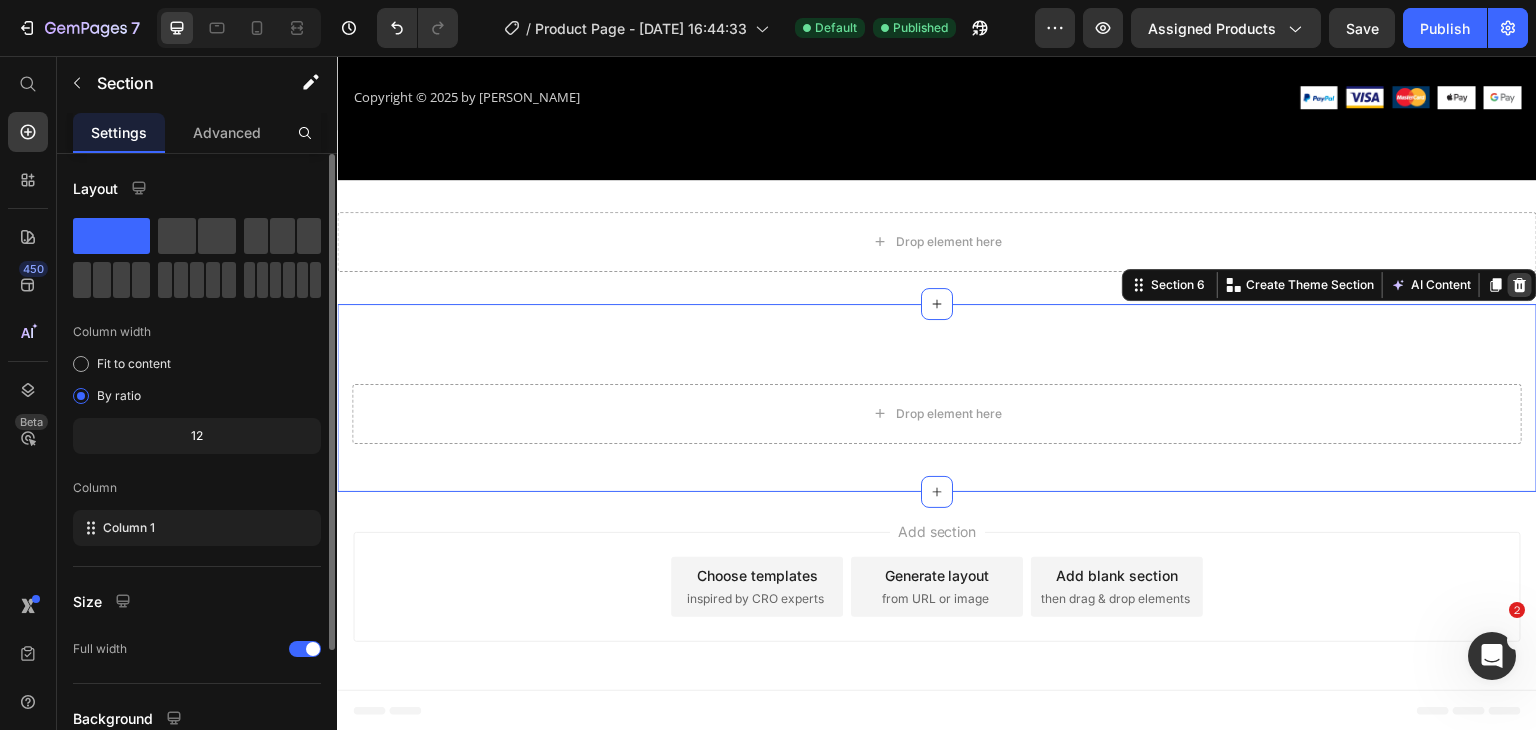 click 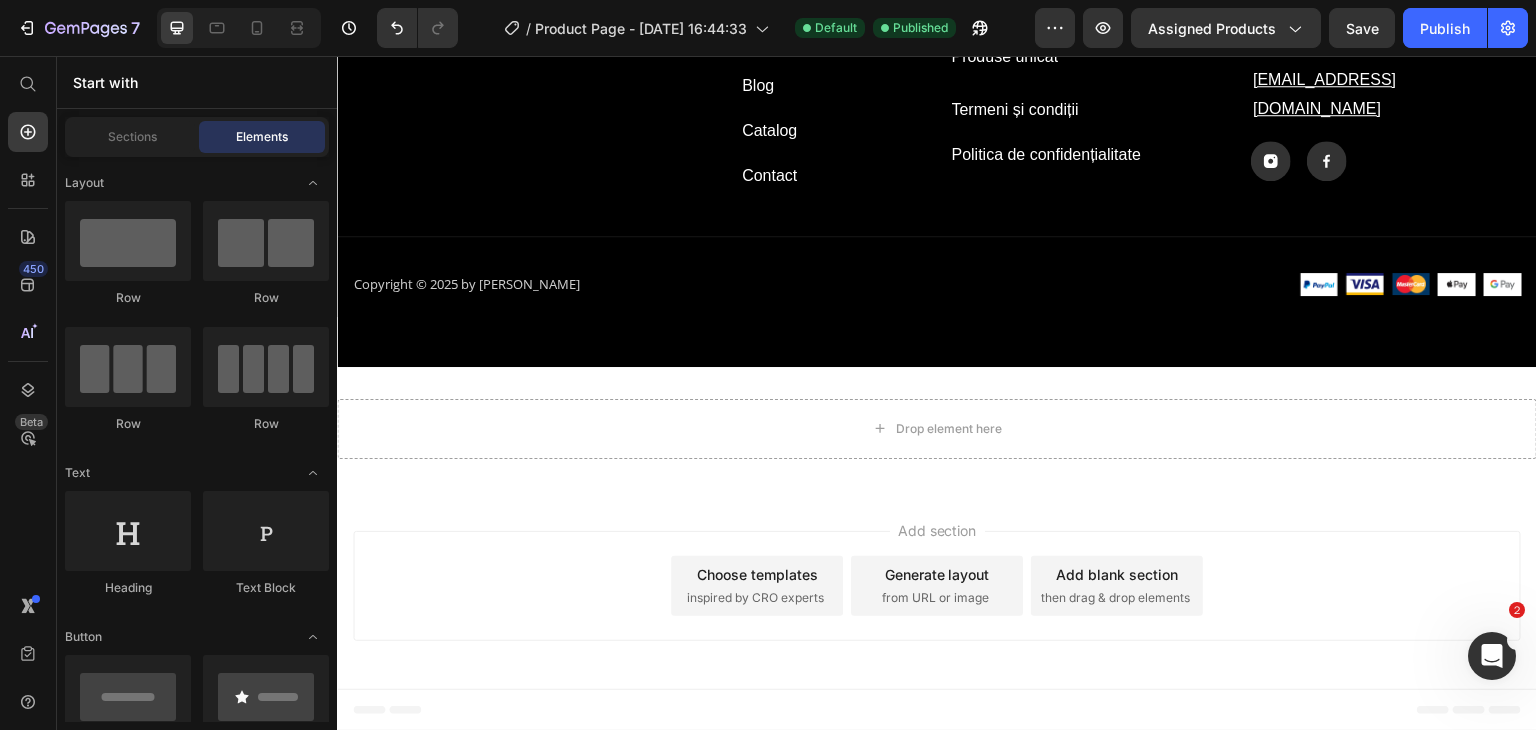 scroll, scrollTop: 2417, scrollLeft: 0, axis: vertical 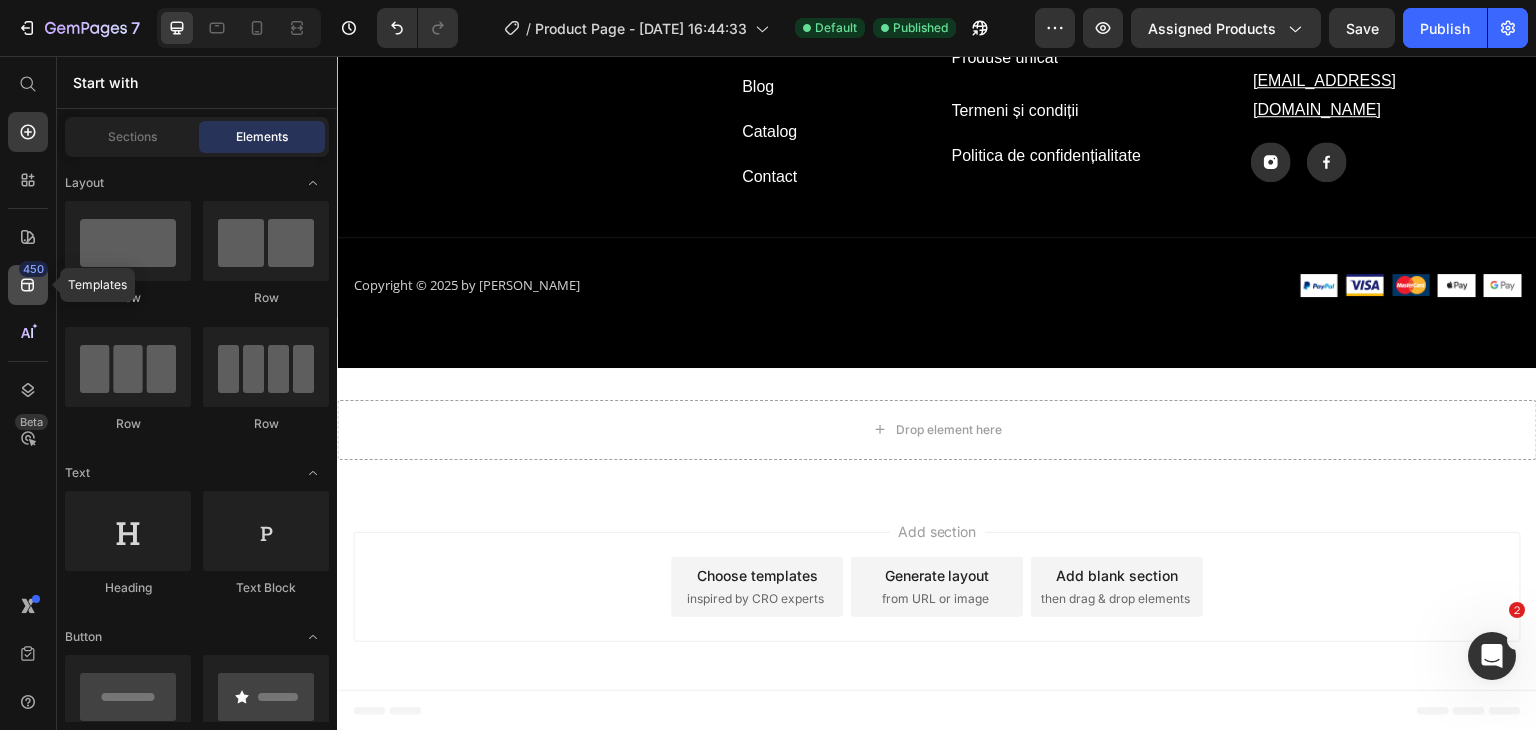 click on "450" 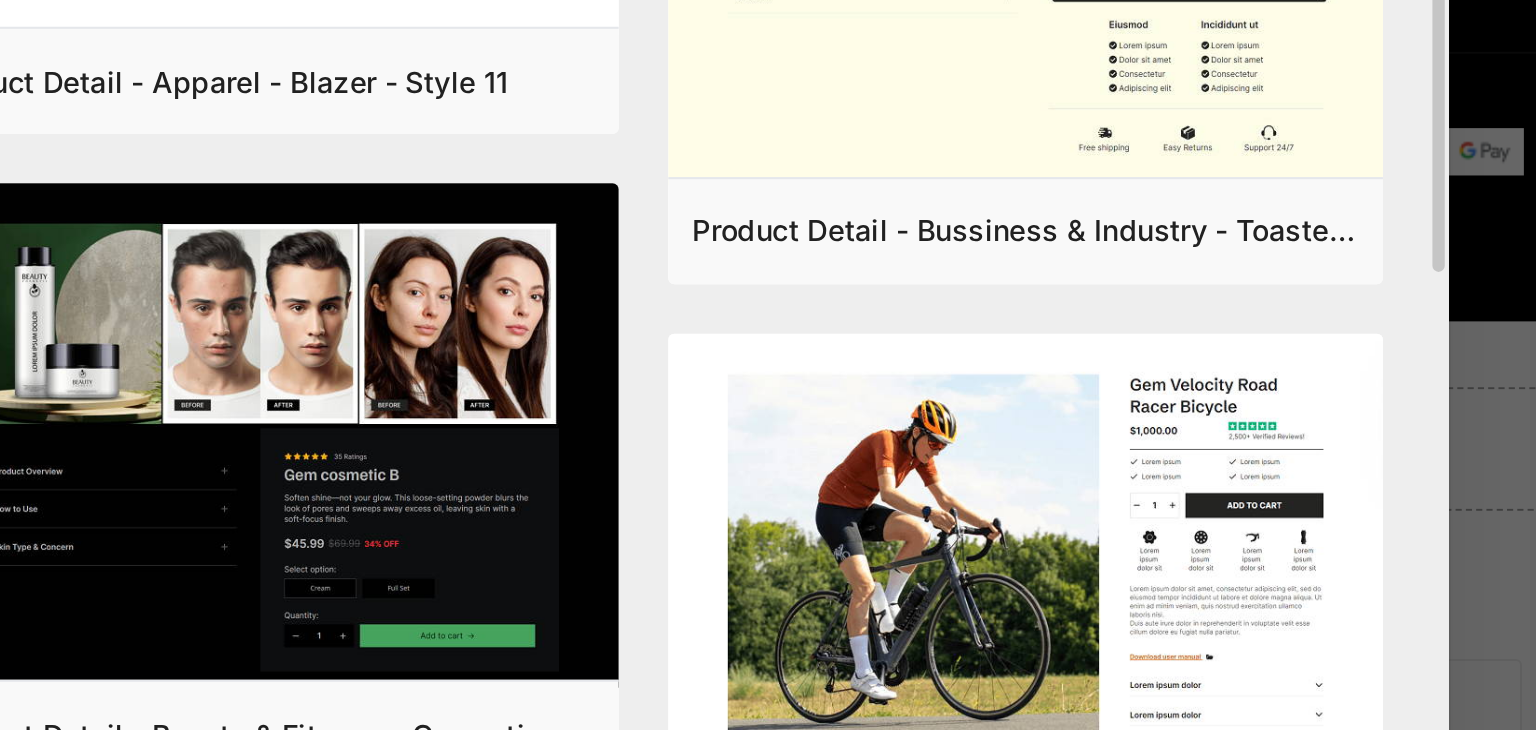 scroll, scrollTop: 192, scrollLeft: 0, axis: vertical 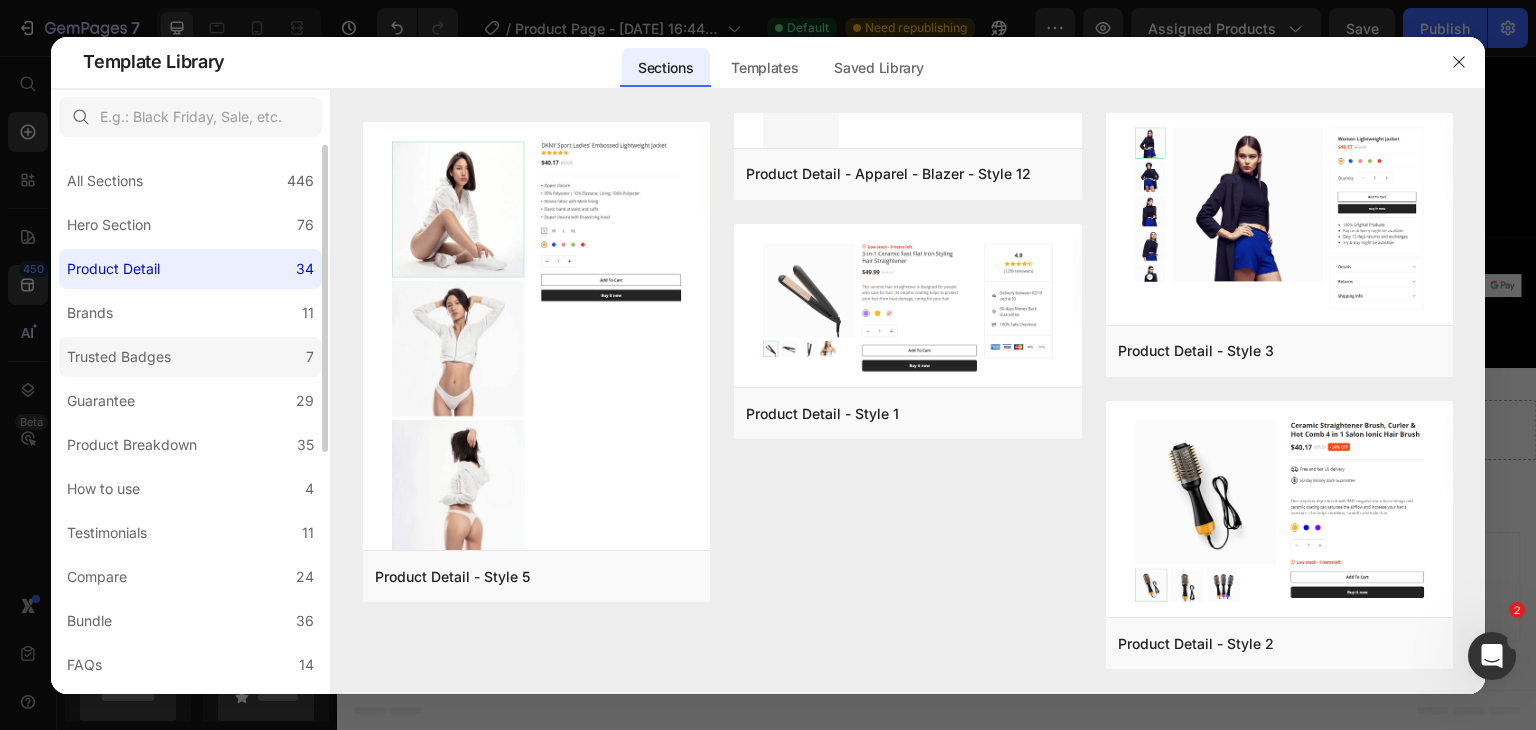 click on "Trusted Badges 7" 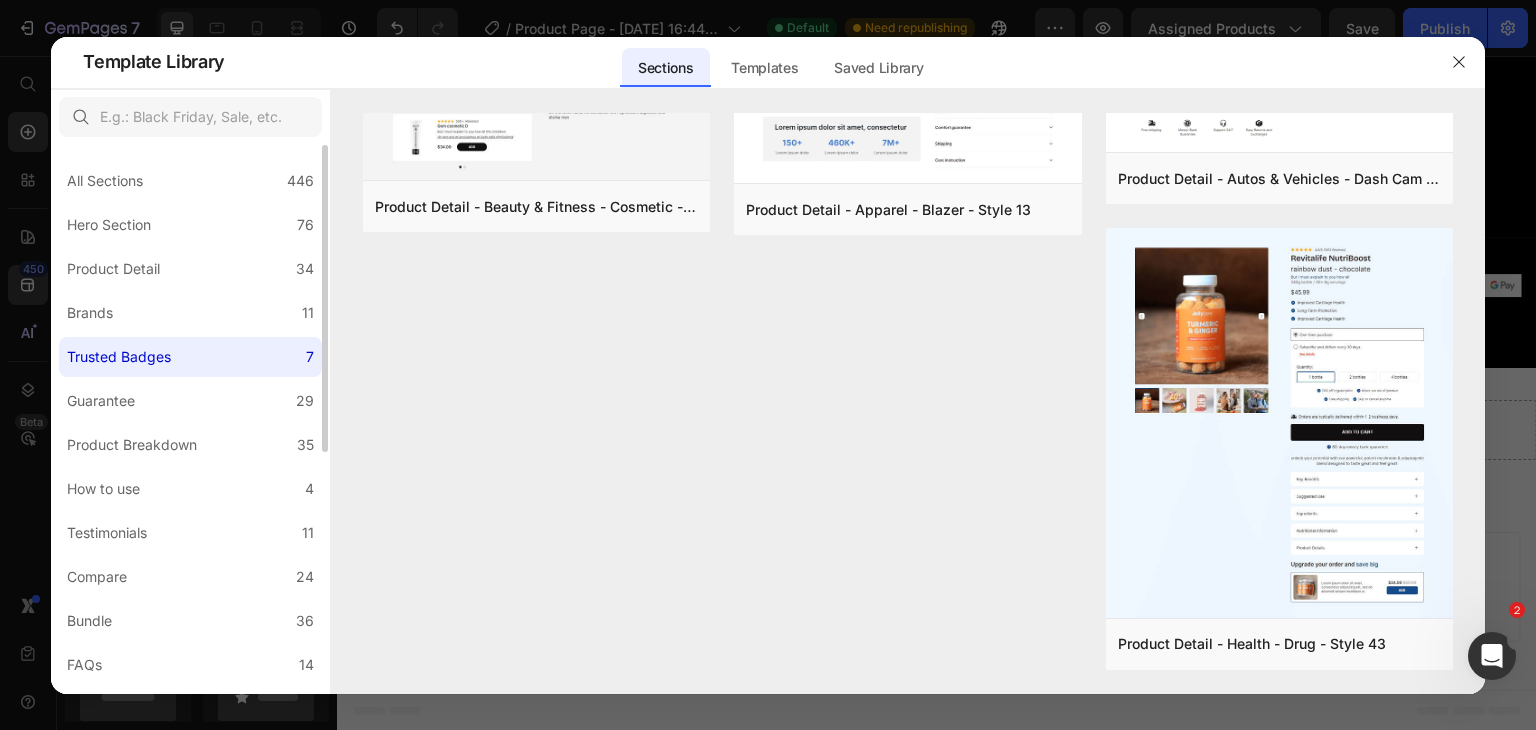 scroll, scrollTop: 0, scrollLeft: 0, axis: both 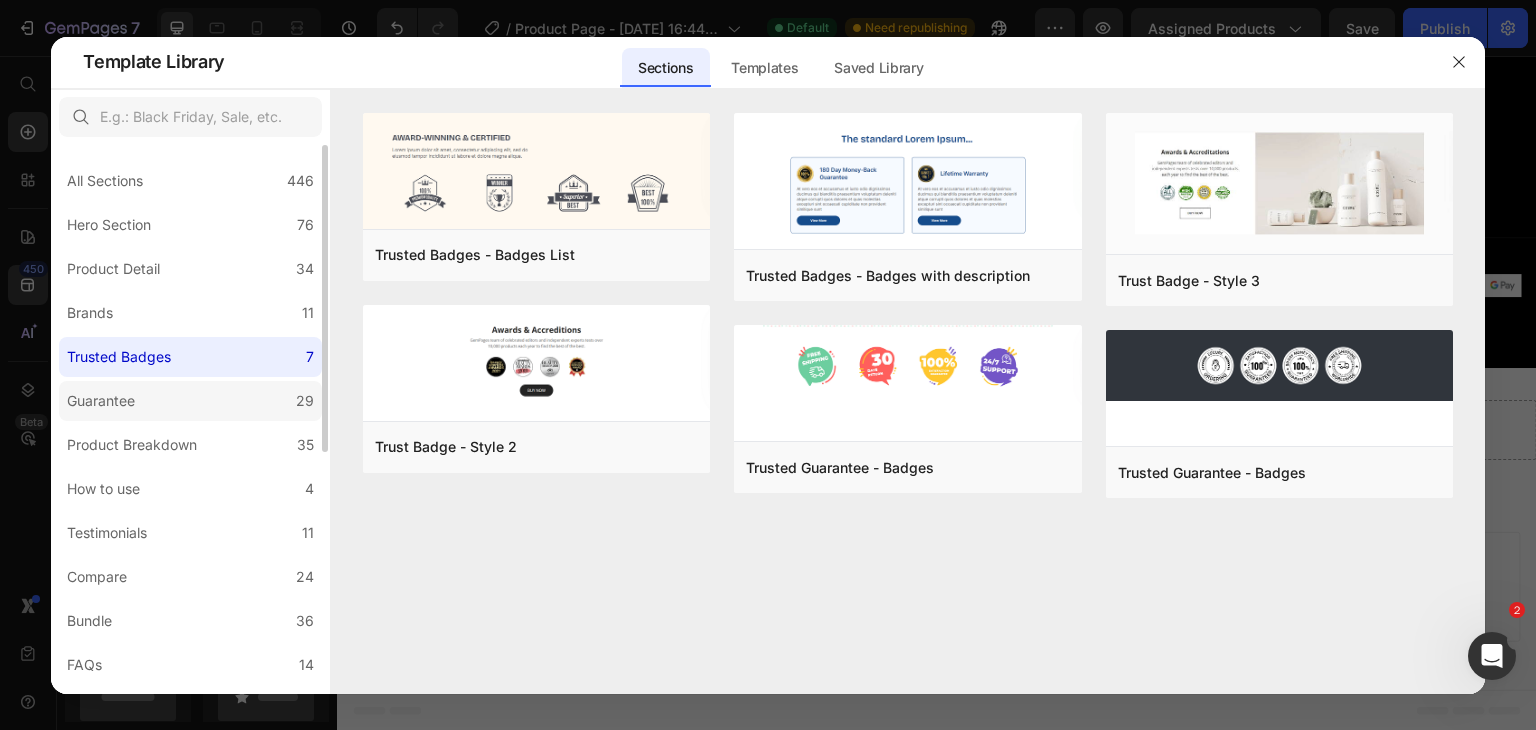 click on "Guarantee 29" 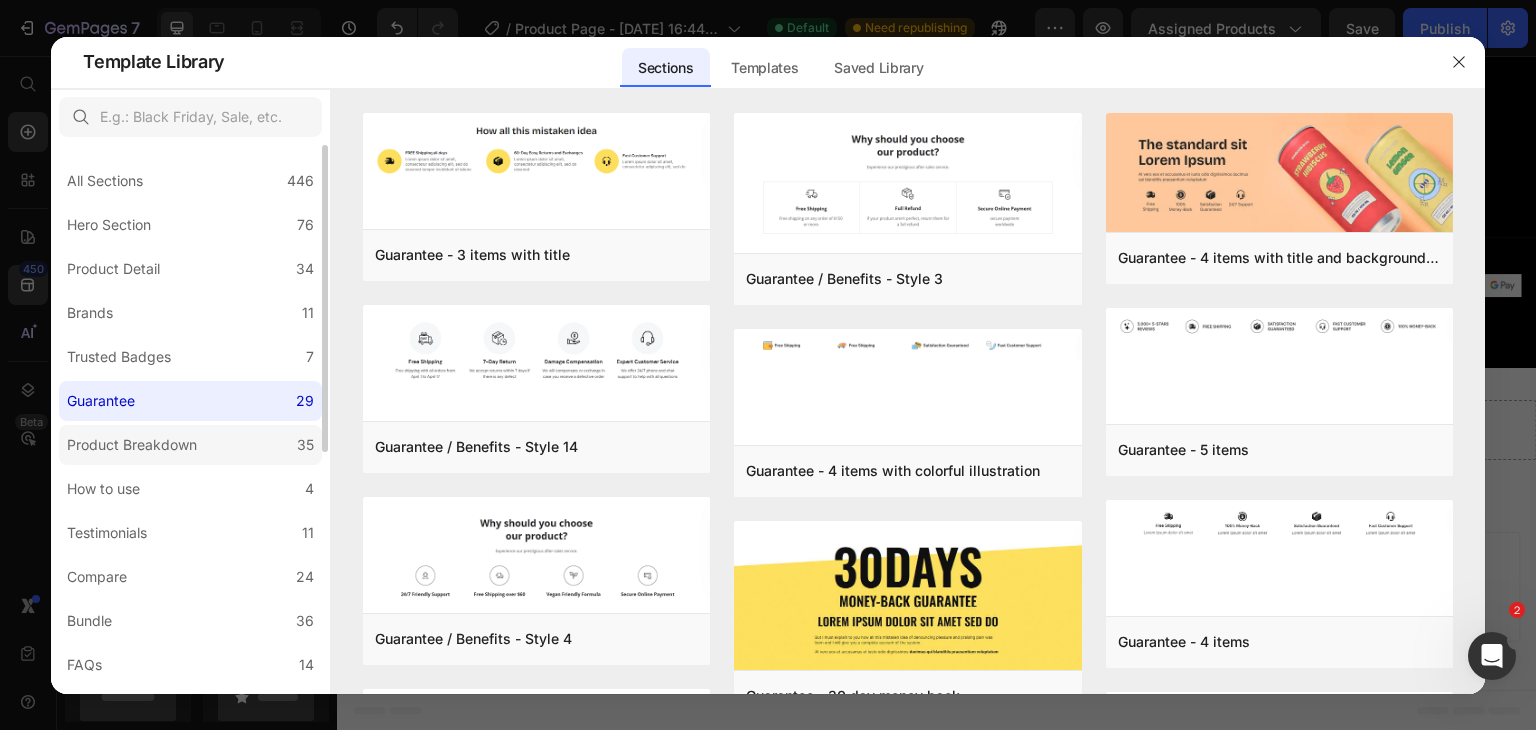 click on "Product Breakdown 35" 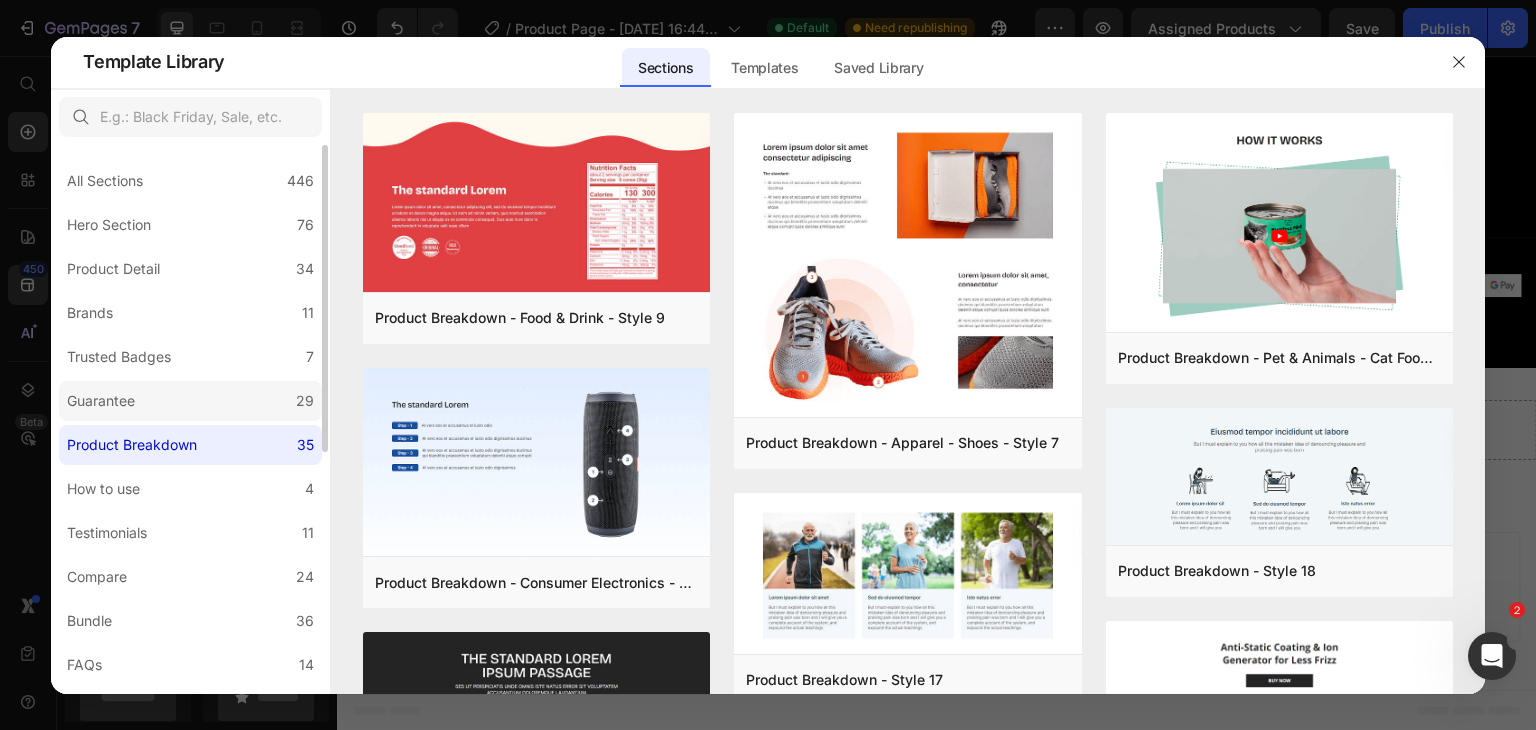 click on "Guarantee 29" 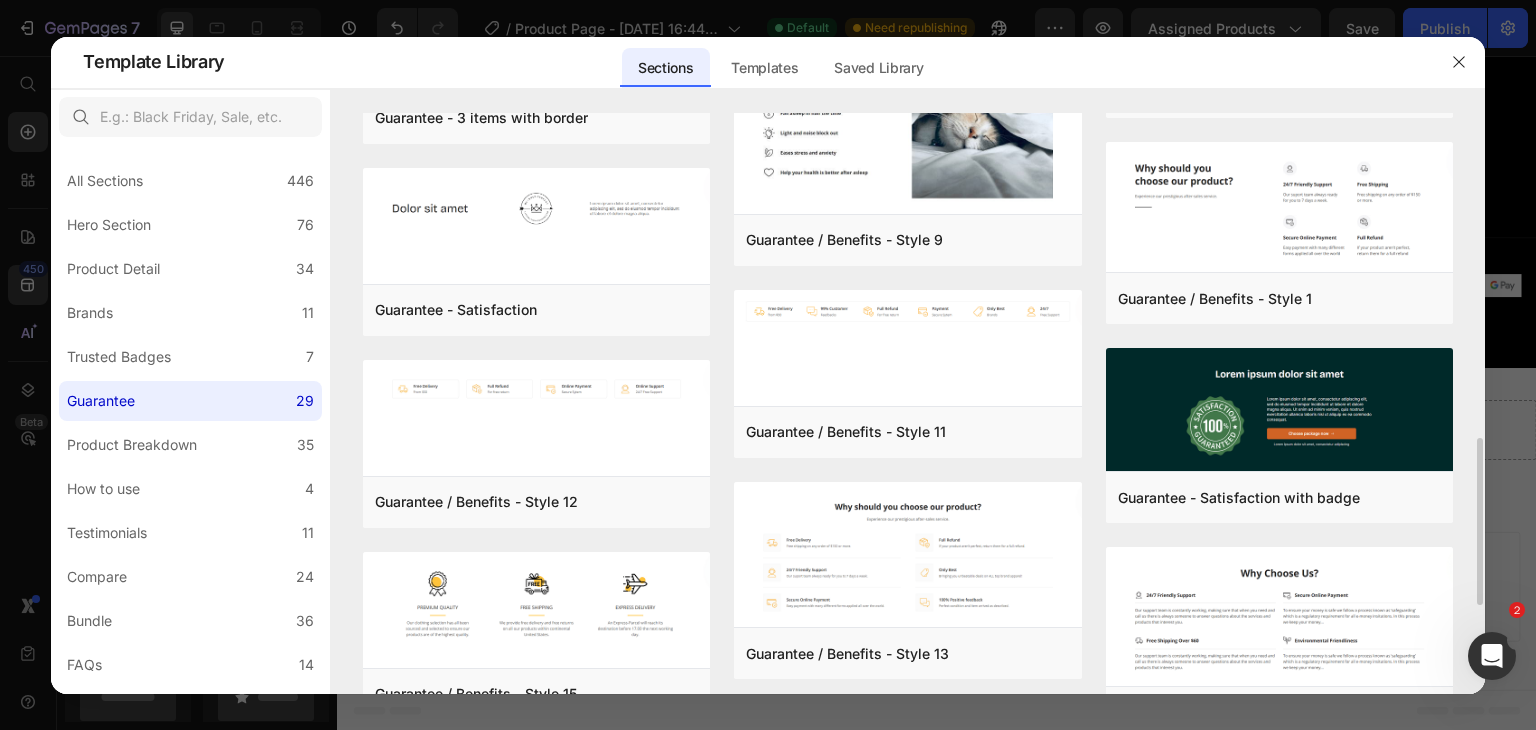 scroll, scrollTop: 1125, scrollLeft: 0, axis: vertical 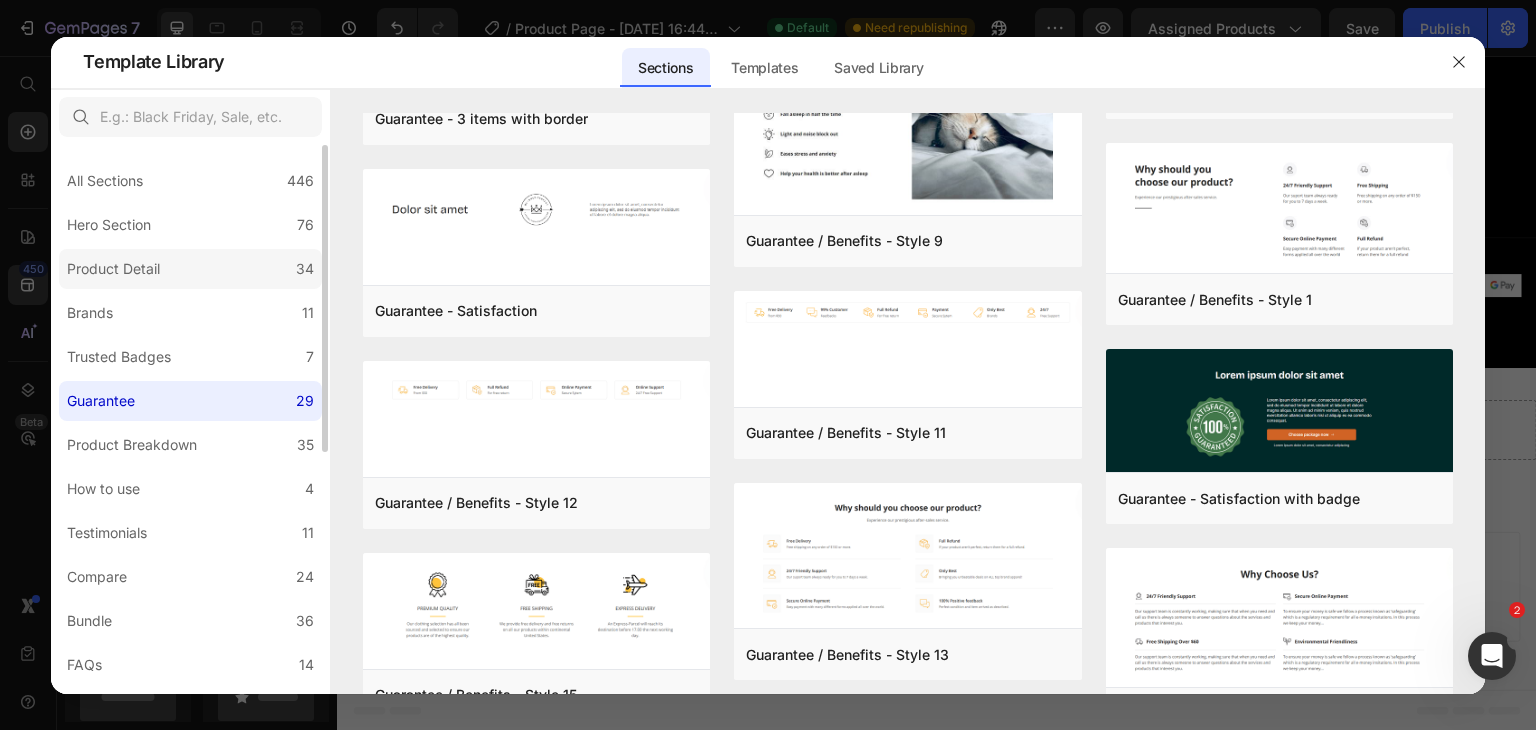 click on "Product Detail 34" 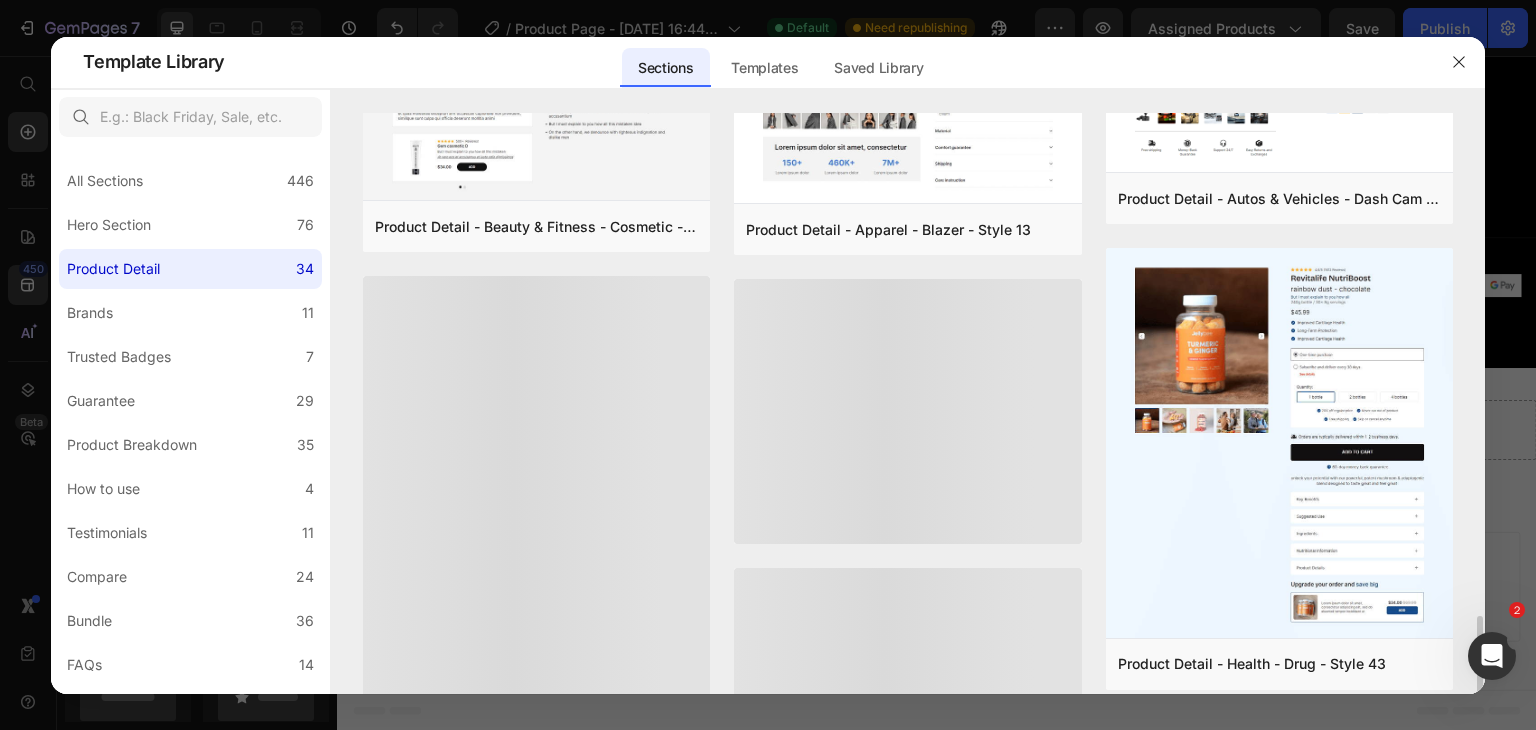 scroll, scrollTop: 1998, scrollLeft: 0, axis: vertical 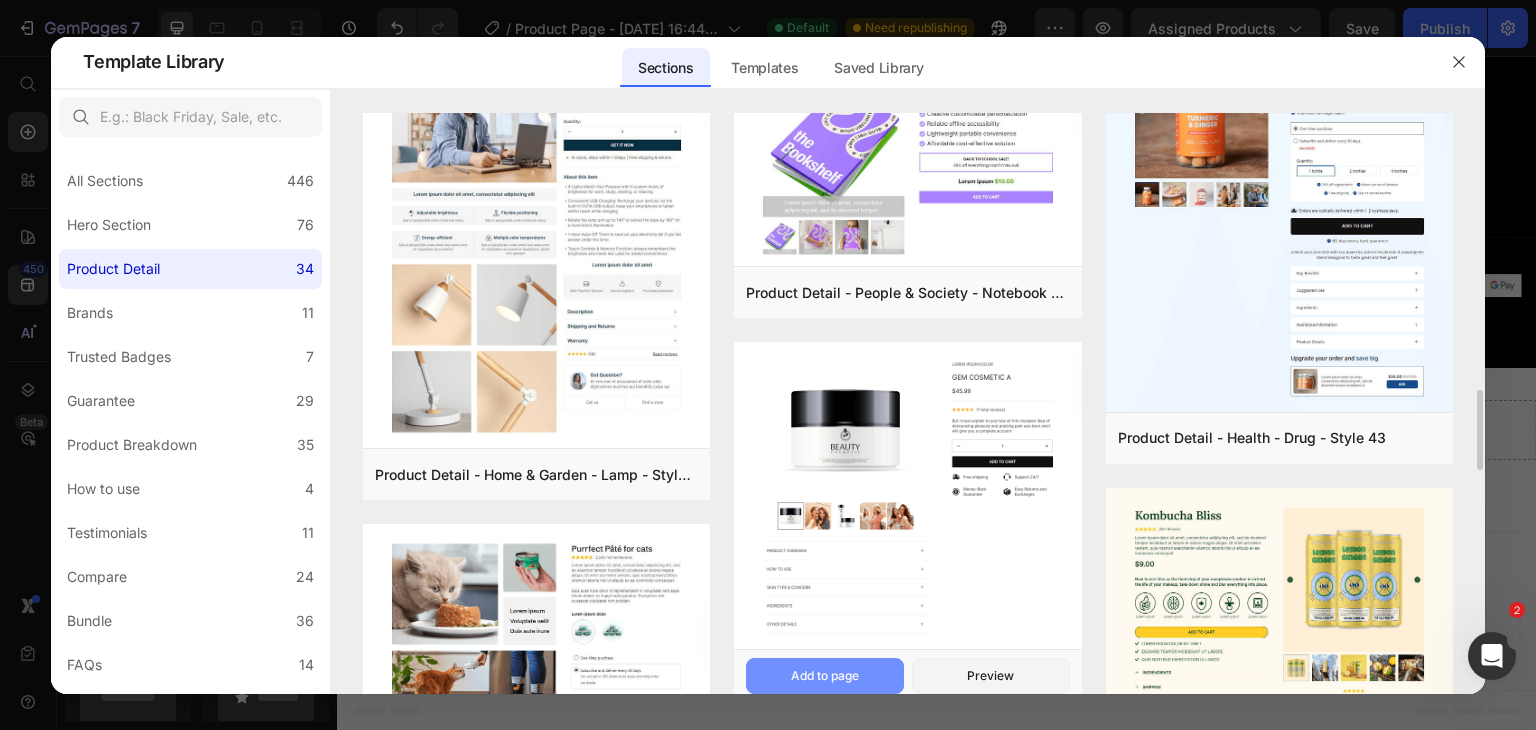 click on "Add to page" at bounding box center (825, 676) 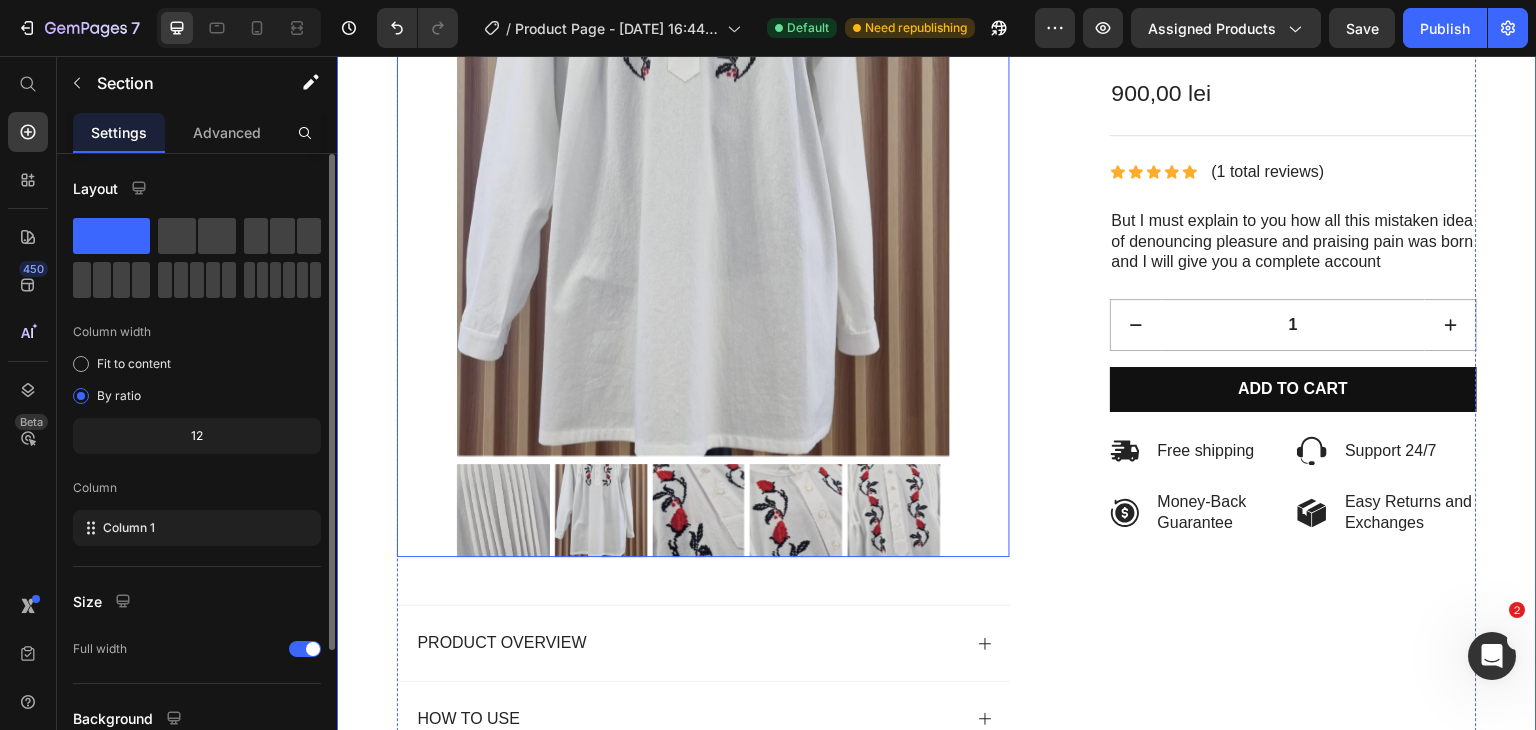 scroll, scrollTop: 3035, scrollLeft: 0, axis: vertical 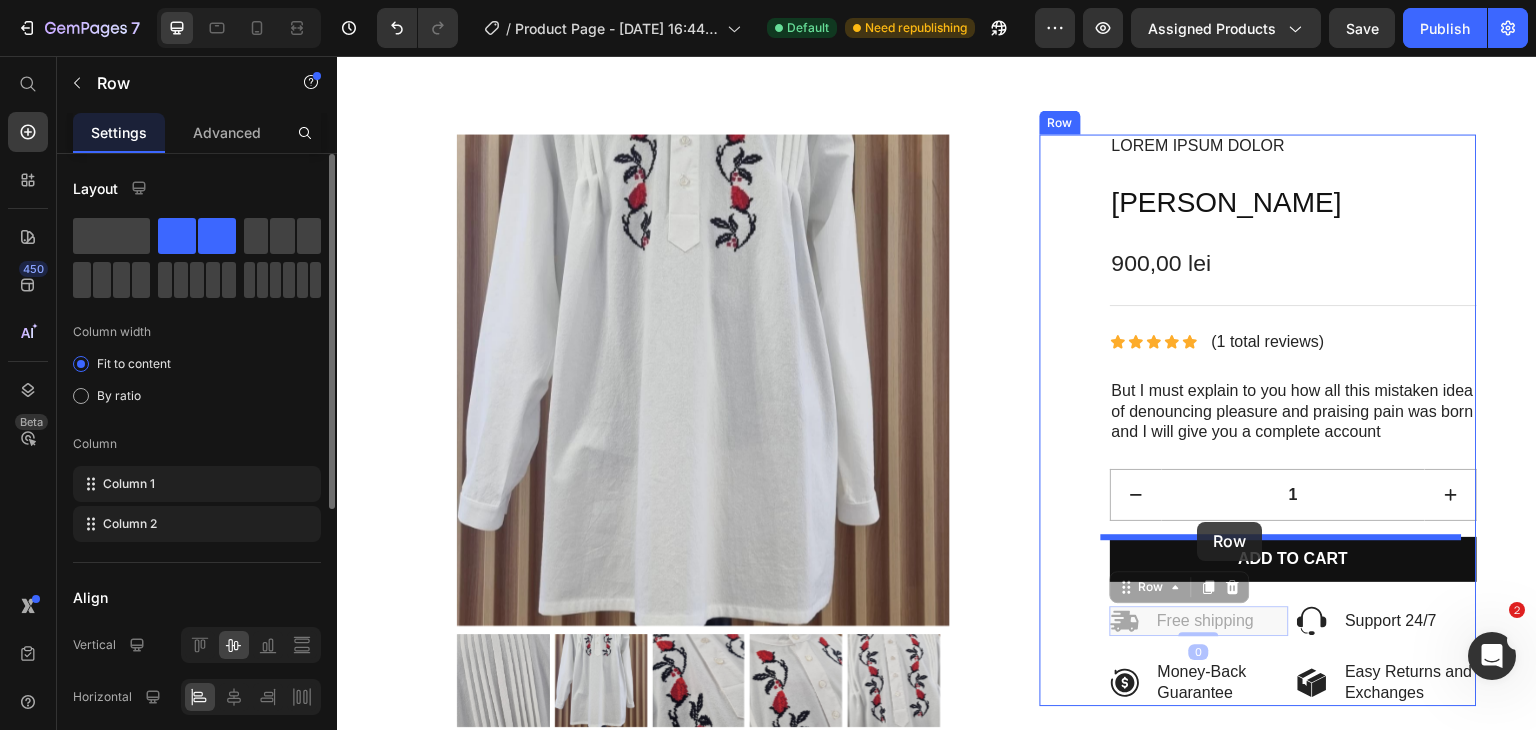 drag, startPoint x: 1139, startPoint y: 418, endPoint x: 1198, endPoint y: 522, distance: 119.57006 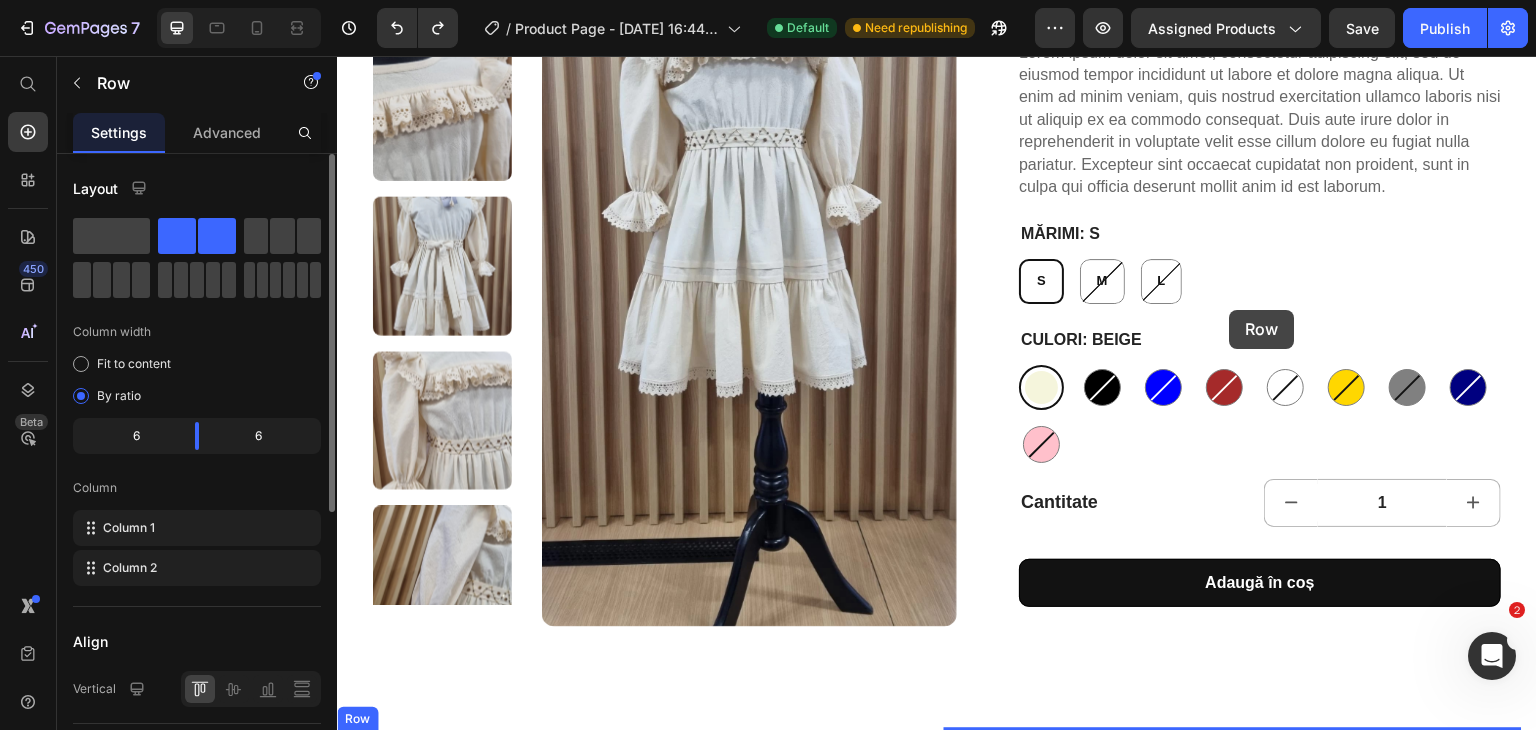 scroll, scrollTop: 238, scrollLeft: 0, axis: vertical 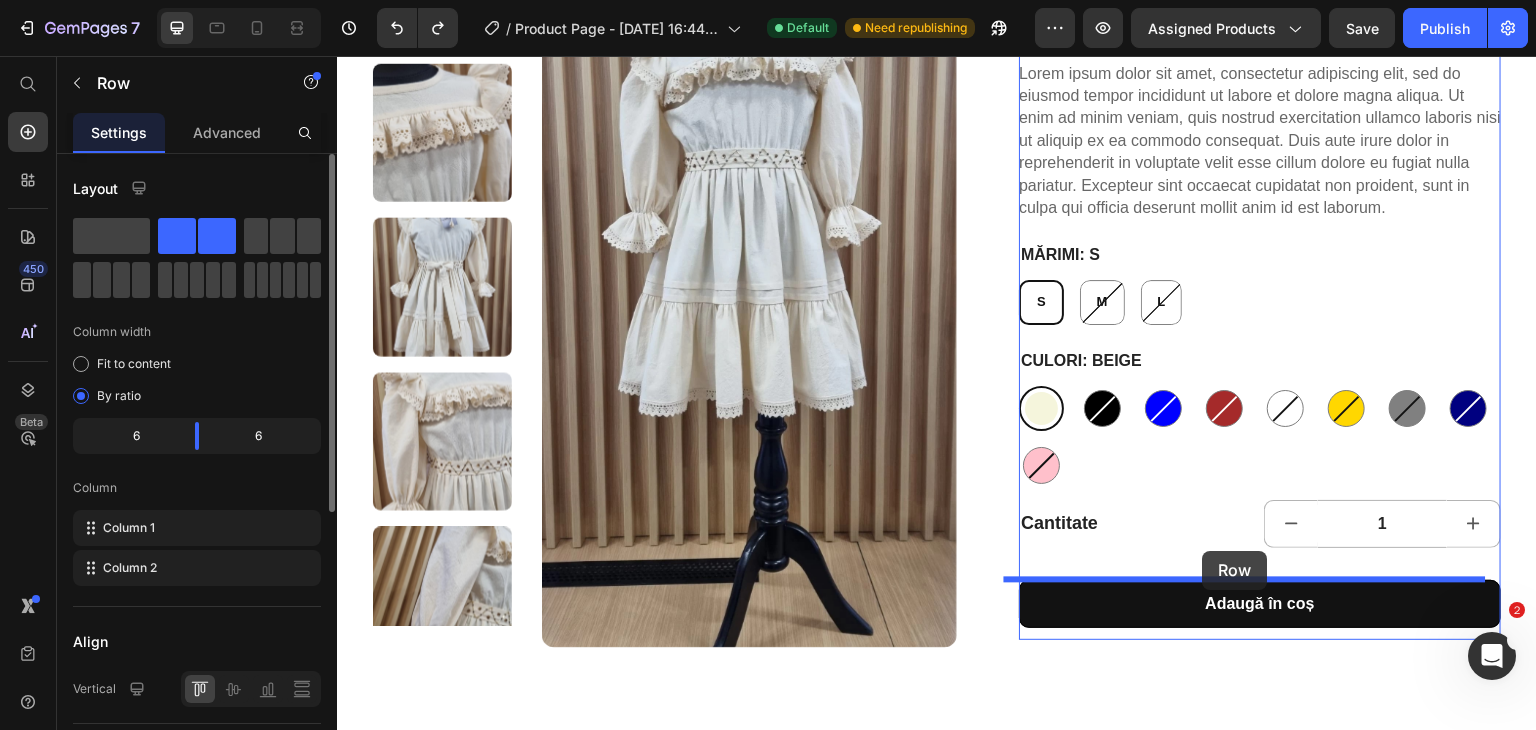 drag, startPoint x: 1149, startPoint y: 596, endPoint x: 1203, endPoint y: 551, distance: 70.292244 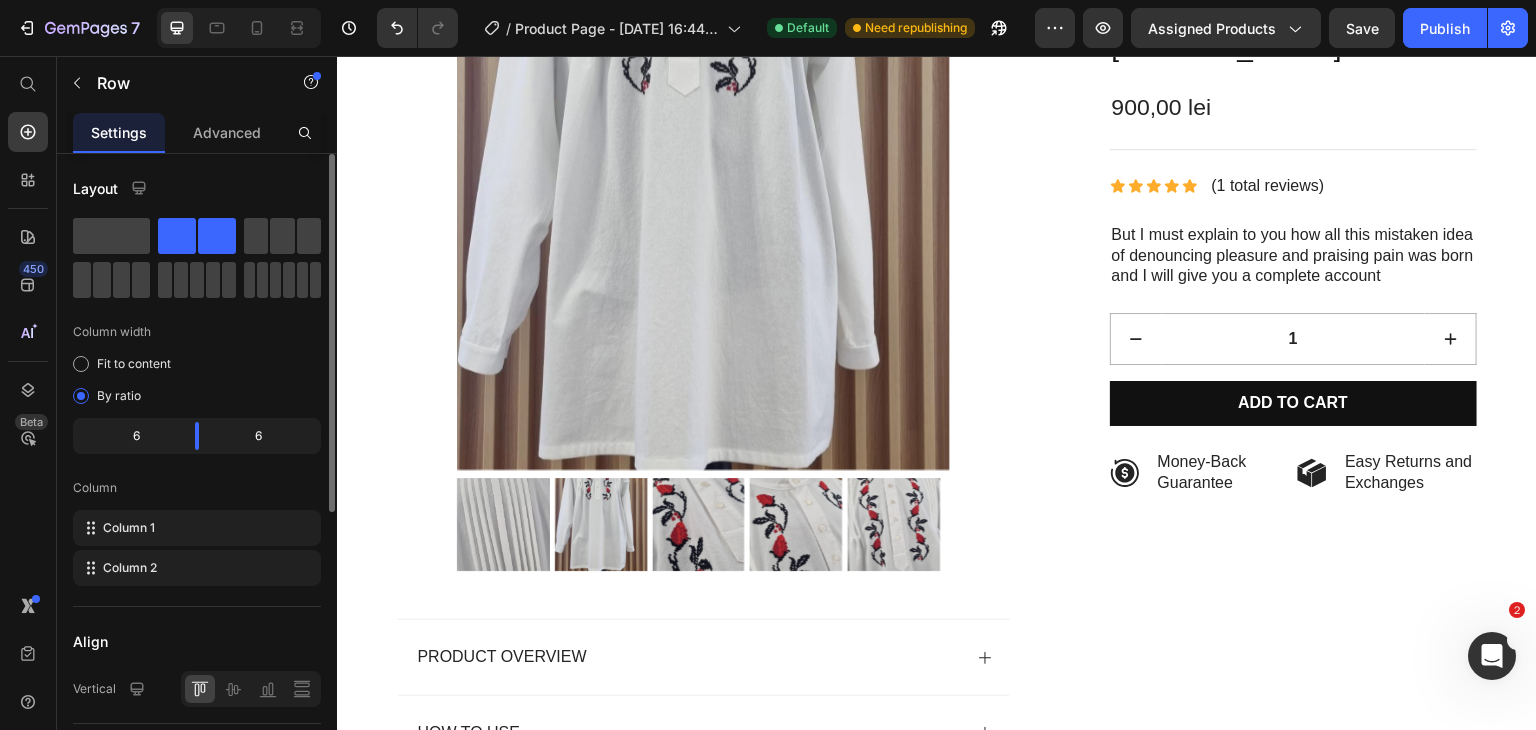 scroll, scrollTop: 3066, scrollLeft: 0, axis: vertical 